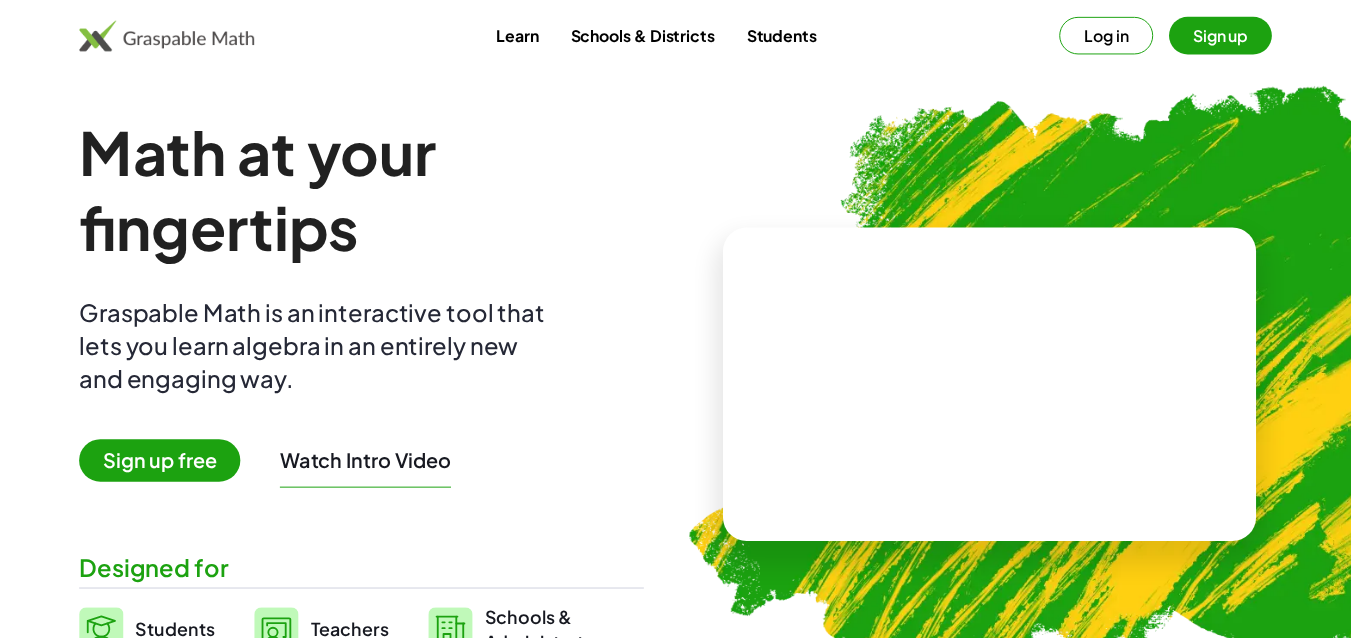 scroll, scrollTop: 0, scrollLeft: 0, axis: both 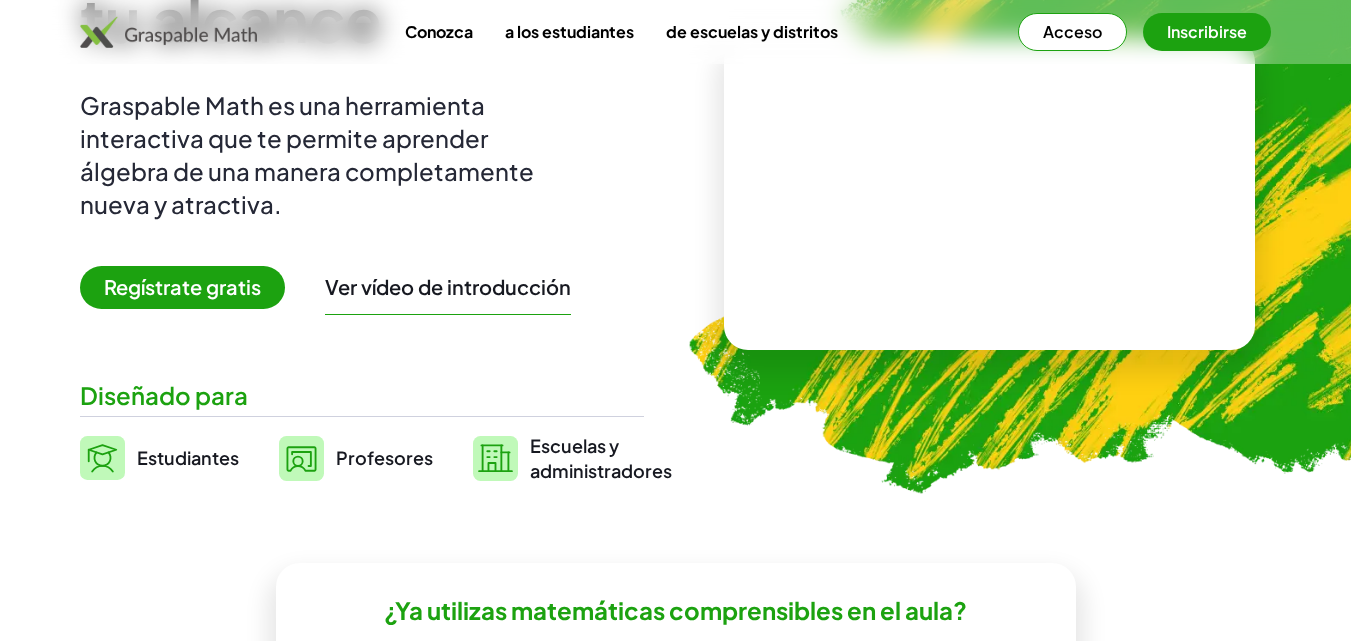 click on "Regístrate gratis" at bounding box center (182, 286) 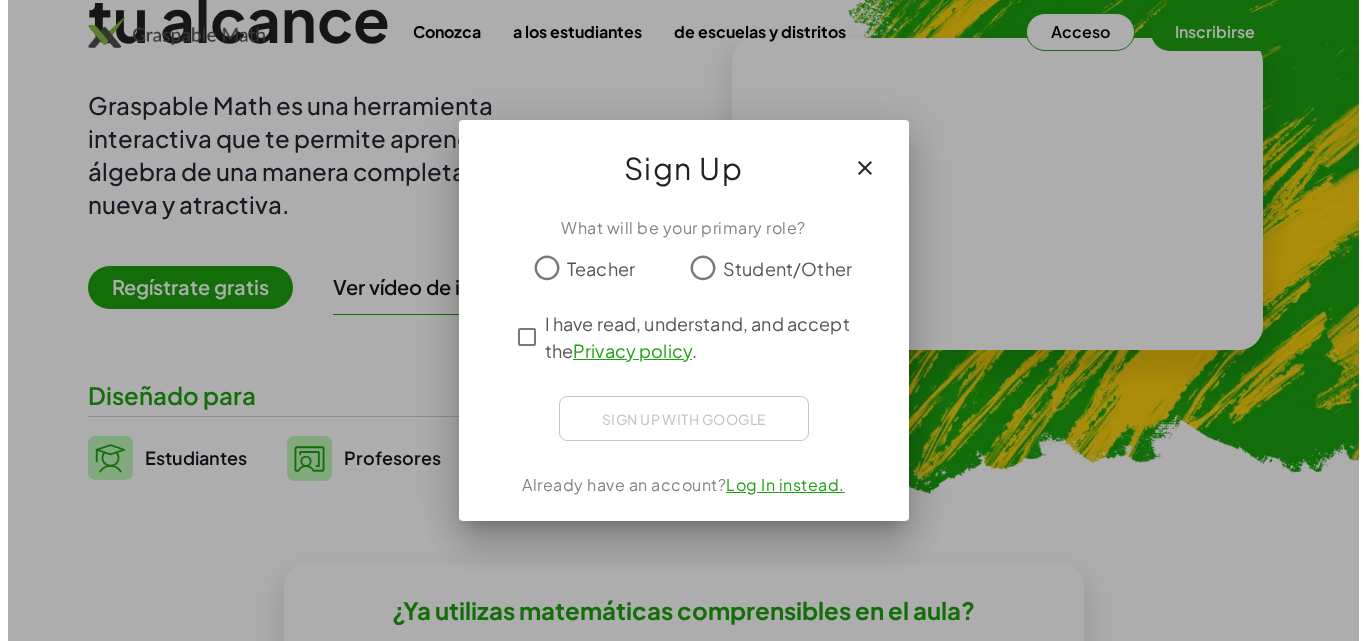scroll, scrollTop: 0, scrollLeft: 0, axis: both 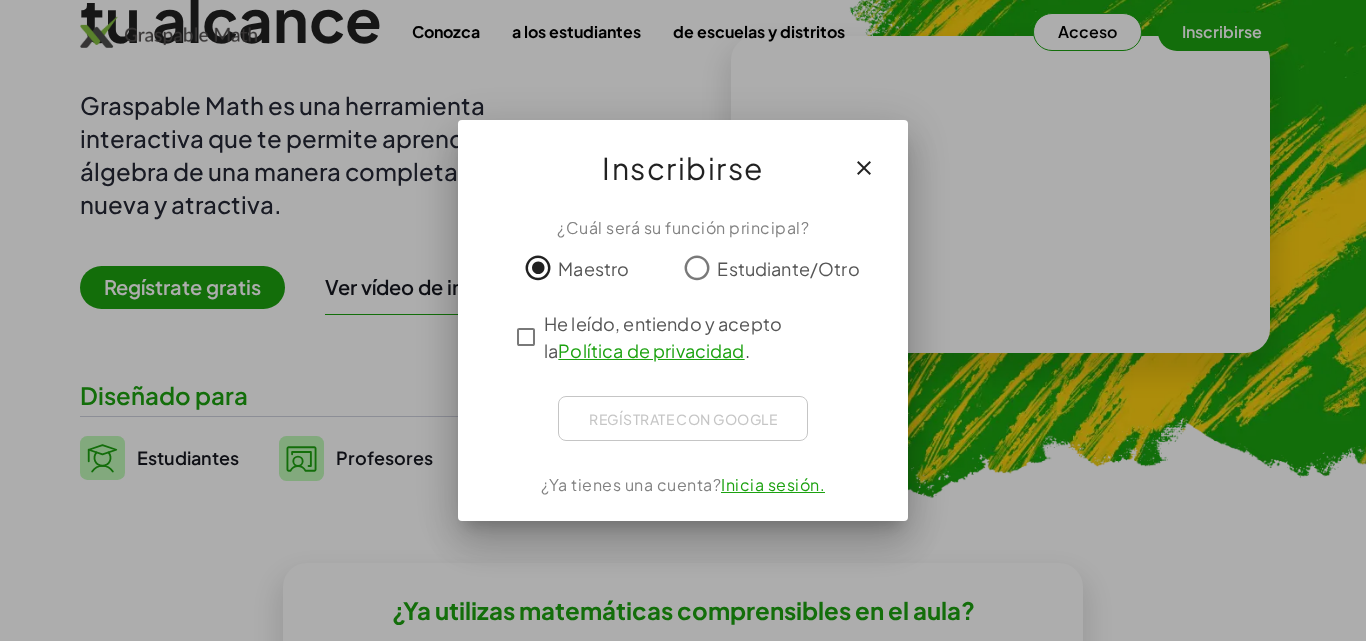 click on "Regístrate con Google" at bounding box center [683, 418] 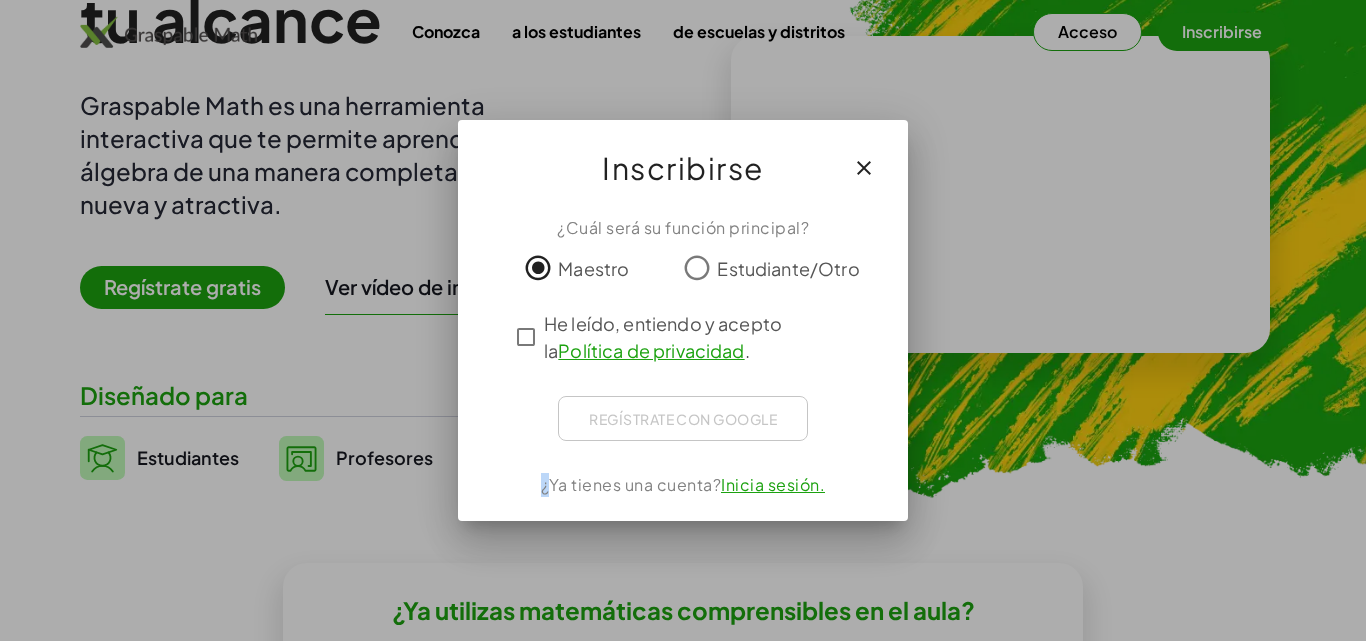 click on "Regístrate con Google" at bounding box center (683, 418) 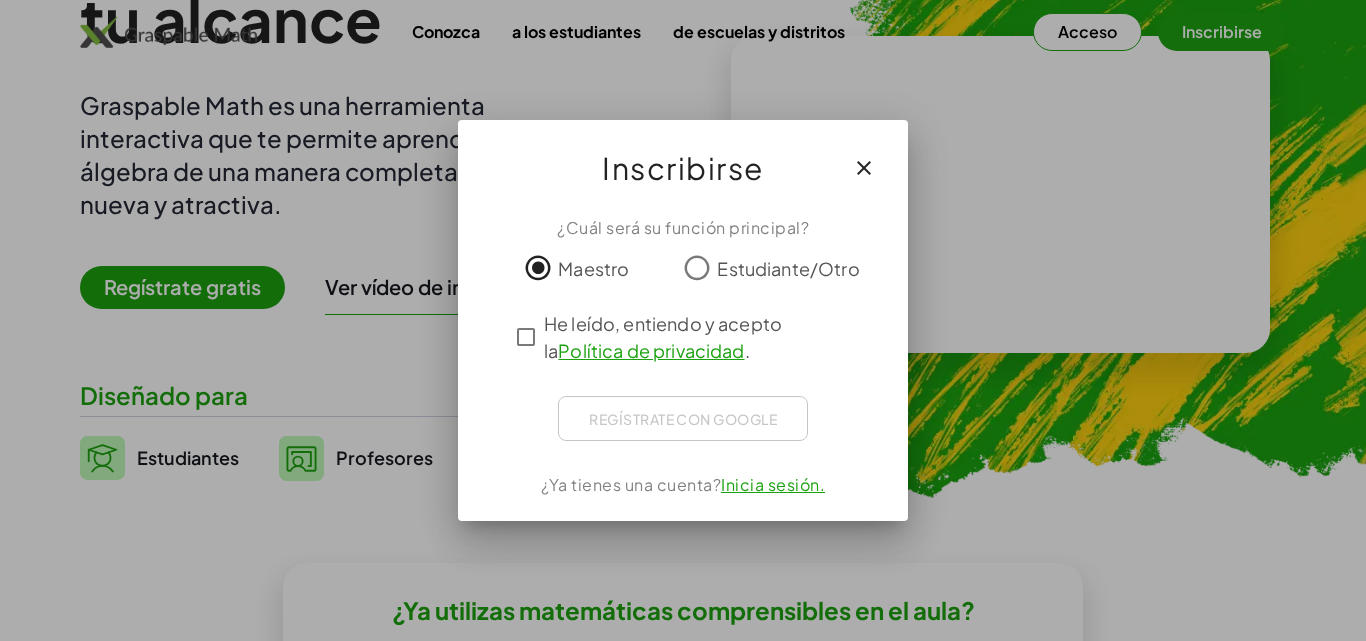 click on "Regístrate con Google" at bounding box center (683, 418) 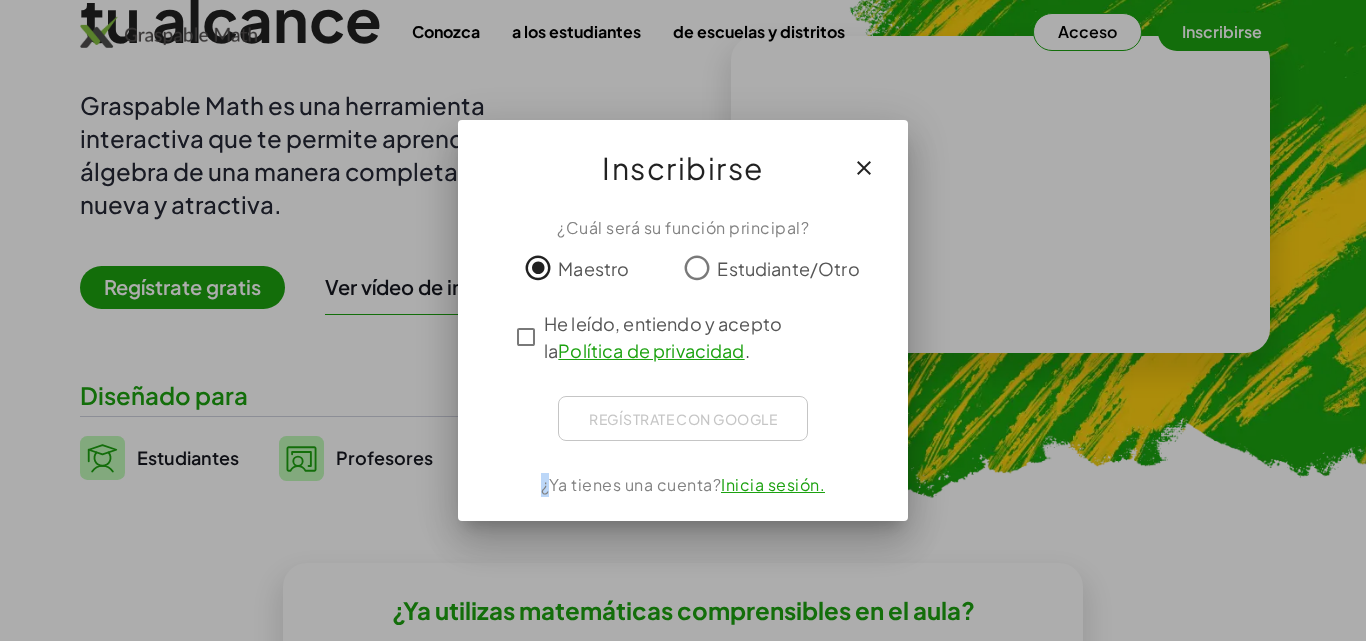 click on "Regístrate con Google" at bounding box center (683, 418) 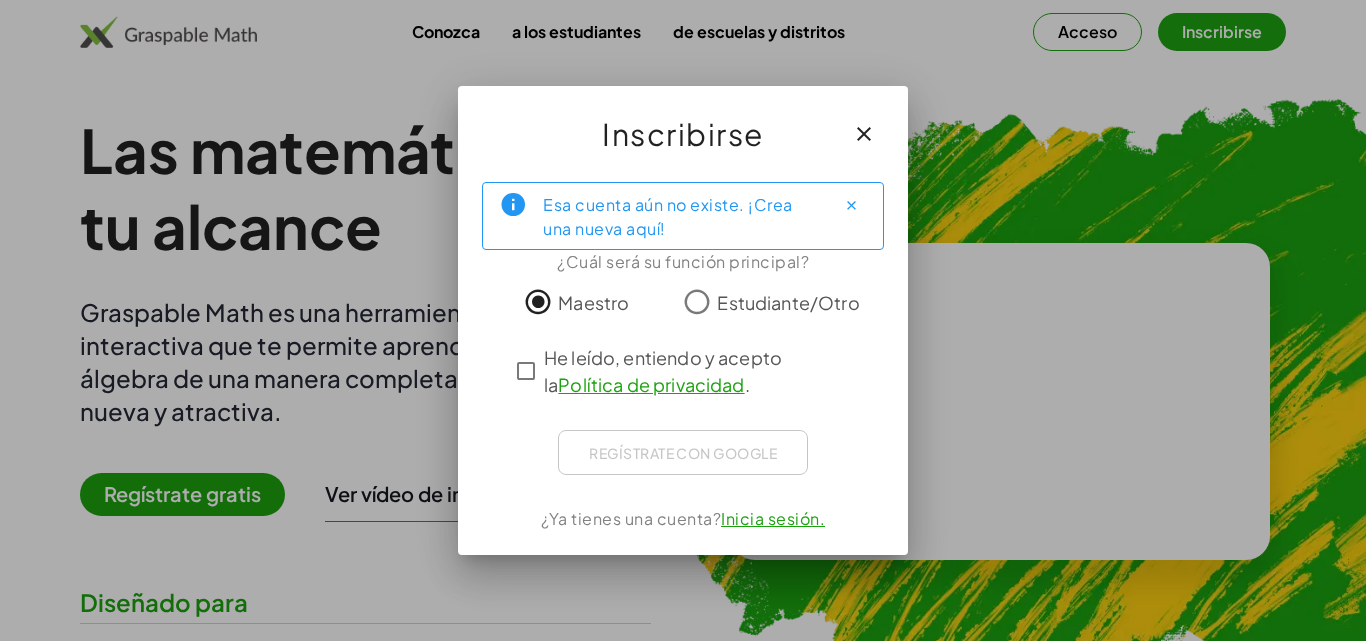 click on "Inicia sesión." at bounding box center [773, 518] 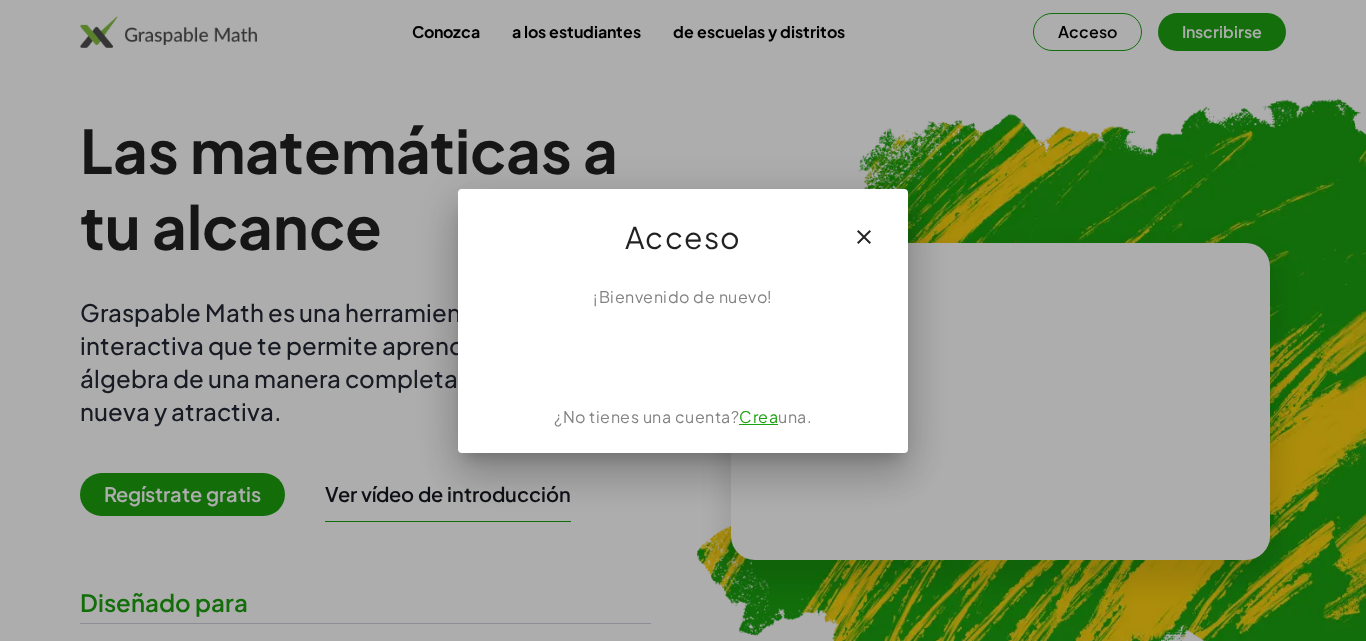 click on "Crea" at bounding box center [758, 416] 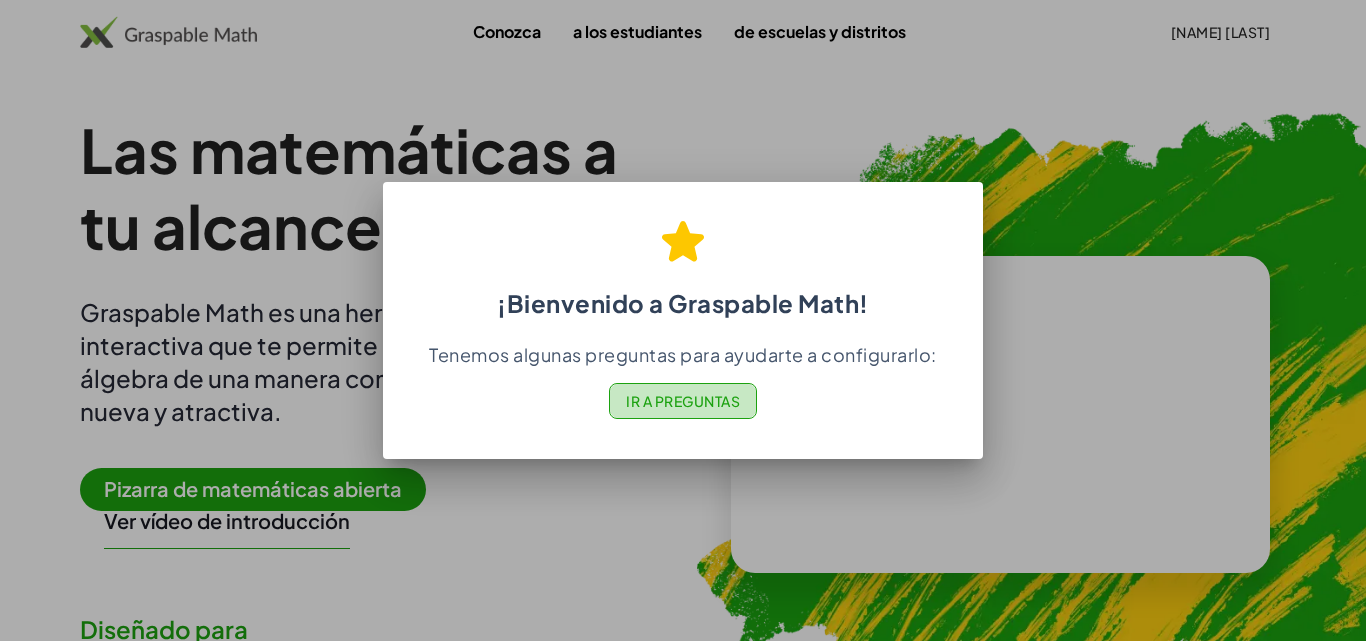 click on "Ir a Preguntas" at bounding box center [683, 401] 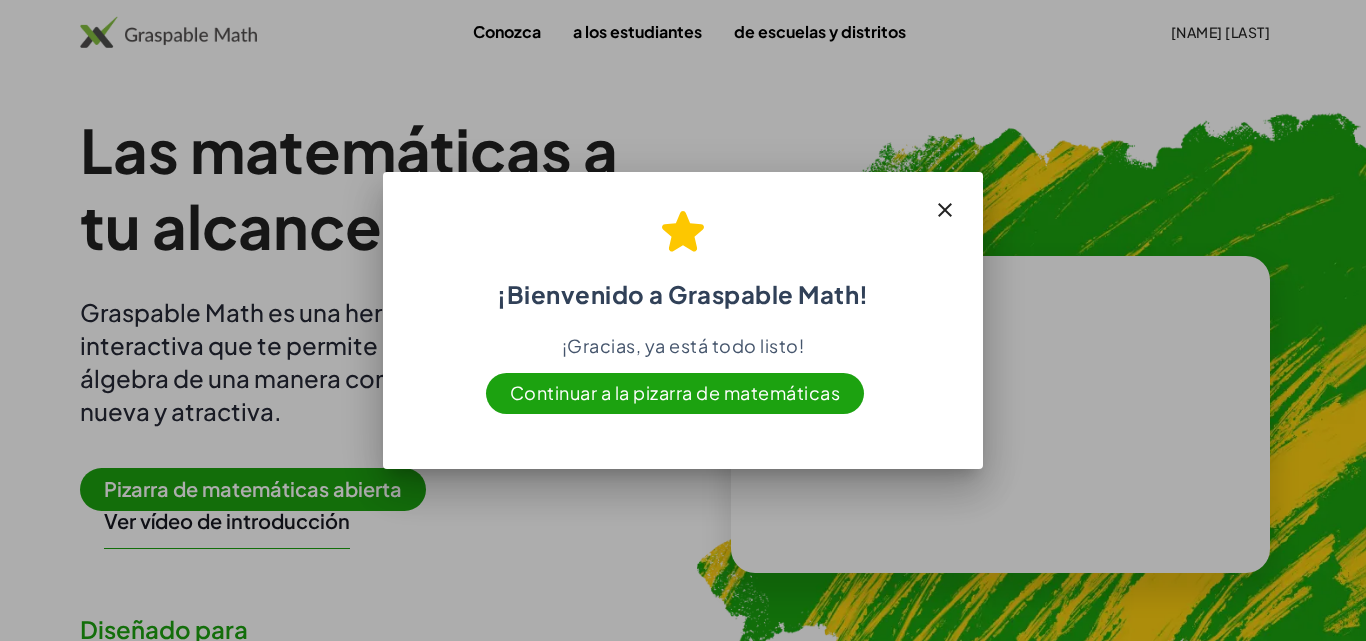 click on "Continuar a la pizarra de matemáticas" at bounding box center (675, 392) 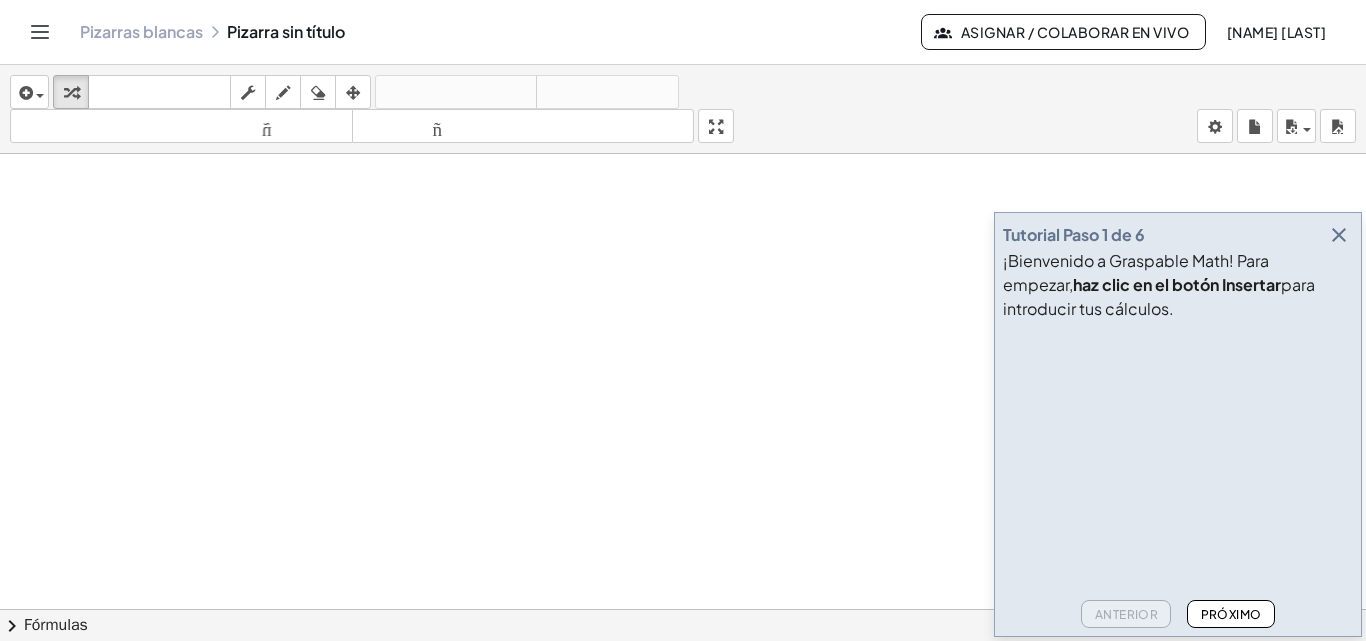 click at bounding box center [1339, 235] 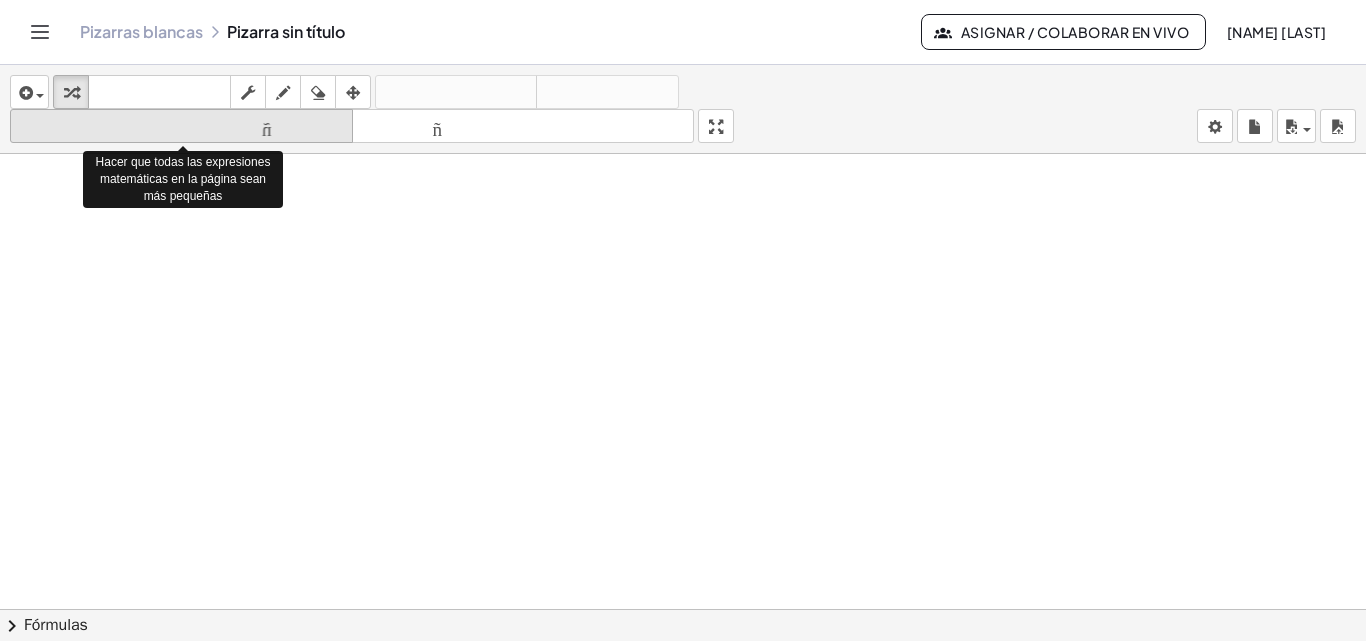 click on "tamaño_del_formato" at bounding box center (181, 126) 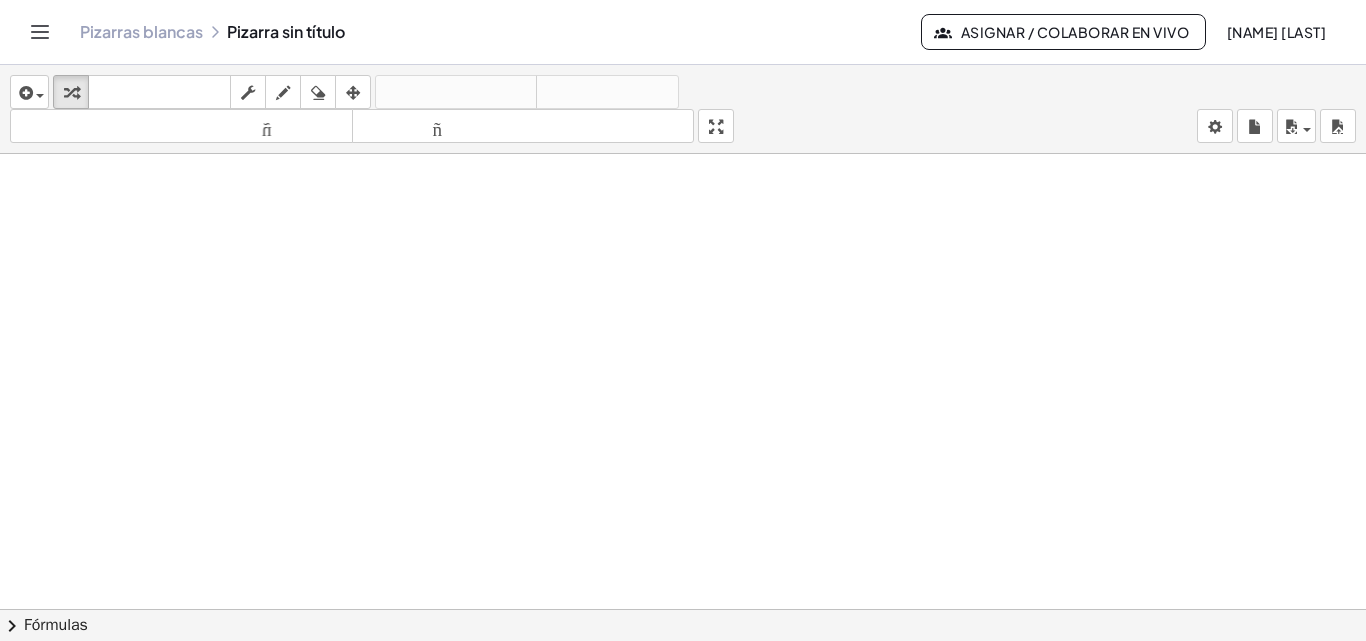 click 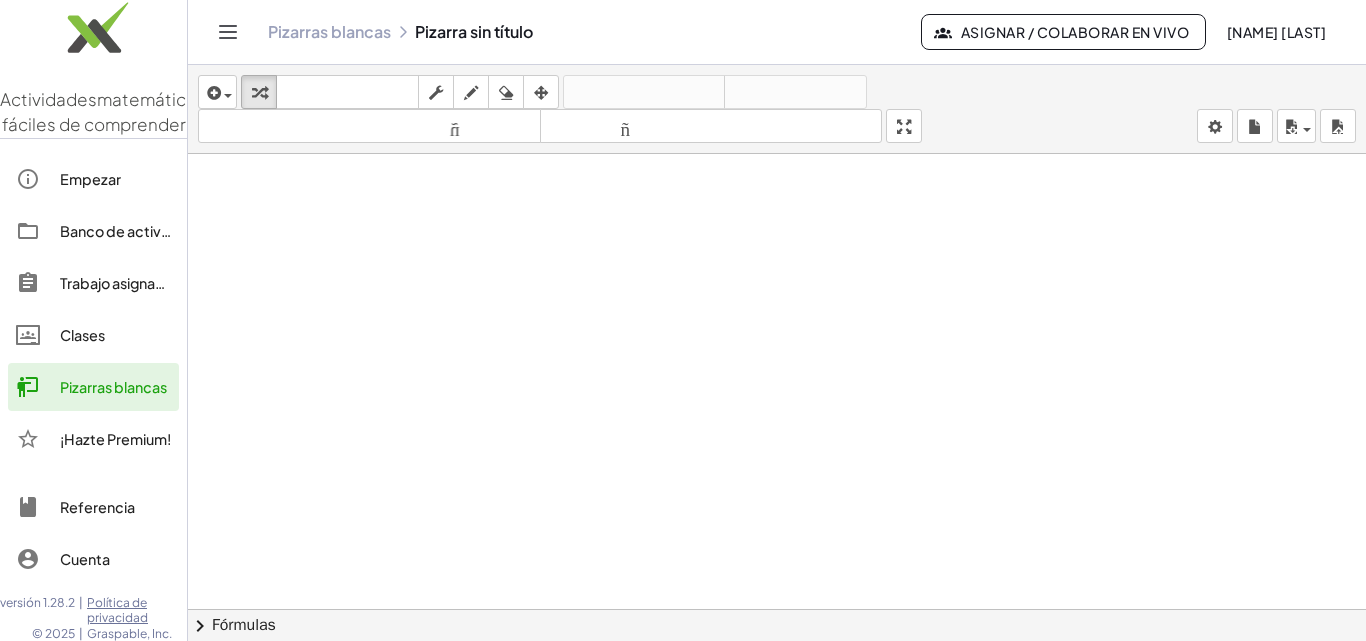 click at bounding box center (777, 688) 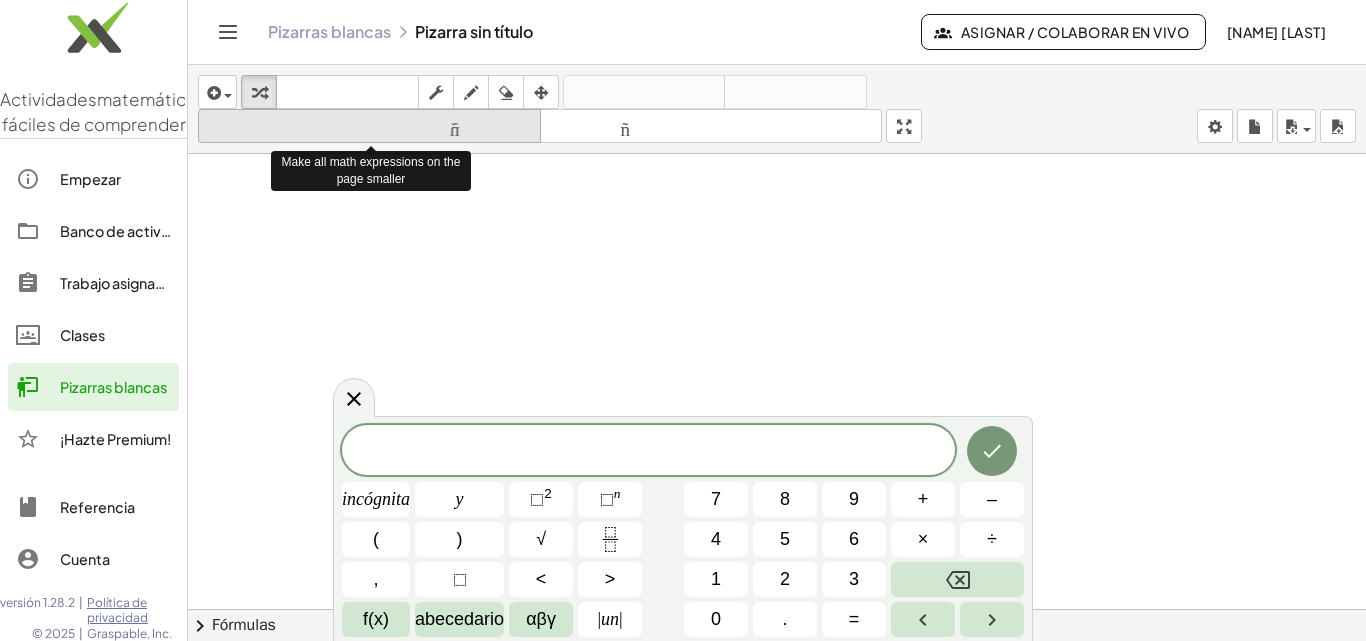 click on "tamaño_del_formato" at bounding box center [369, 126] 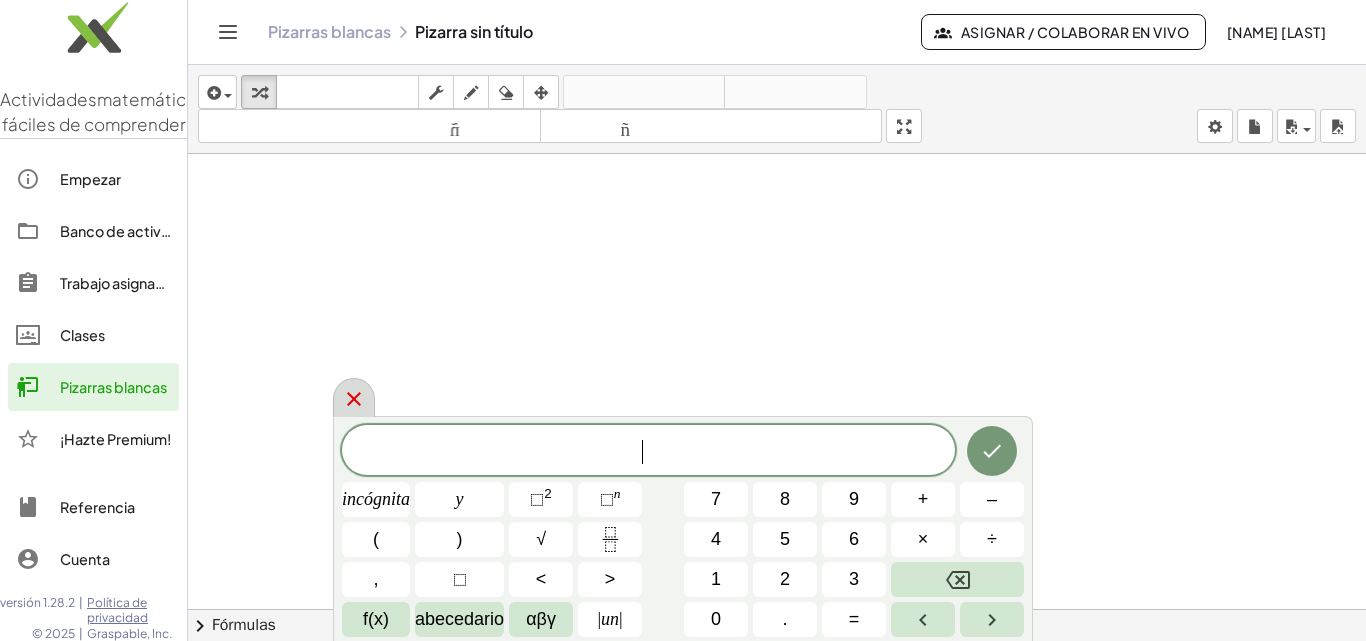 click 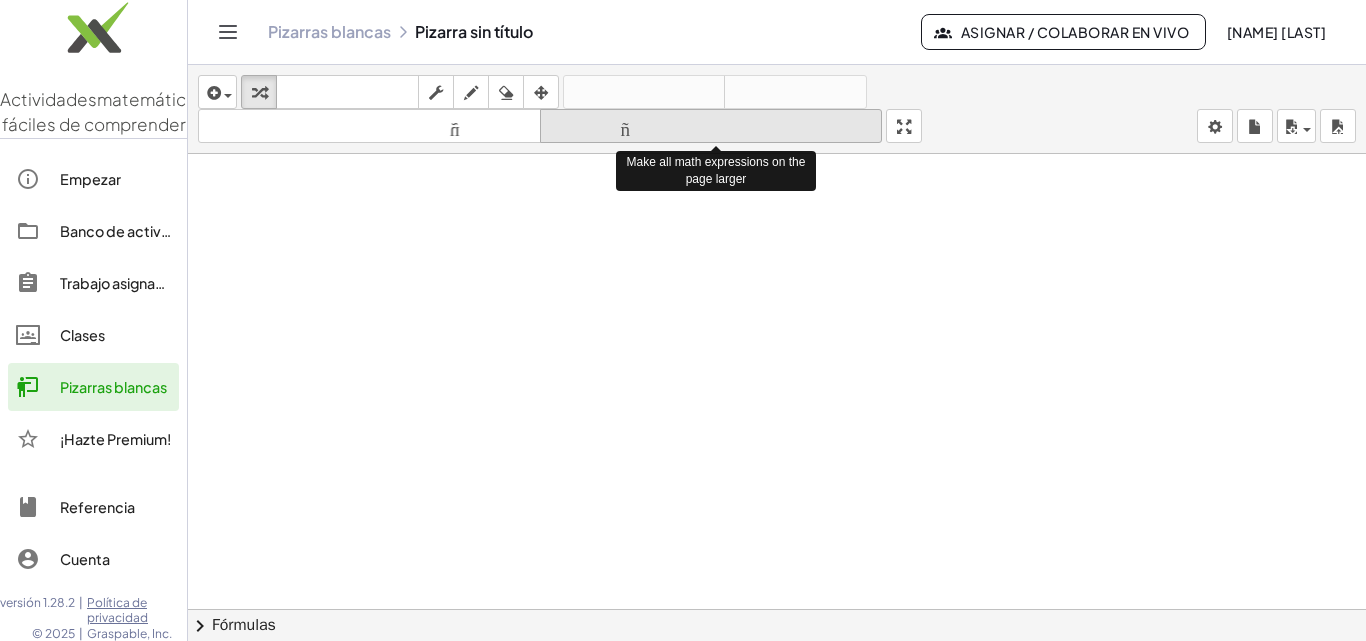 click on "tamaño_del_formato" at bounding box center [711, 126] 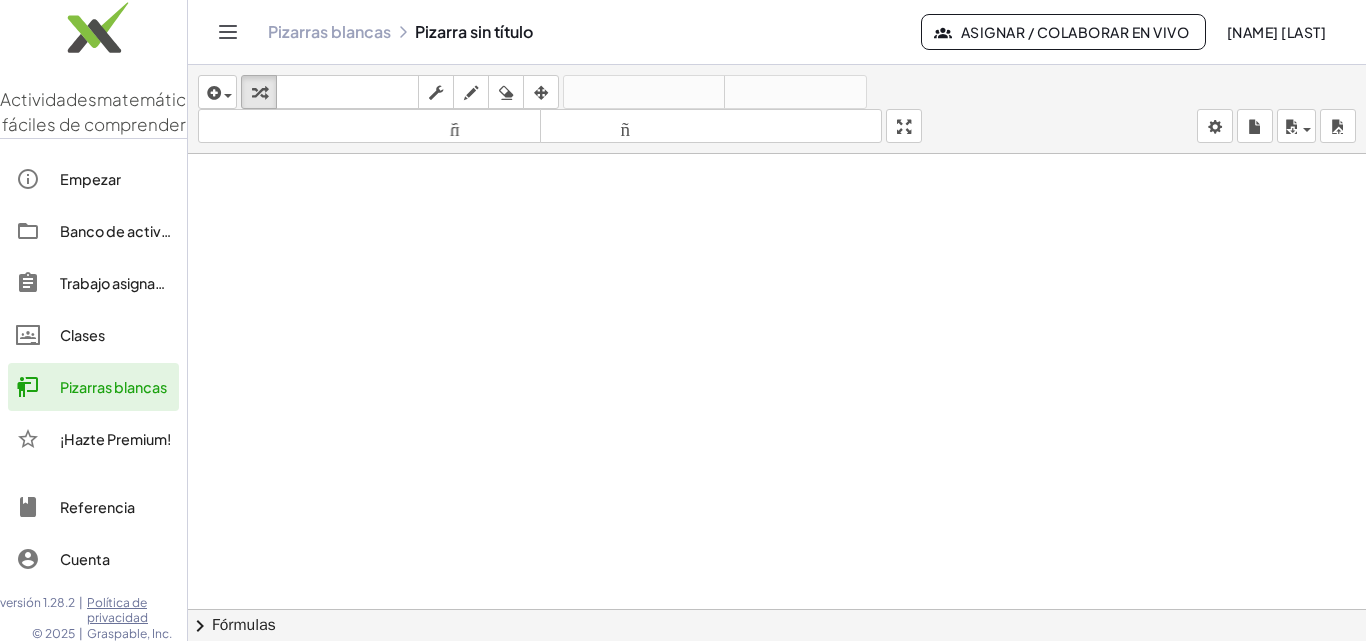 click at bounding box center [777, 688] 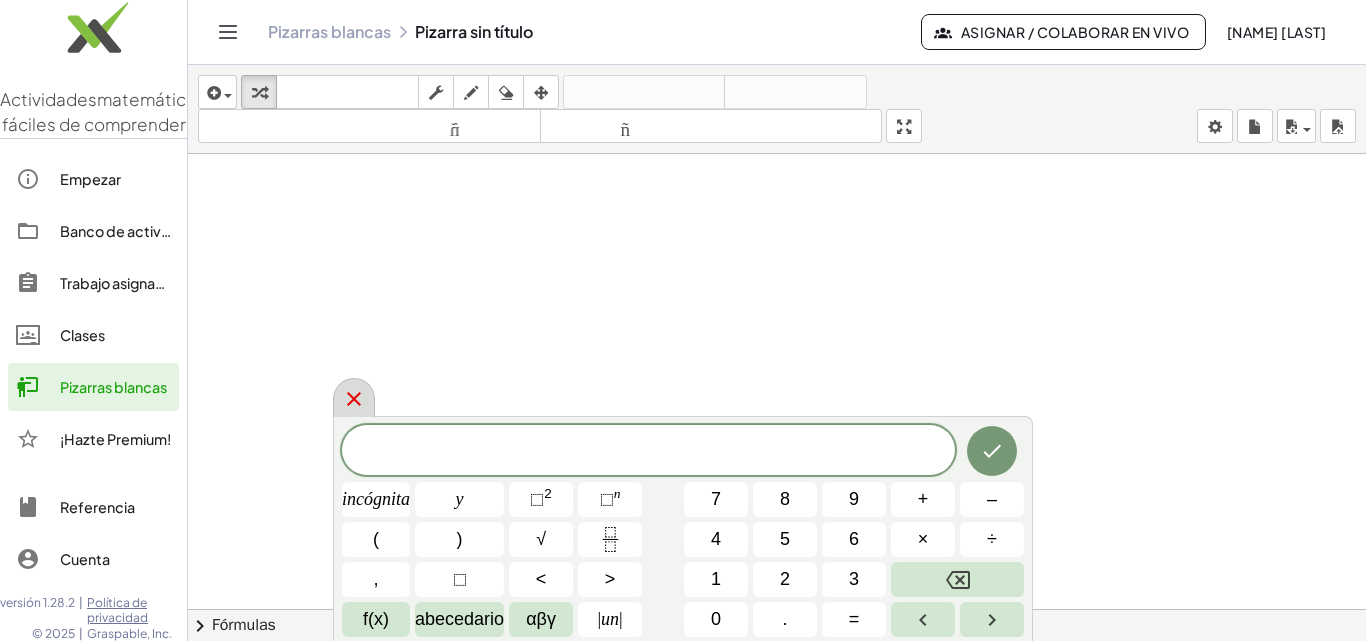 click 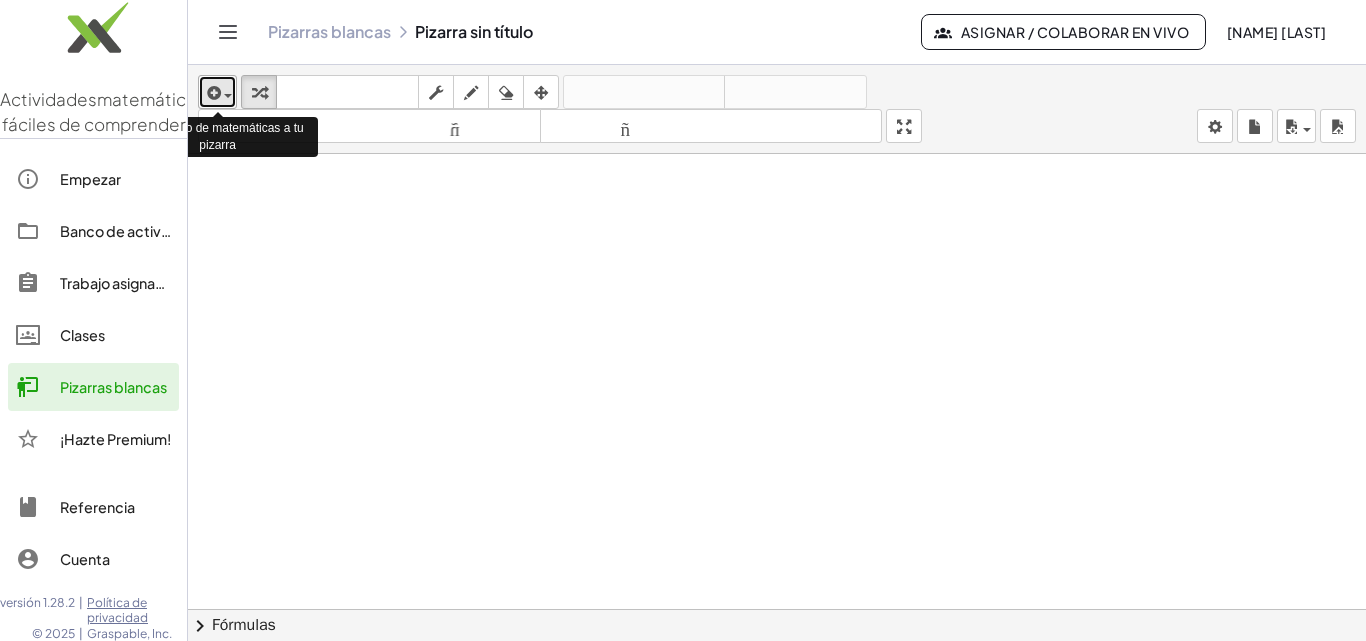 click at bounding box center [212, 93] 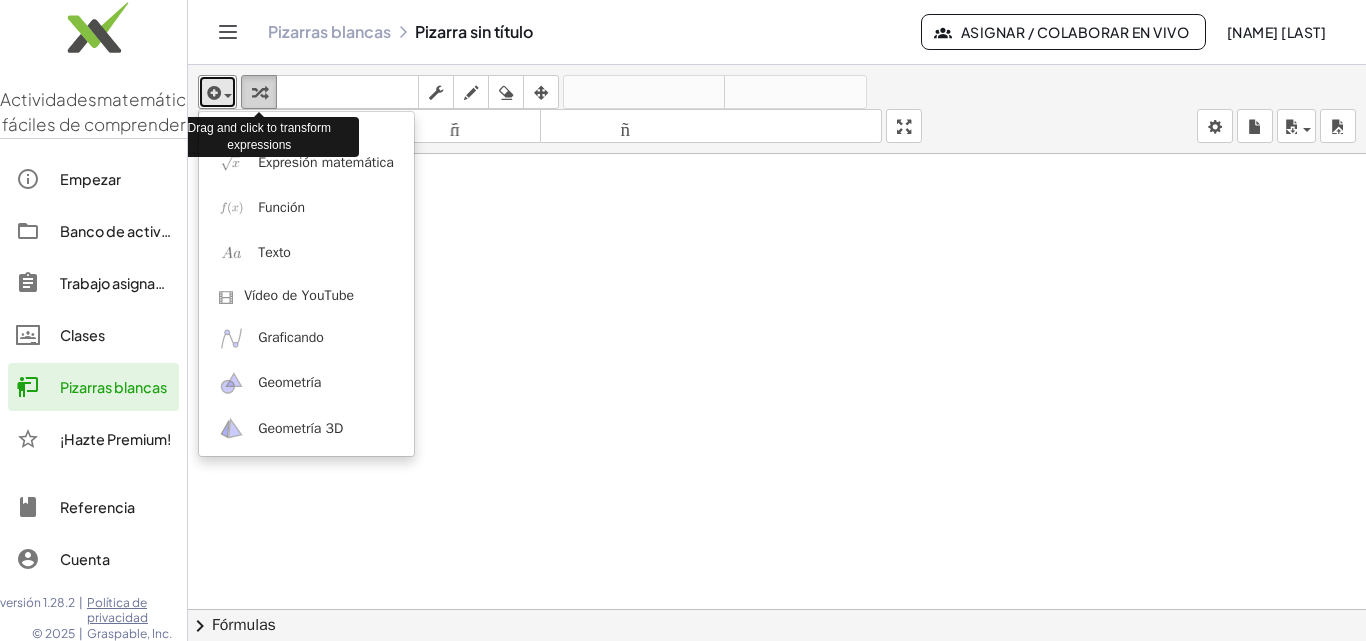 click at bounding box center (259, 92) 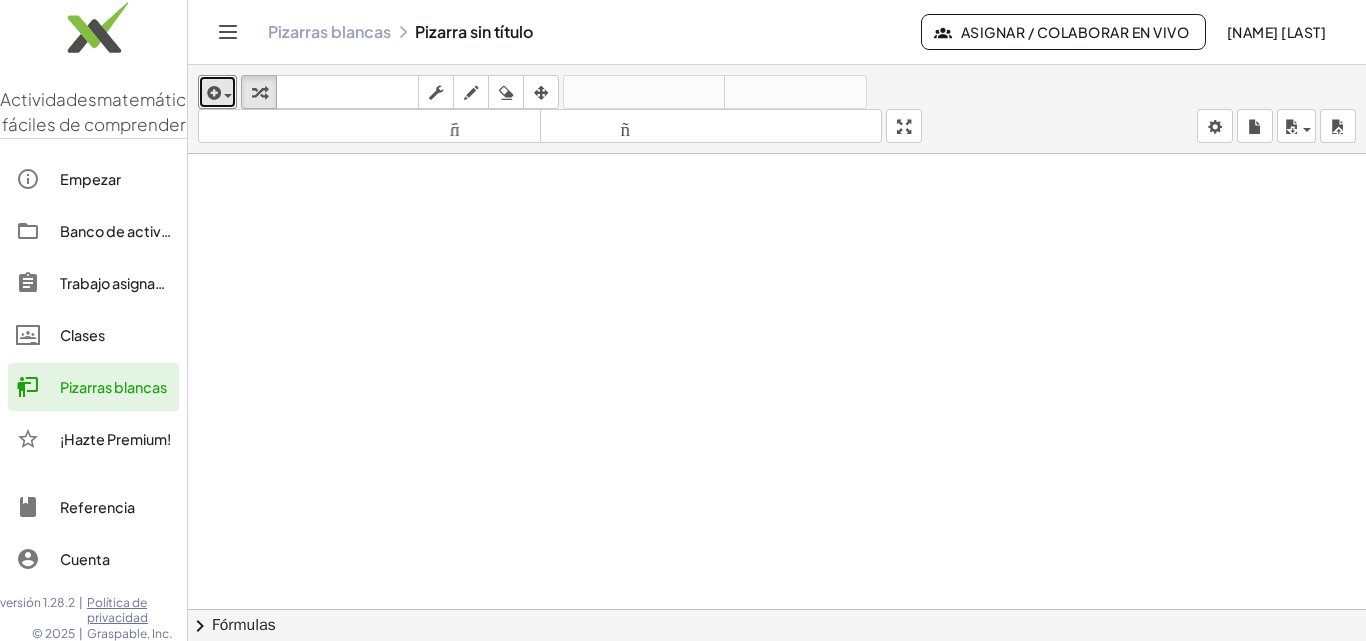 click at bounding box center [777, 688] 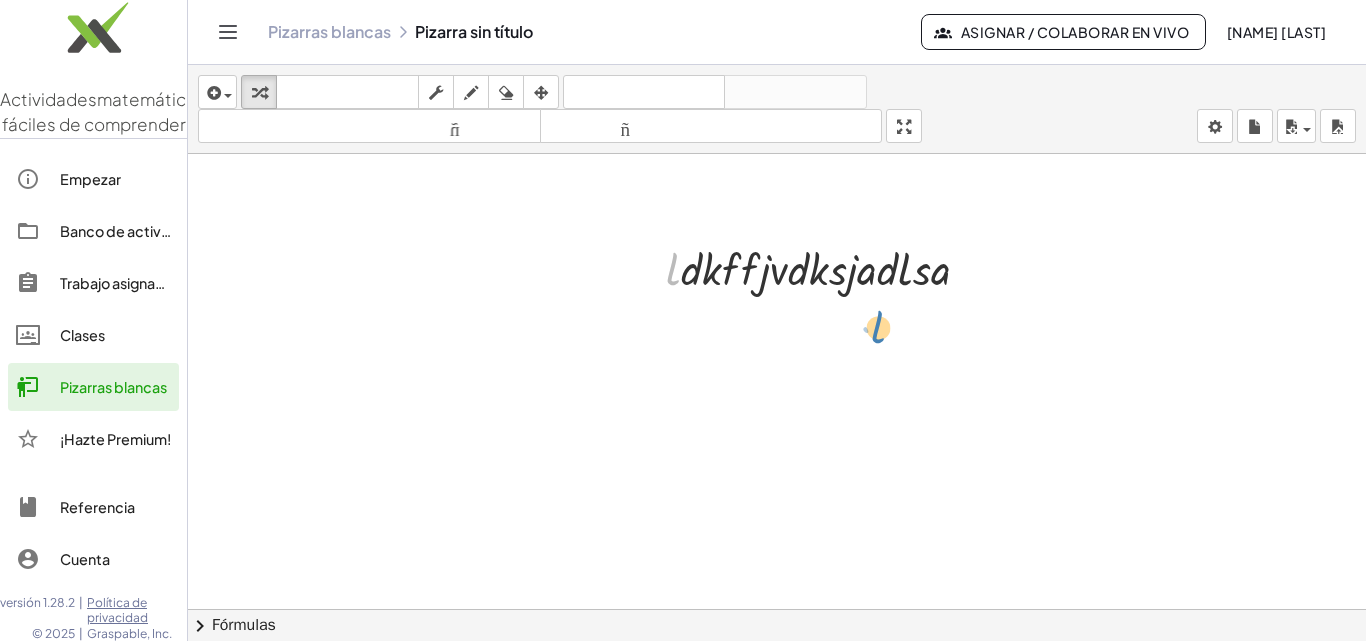 drag, startPoint x: 674, startPoint y: 247, endPoint x: 879, endPoint y: 304, distance: 212.77689 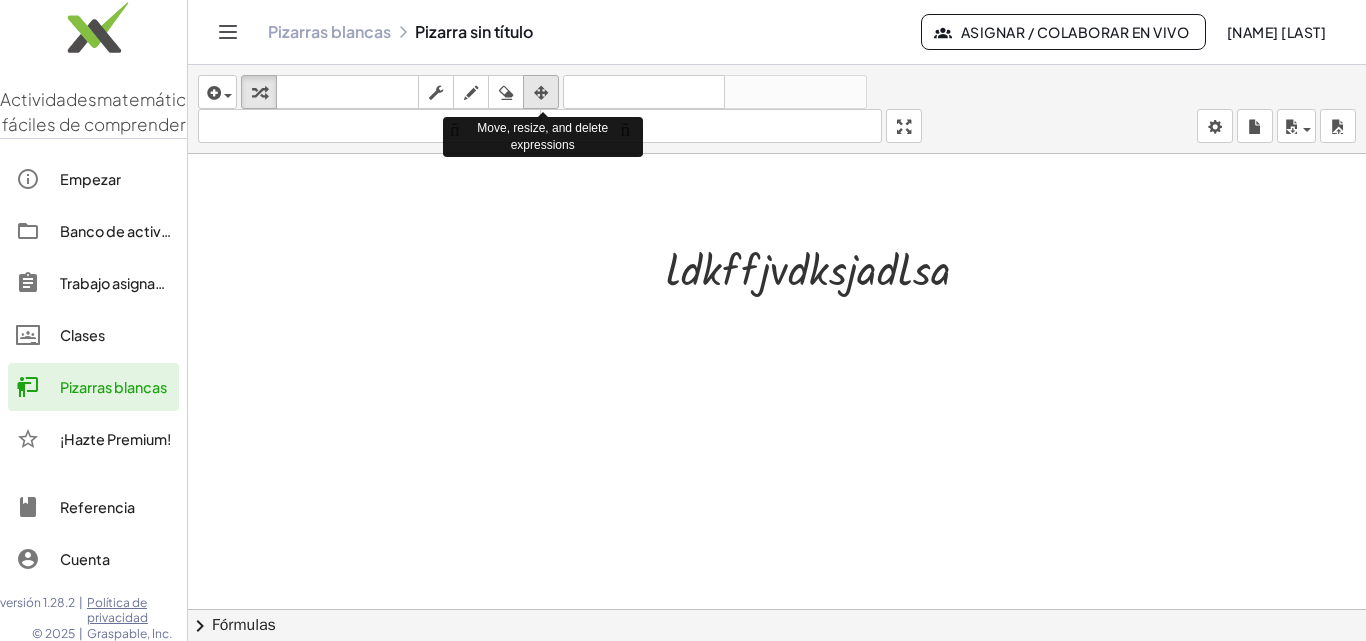 click at bounding box center (541, 93) 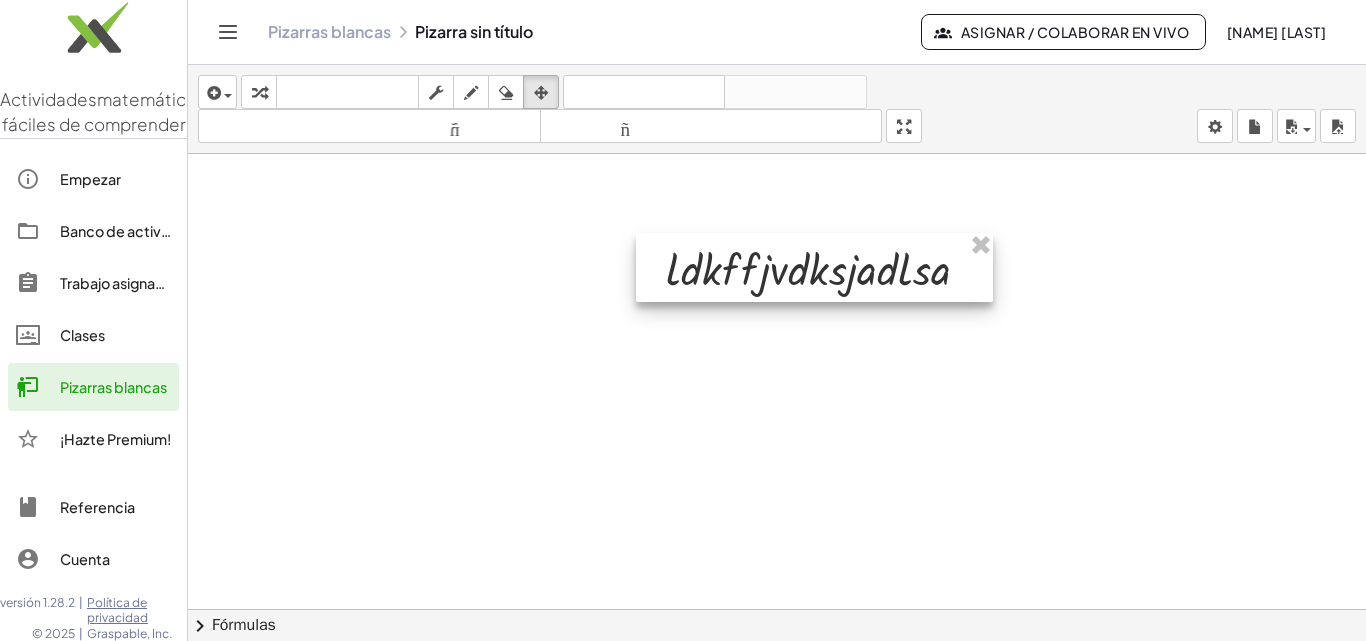 drag, startPoint x: 689, startPoint y: 216, endPoint x: 789, endPoint y: 276, distance: 116.61904 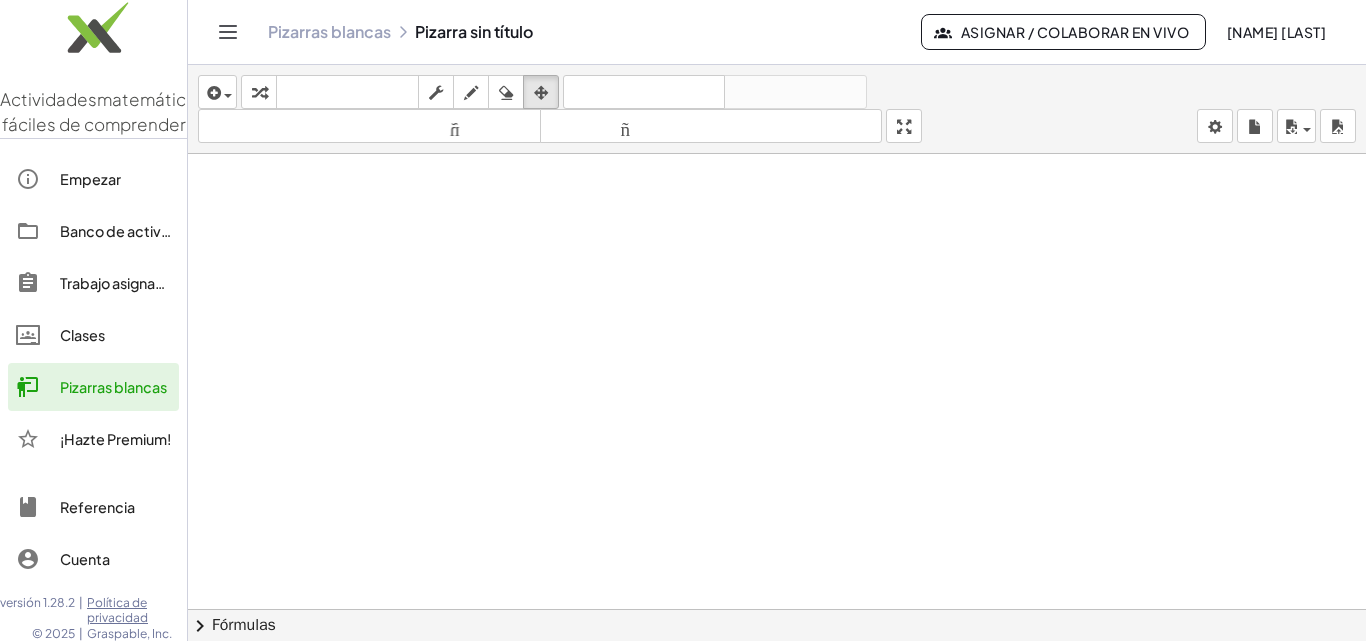click on "[FIRST] [LAST]" at bounding box center (1276, 32) 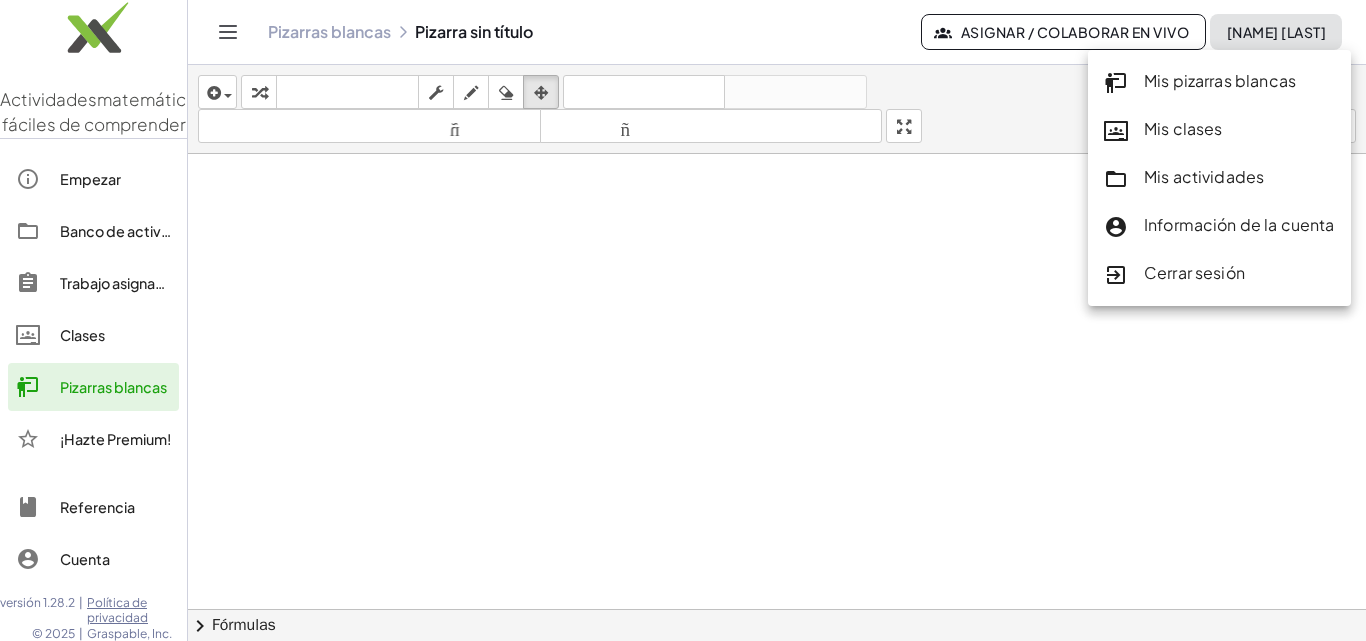 click on "Mis pizarras blancas" at bounding box center [1220, 80] 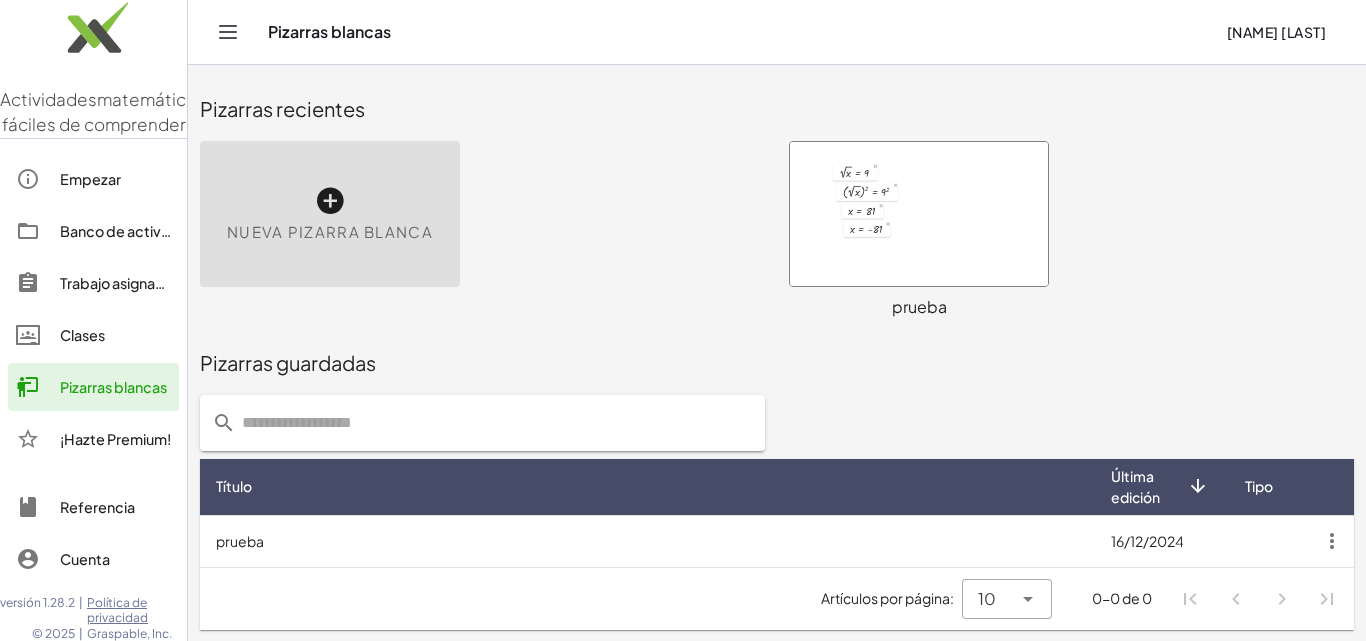 click on "Nueva pizarra blanca" at bounding box center [330, 214] 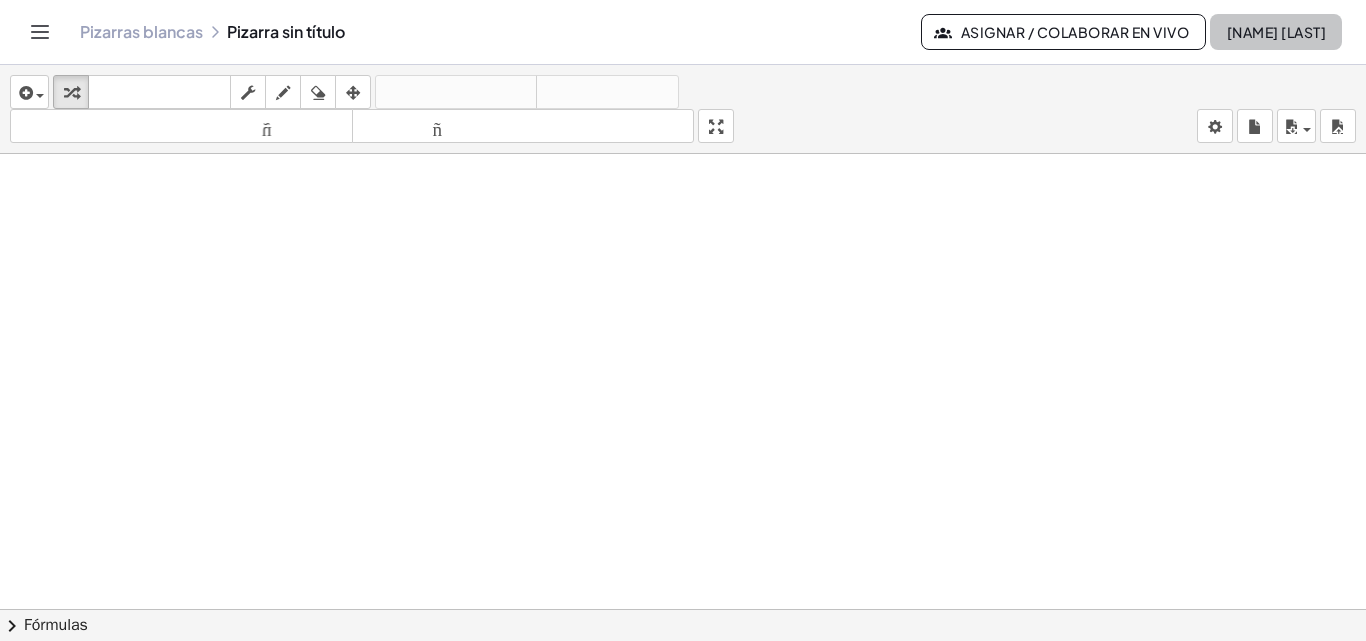 click on "[FIRST] [LAST]" at bounding box center [1276, 32] 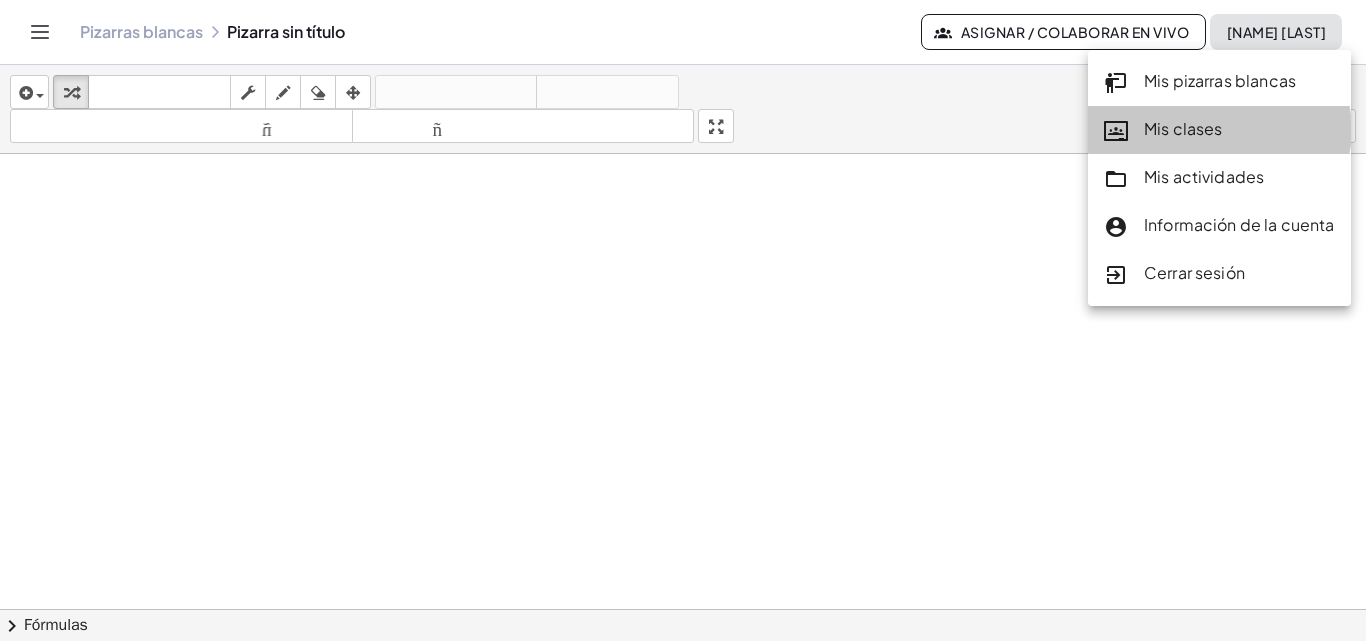 click on "Mis clases" at bounding box center [1183, 128] 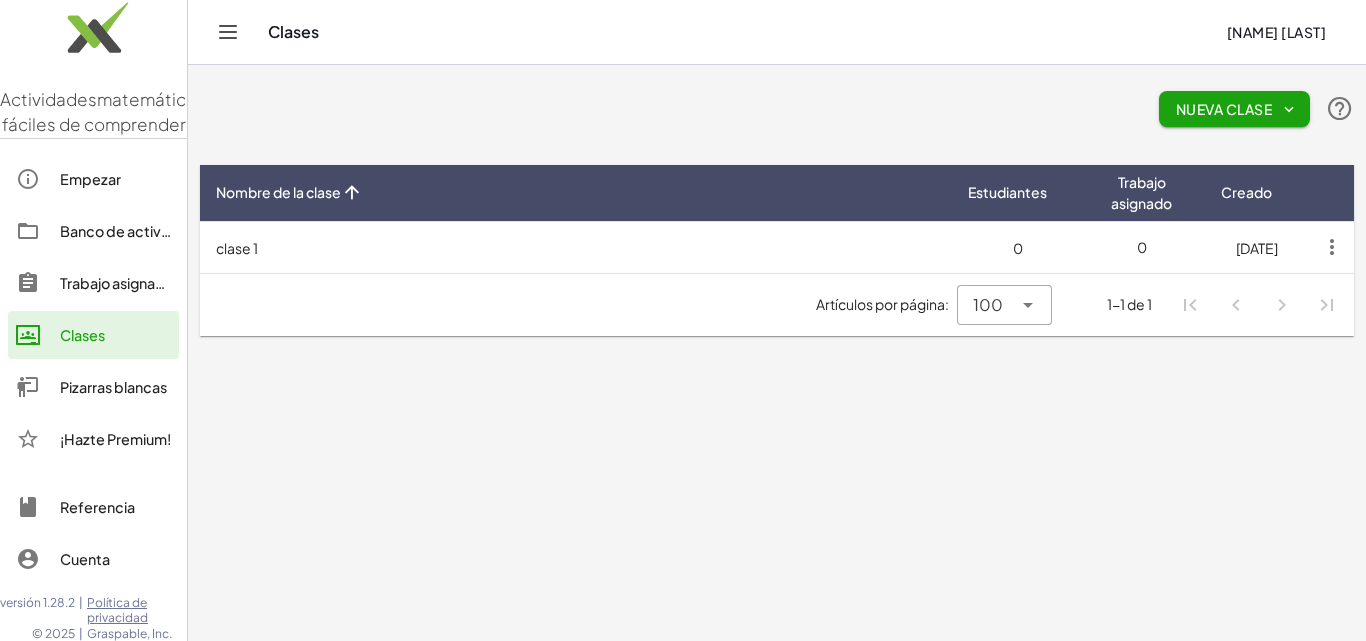 click on "Nueva clase" at bounding box center [1224, 109] 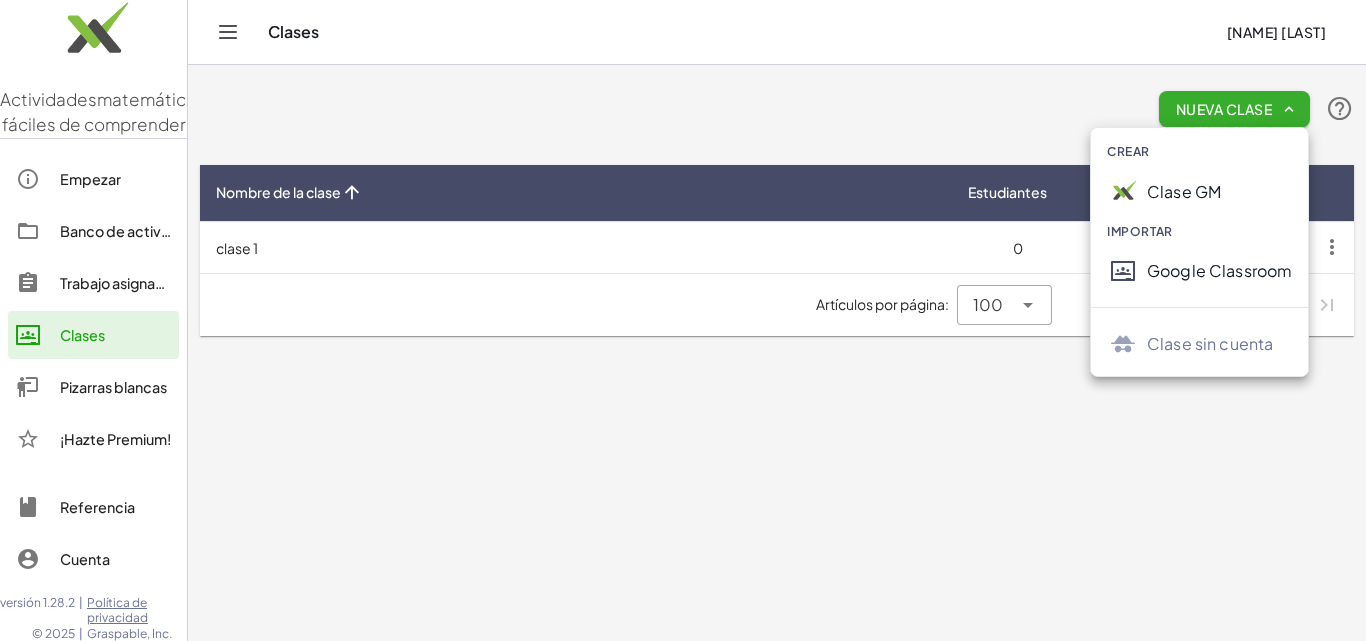 click on "Clase GM" at bounding box center (1184, 191) 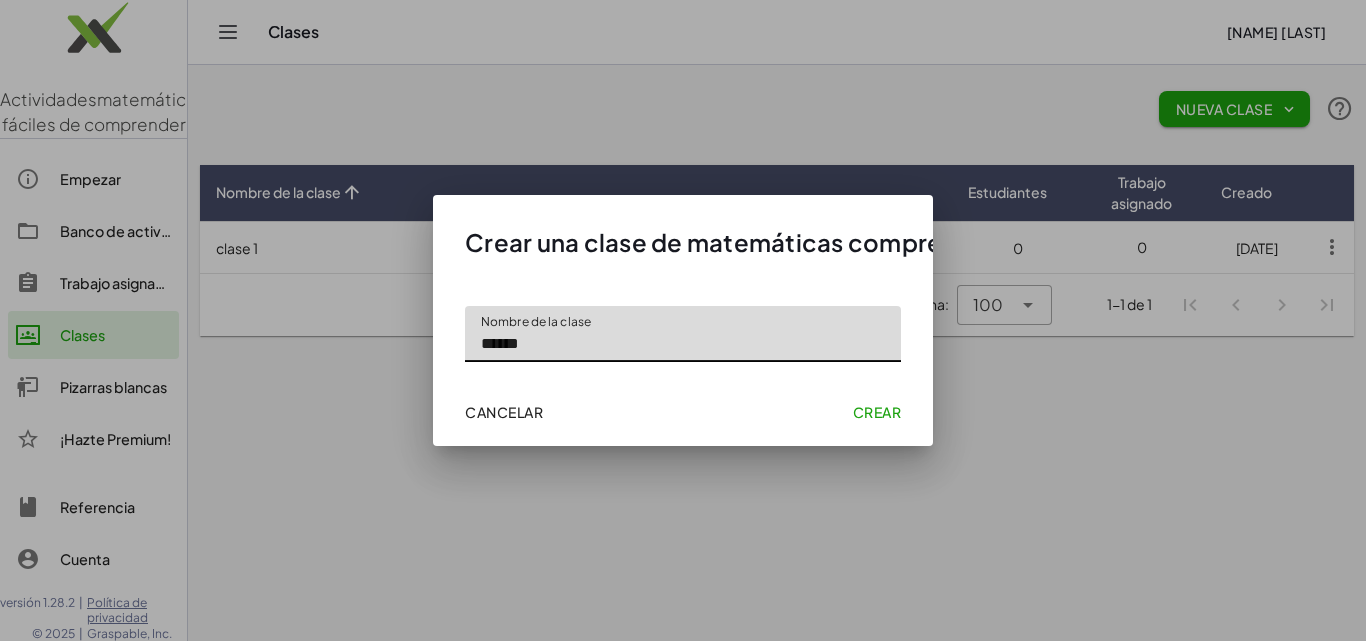 type on "******" 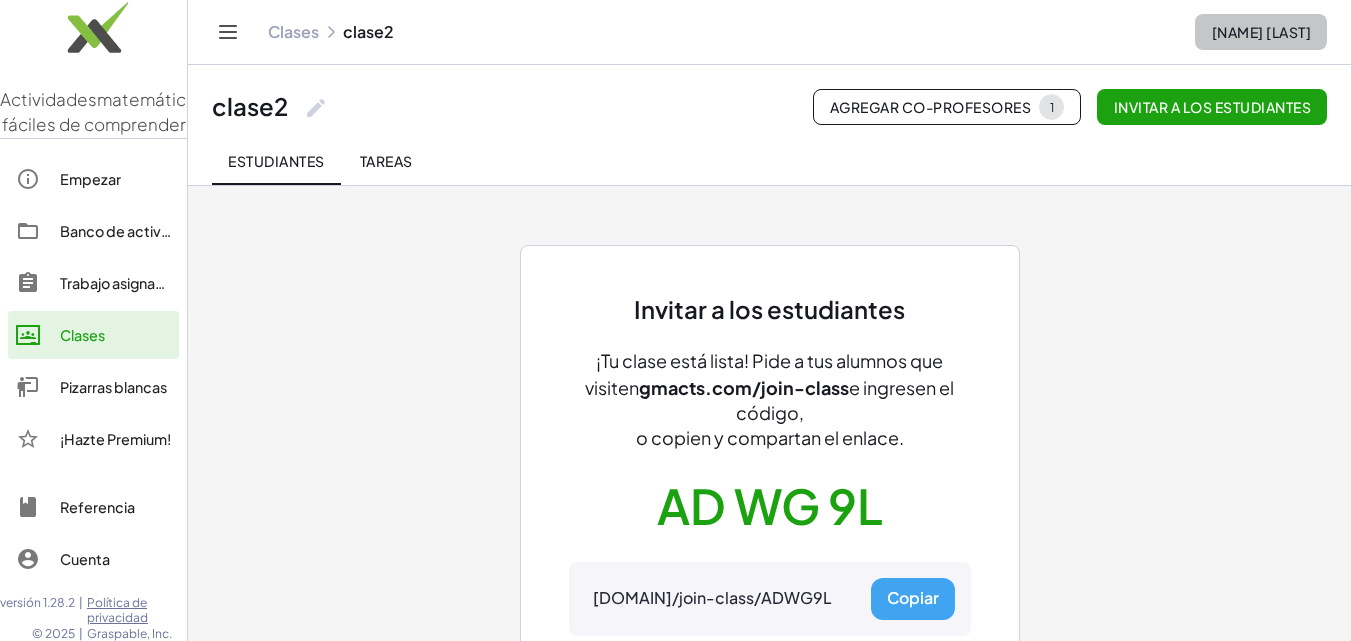 click on "[FIRST] [LAST]" at bounding box center [1261, 32] 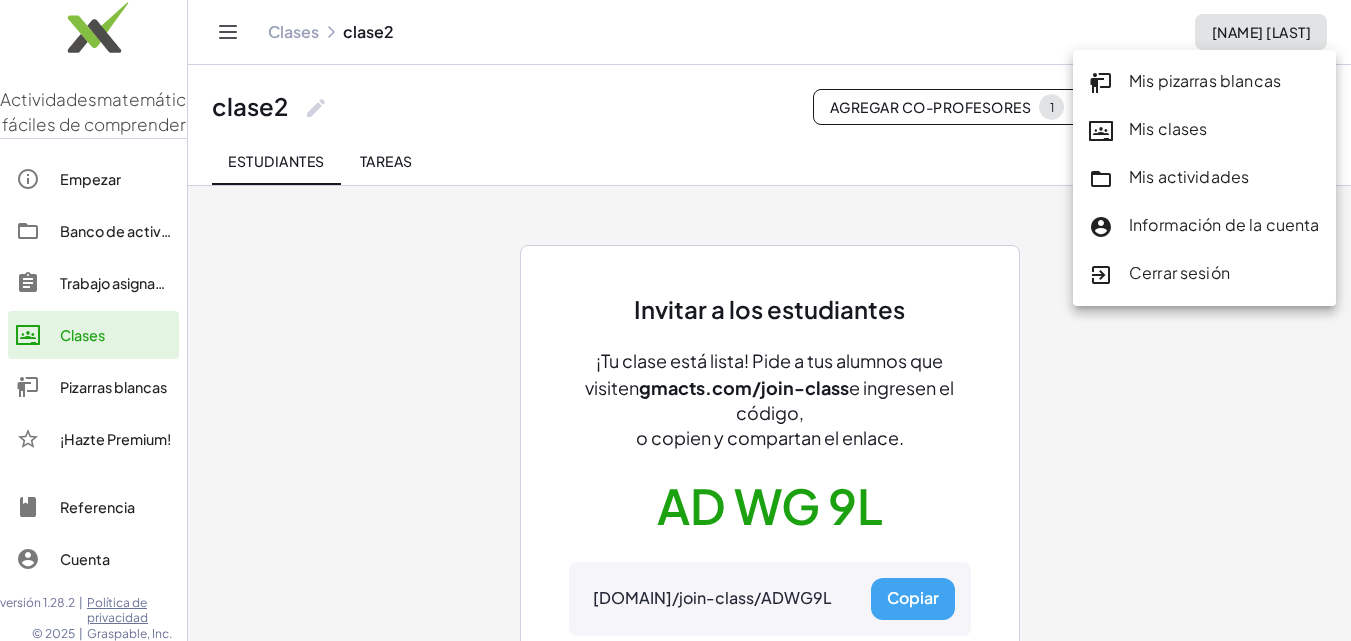click on "Mis pizarras blancas" at bounding box center [1205, 80] 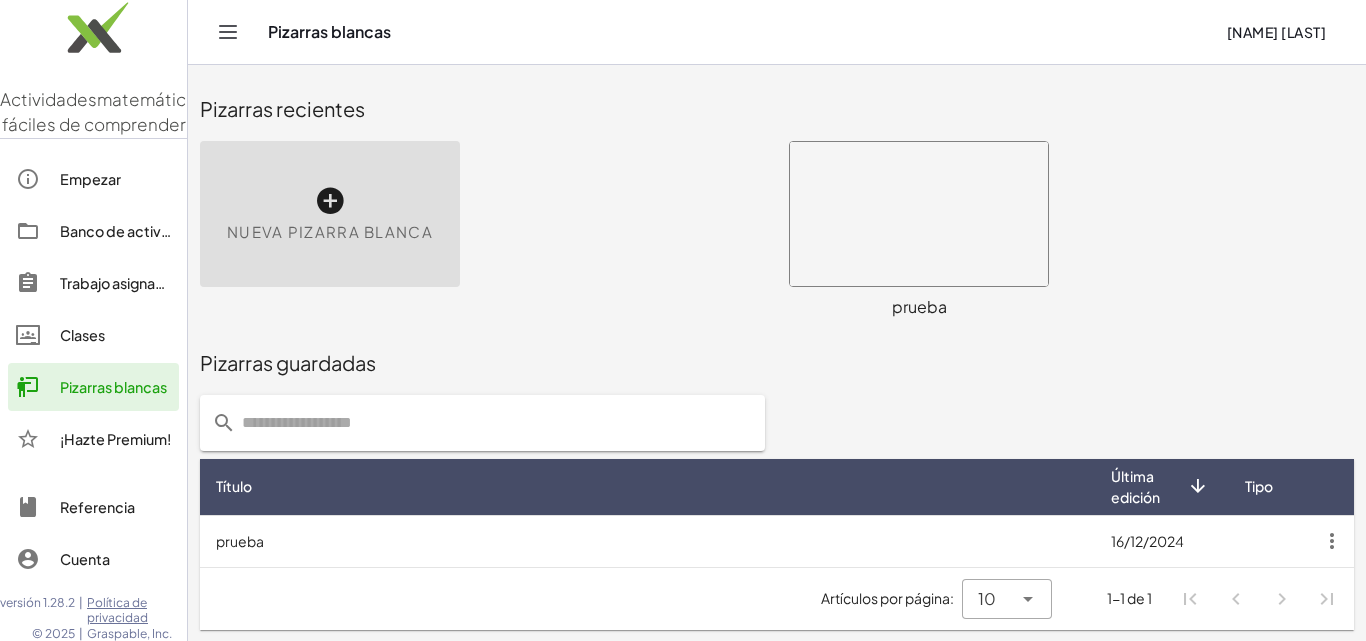 click on "Nueva pizarra blanca" at bounding box center [330, 231] 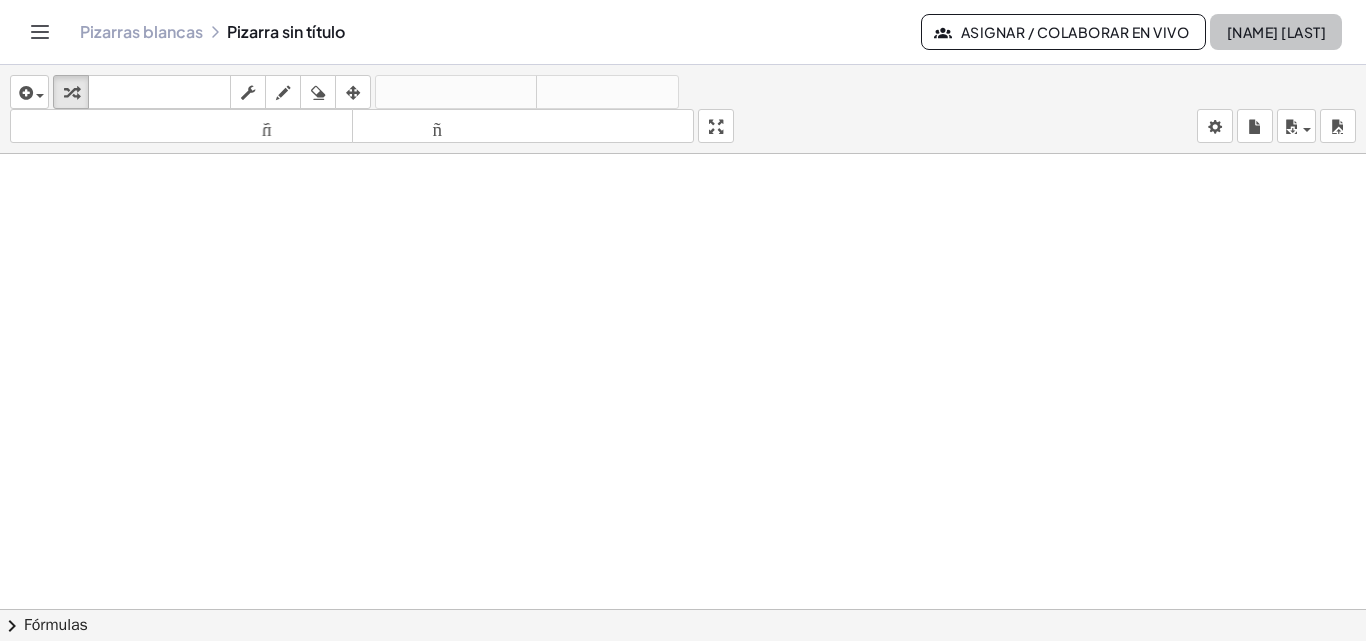 click on "[FIRST] [LAST]" at bounding box center (1276, 32) 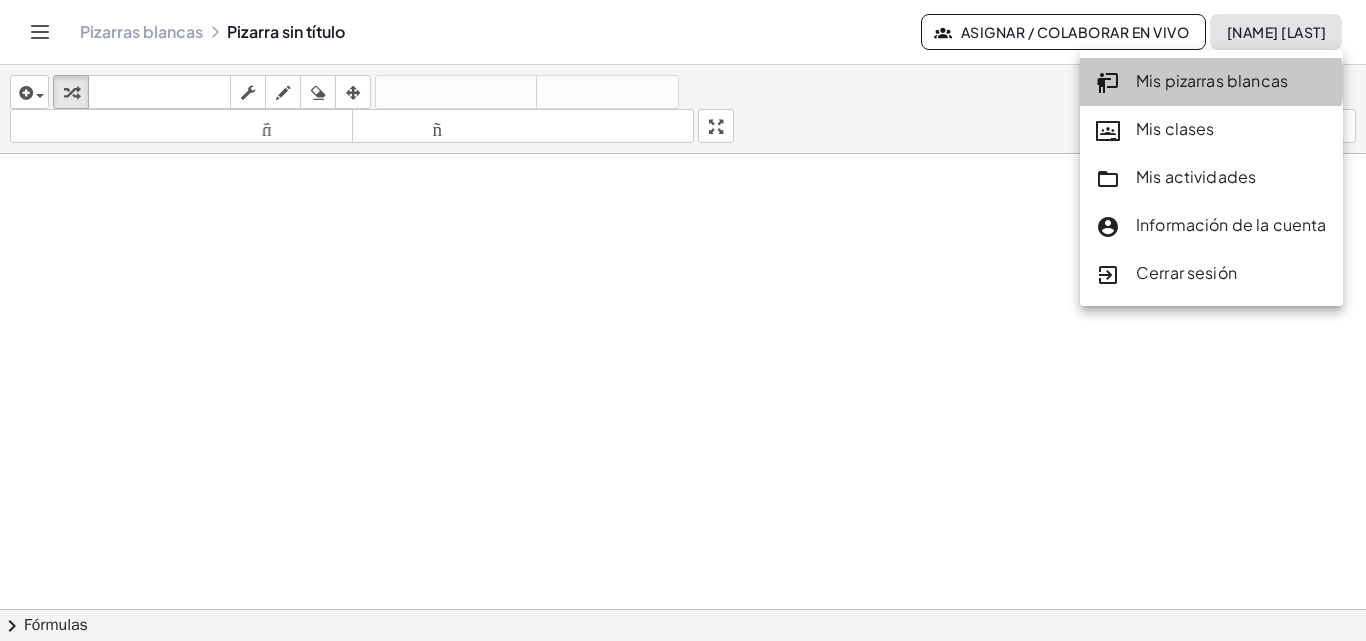 click on "Mis pizarras blancas" at bounding box center (1212, 80) 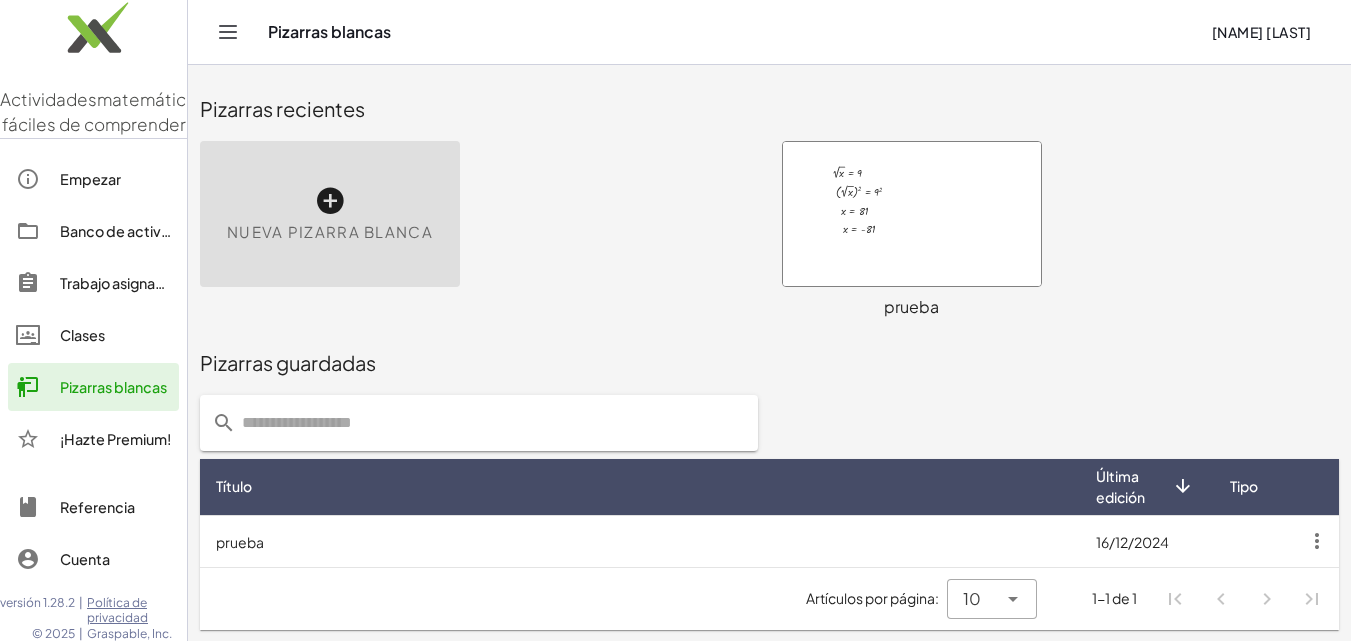 click 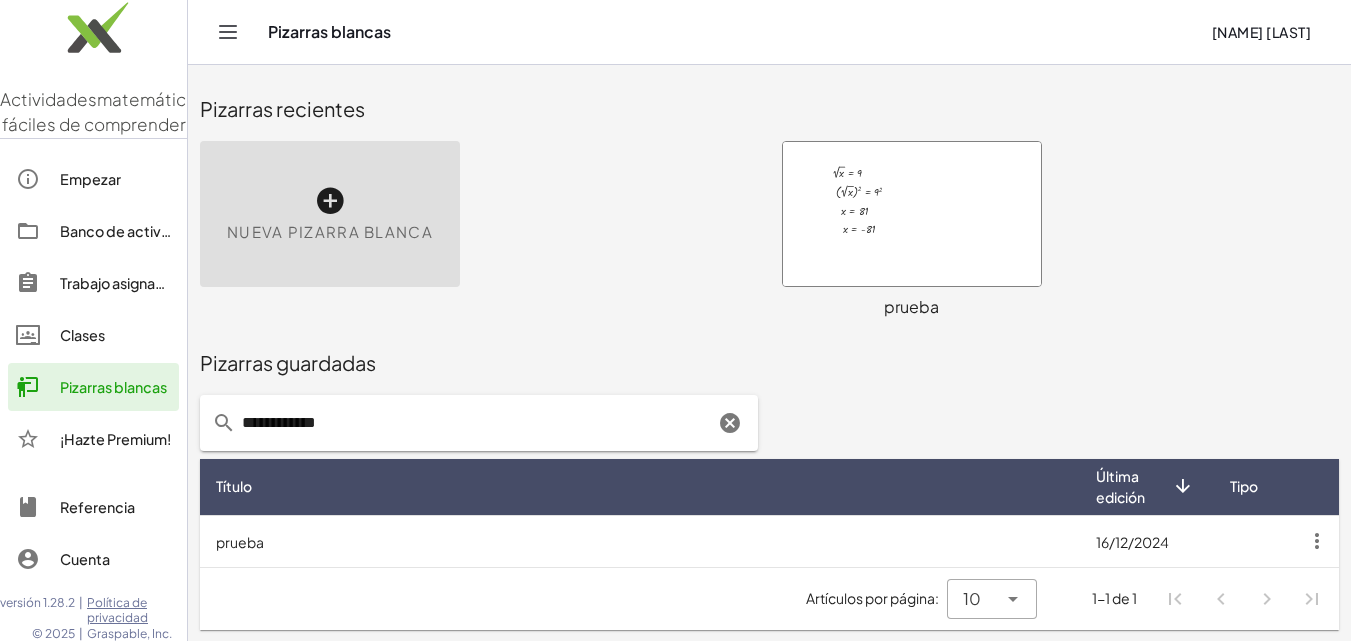 click on "**********" 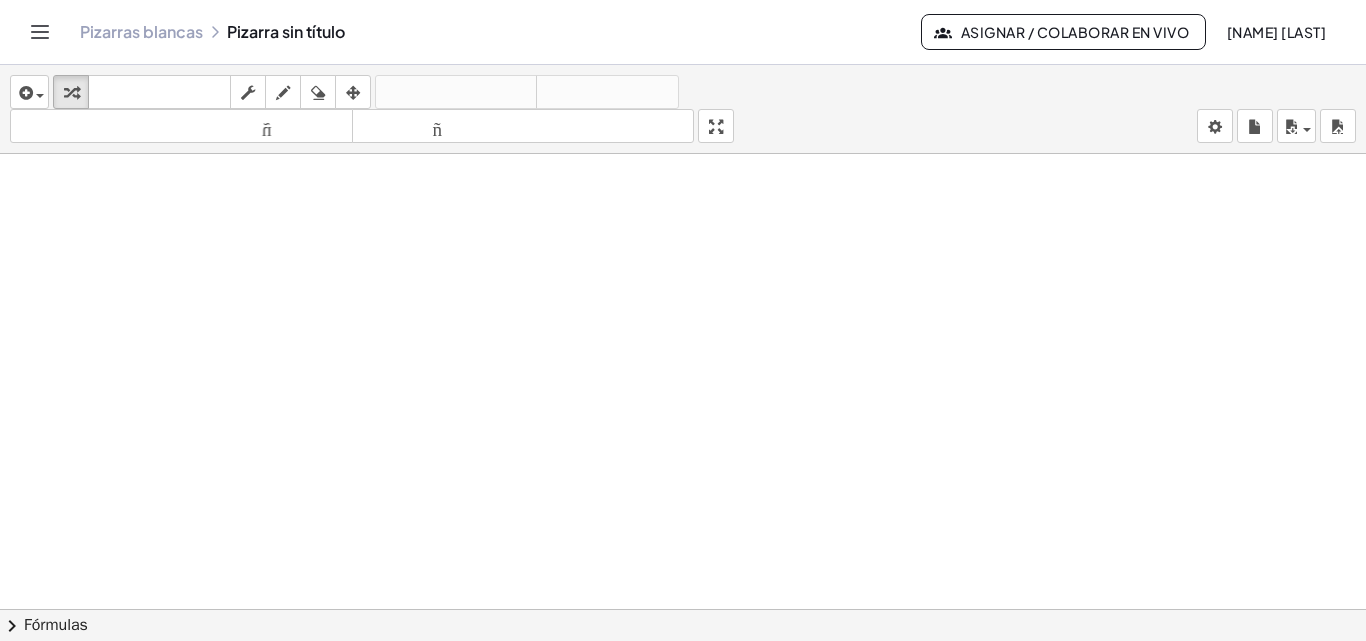 click on "Pizarras blancas Pizarra sin título" at bounding box center (500, 32) 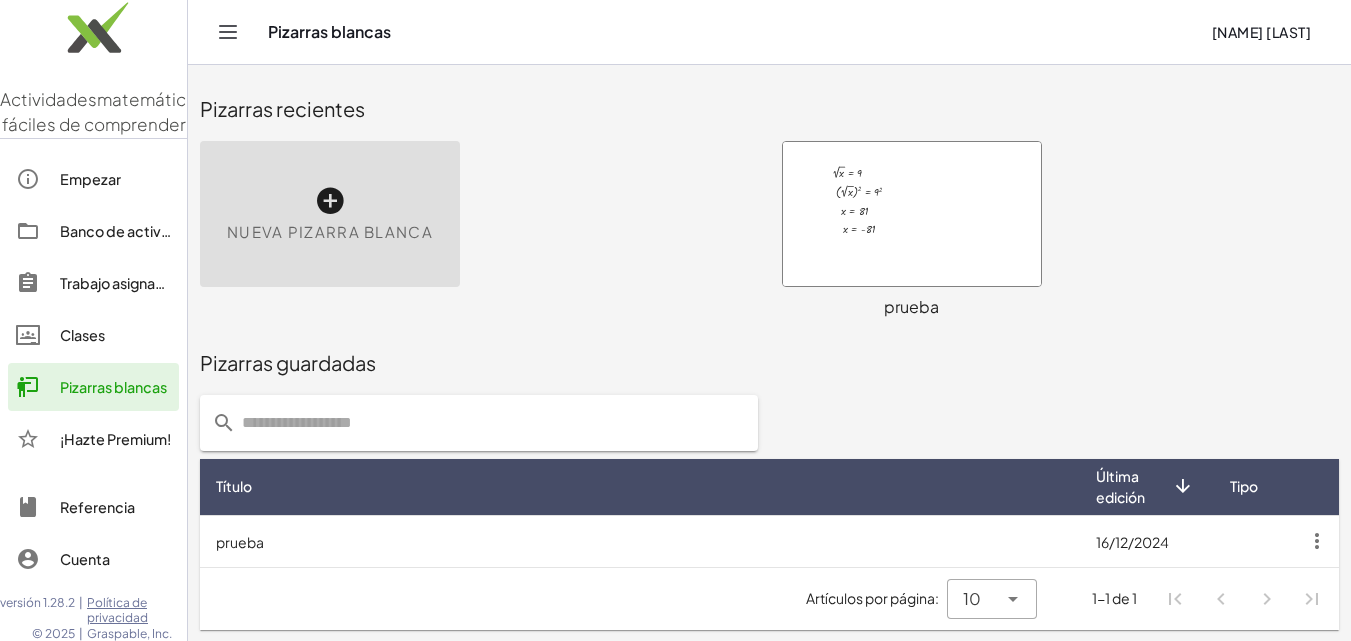 click 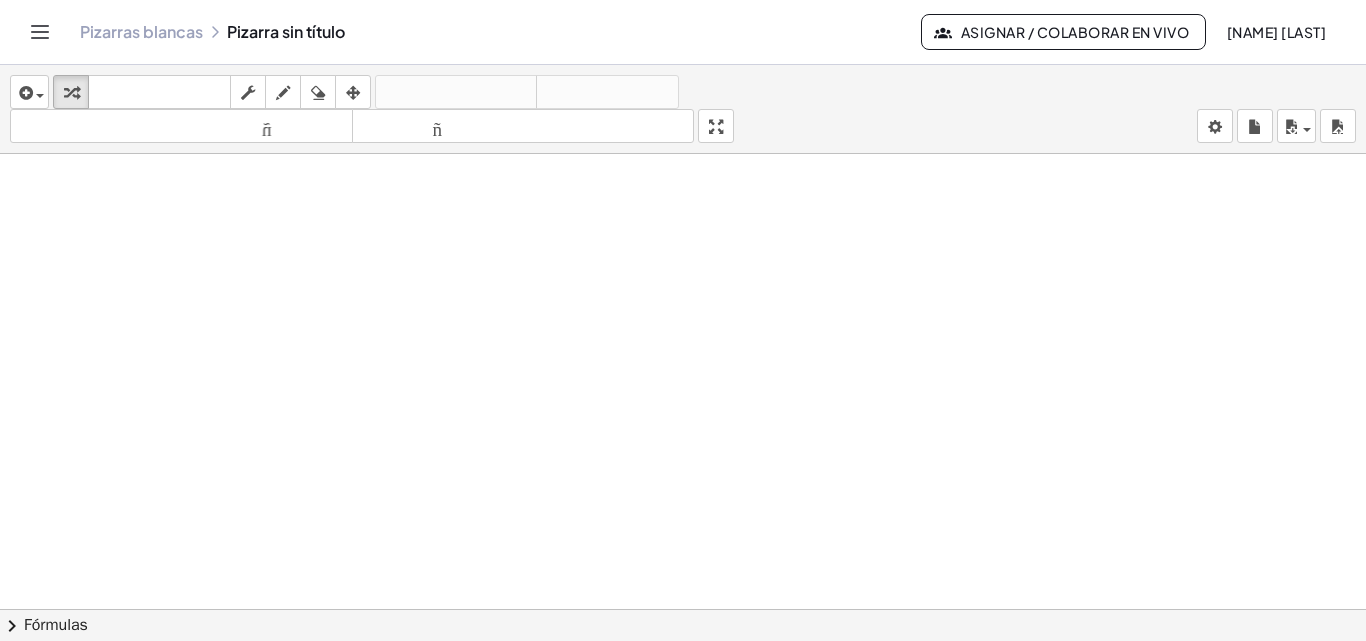 click at bounding box center [683, 623] 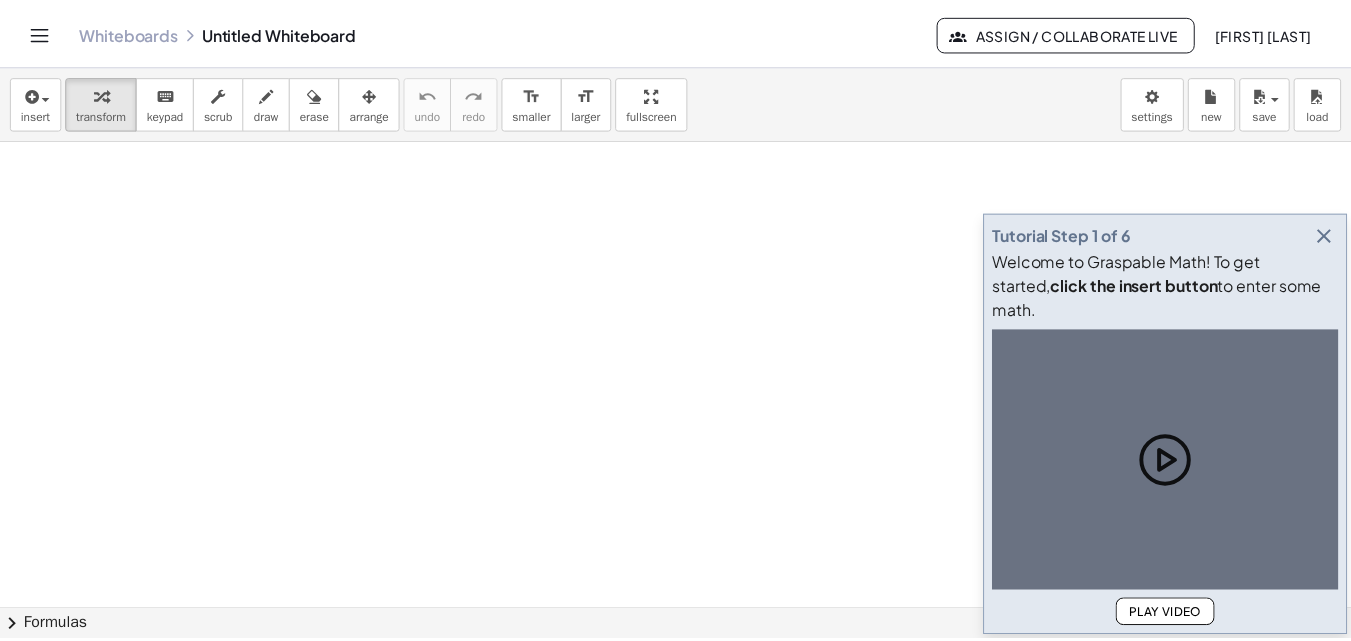 scroll, scrollTop: 0, scrollLeft: 0, axis: both 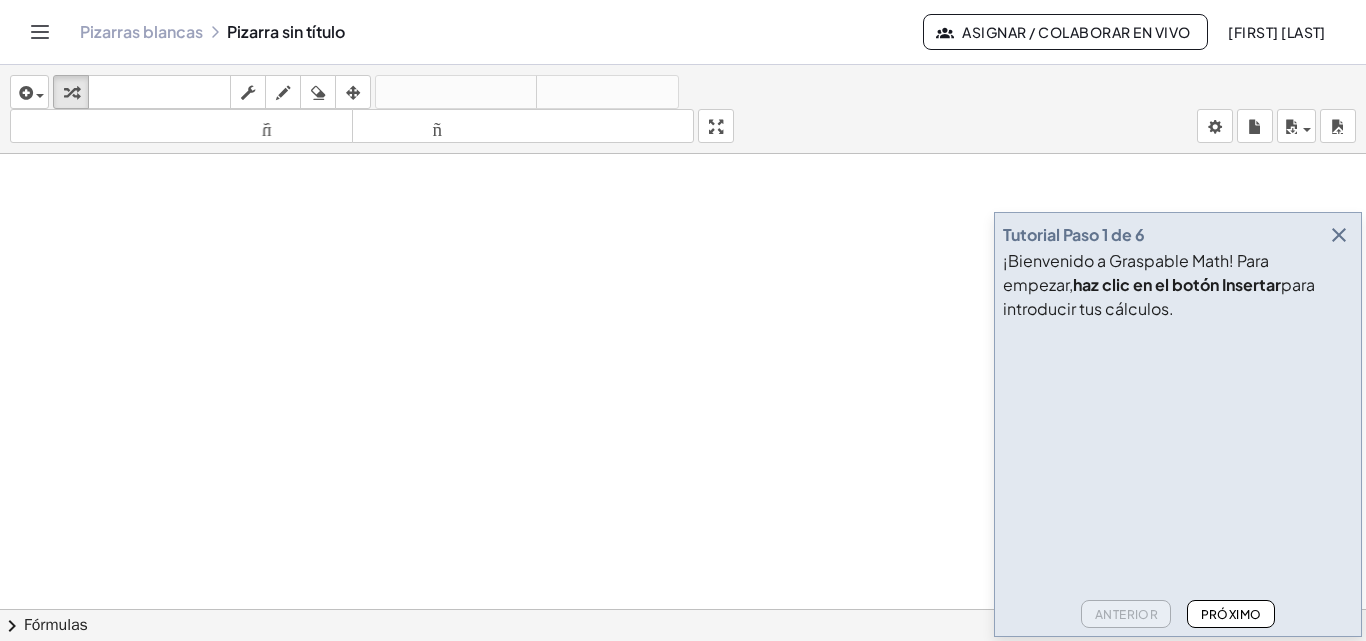 click at bounding box center (1339, 235) 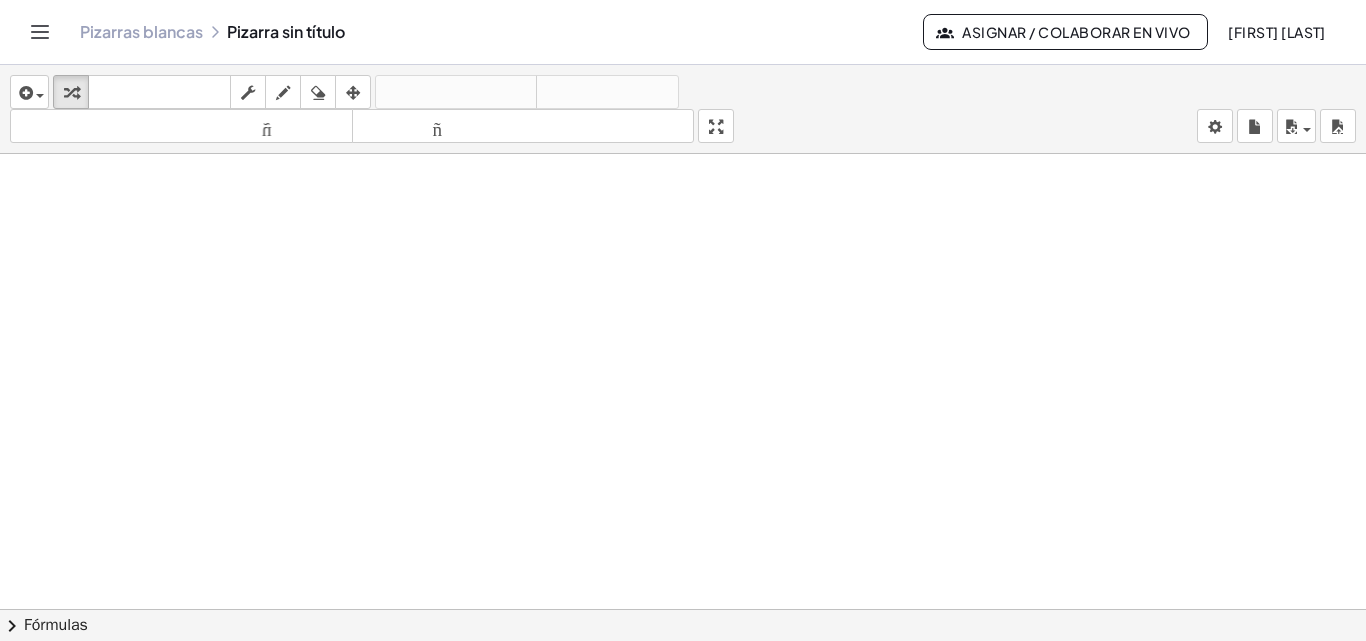 click 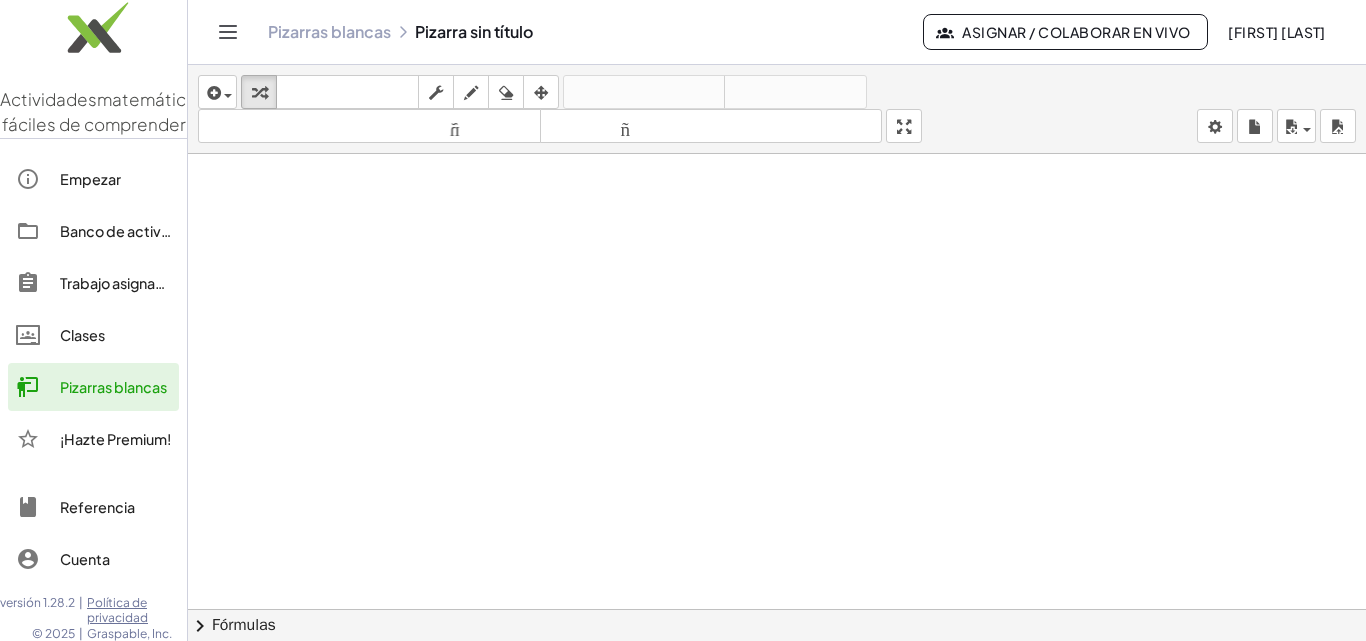click 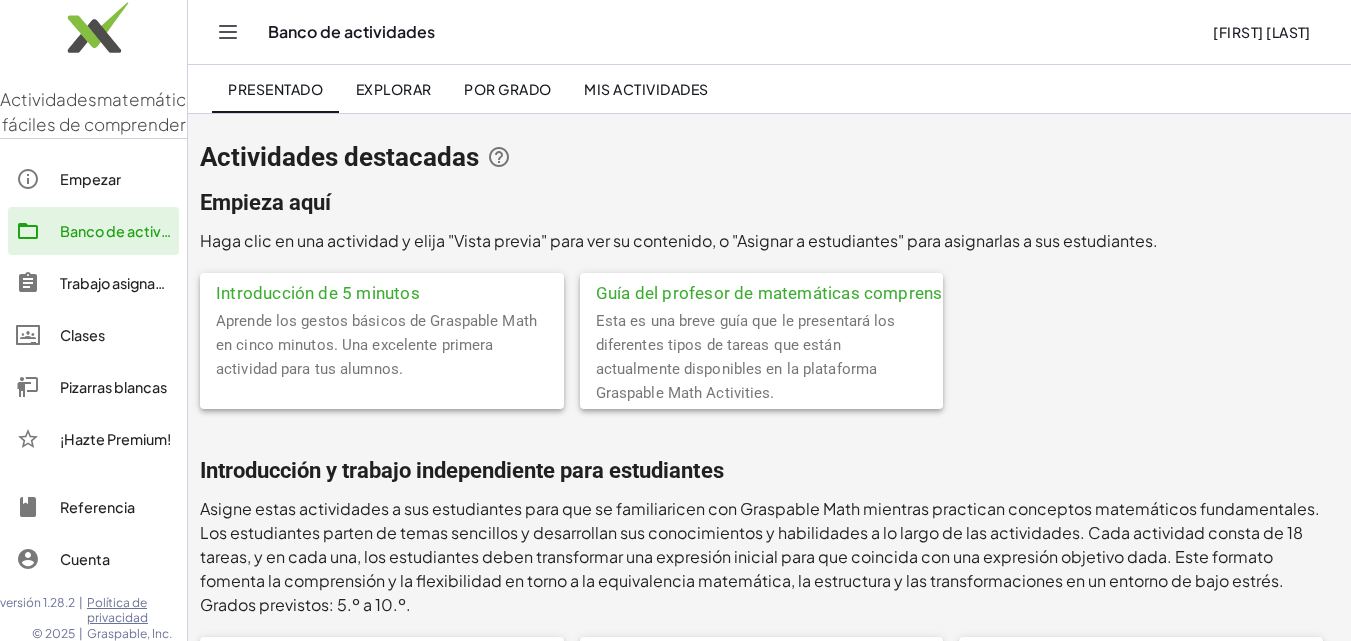 click on "Empezar" at bounding box center [90, 179] 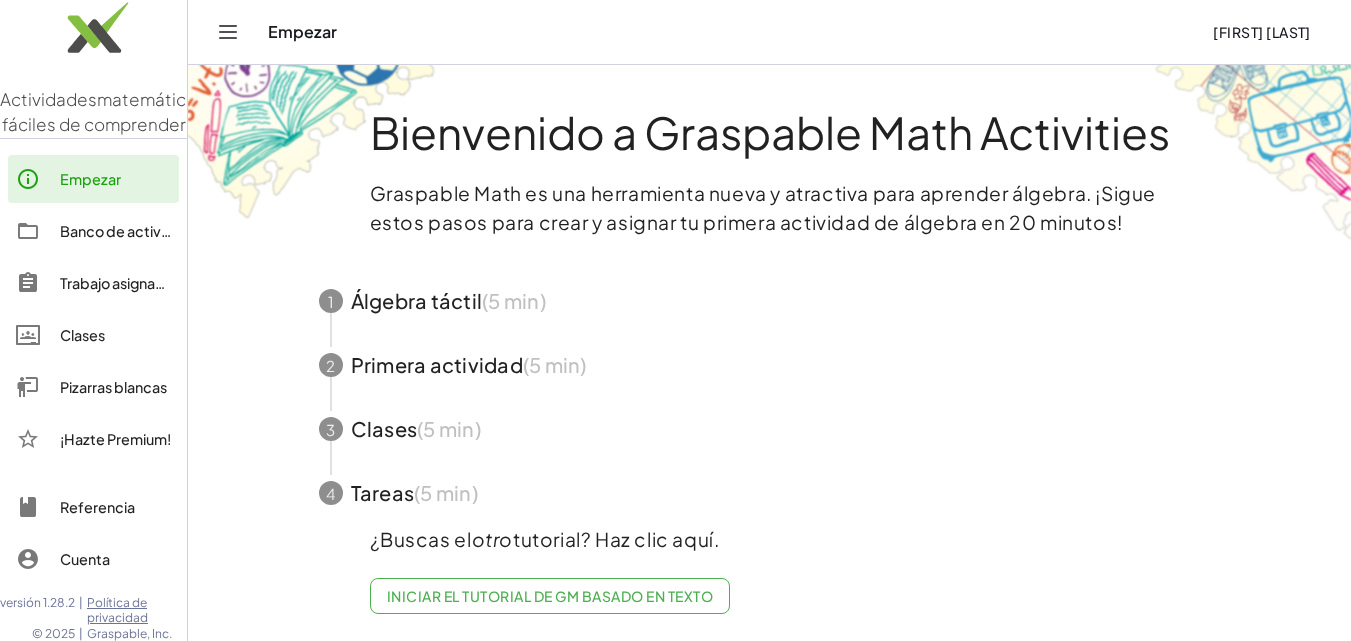 click at bounding box center [770, 301] 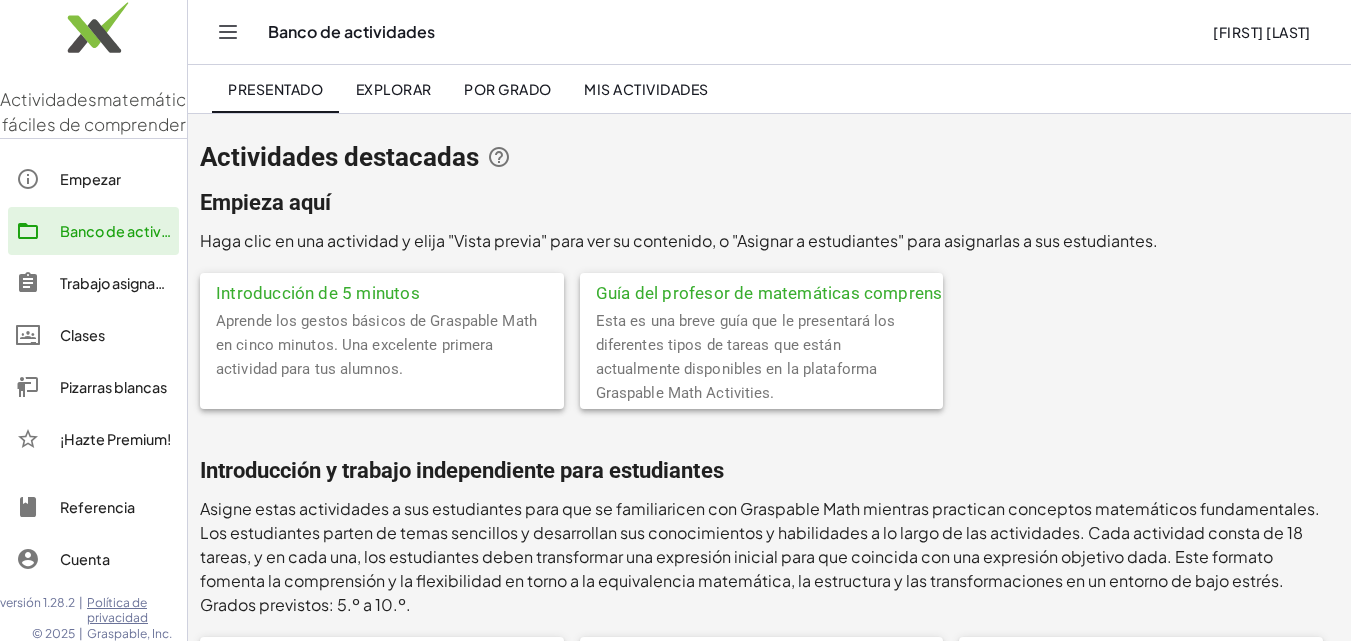 click on "Clases" 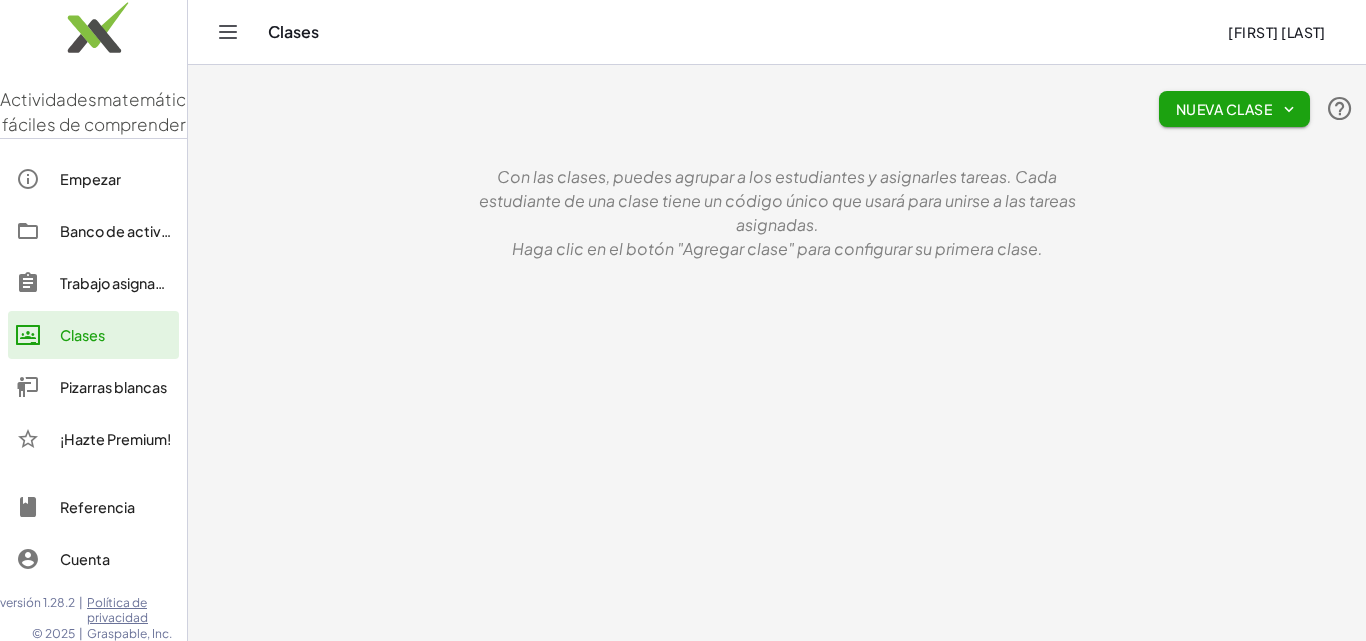 click 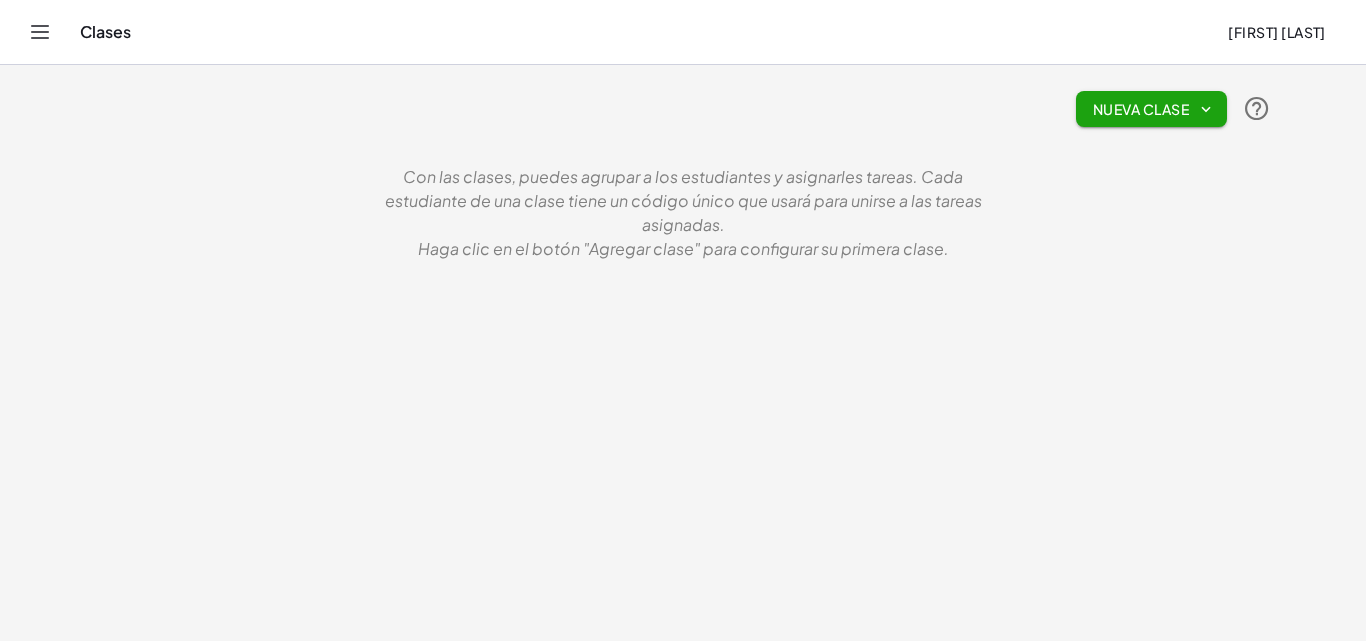 click on "Nueva clase" at bounding box center (1141, 109) 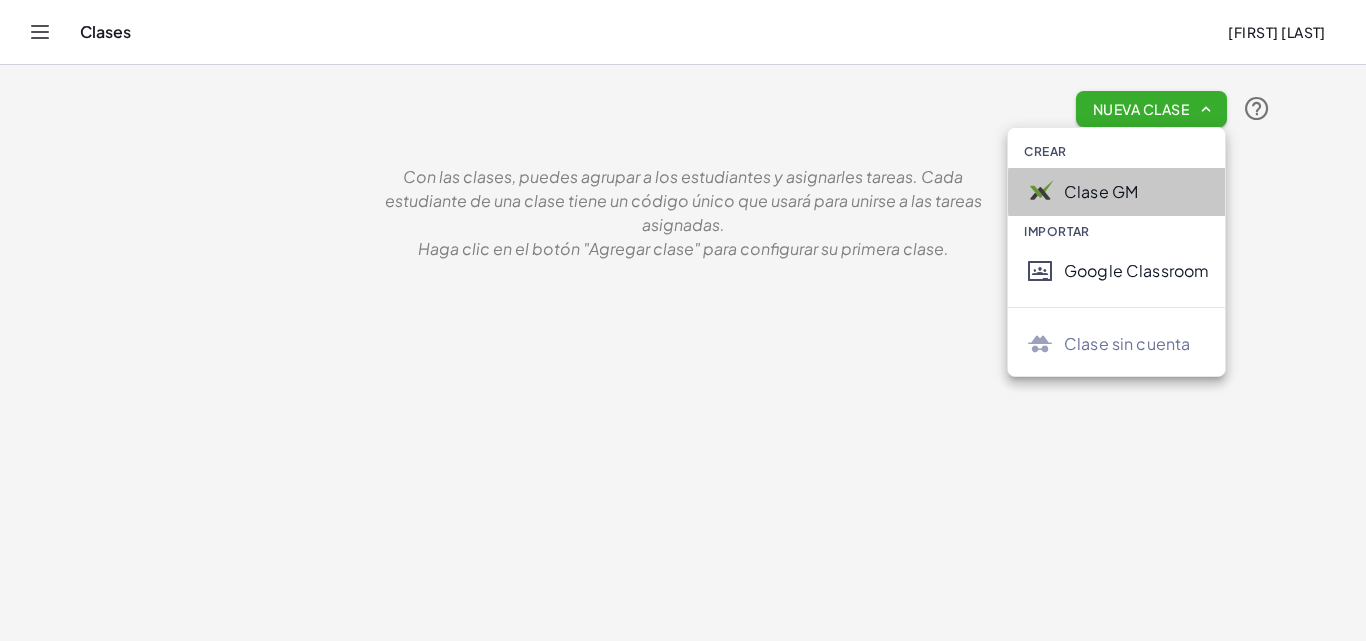 click on "Clase GM" at bounding box center [1101, 191] 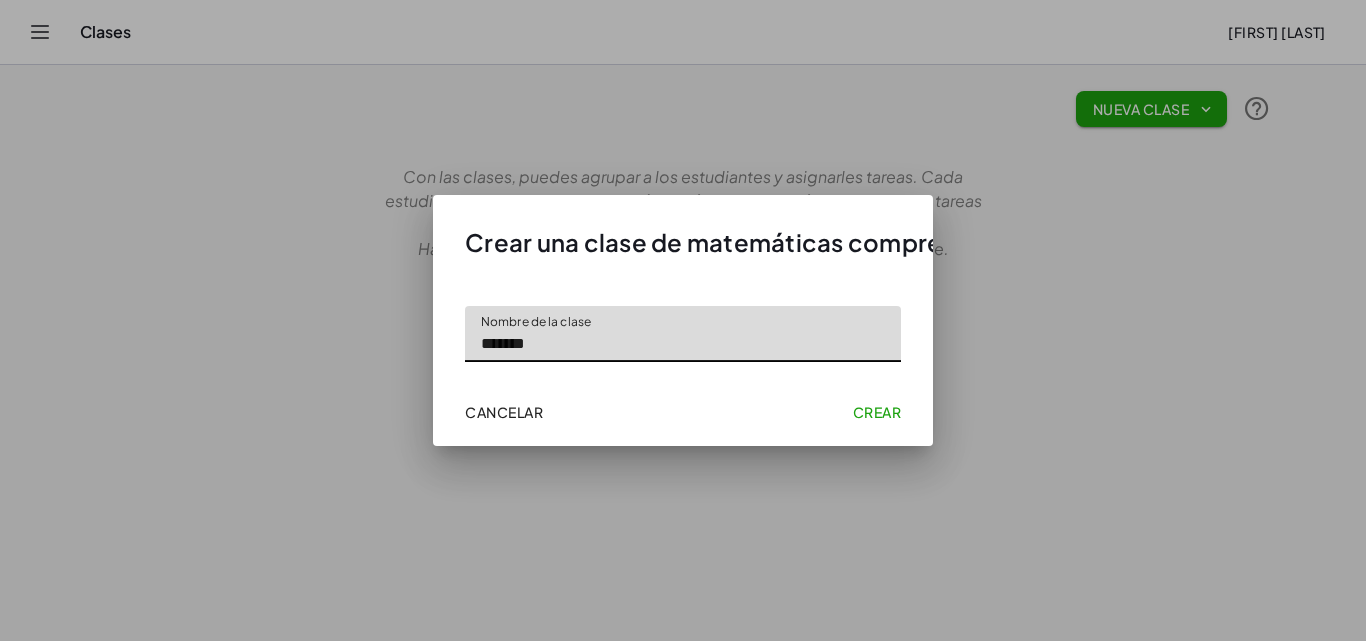 type on "*******" 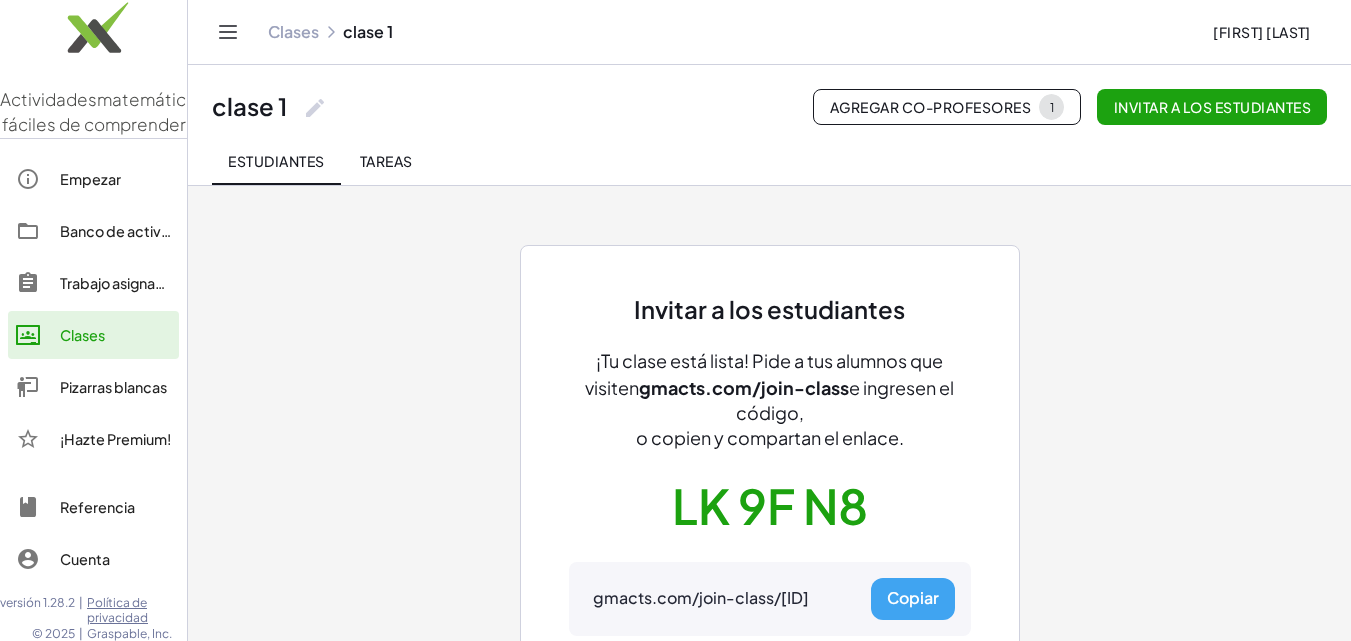 click on "Copiar" at bounding box center (913, 597) 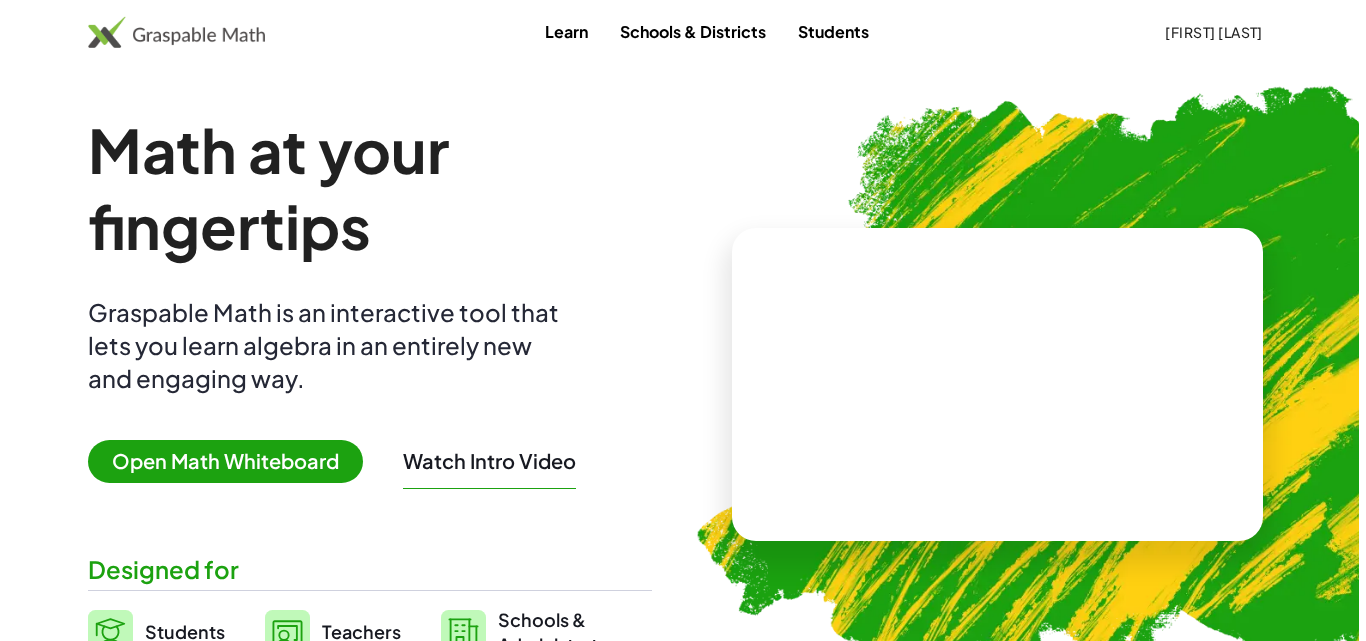 scroll, scrollTop: 0, scrollLeft: 0, axis: both 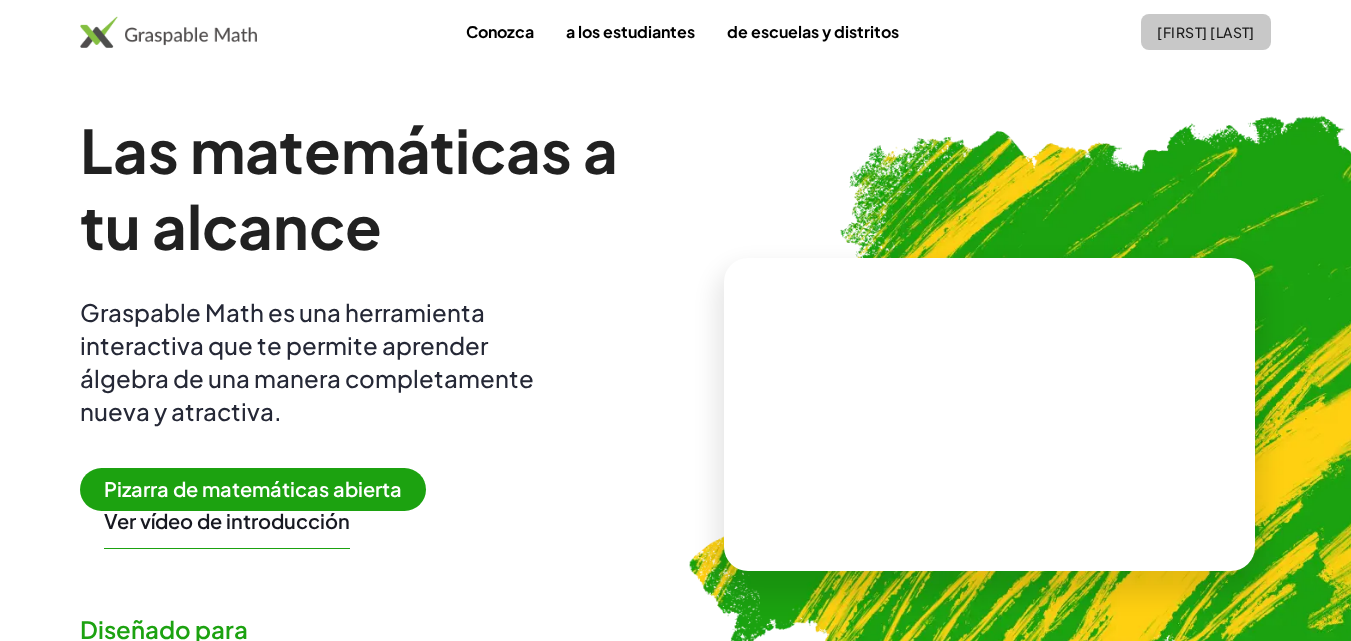 click on "[FIRST] [LAST]" at bounding box center [1206, 32] 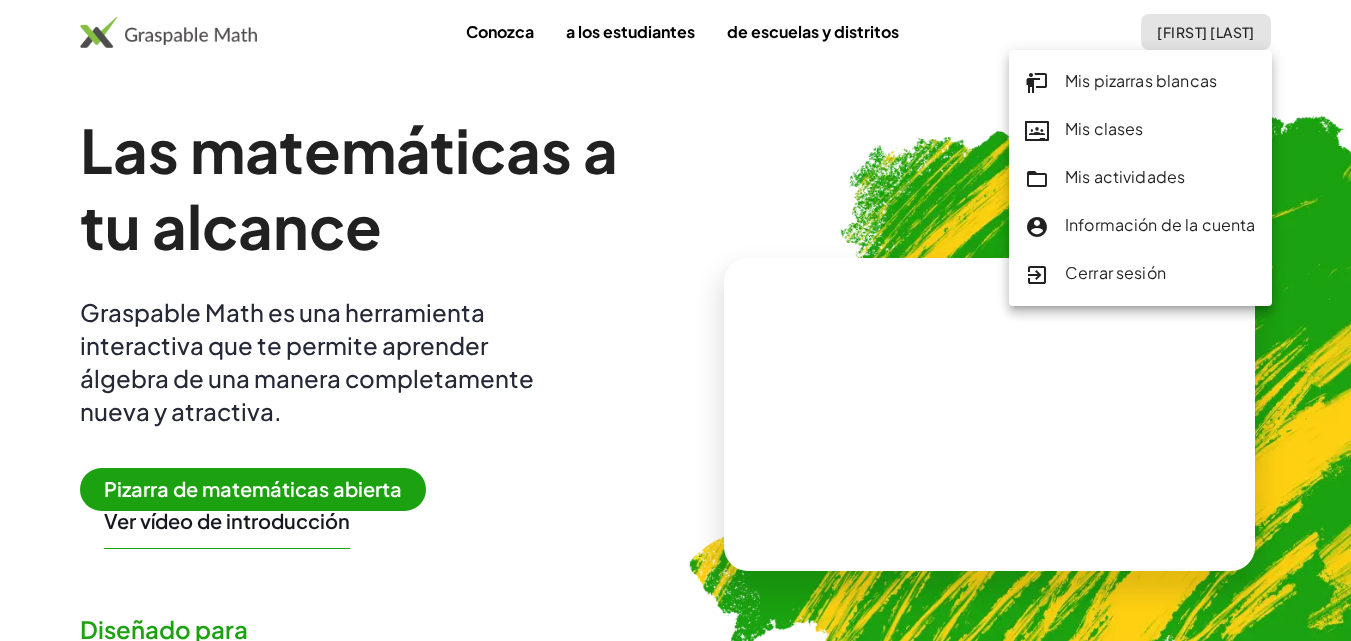 click on "Mis pizarras blancas" at bounding box center (1141, 80) 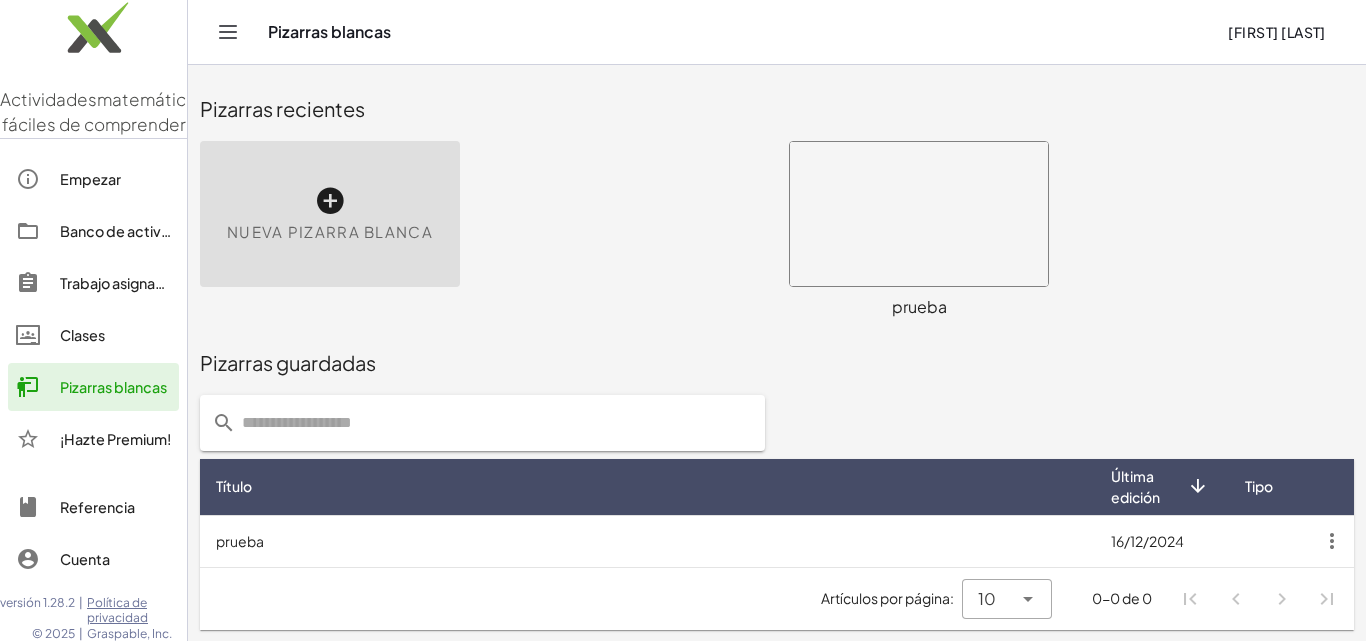 click on "prueba" at bounding box center [919, 307] 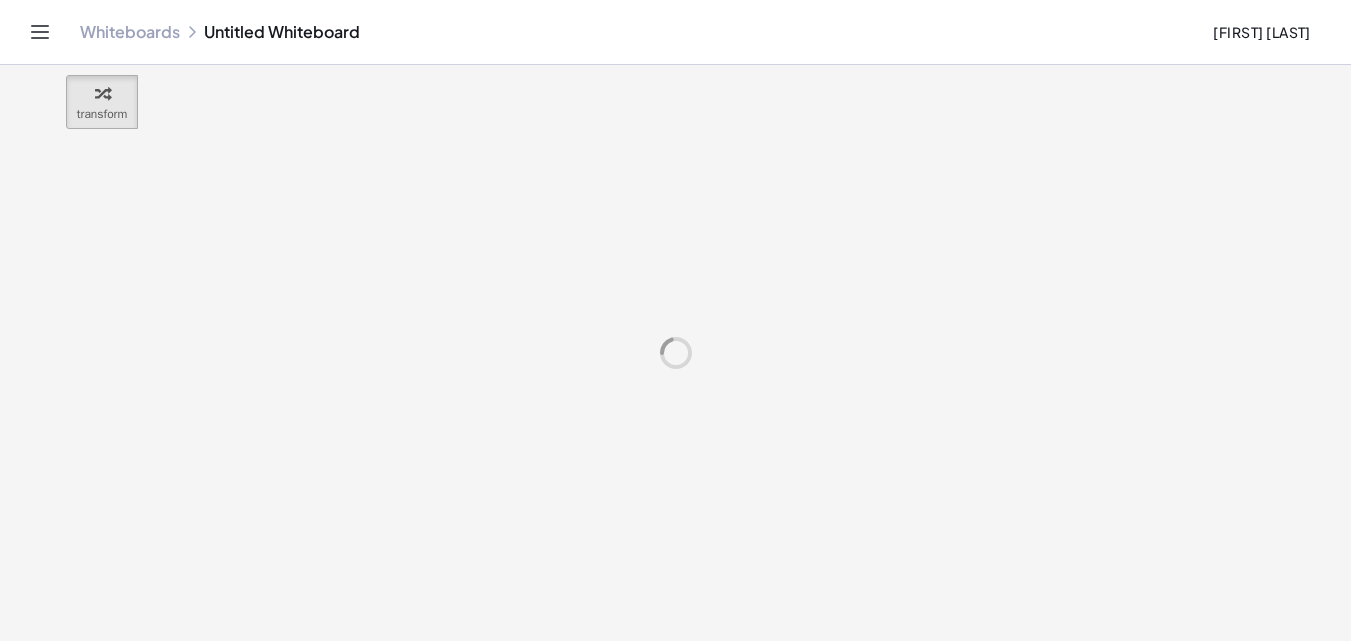 click at bounding box center [675, 609] 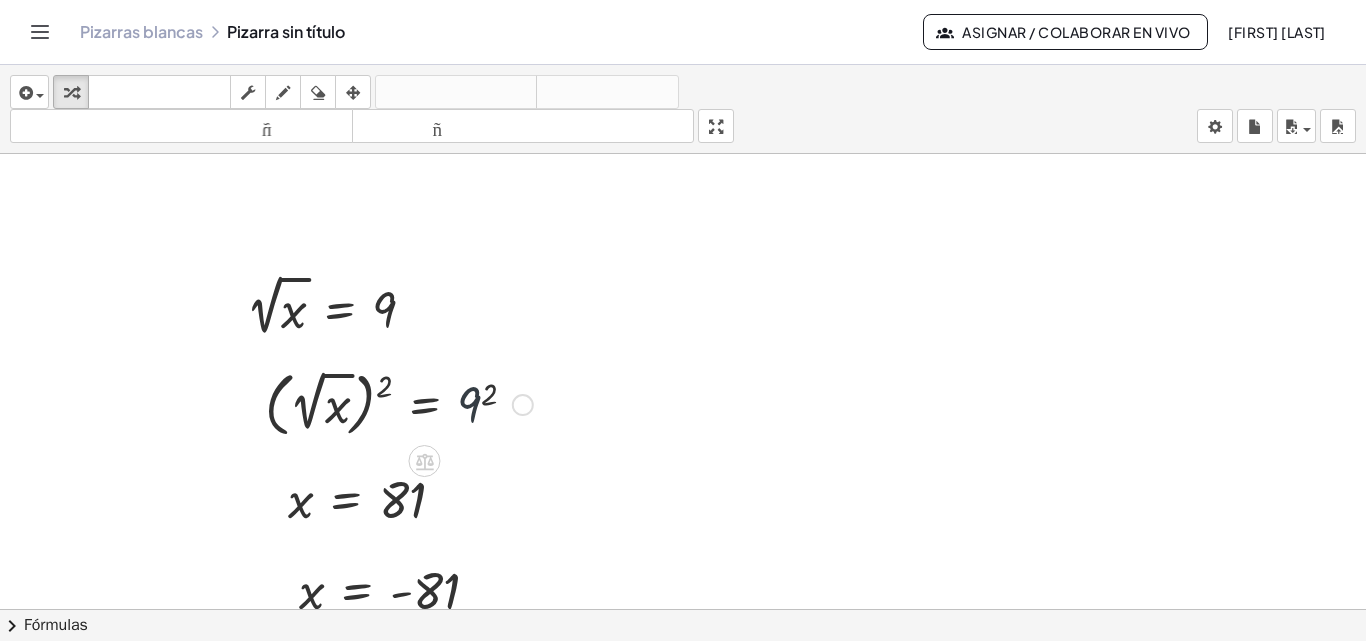 click at bounding box center [399, 403] 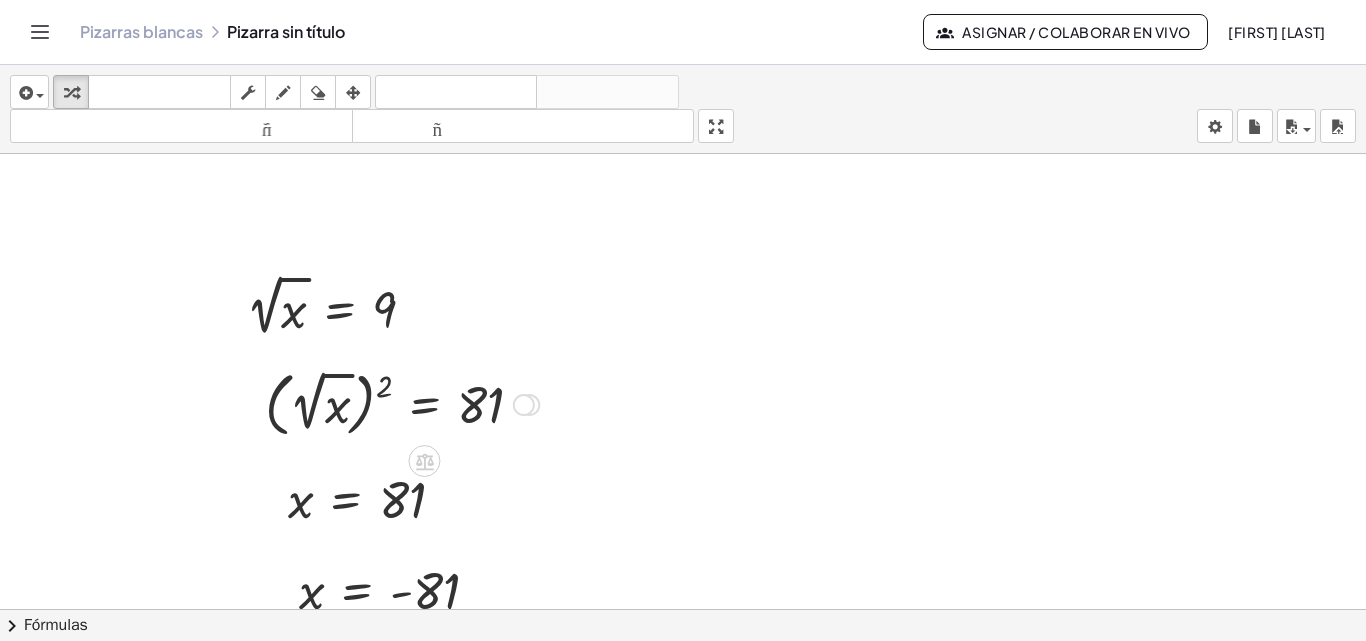 drag, startPoint x: 269, startPoint y: 253, endPoint x: 475, endPoint y: 398, distance: 251.91467 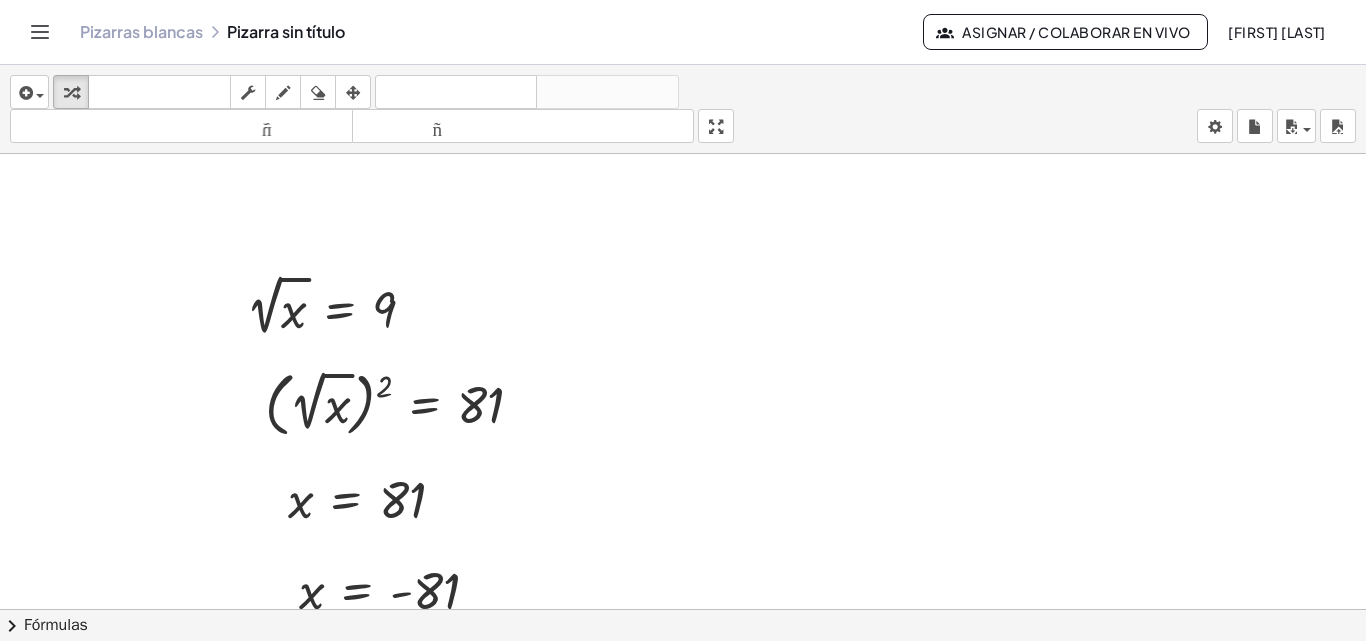 click 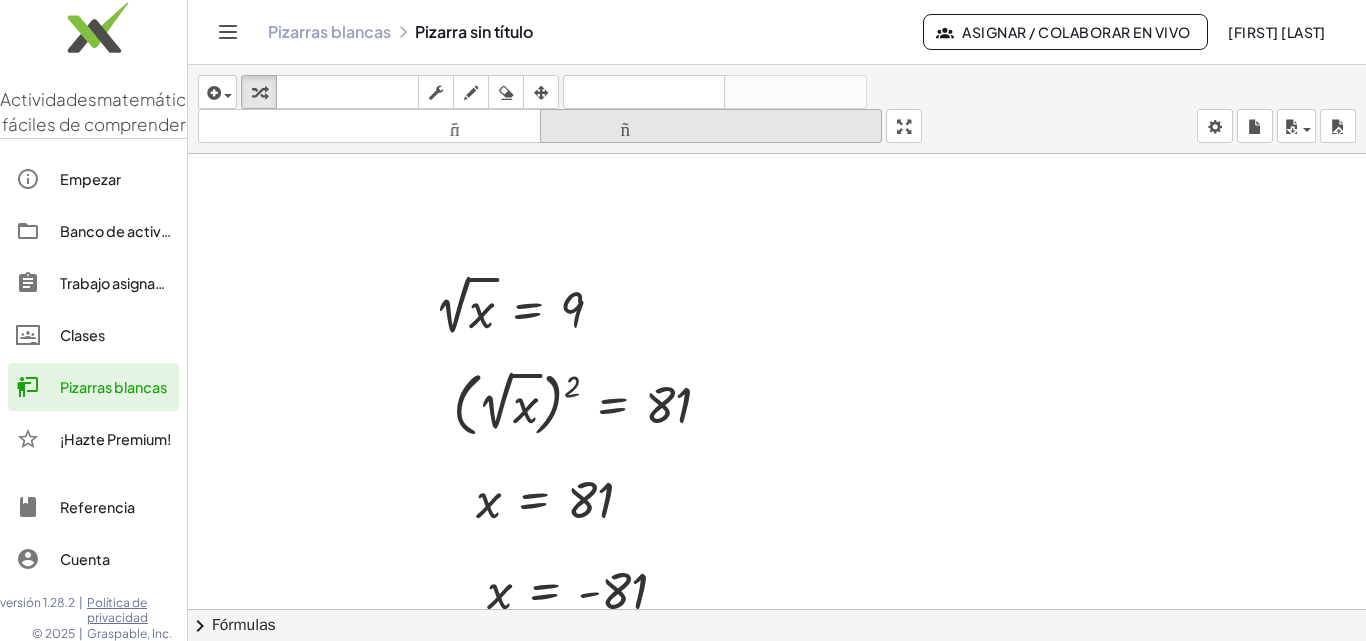 click on "Pizarras blancas Pizarra sin título" at bounding box center [595, 32] 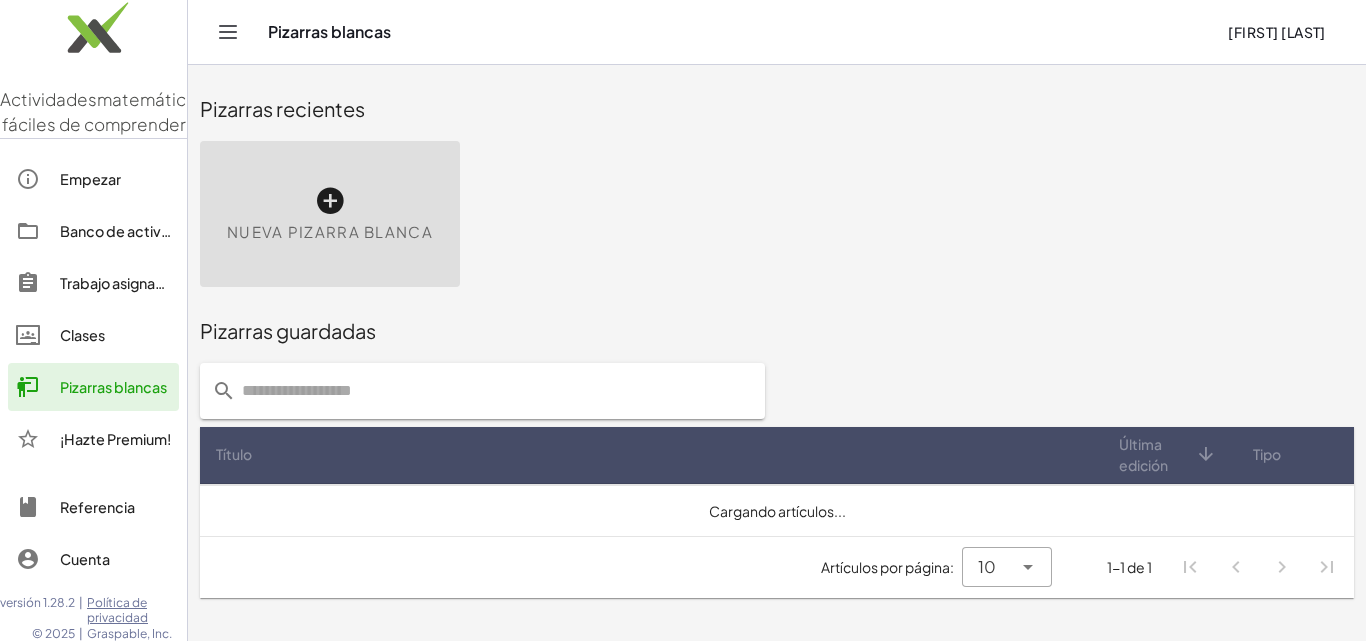 click at bounding box center (330, 201) 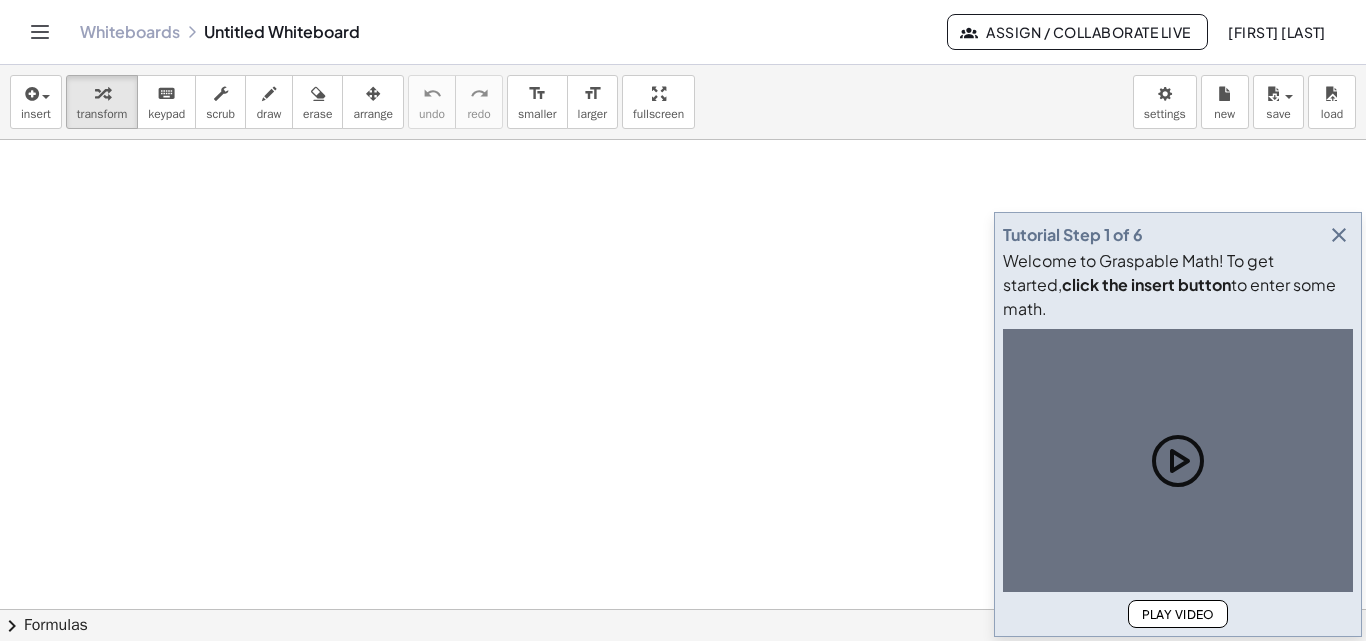 click at bounding box center (683, 609) 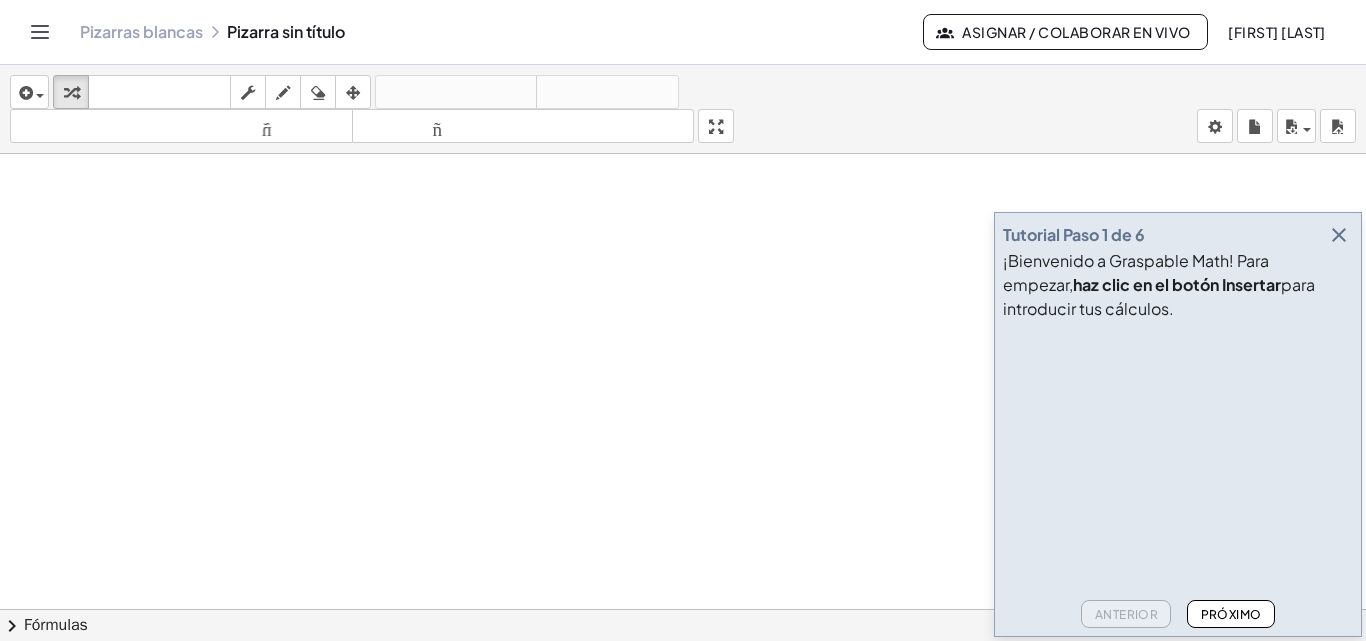 drag, startPoint x: 1275, startPoint y: 120, endPoint x: 1101, endPoint y: 89, distance: 176.73993 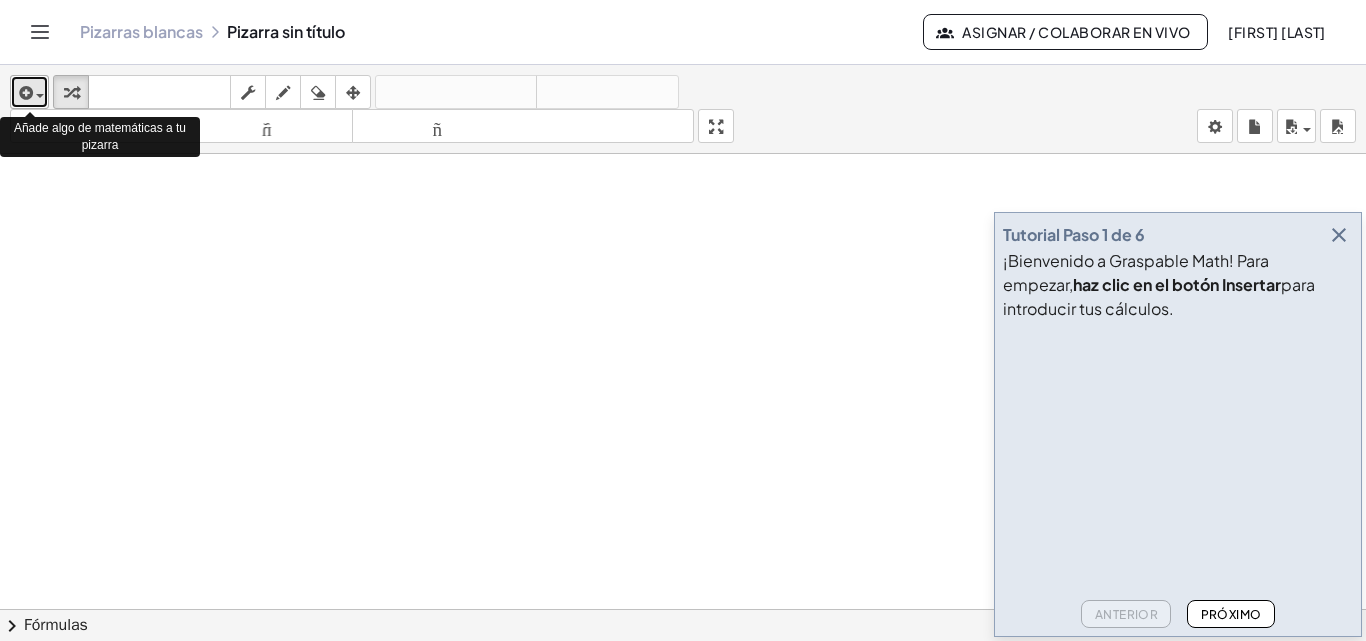 click at bounding box center (24, 93) 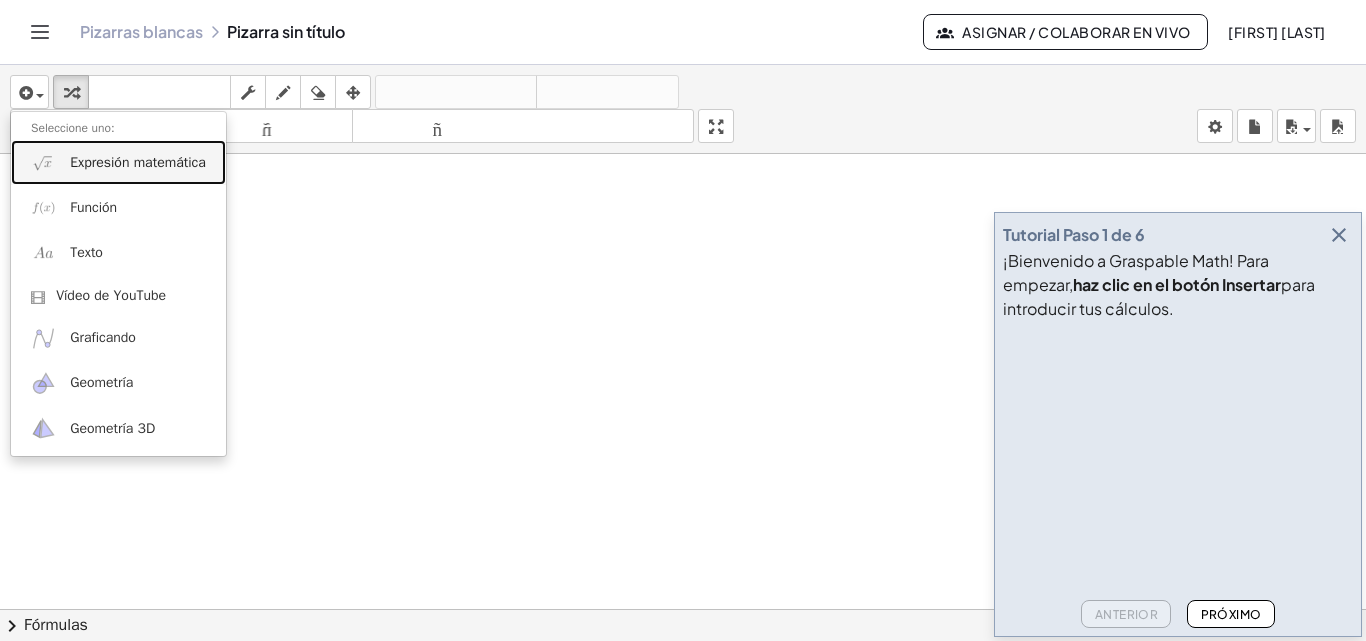click on "Expresión matemática" at bounding box center (118, 162) 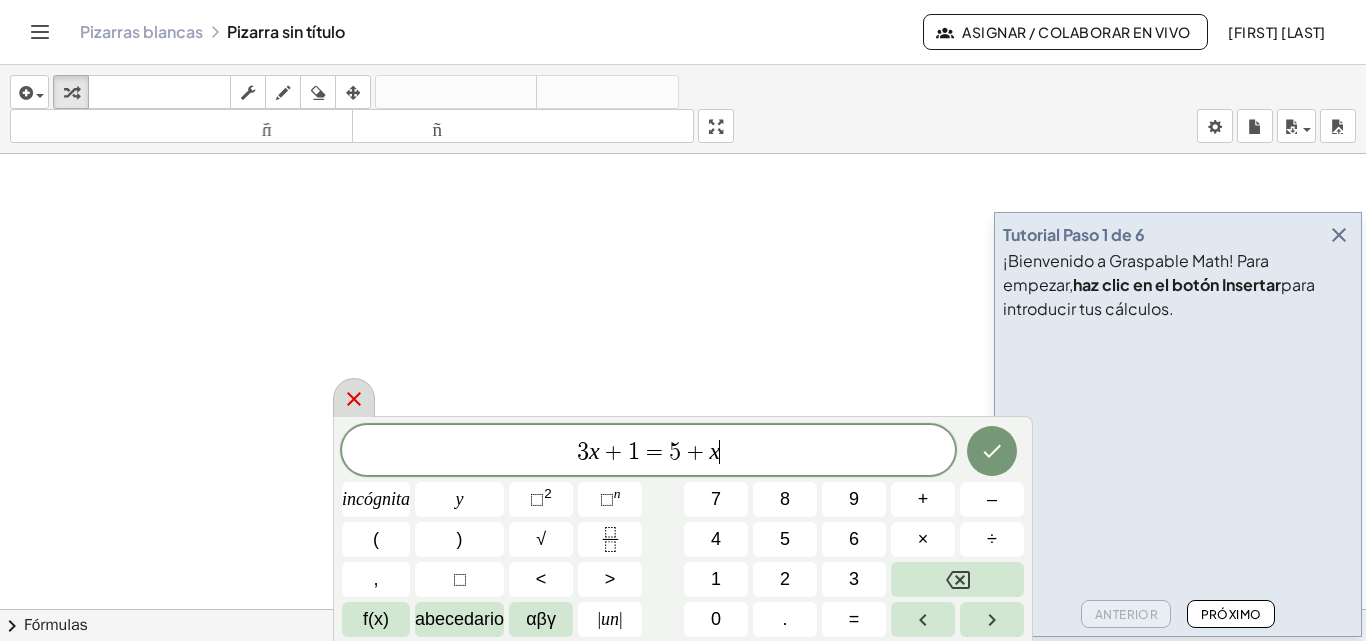 click 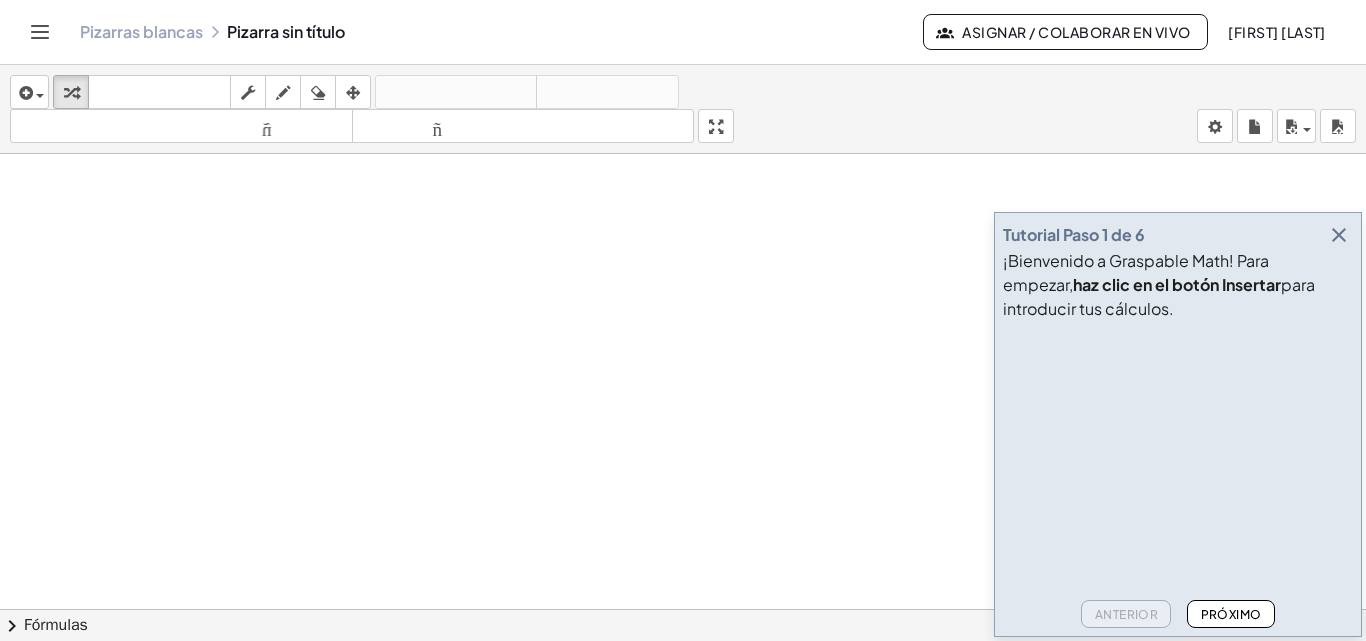 click at bounding box center (683, 623) 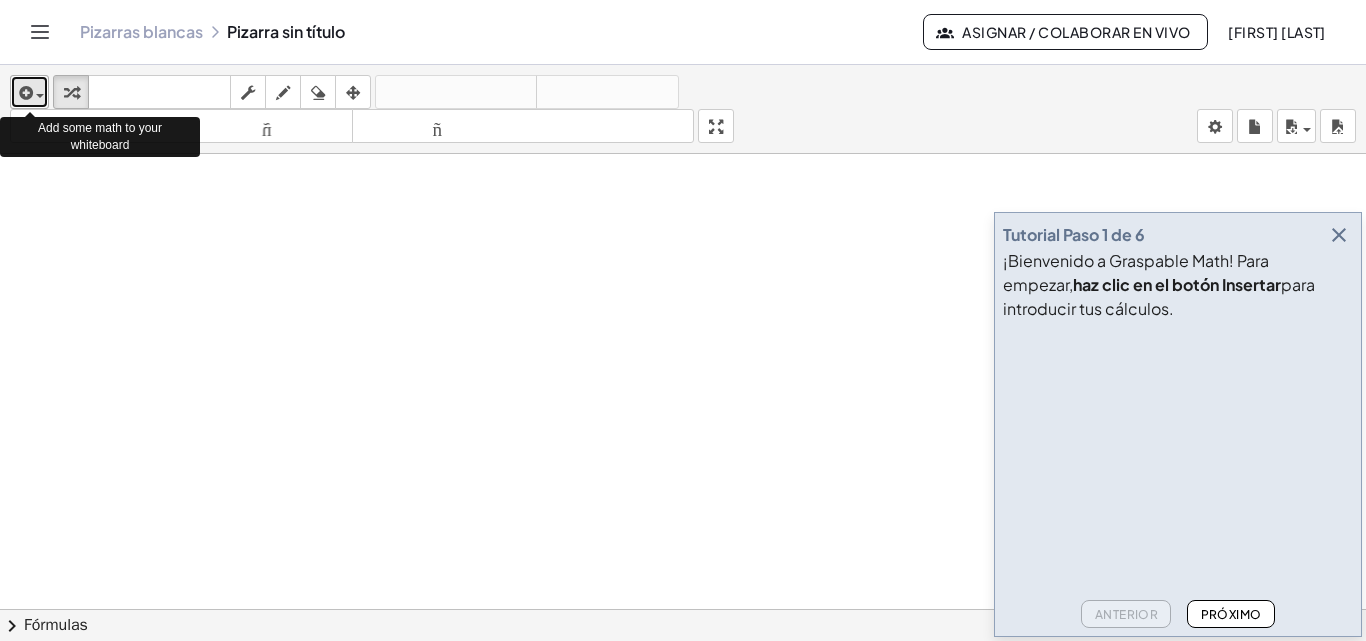 click at bounding box center [24, 93] 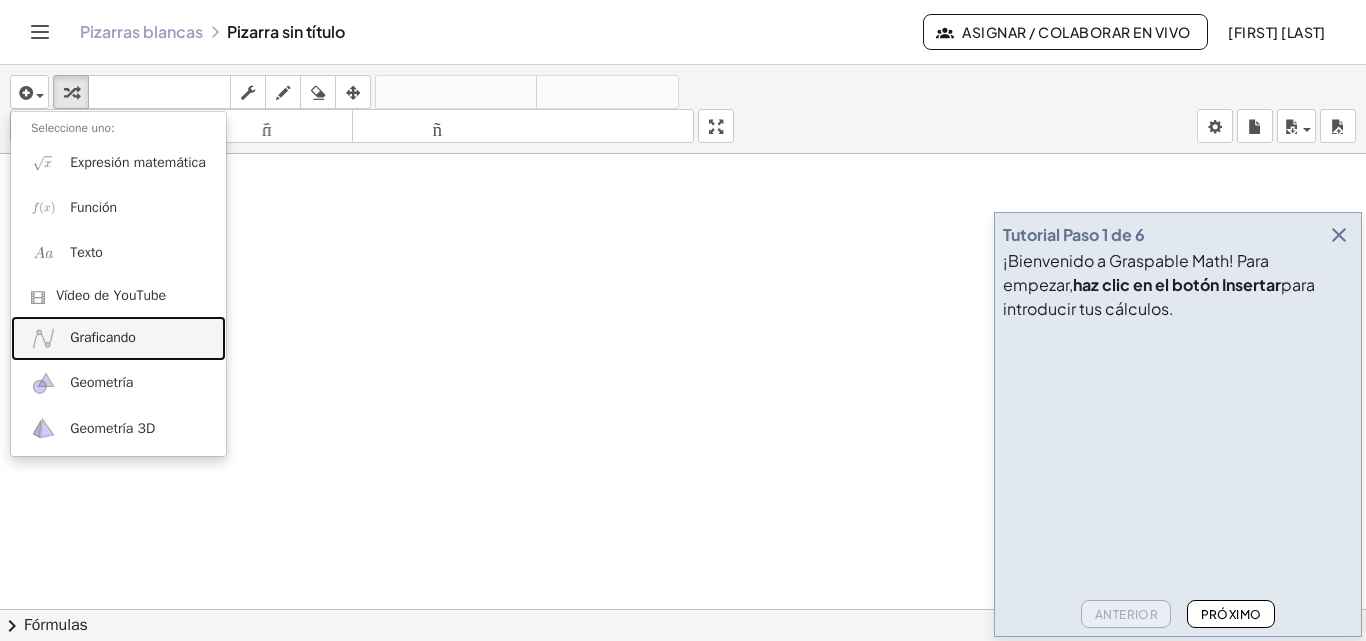 click on "Graficando" at bounding box center [118, 338] 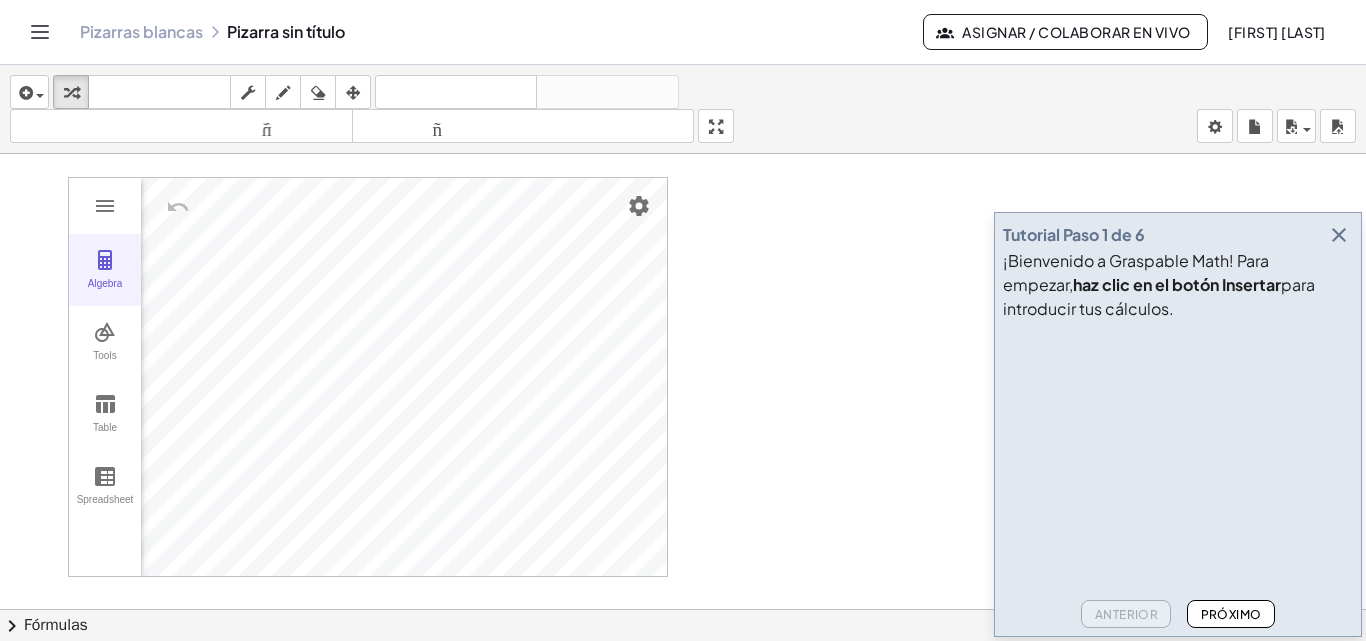 click on "Algebra" at bounding box center [105, 292] 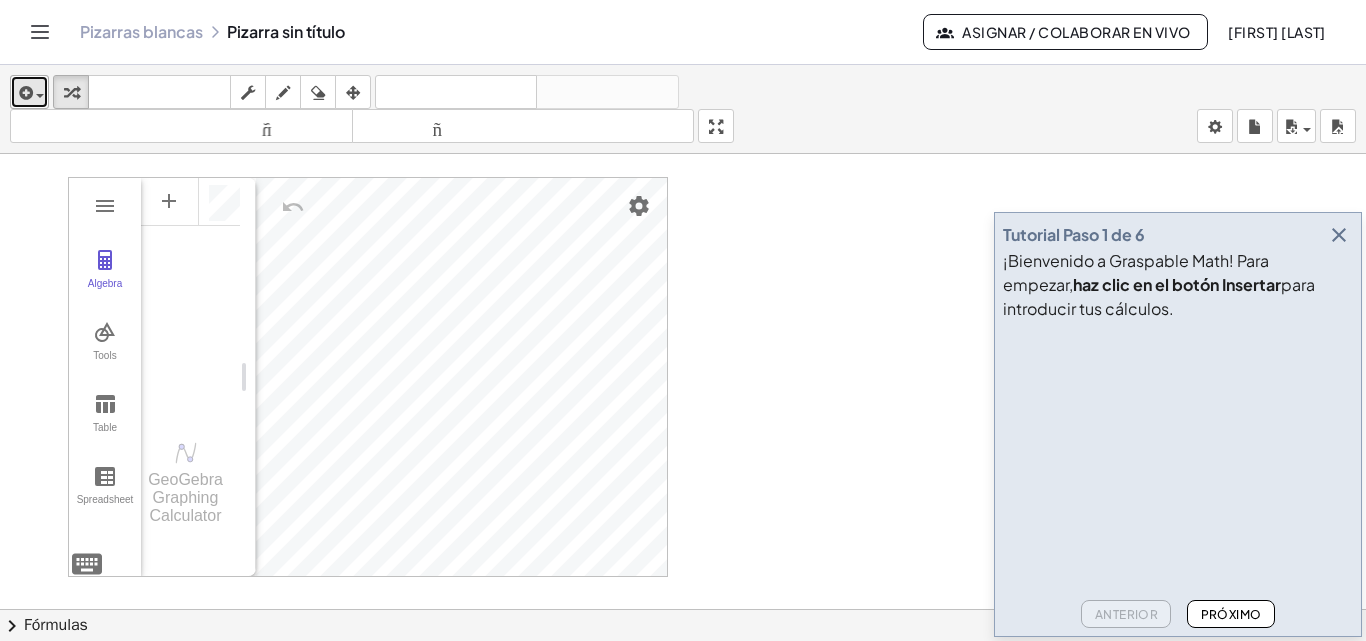 click at bounding box center [24, 93] 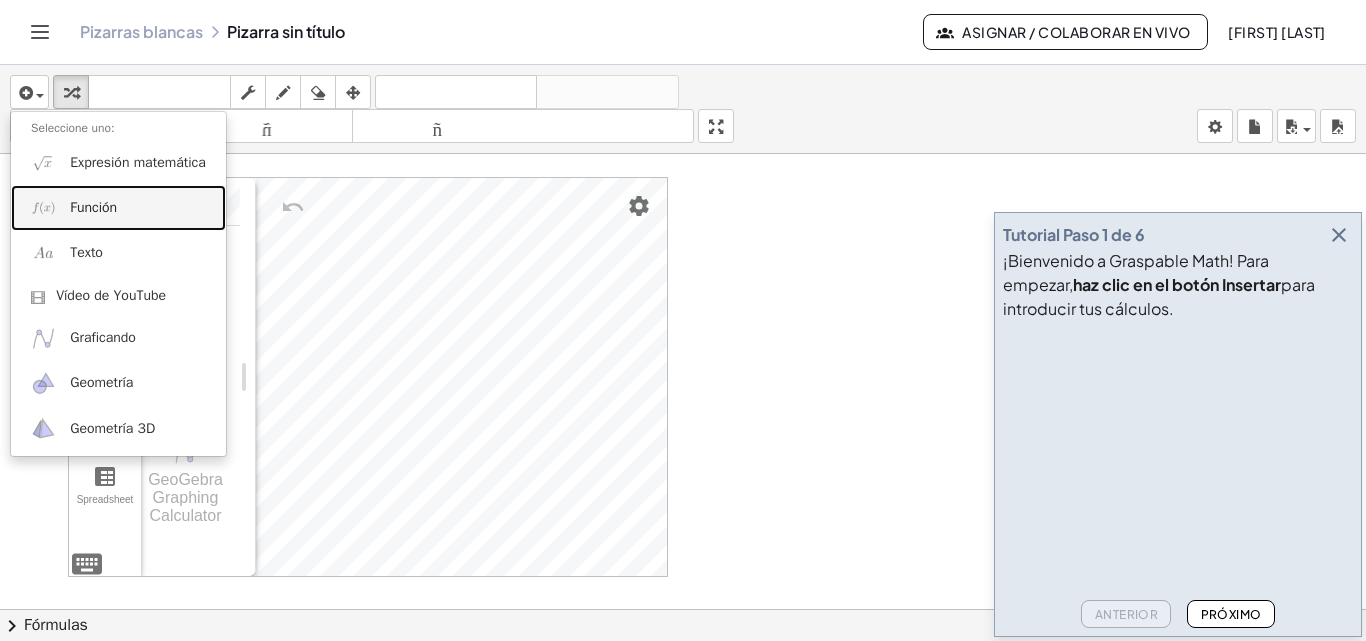 click at bounding box center (43, 207) 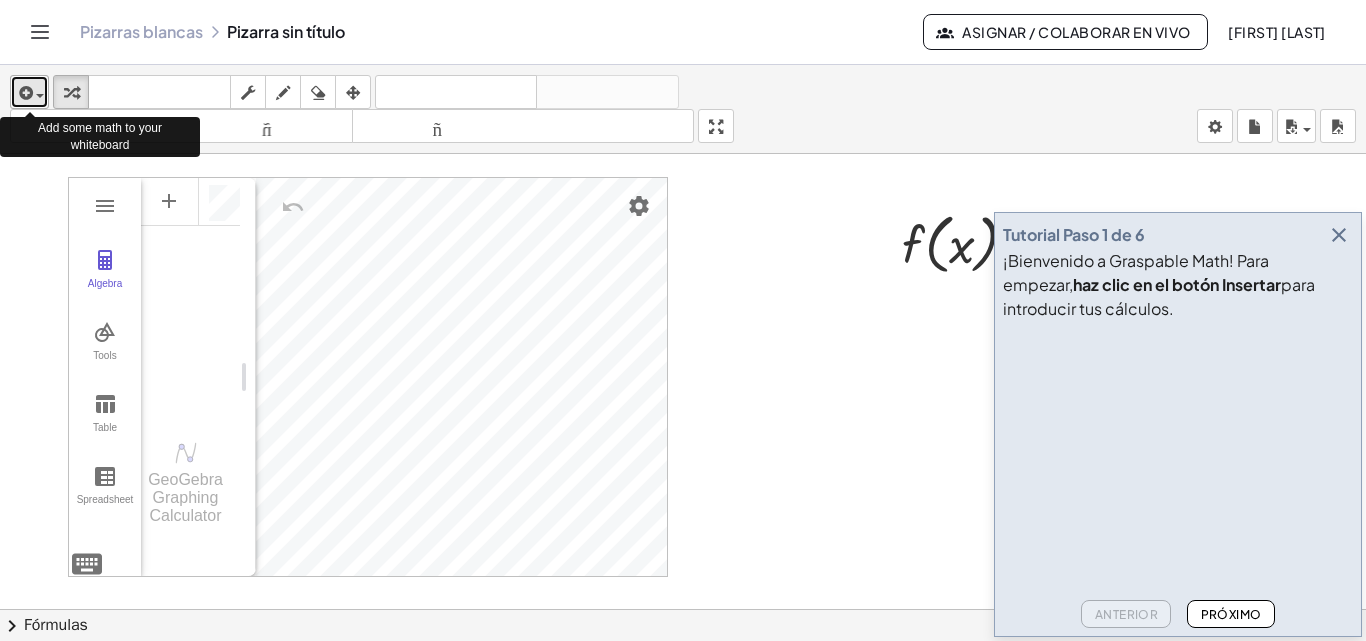 click at bounding box center (24, 93) 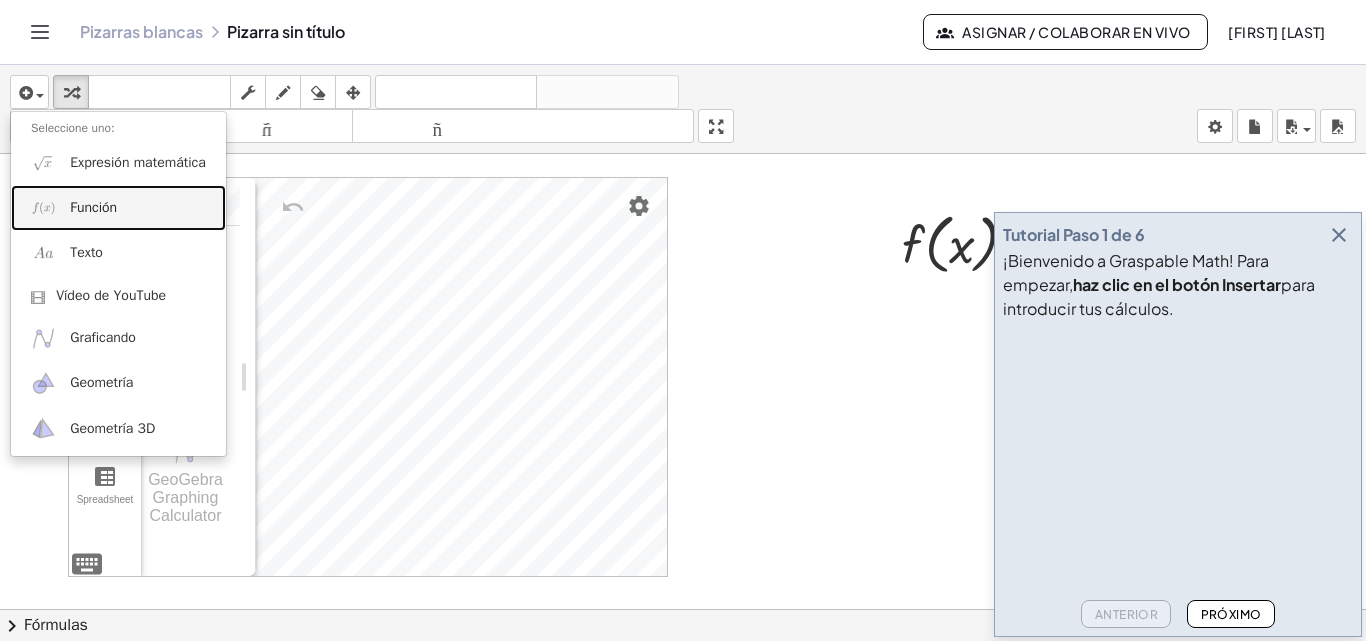 click at bounding box center [43, 207] 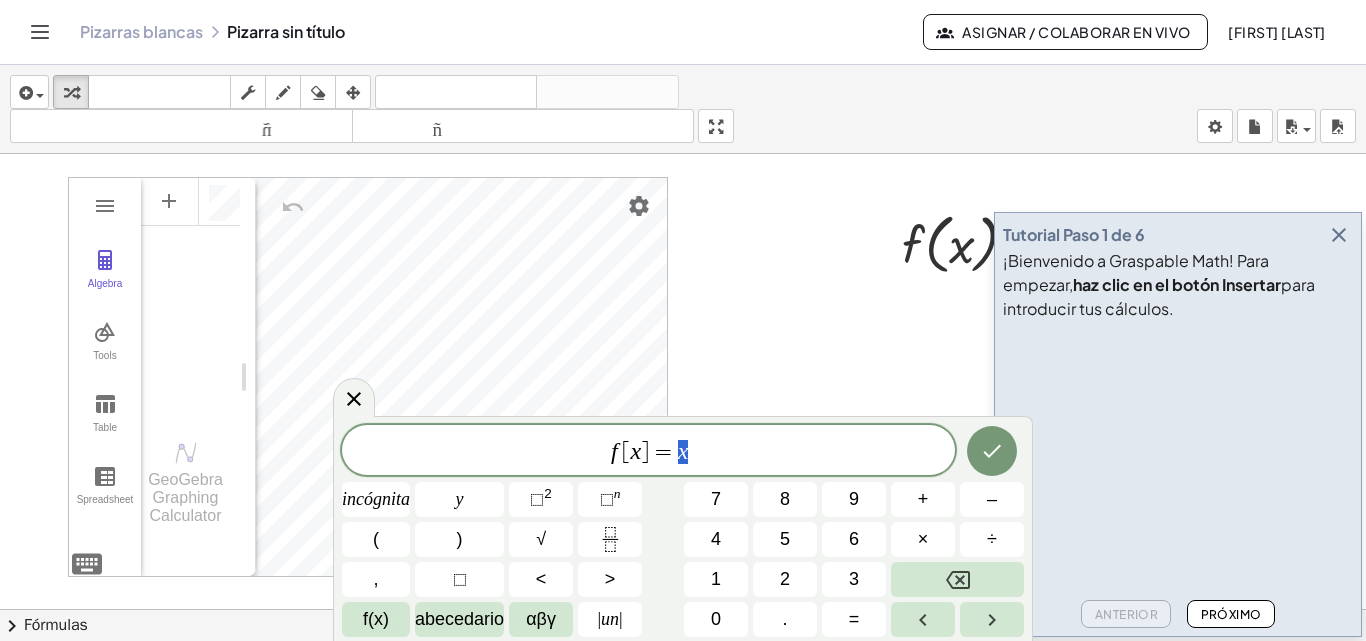 click on "f [ x ] = x" at bounding box center (648, 452) 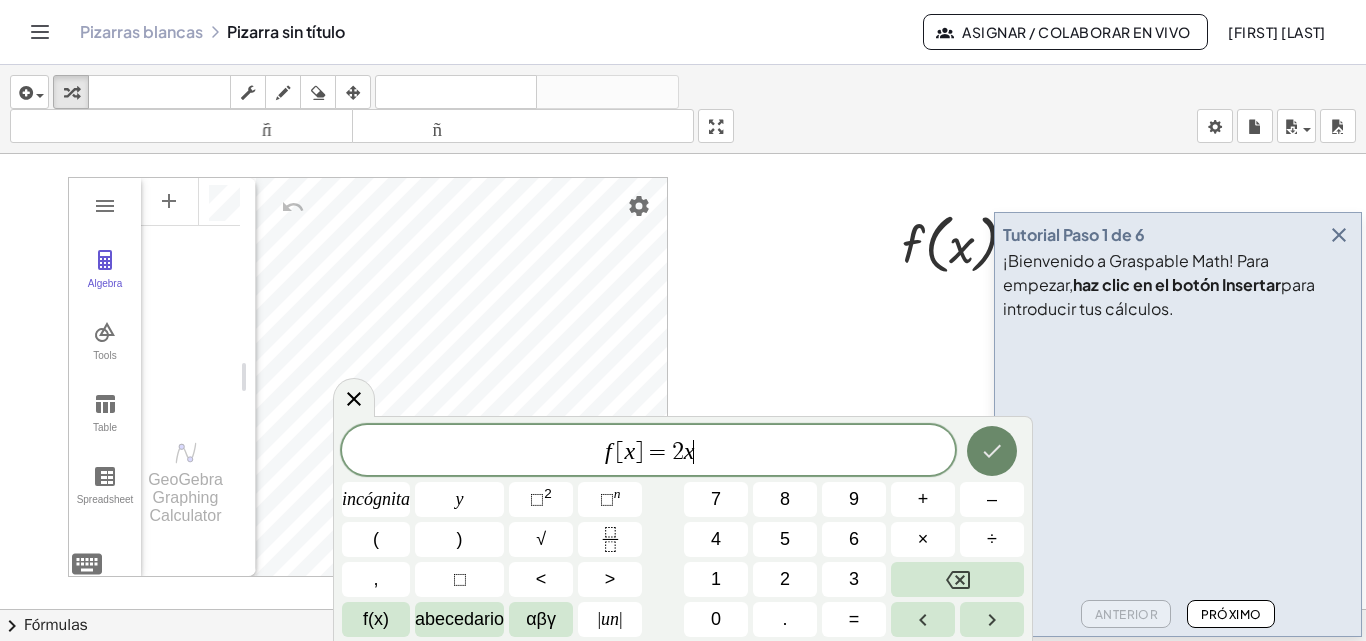 click at bounding box center (992, 451) 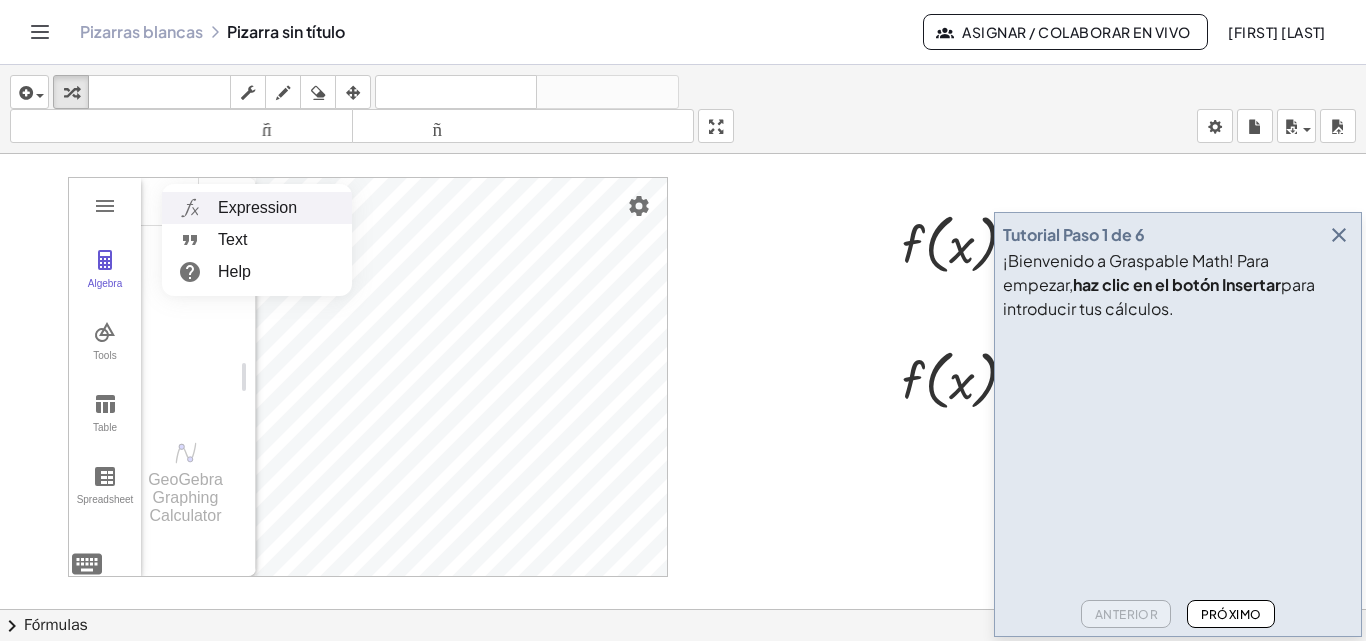 click on "Expression" at bounding box center (257, 208) 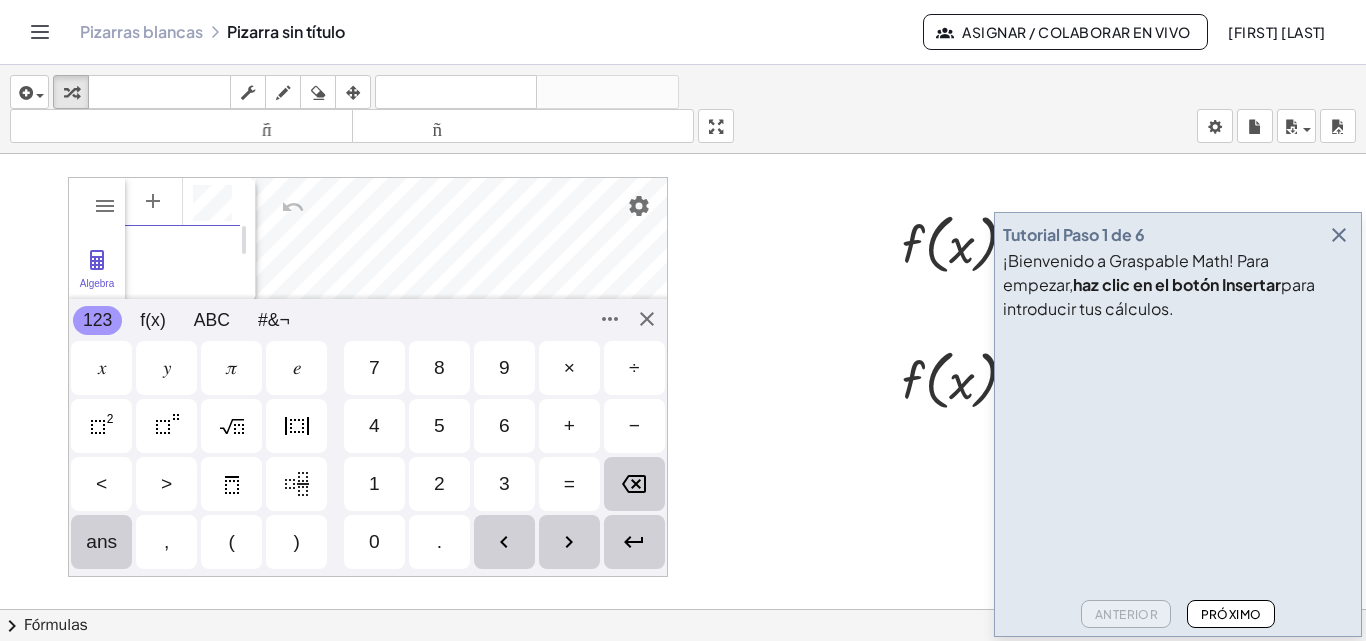 scroll, scrollTop: 11, scrollLeft: 0, axis: vertical 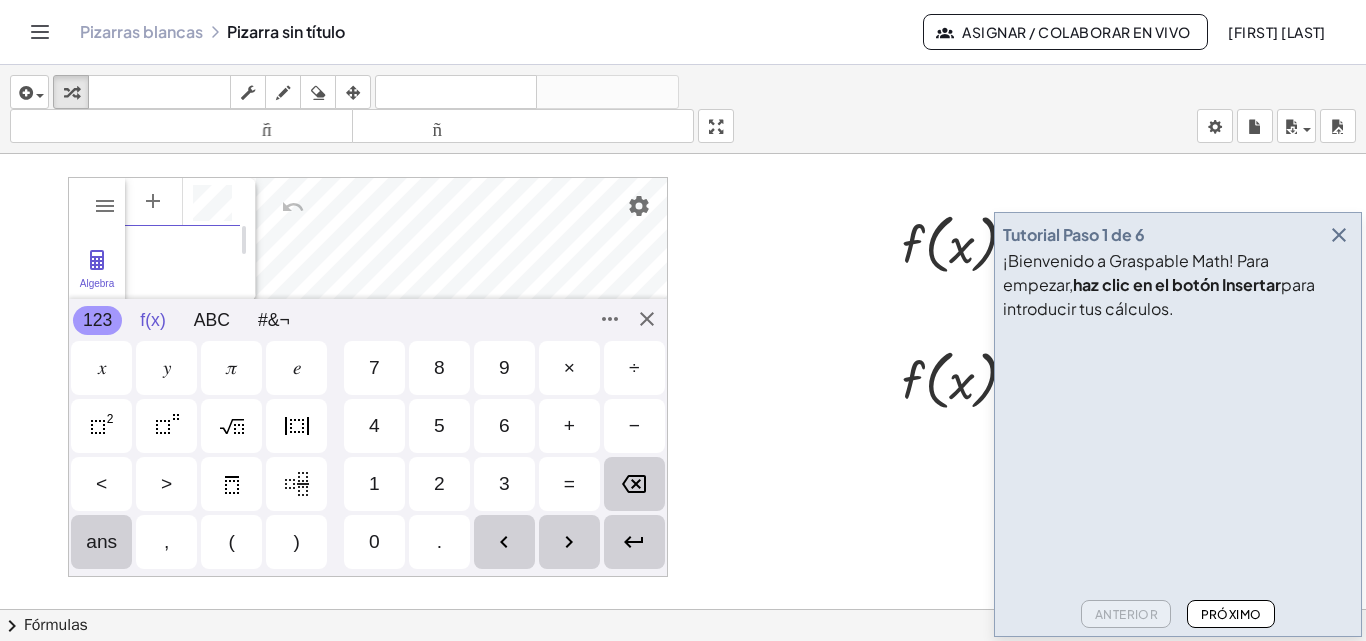 click on "f(x)" at bounding box center [152, 320] 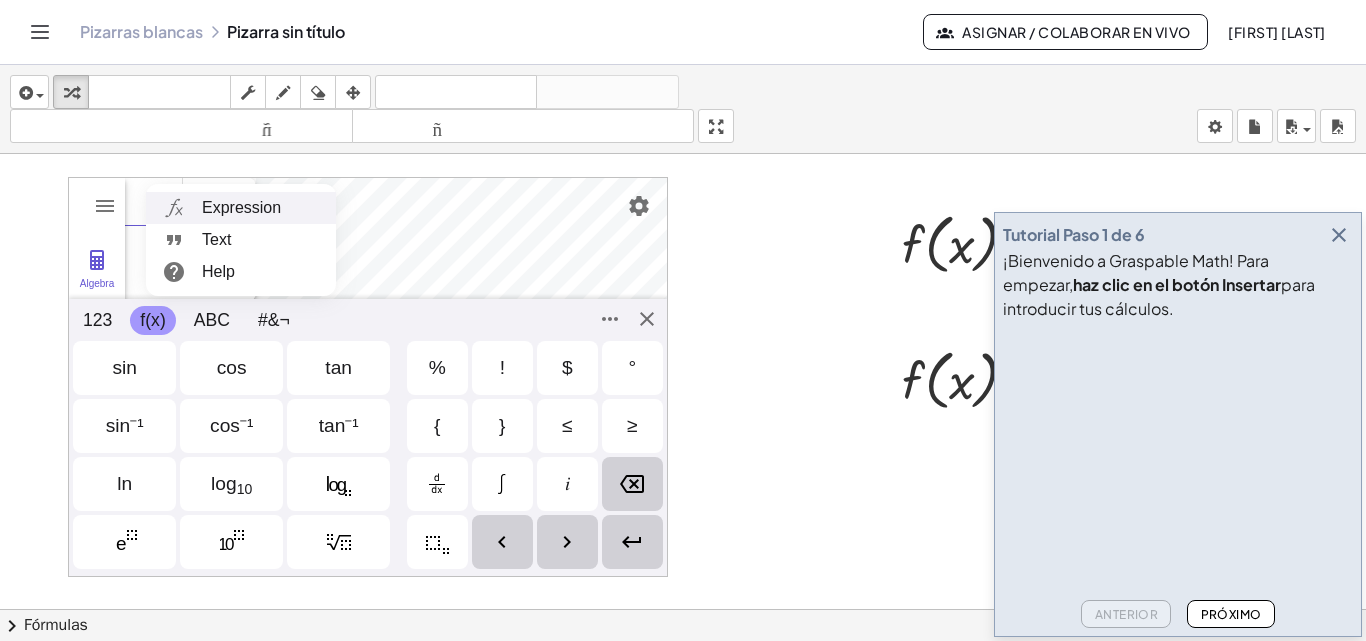 click on "Expression" at bounding box center [241, 208] 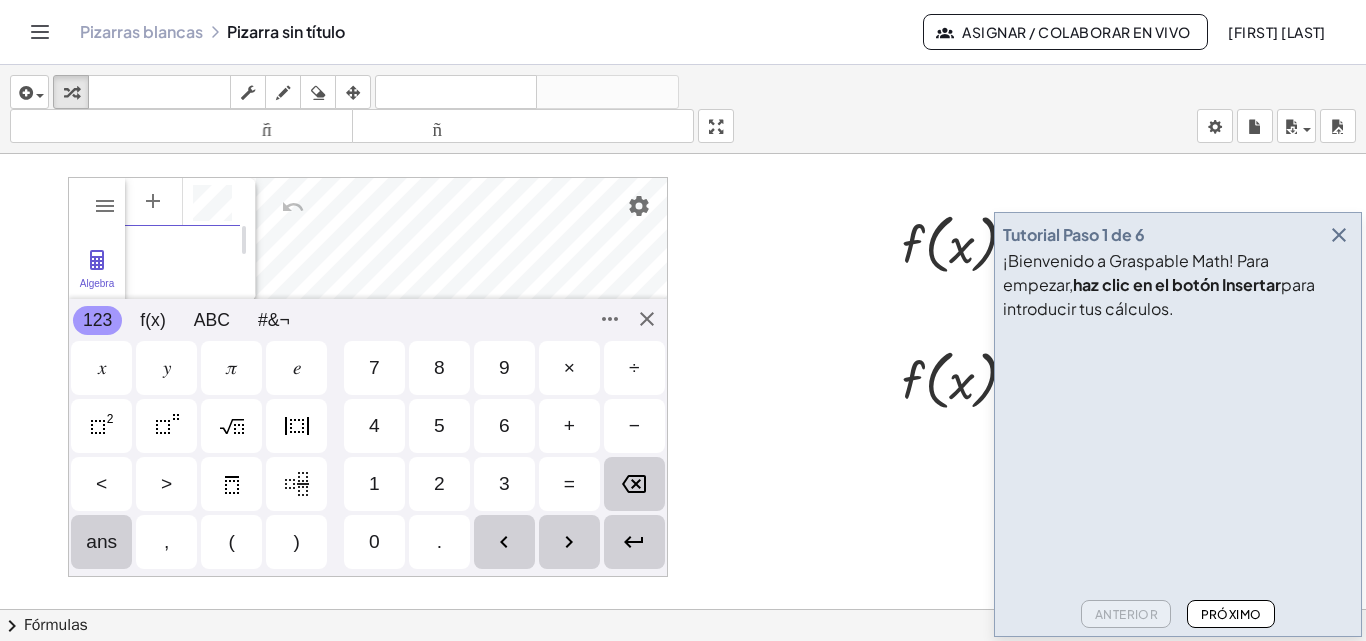 scroll, scrollTop: 11, scrollLeft: 0, axis: vertical 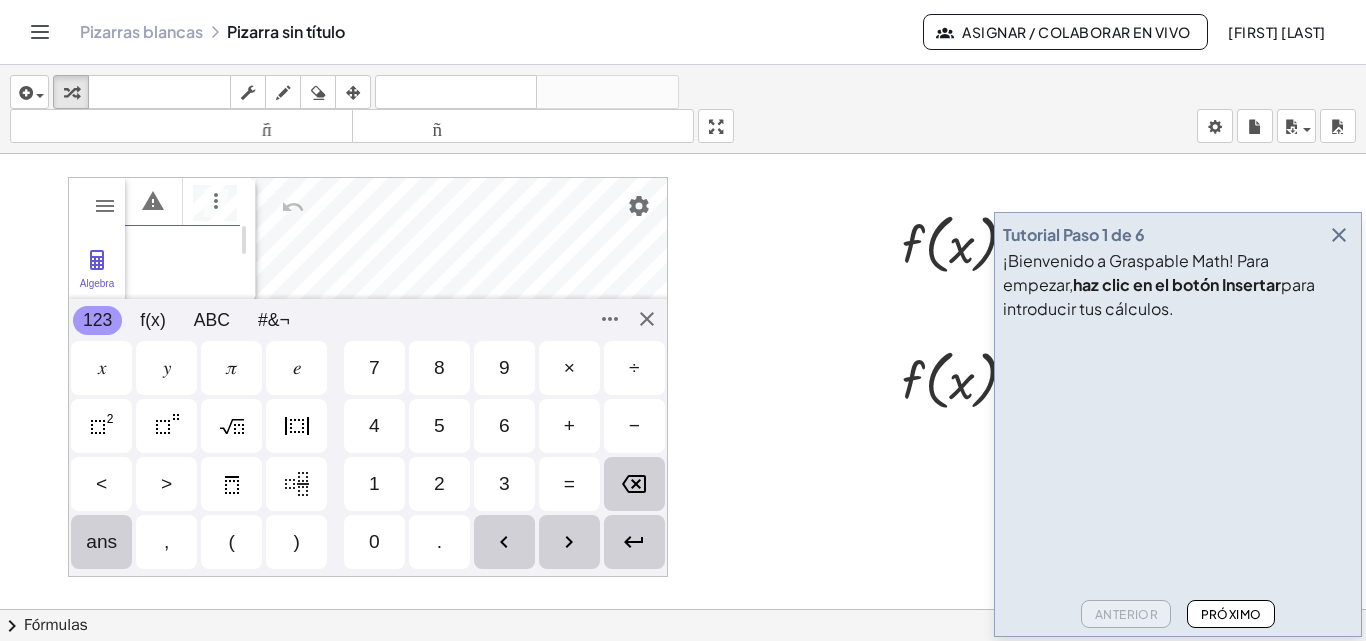 click at bounding box center [102, 426] 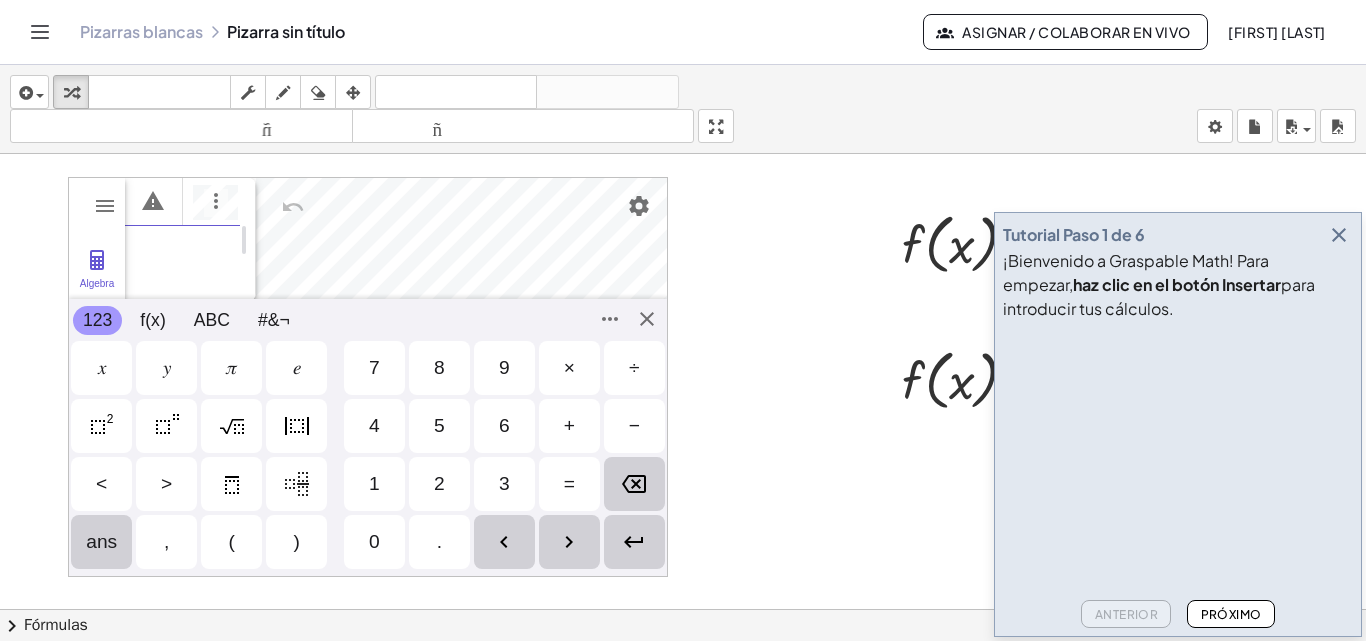 click at bounding box center (102, 426) 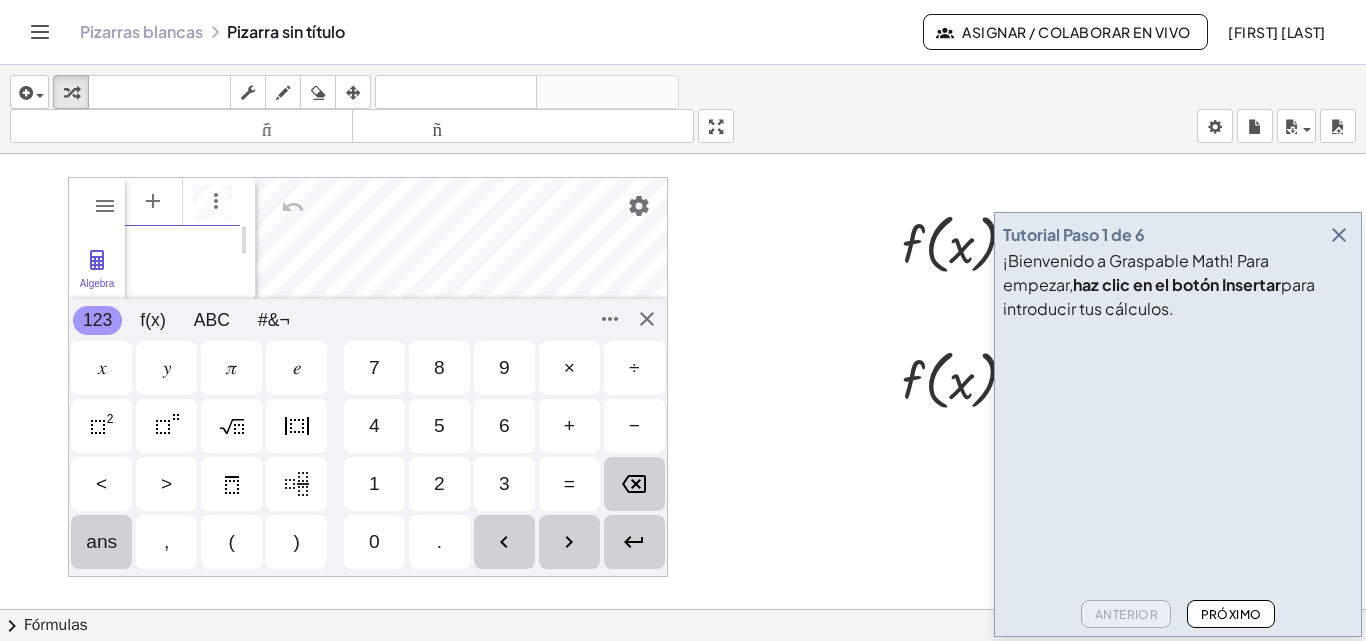 click on "𝑥" at bounding box center [101, 368] 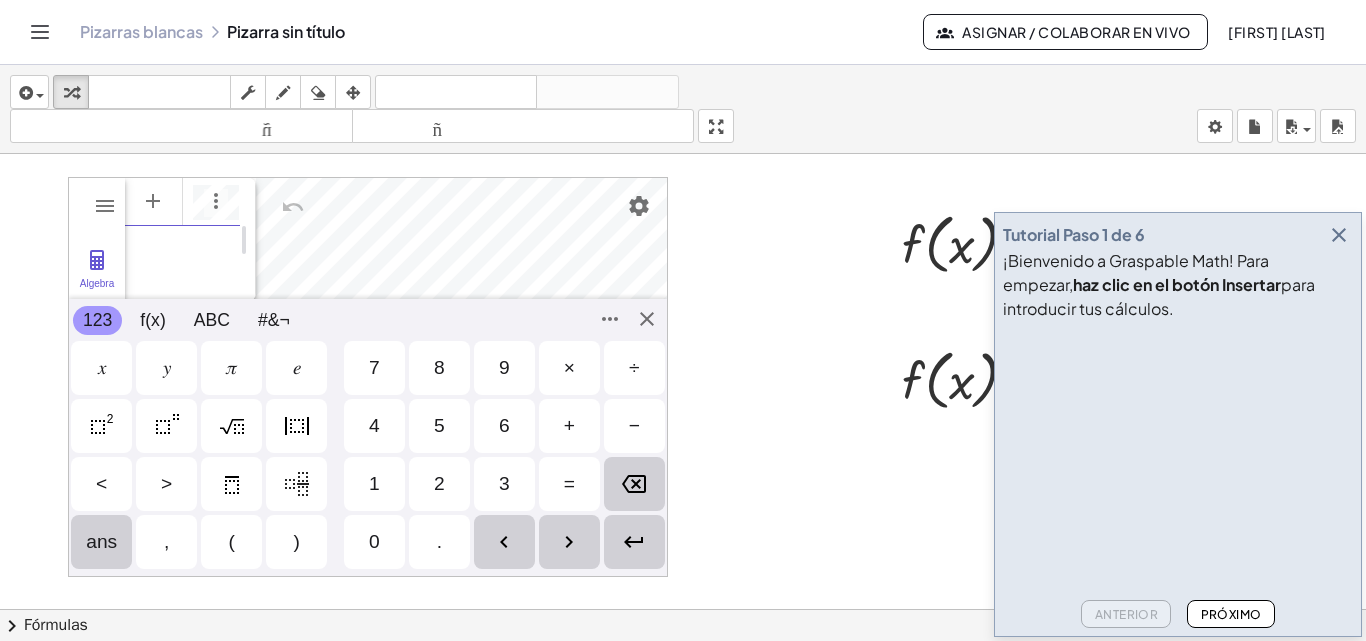 click at bounding box center (102, 426) 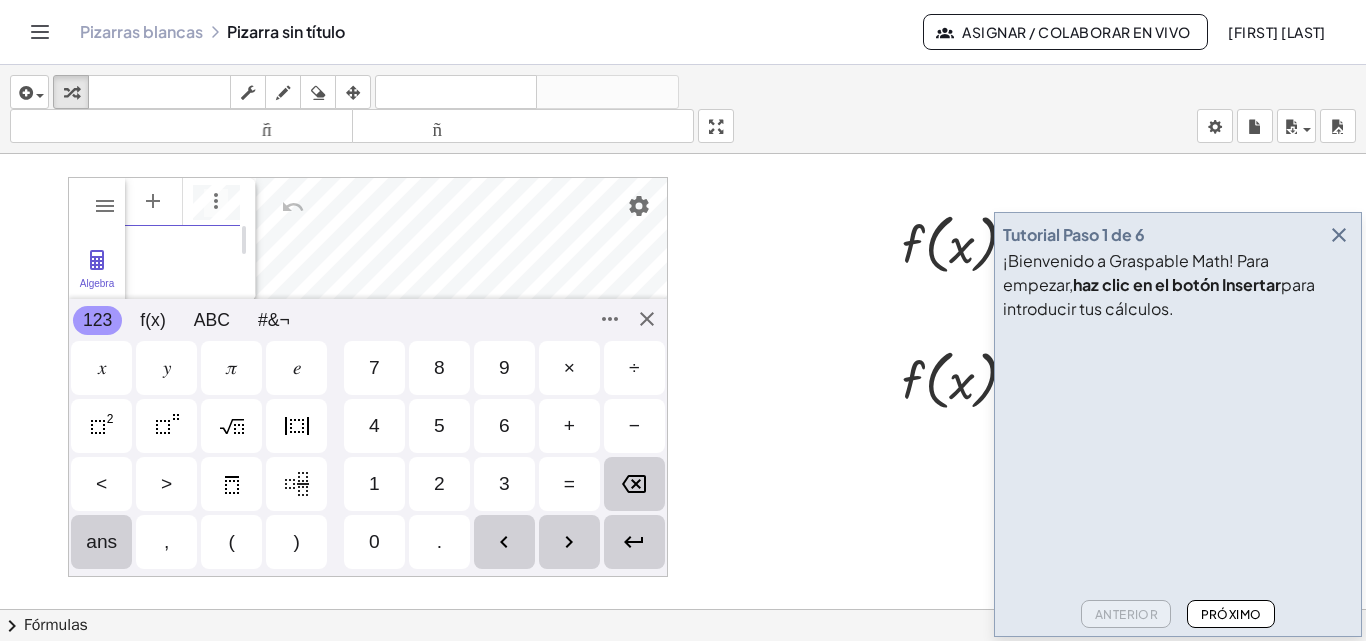 click on "123 123 f(x) ABC #&¬" at bounding box center (368, 320) 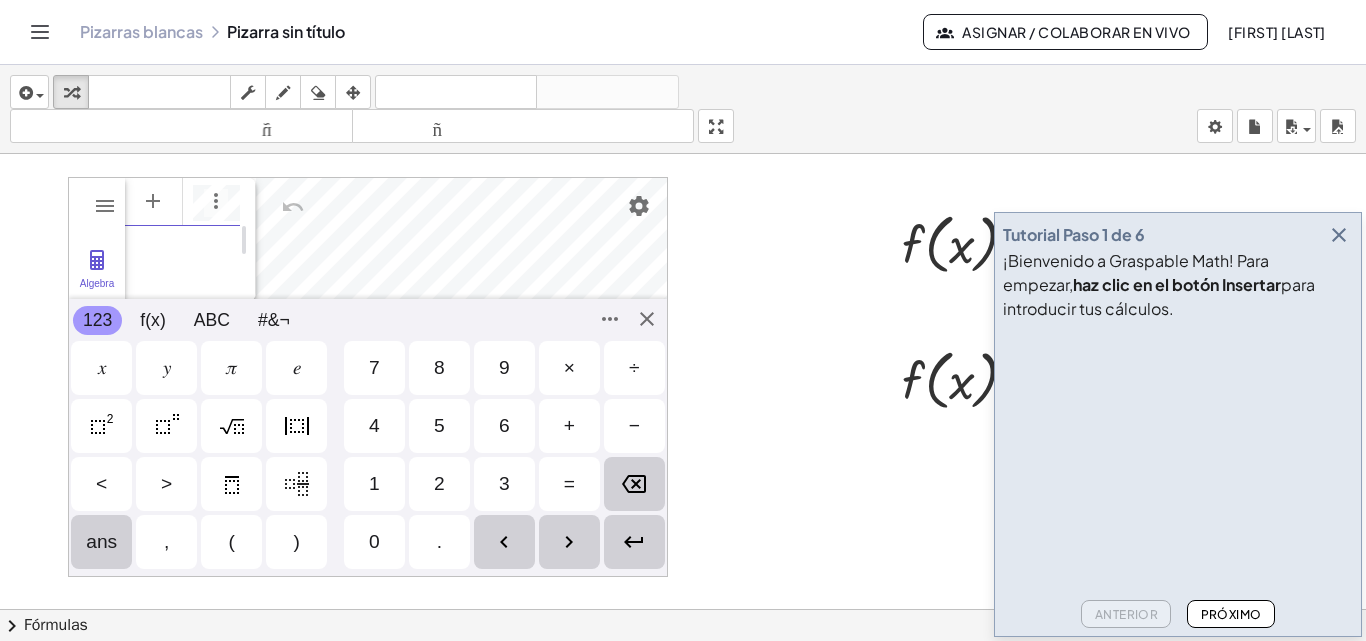 click on "123 123 f(x) ABC #&¬" at bounding box center [368, 320] 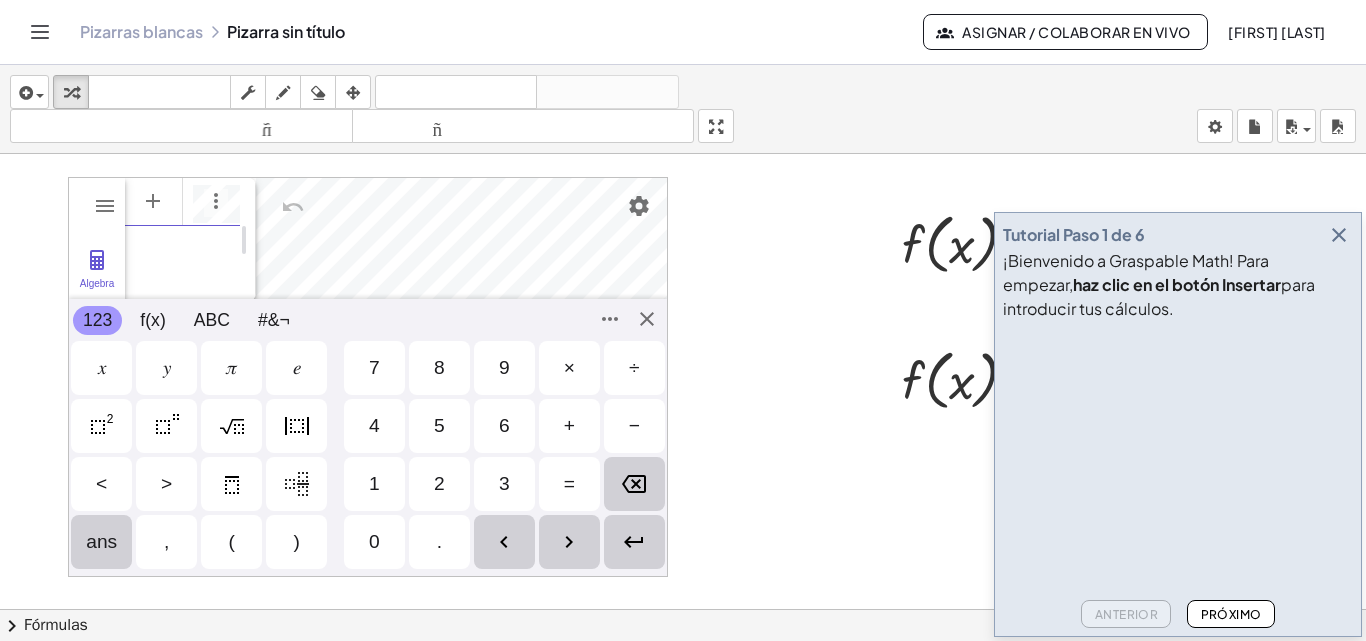 scroll, scrollTop: 0, scrollLeft: 5, axis: horizontal 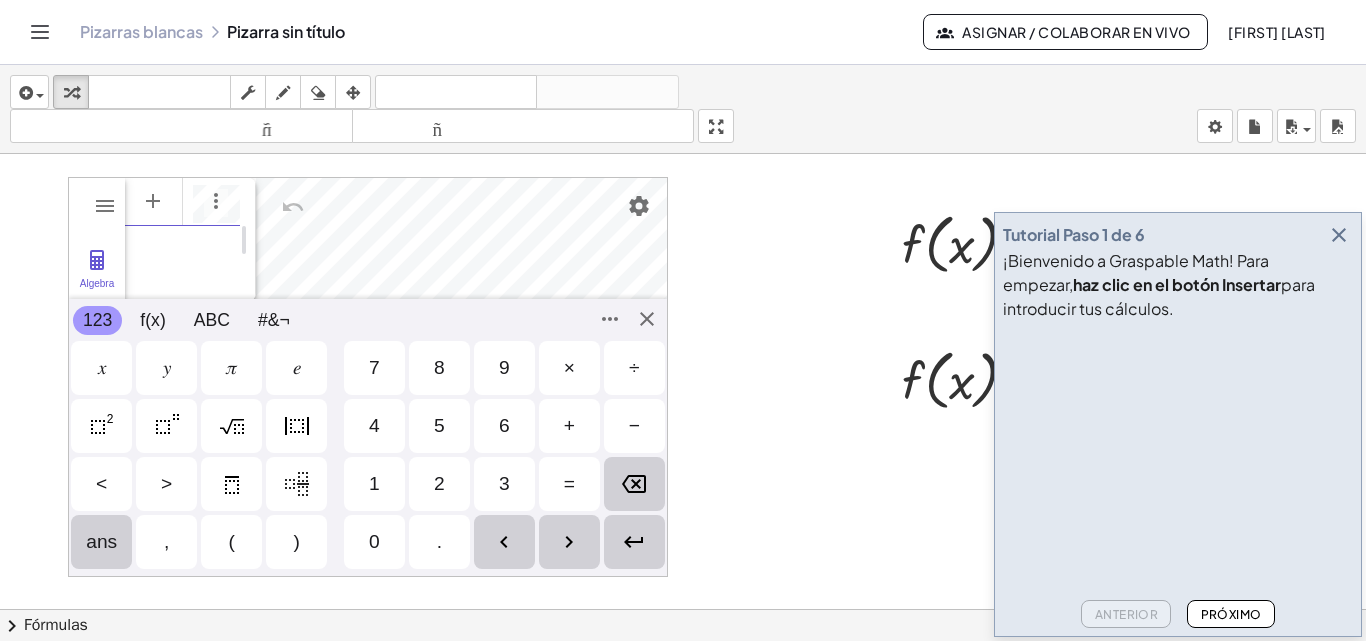 click on "GeoGebra Graphing Calculator" at bounding box center (182, 239) 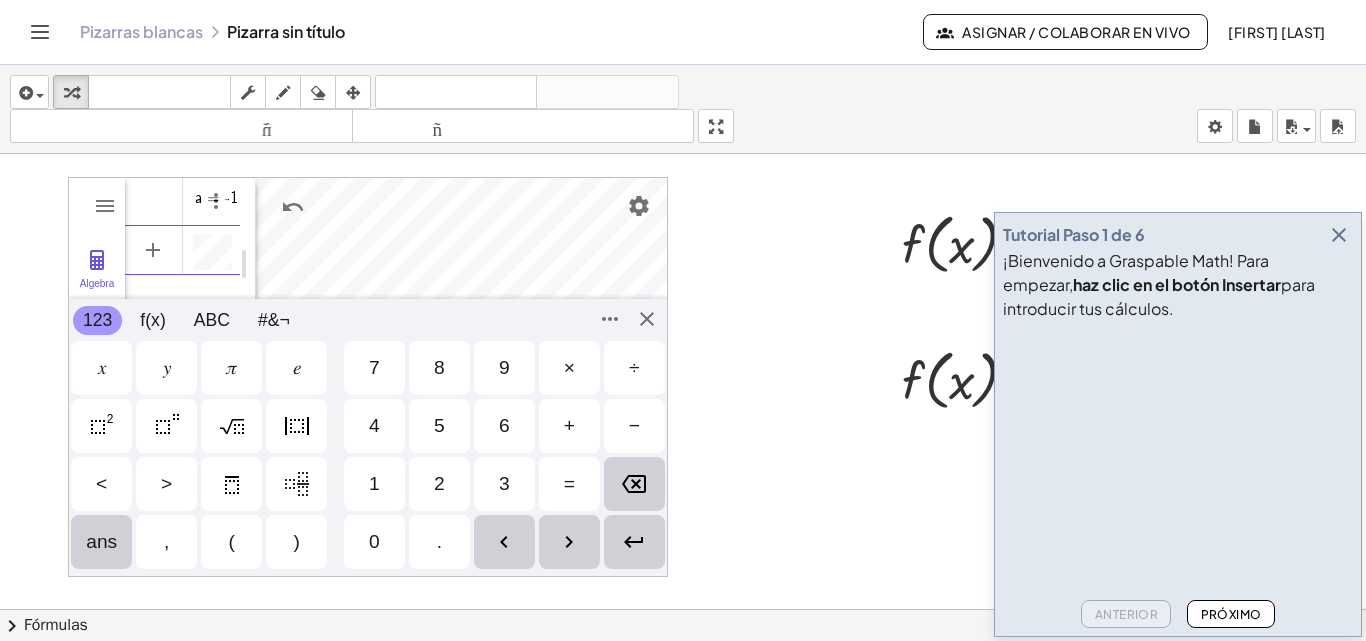 scroll, scrollTop: 11, scrollLeft: 0, axis: vertical 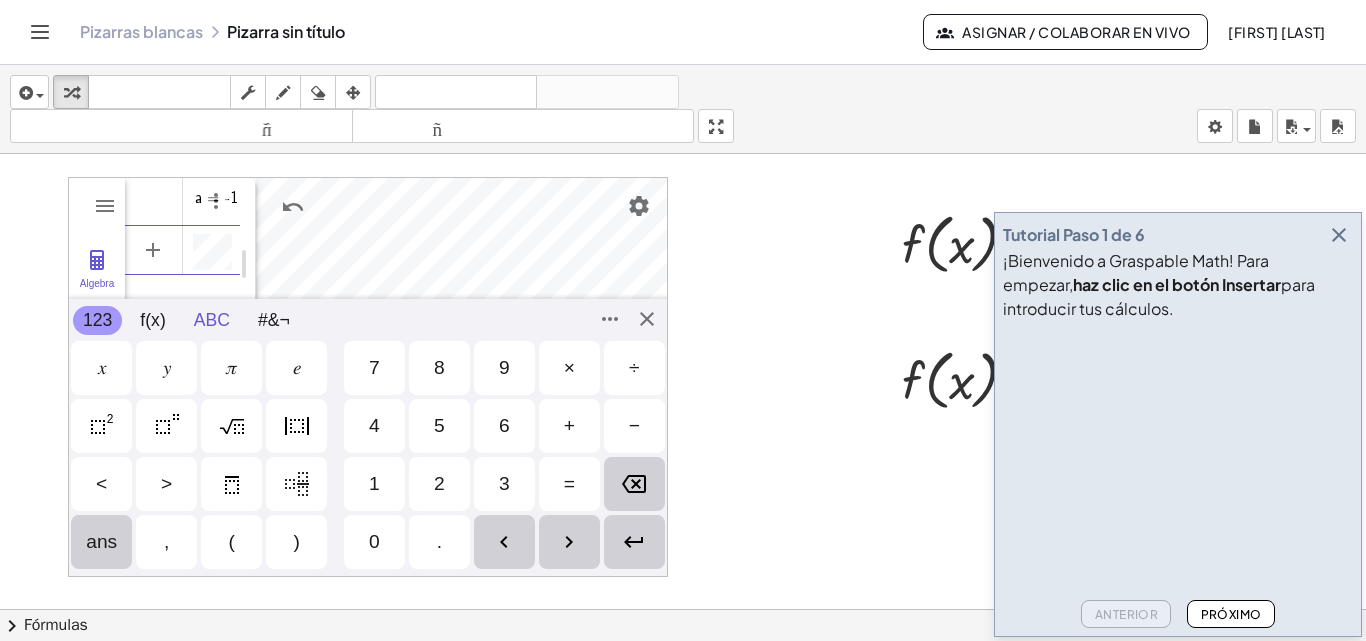 click on "ABC" at bounding box center (212, 320) 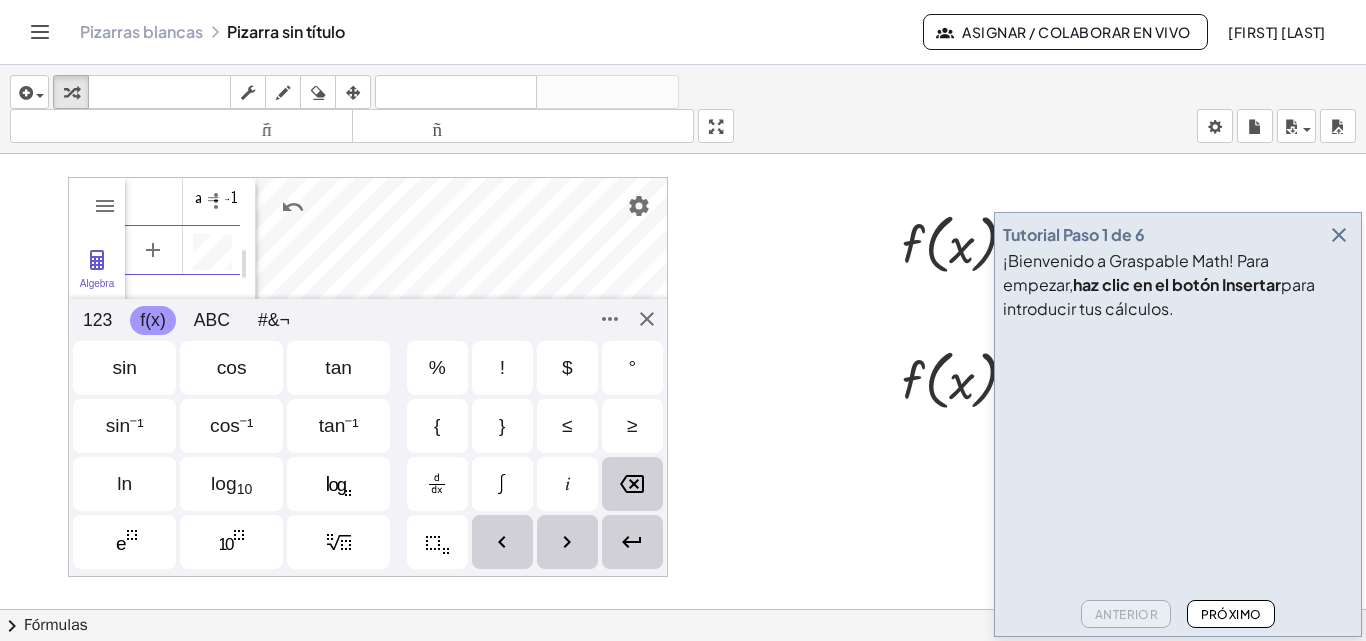 click on "f(x)" at bounding box center [152, 320] 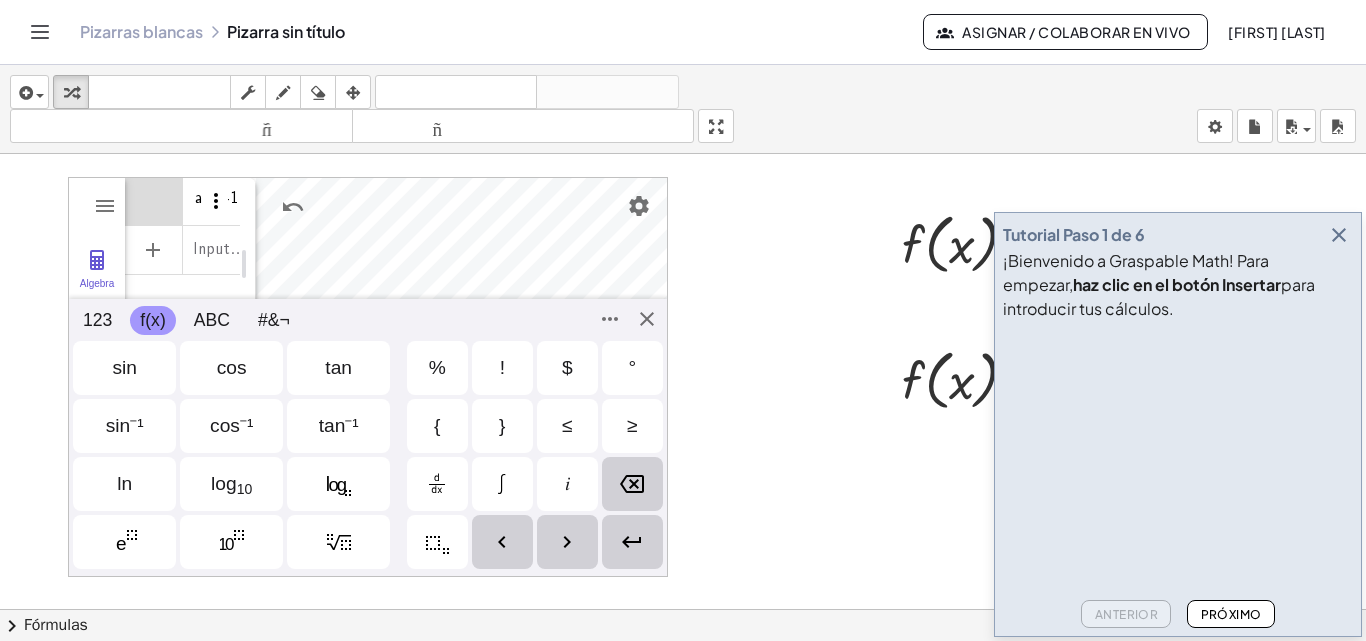 click at bounding box center (216, 201) 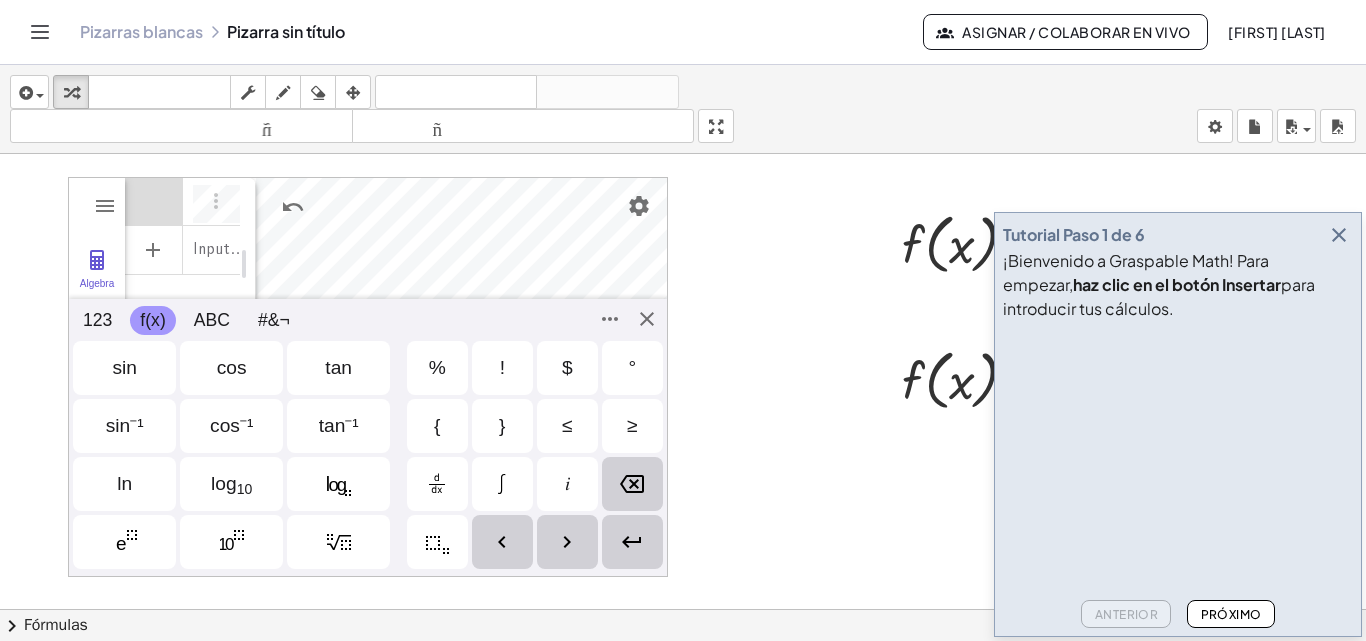 scroll, scrollTop: 11, scrollLeft: 0, axis: vertical 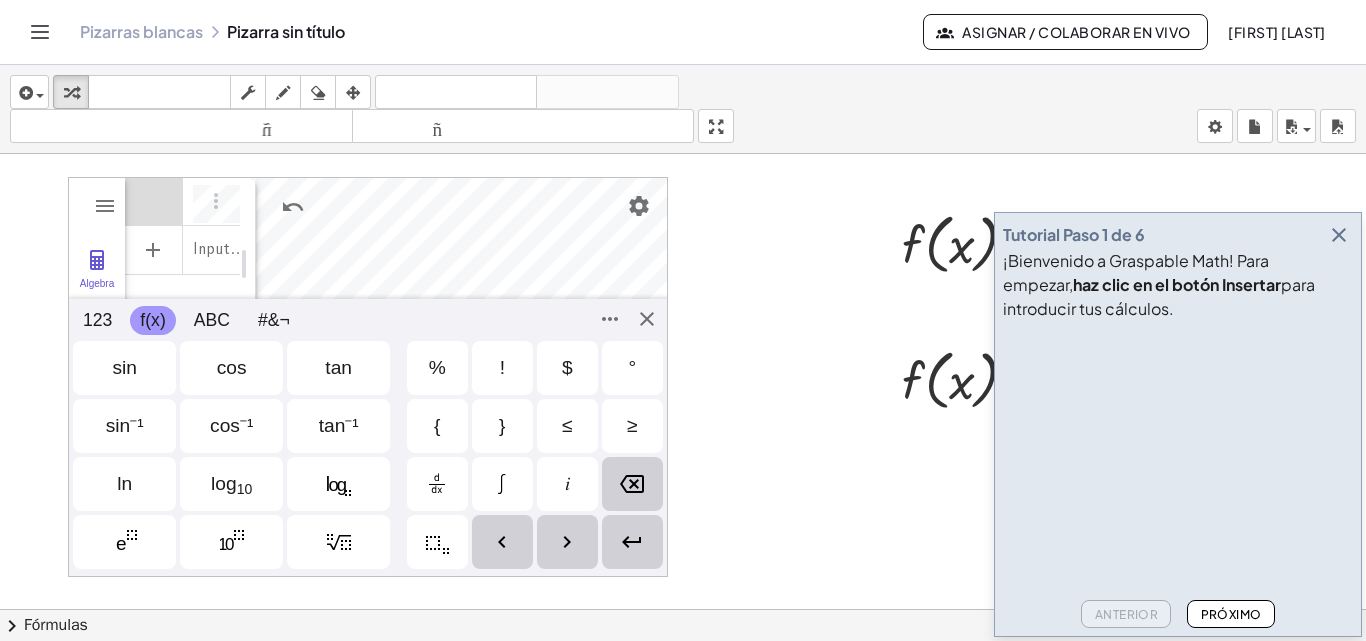 click at bounding box center [632, 484] 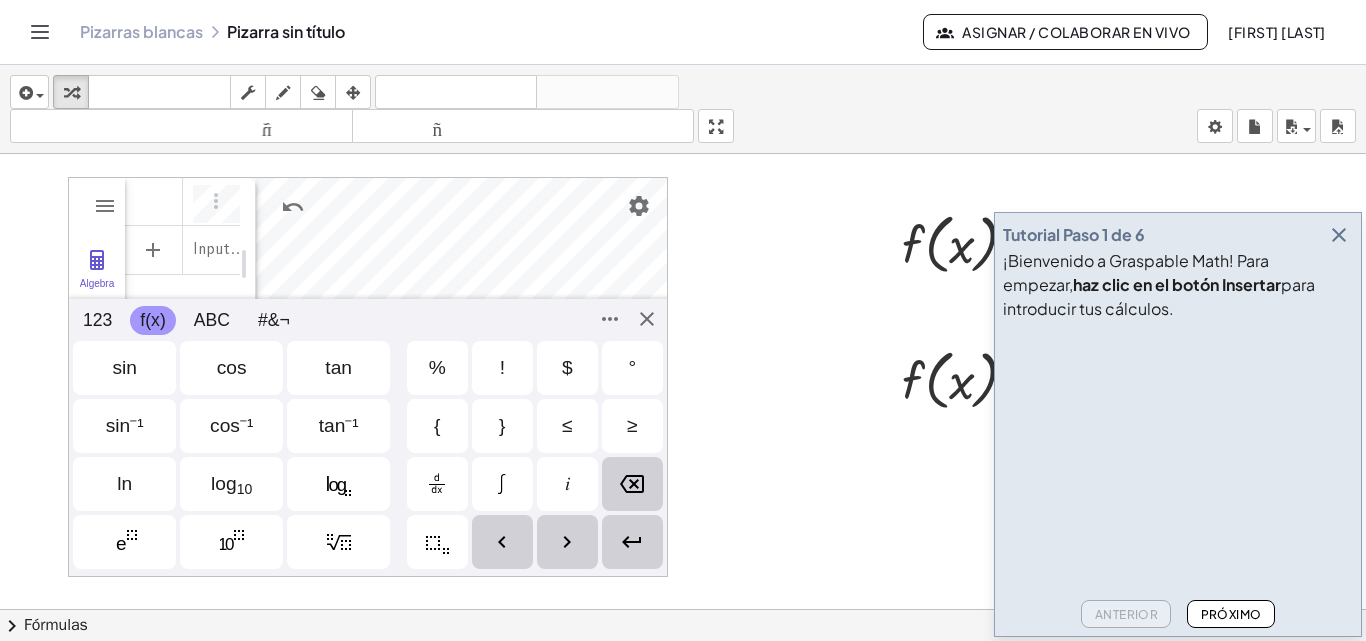 scroll, scrollTop: 0, scrollLeft: 7, axis: horizontal 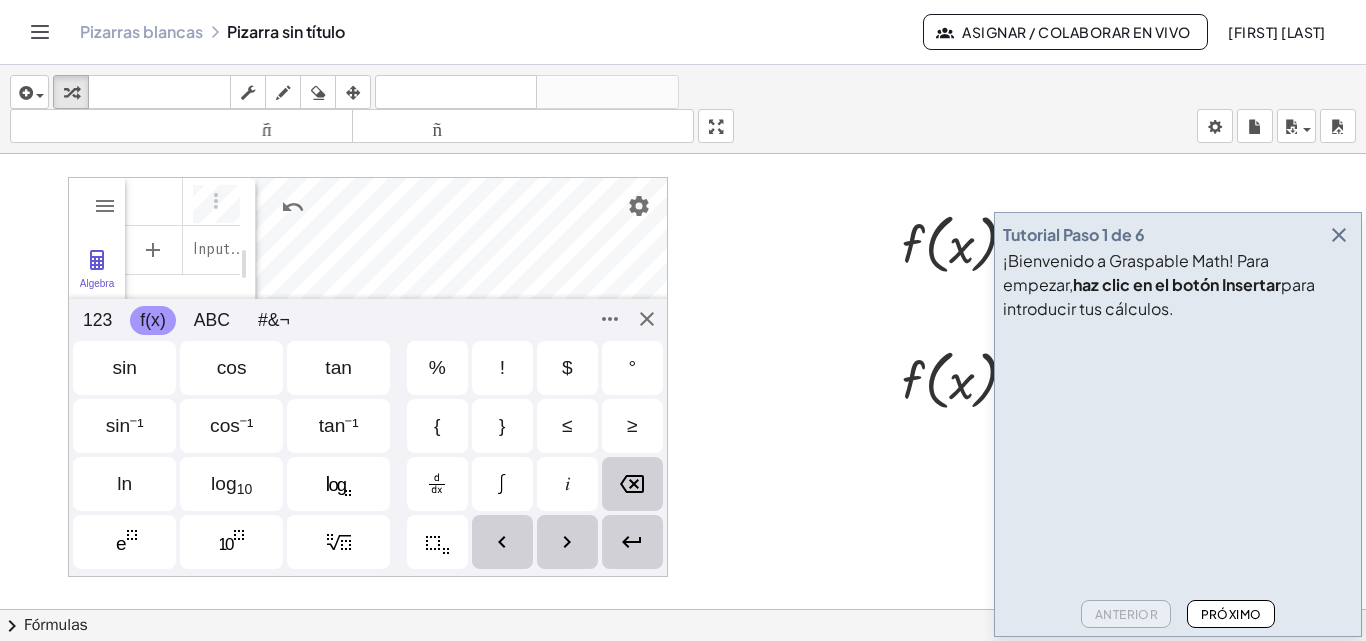 click at bounding box center (632, 484) 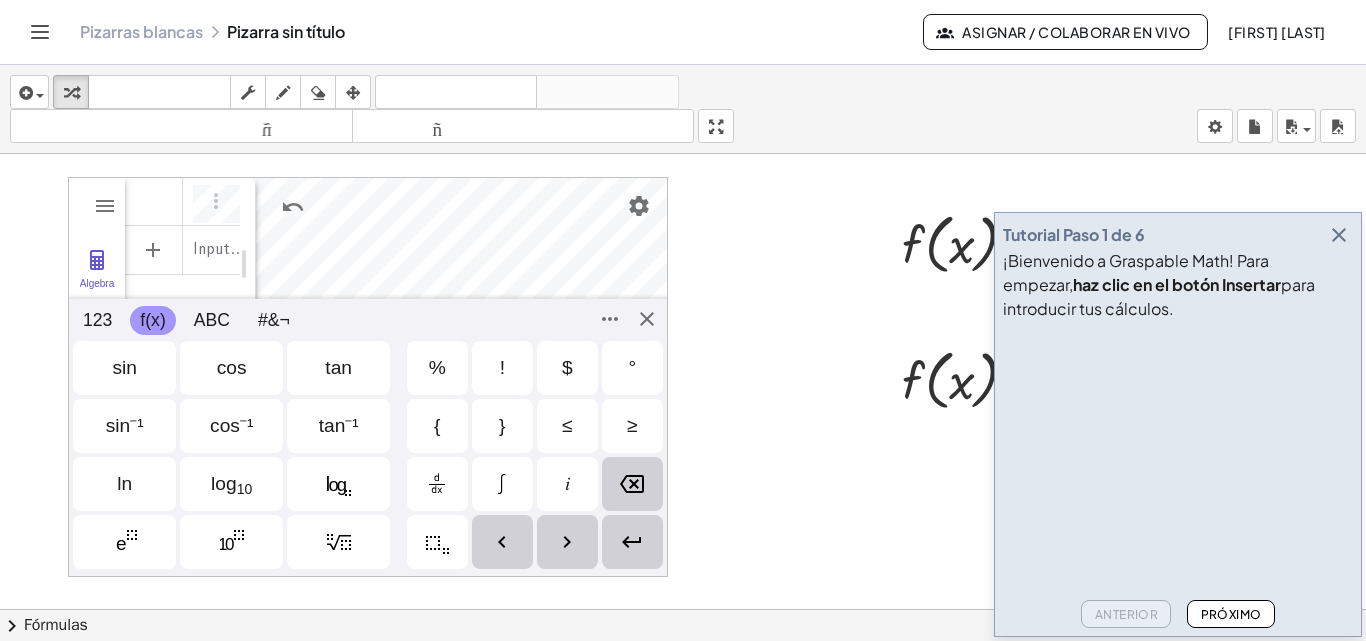 click at bounding box center (632, 484) 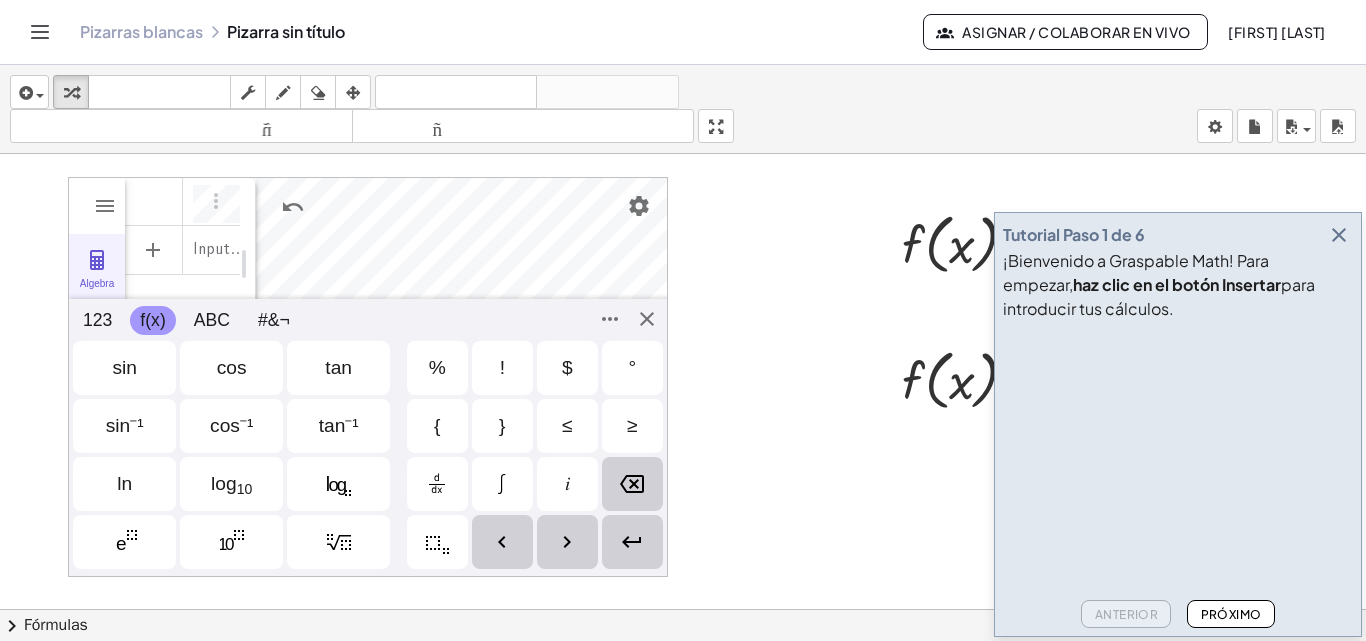 click on "Algebra" at bounding box center [97, 270] 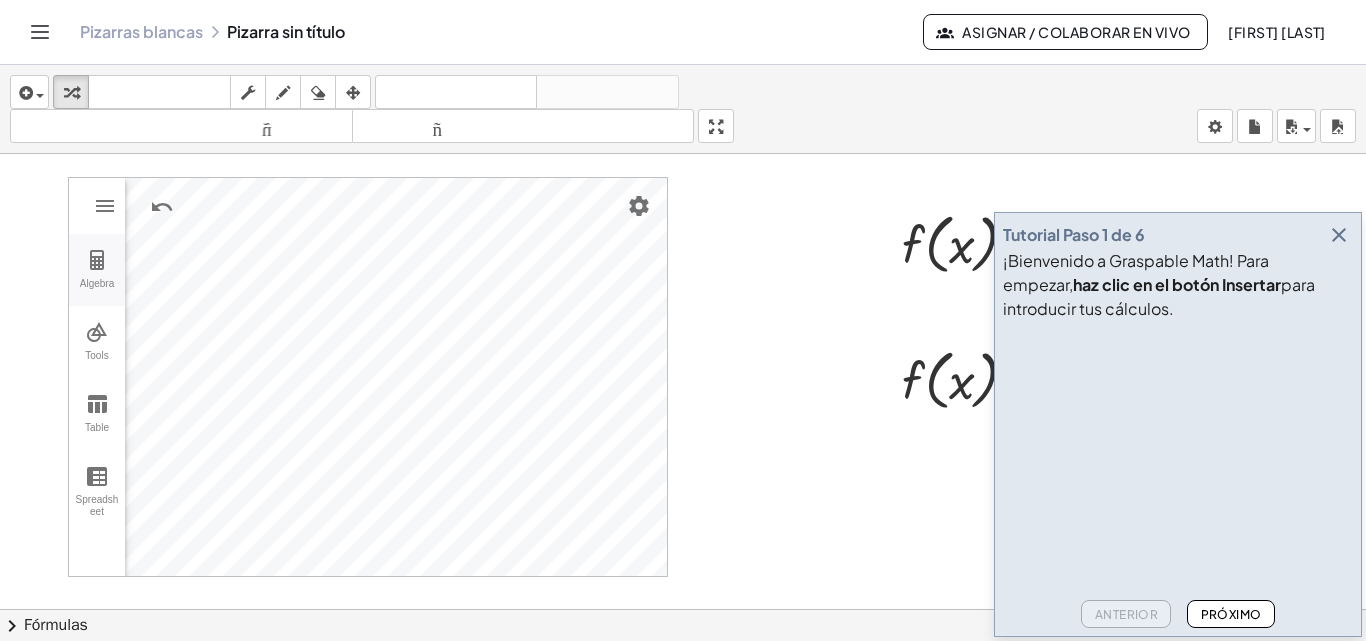 click at bounding box center [97, 260] 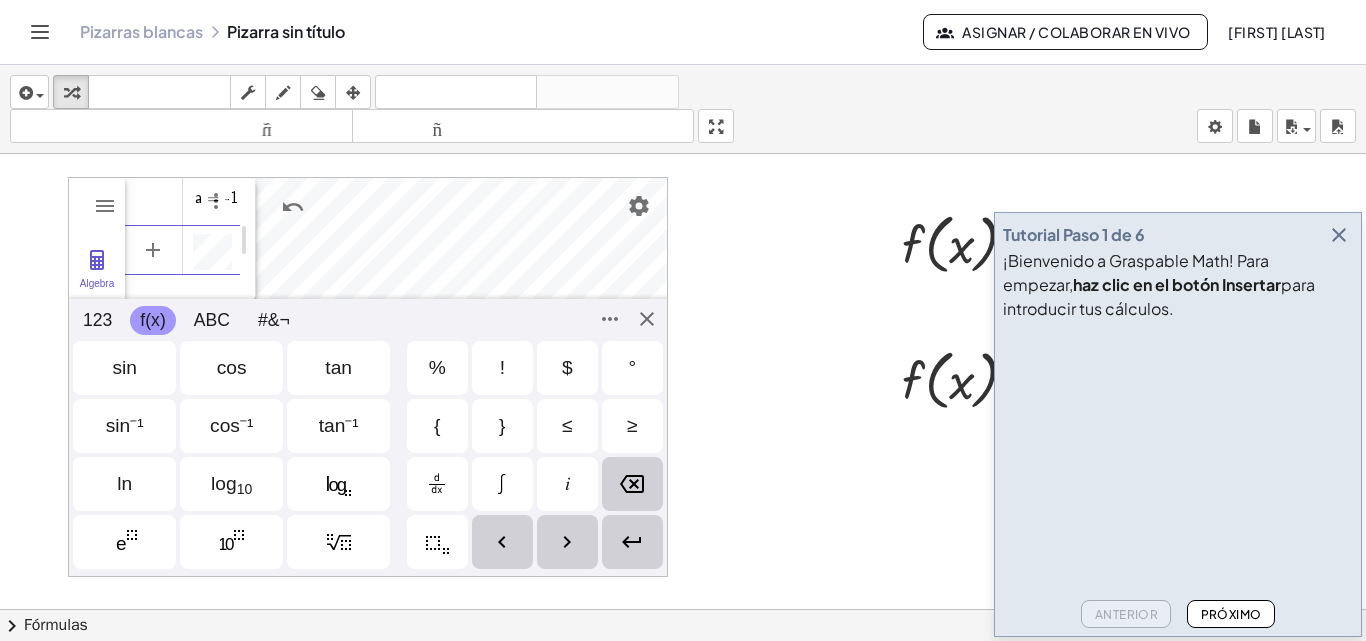 scroll, scrollTop: 11, scrollLeft: 0, axis: vertical 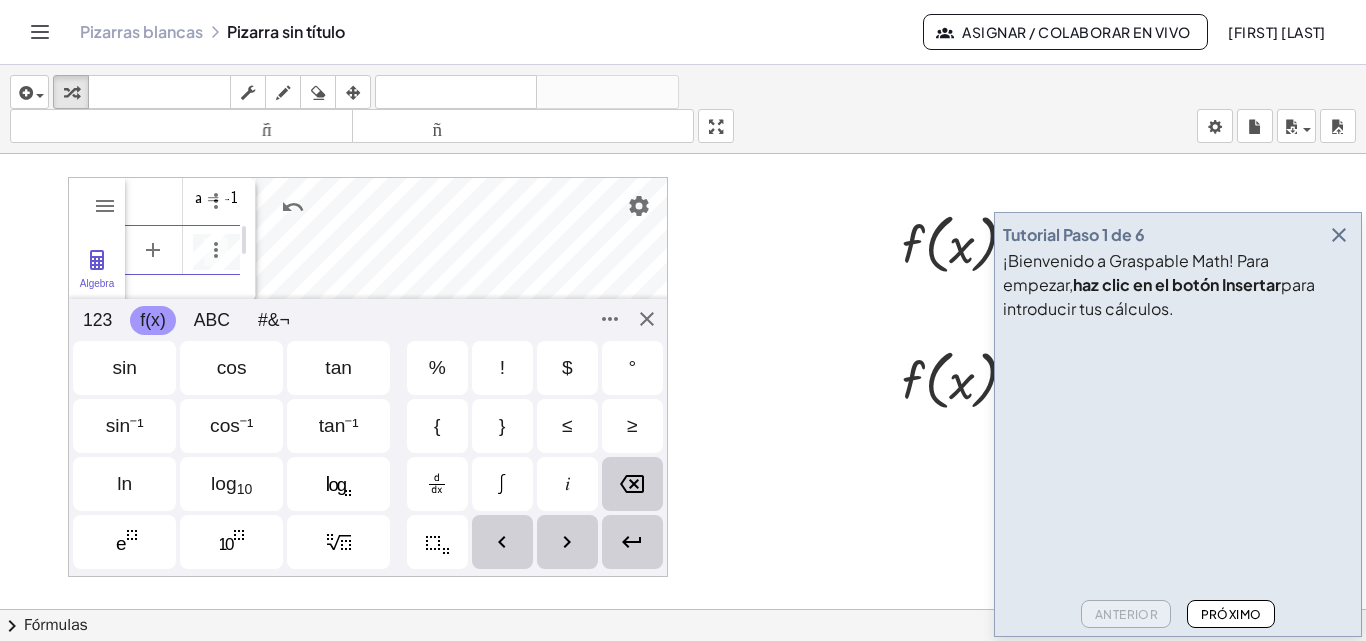 click at bounding box center [683, 623] 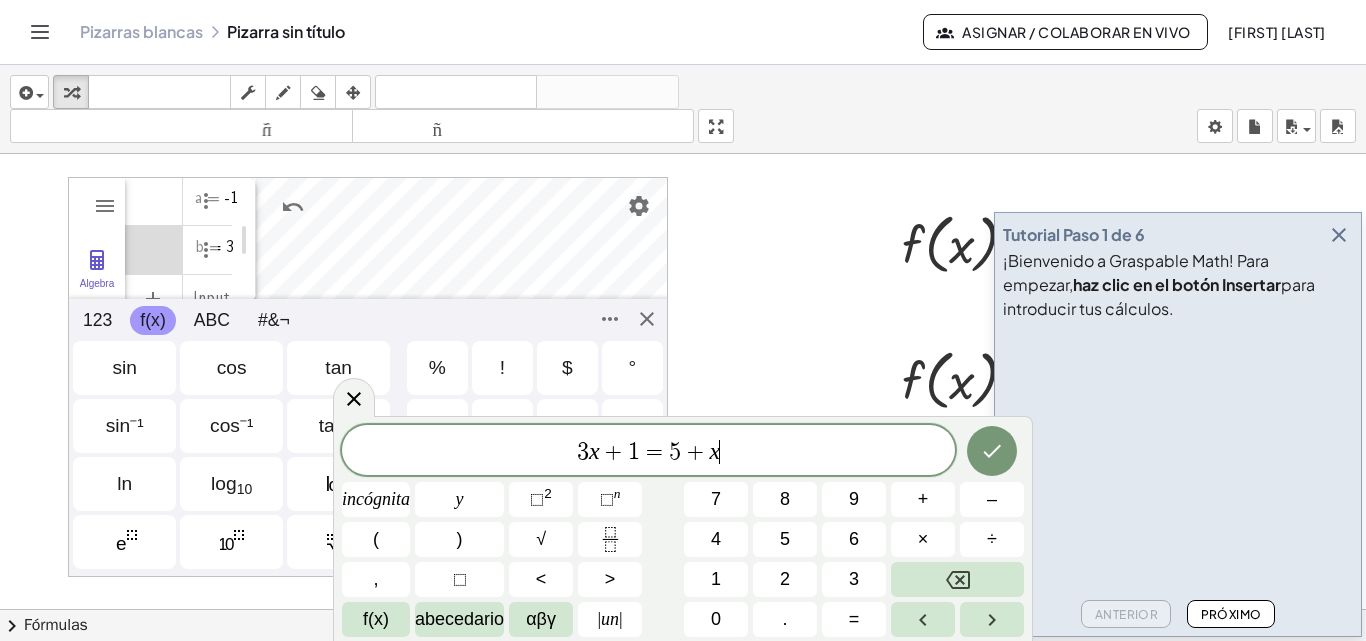 scroll, scrollTop: 35, scrollLeft: 0, axis: vertical 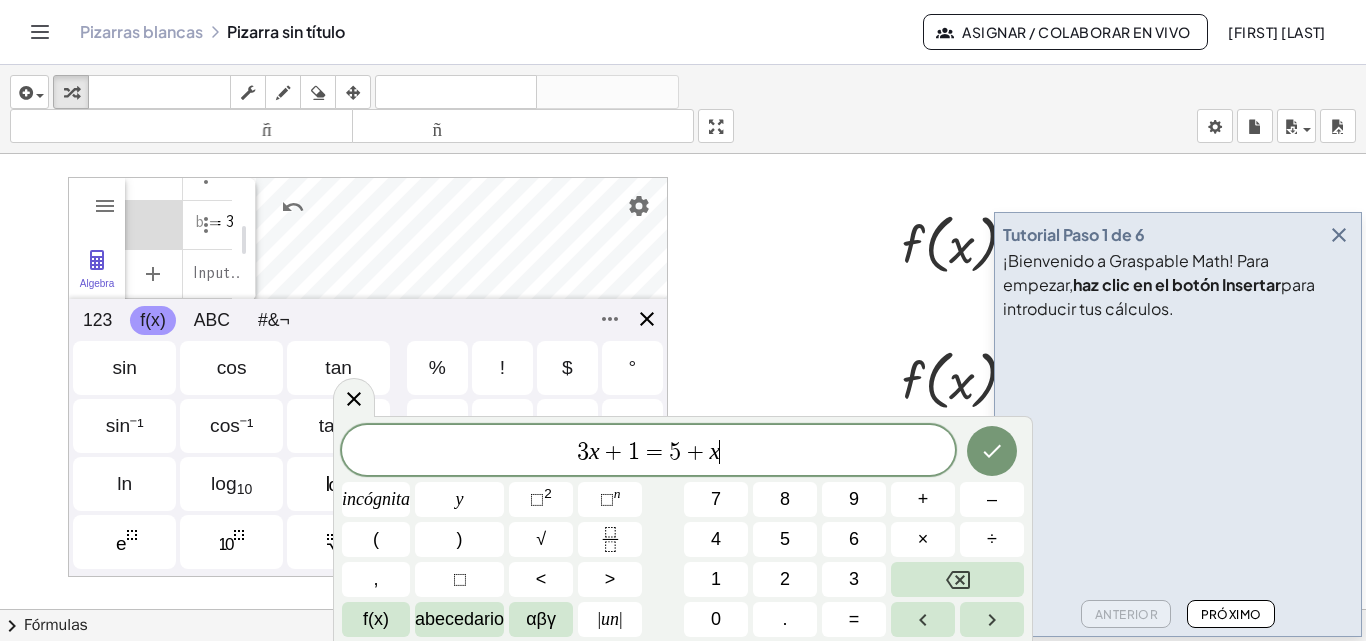 click on "Algebra Tools Table Spreadsheet a = -1 b = 3 Input… GeoGebra Graphing Calculator Basic Tools Move Point Slider Intersect Extremum Roots Best Fit Line Edit Select Objects Move Graphics View Delete Show / Hide Label Show / Hide Object Copy Visual Style Media Text Points Point Intersect Point on Object Attach / Detach Point Extremum Roots Complex Number List Lines Line Ray Vector Others Pen Freehand Function Button Check Box Input Box   123 123 f(x) ABC #&¬ 𝑥 𝑦 𝜋 𝑒 7 8 9 × ÷ 4 5 6 + − < > 1 2 3 = ans , ( ) 0 . 𝑥 𝑦 𝑧 𝜋 7 8 9 × ÷ 𝑒 4 5 6 + − < > 1 2 3 = ( ) , 0 . sin cos tan % ! $ ° sin⁻¹ cos⁻¹ tan⁻¹ { } ≤ ≥ ln log 10 𝑖 q w e r t y u i o p a s d f g h j k l z x c v b n m αβγ , ( )" at bounding box center (368, 377) 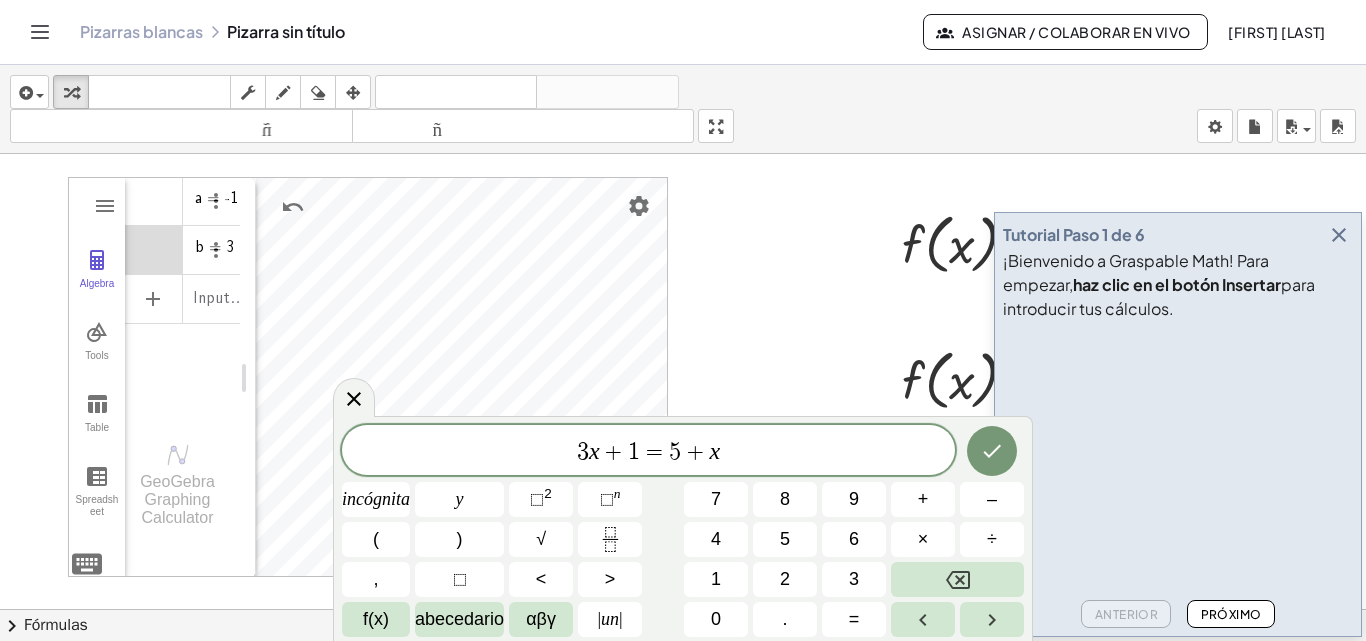 scroll, scrollTop: 0, scrollLeft: 0, axis: both 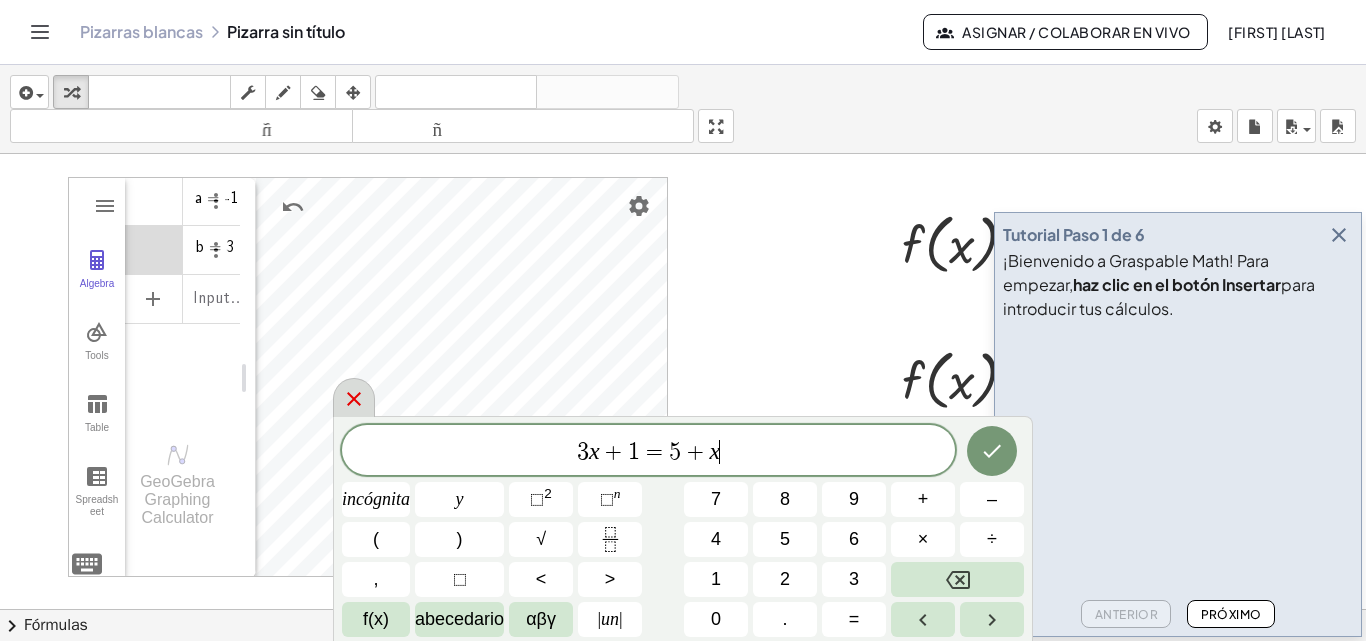 click 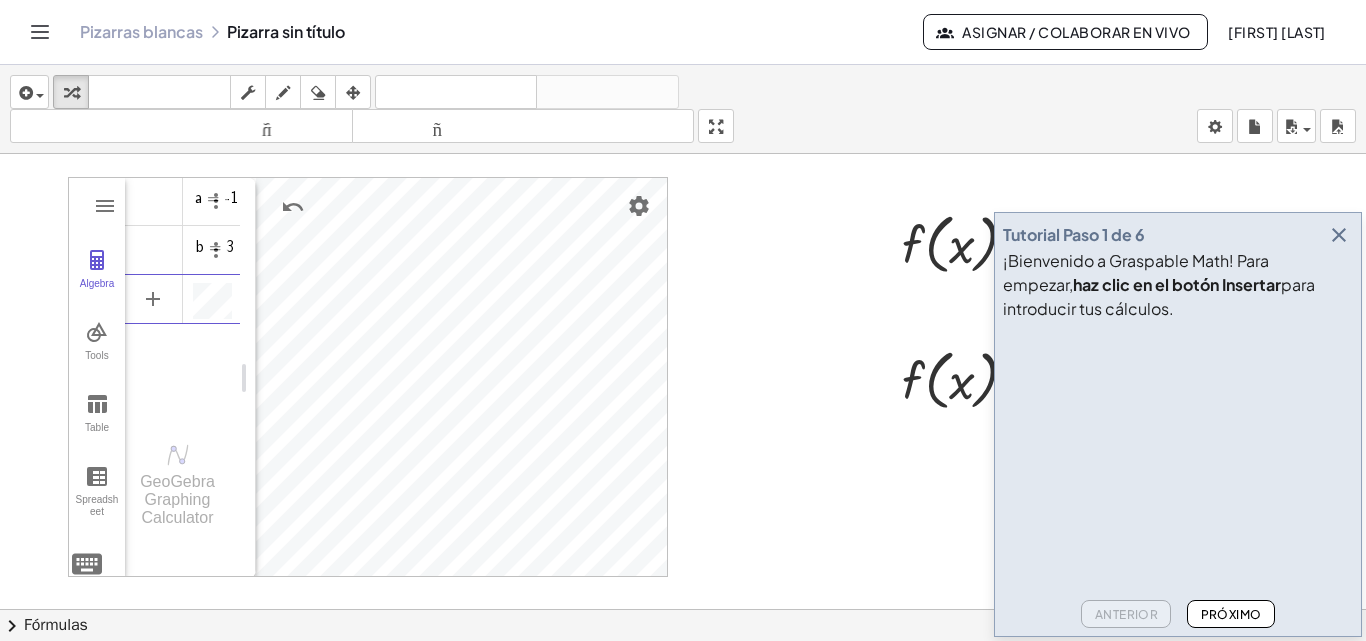 scroll, scrollTop: 11, scrollLeft: 0, axis: vertical 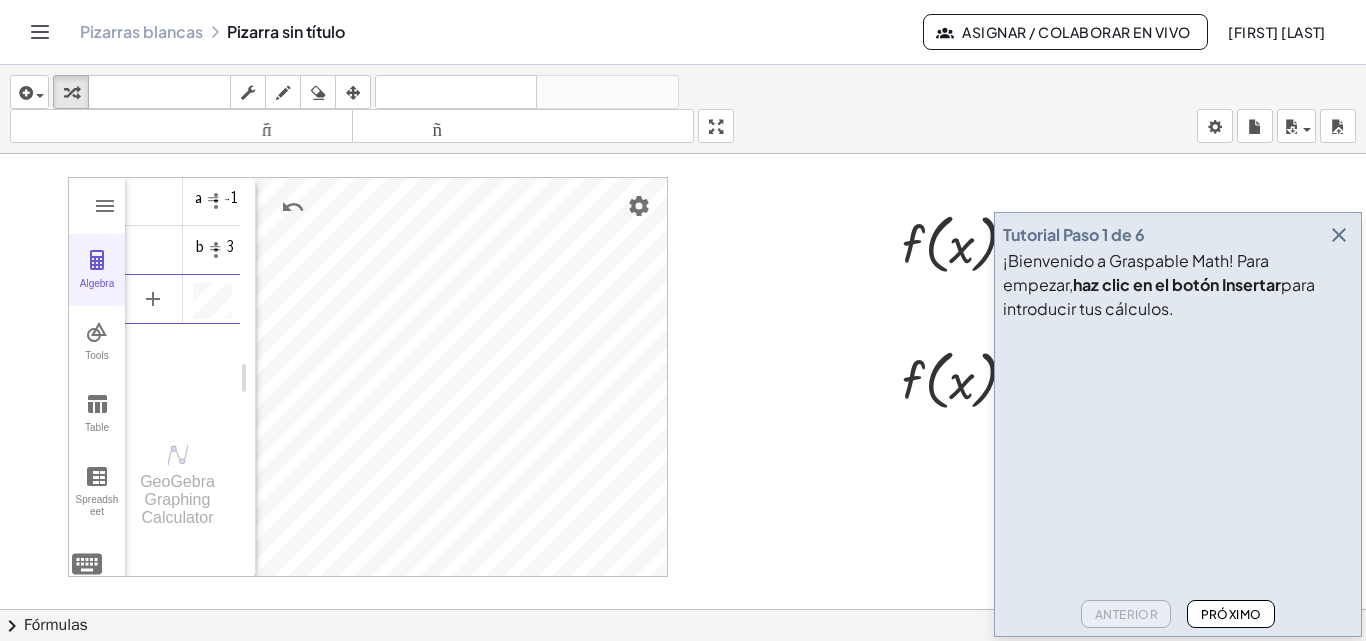 click on "Algebra" at bounding box center (97, 270) 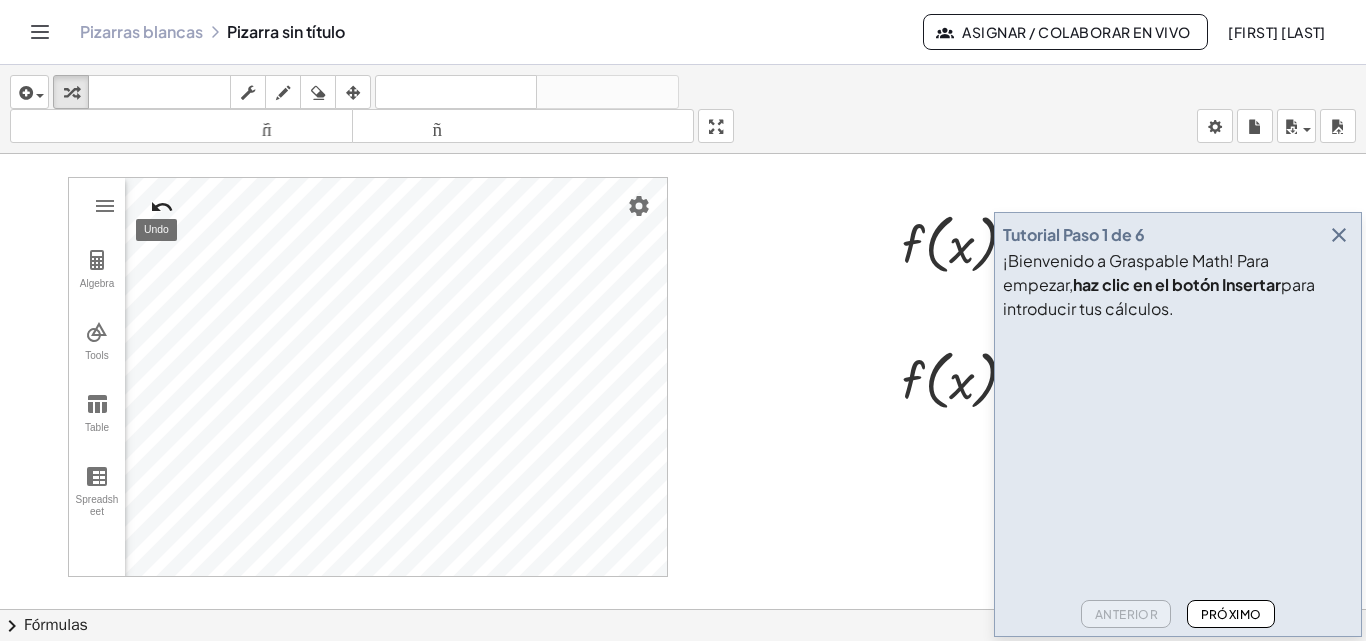 click at bounding box center [162, 207] 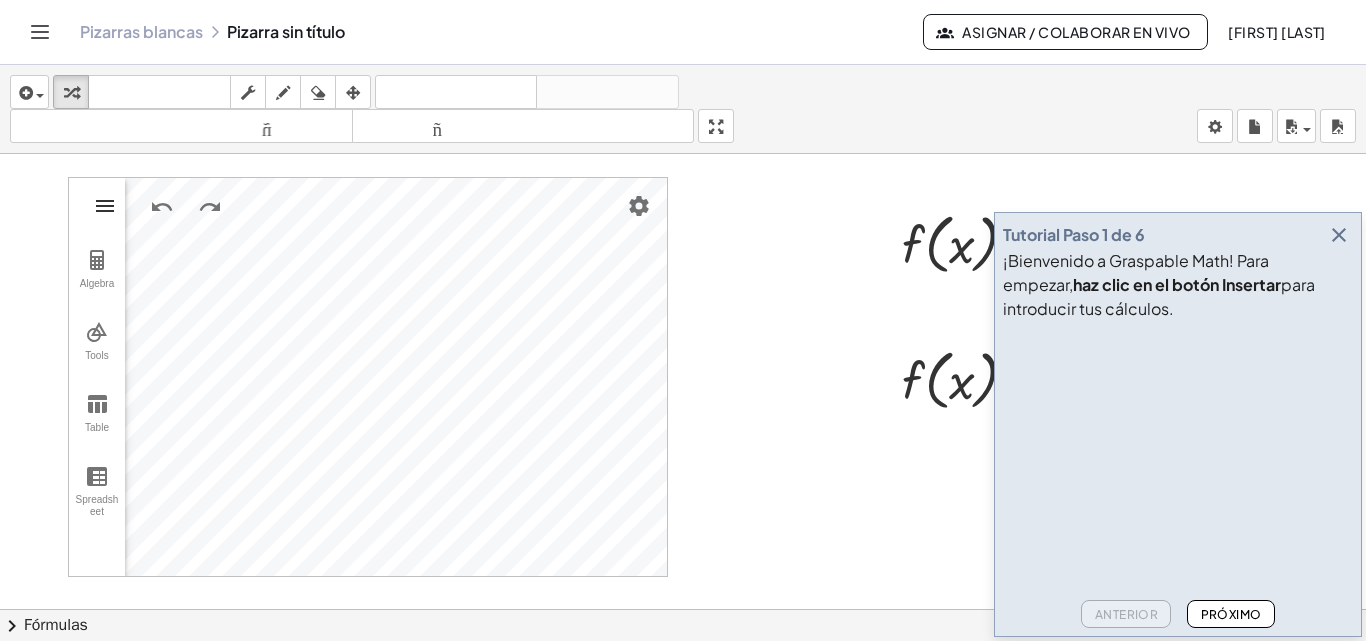 click at bounding box center [105, 206] 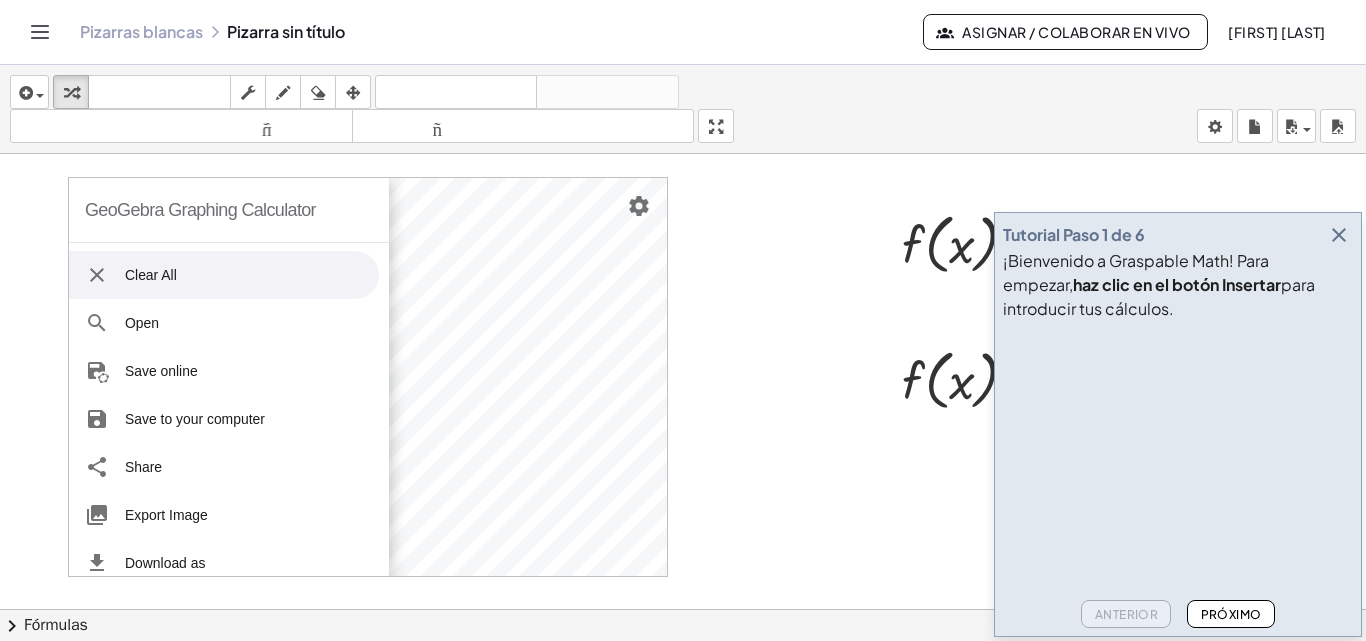 click on "Clear All" at bounding box center [224, 275] 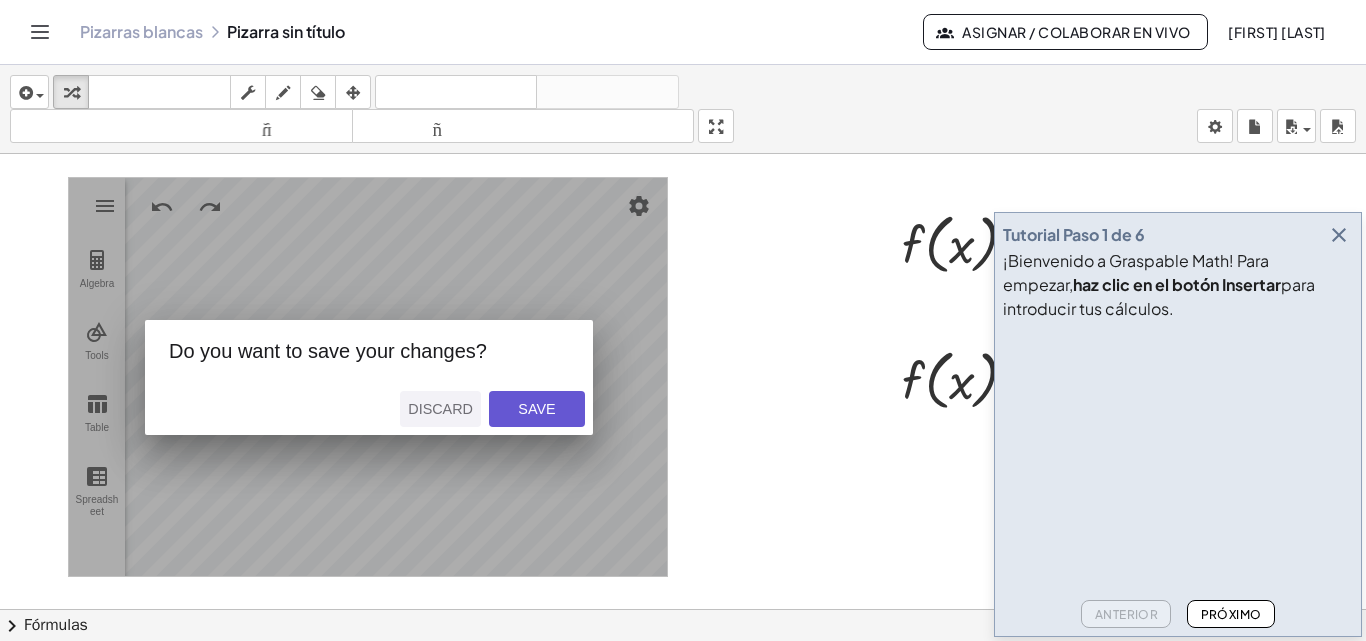click on "Discard" at bounding box center [440, 409] 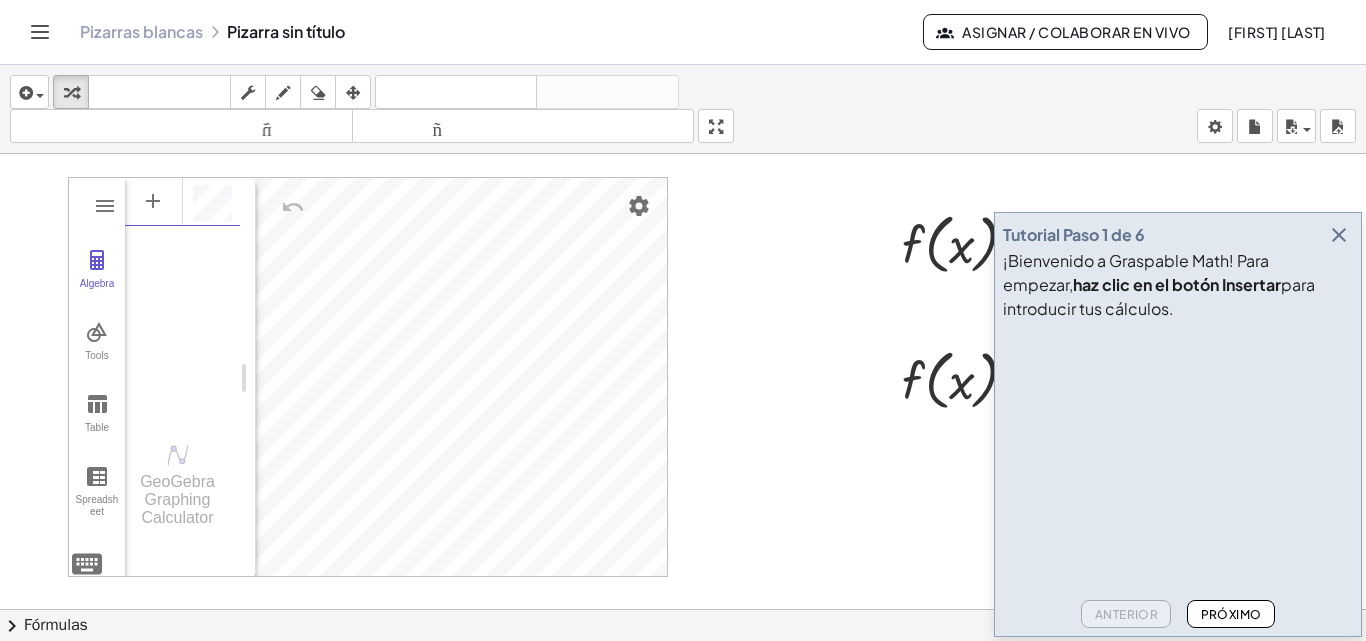 scroll, scrollTop: 11, scrollLeft: 0, axis: vertical 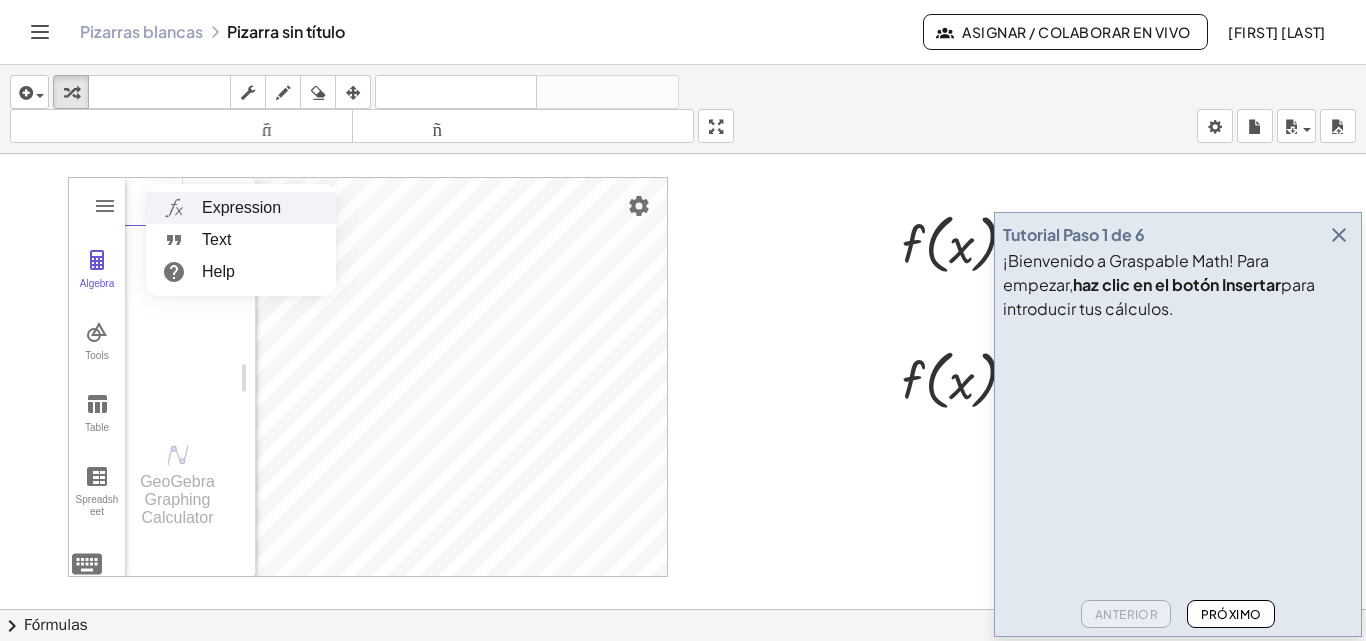 click on "Expression" at bounding box center [241, 208] 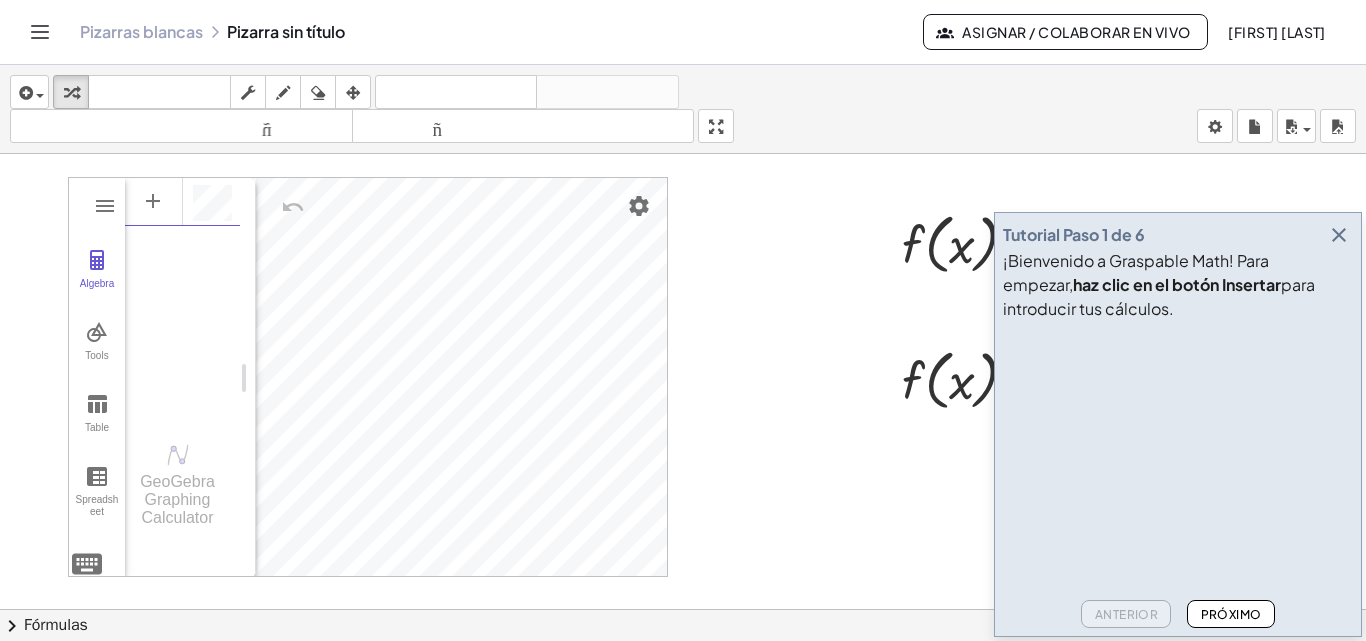 scroll, scrollTop: 11, scrollLeft: 0, axis: vertical 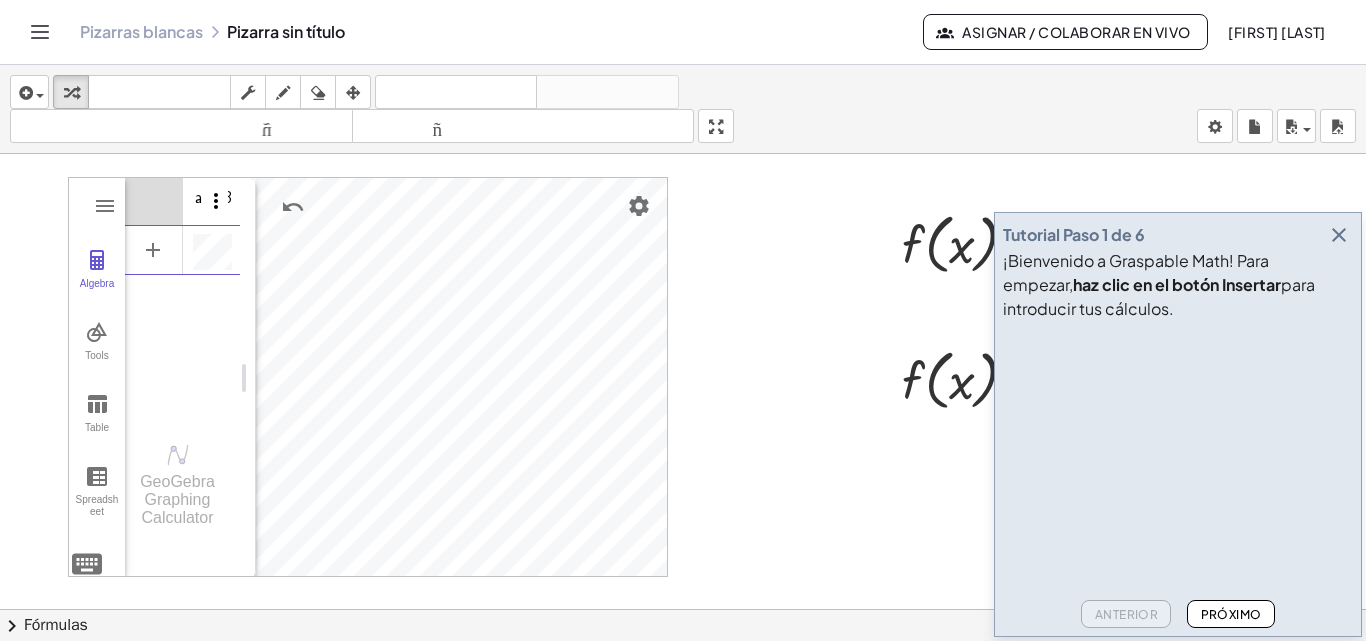 click at bounding box center [216, 201] 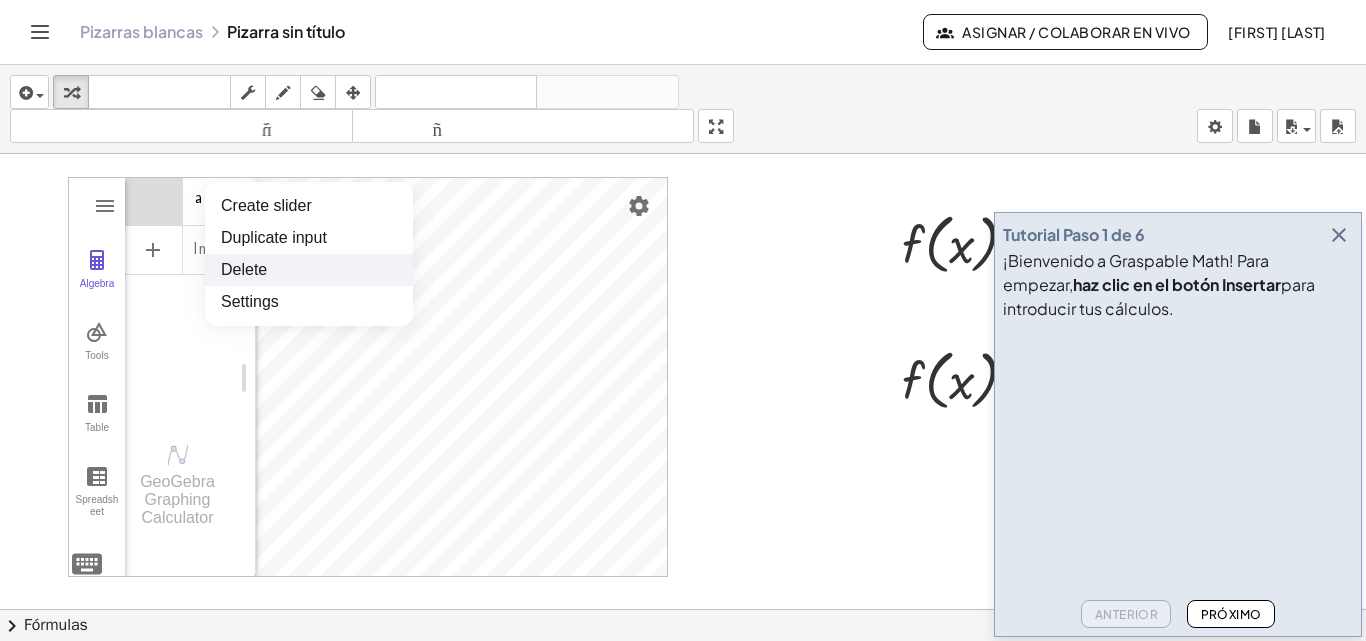 click on "Delete" at bounding box center (309, 270) 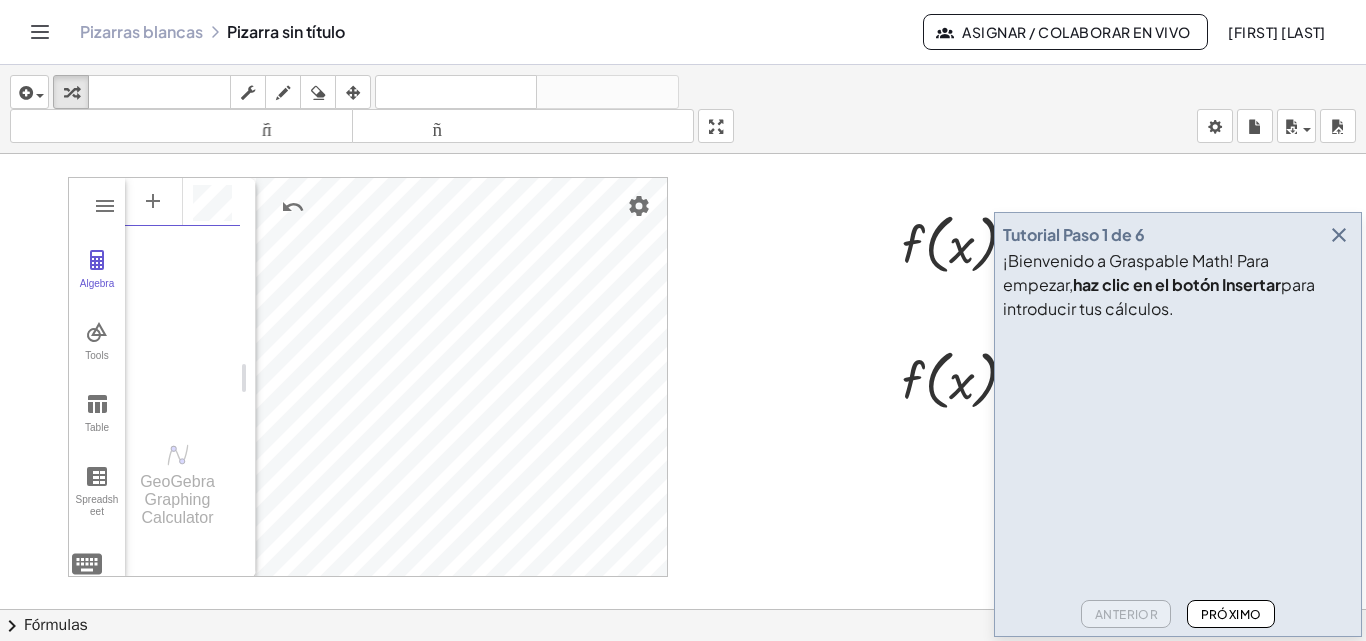 scroll, scrollTop: 11, scrollLeft: 0, axis: vertical 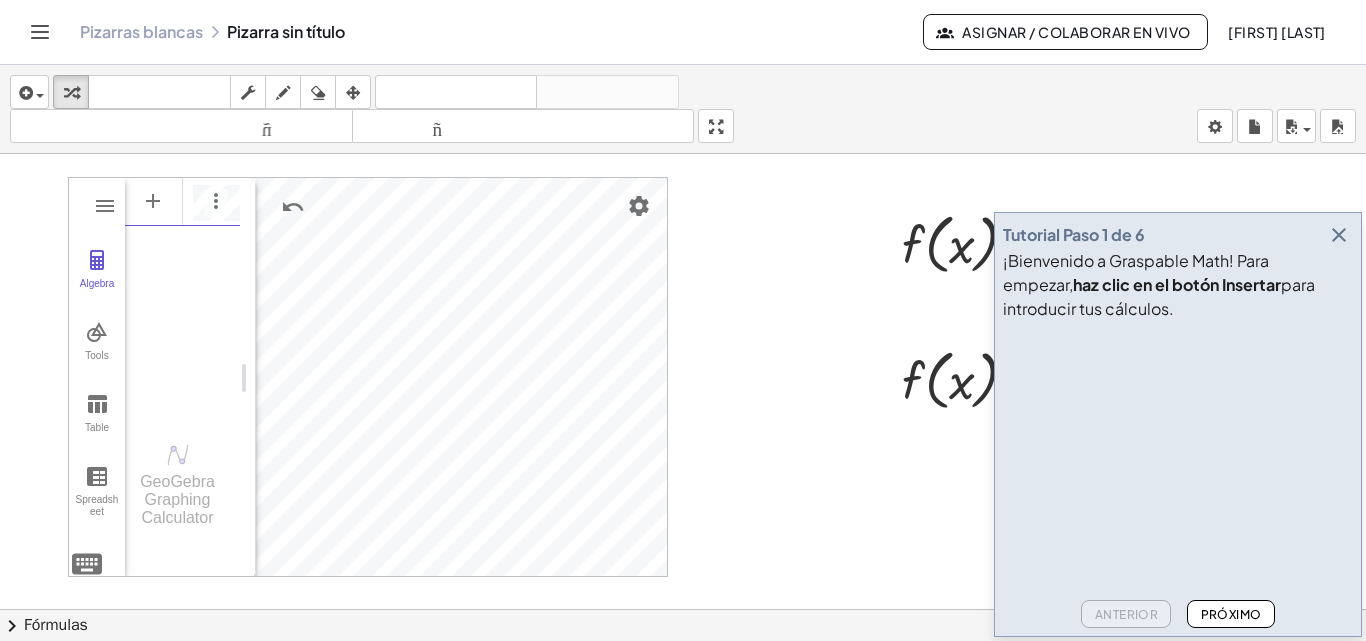 click at bounding box center [182, 295] 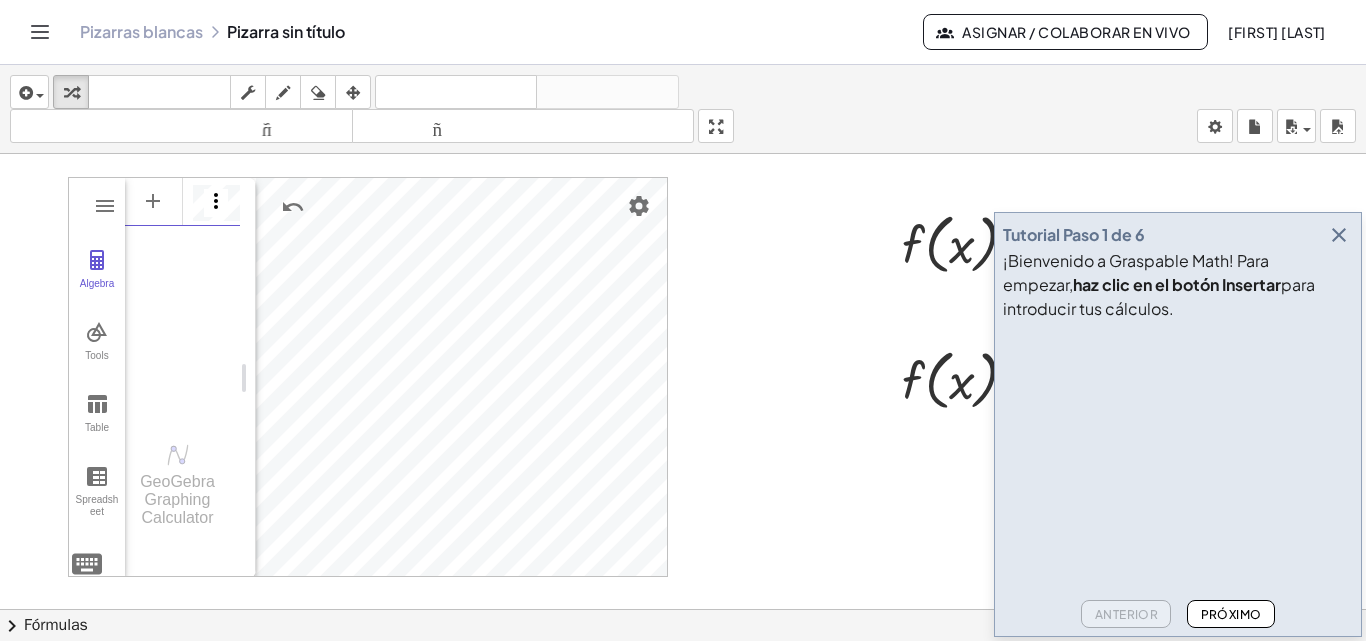 click at bounding box center [216, 201] 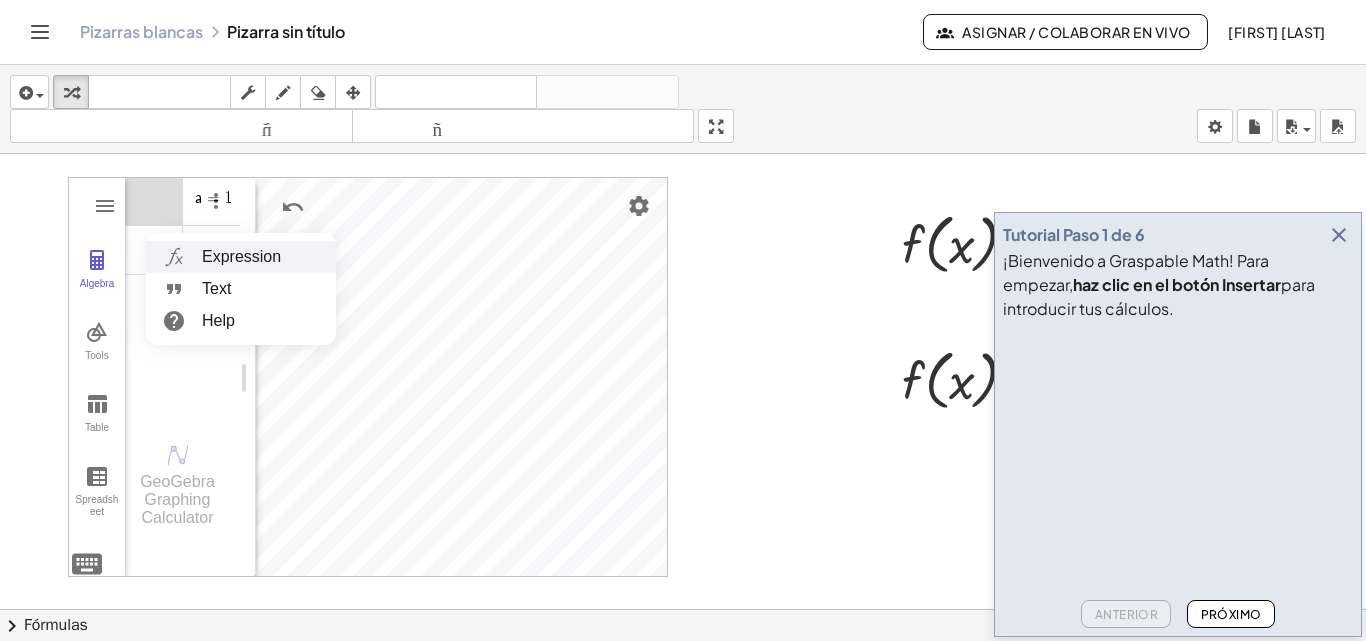 click on "Expression" at bounding box center (241, 257) 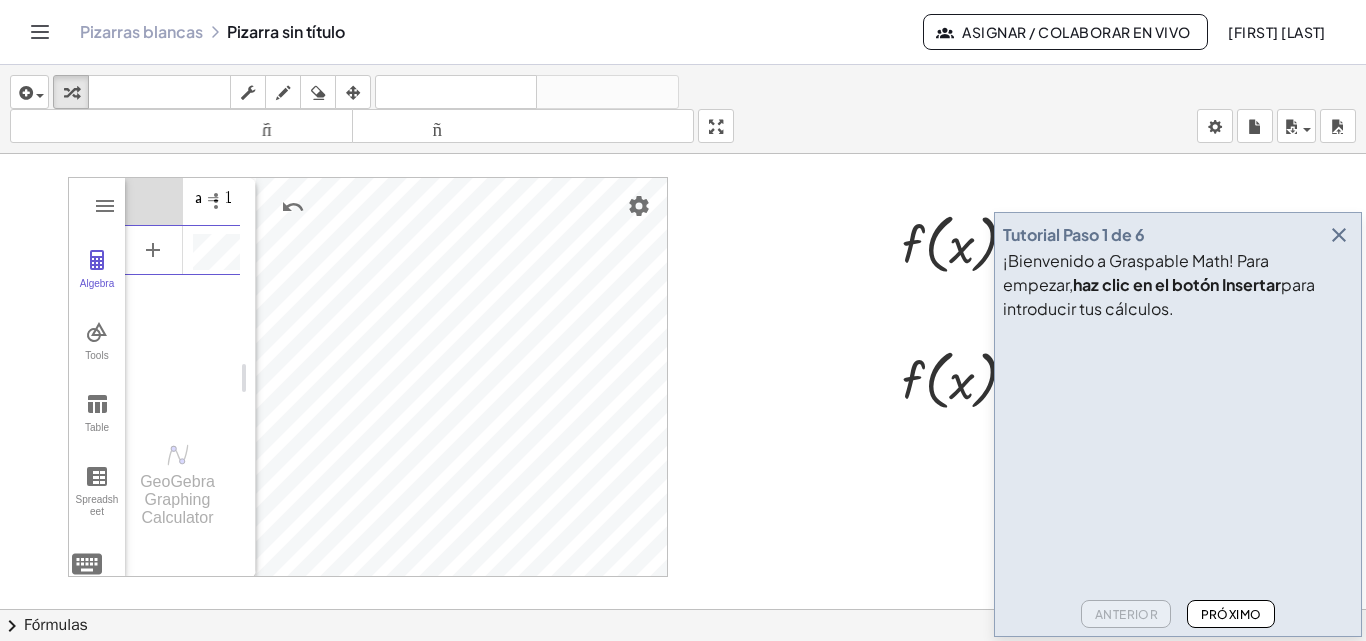 scroll, scrollTop: 11, scrollLeft: 0, axis: vertical 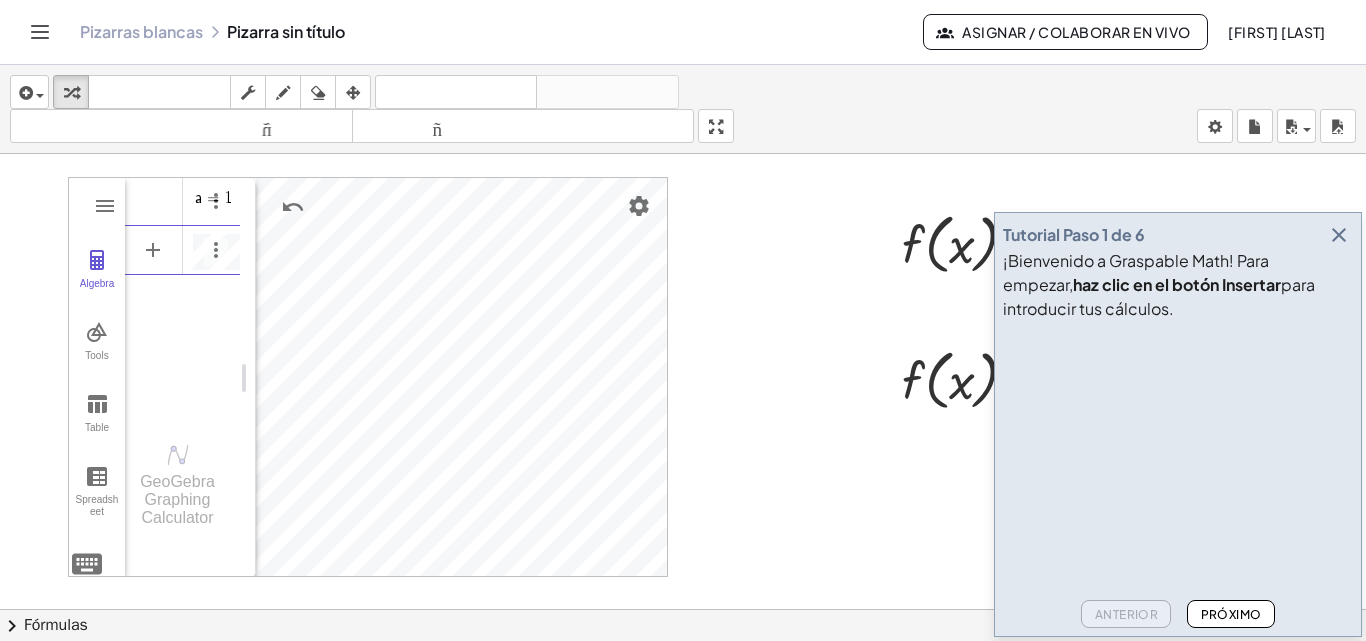 click on "a = 1" at bounding box center [182, 295] 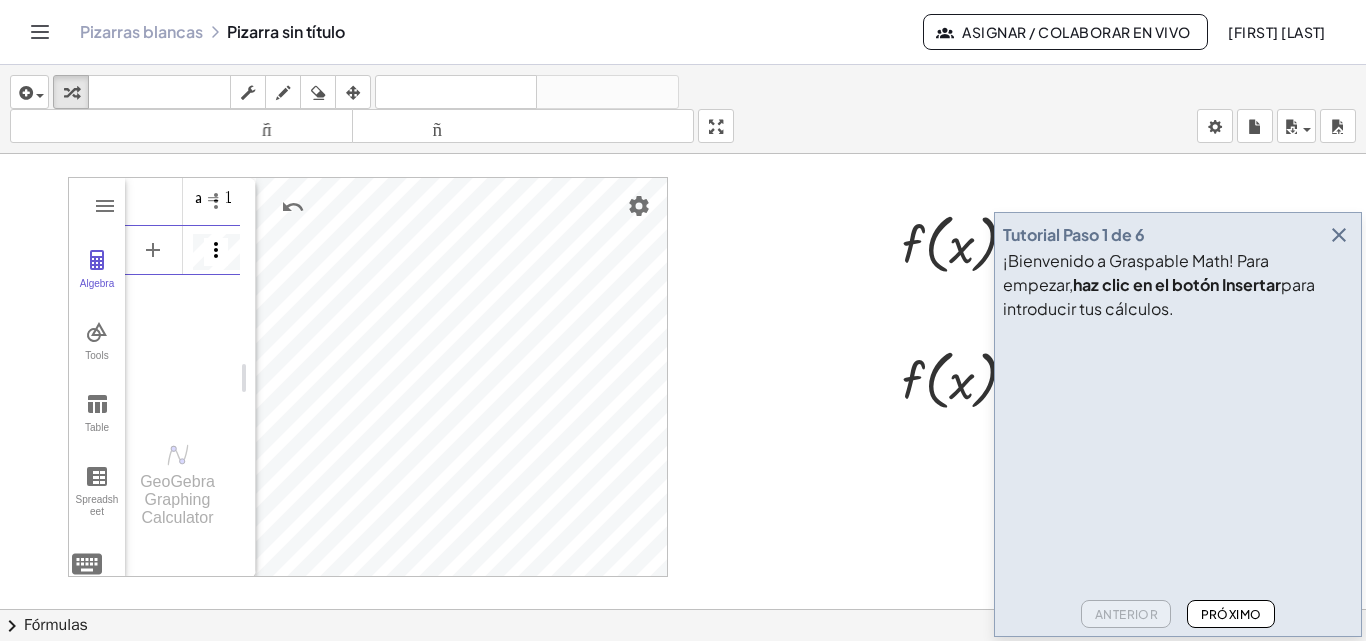 click at bounding box center [216, 252] 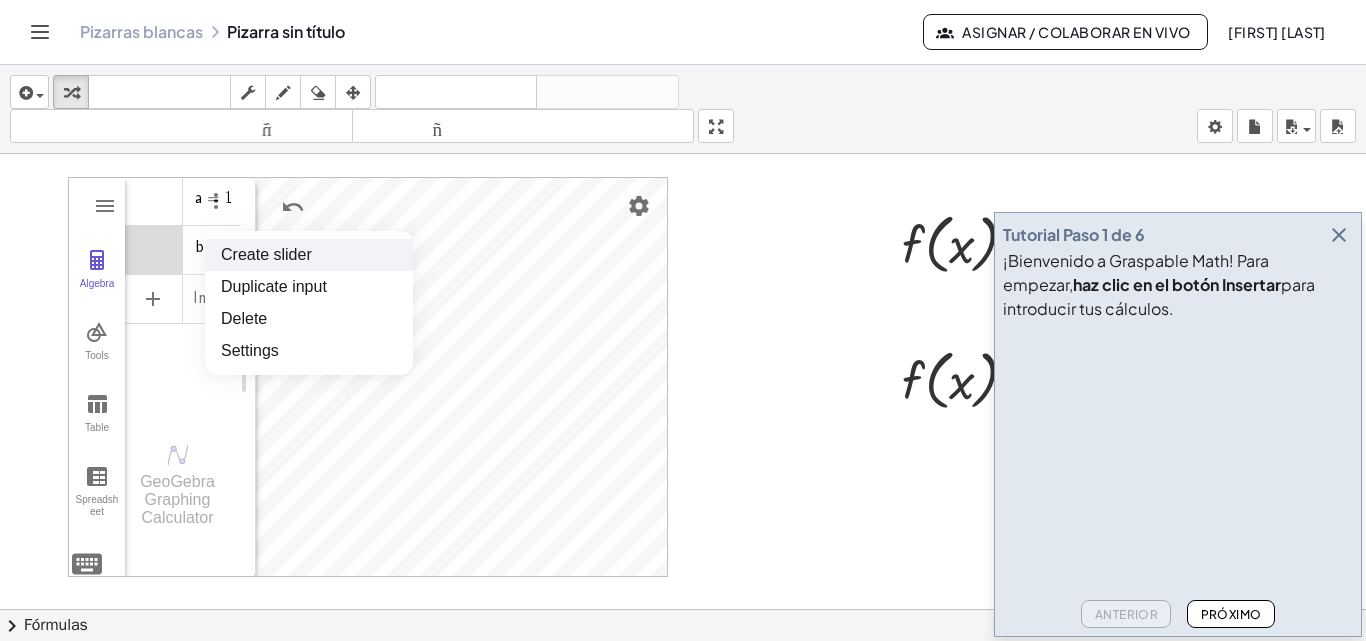 click on "Create slider" at bounding box center [309, 255] 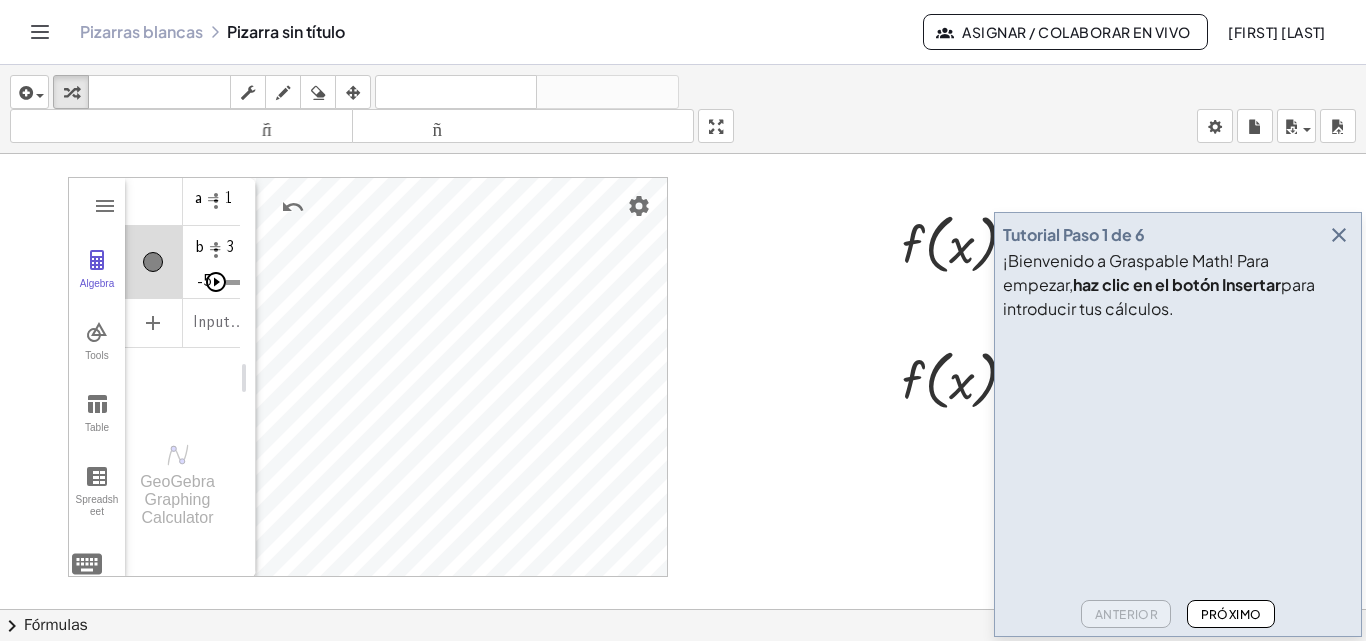 click at bounding box center (216, 282) 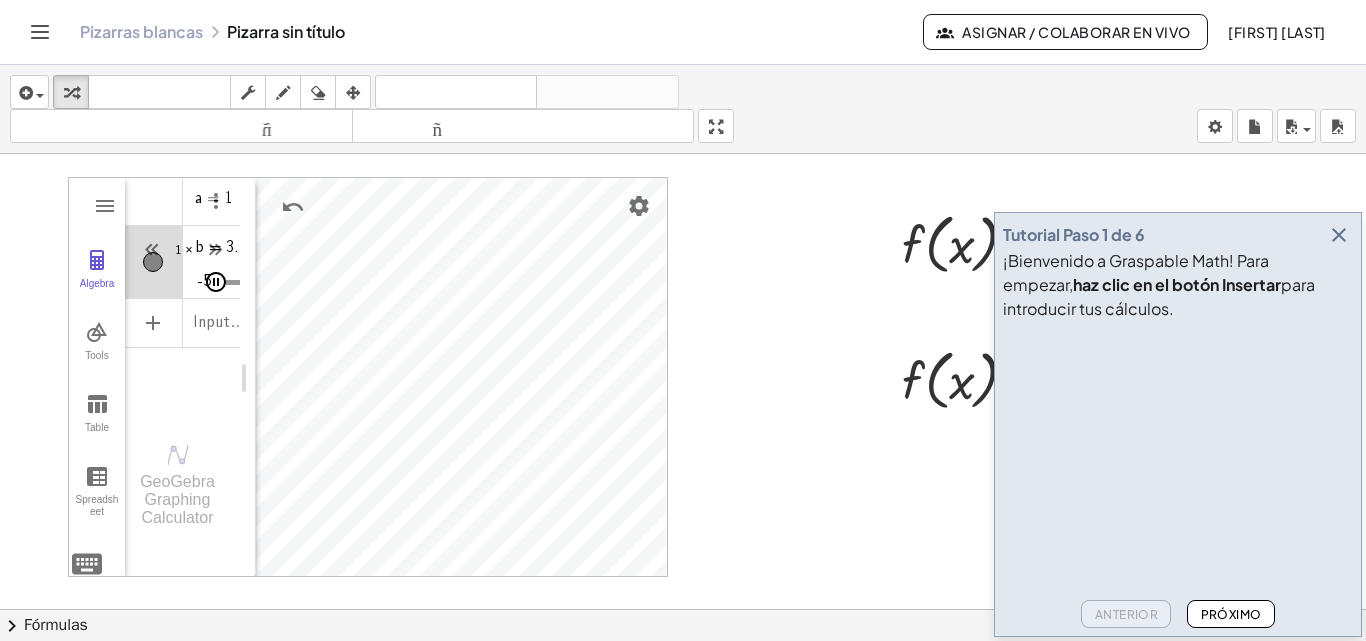click at bounding box center (216, 282) 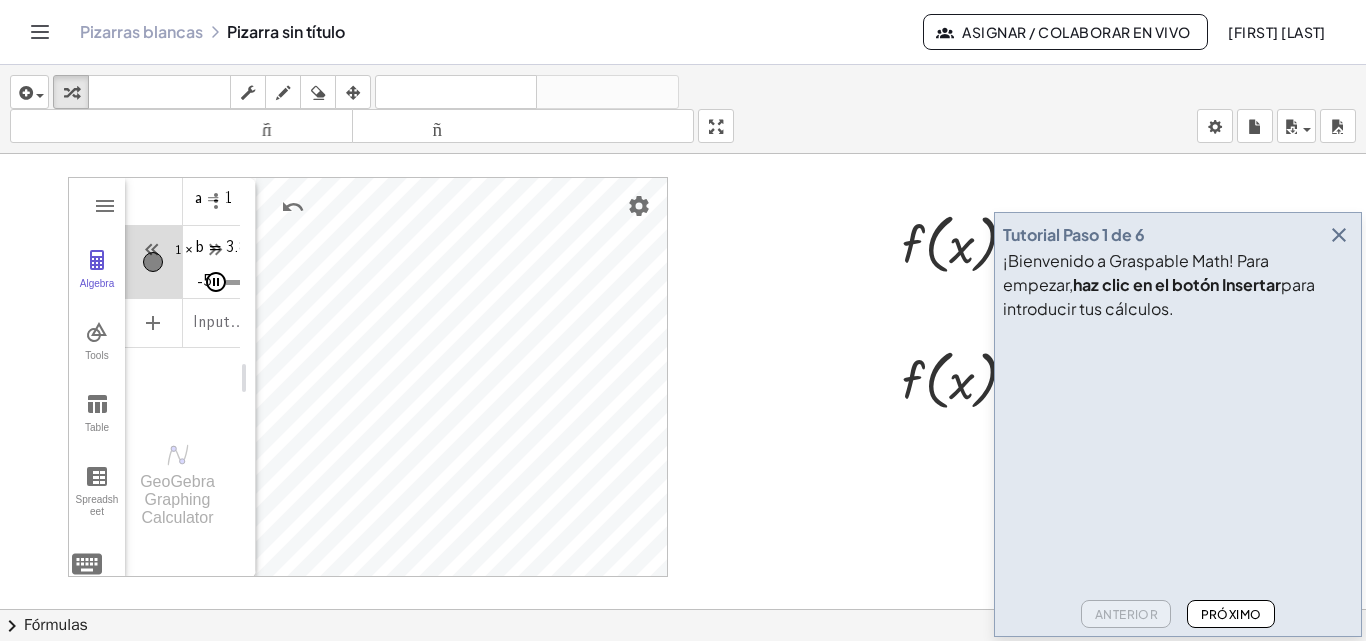 click at bounding box center [216, 282] 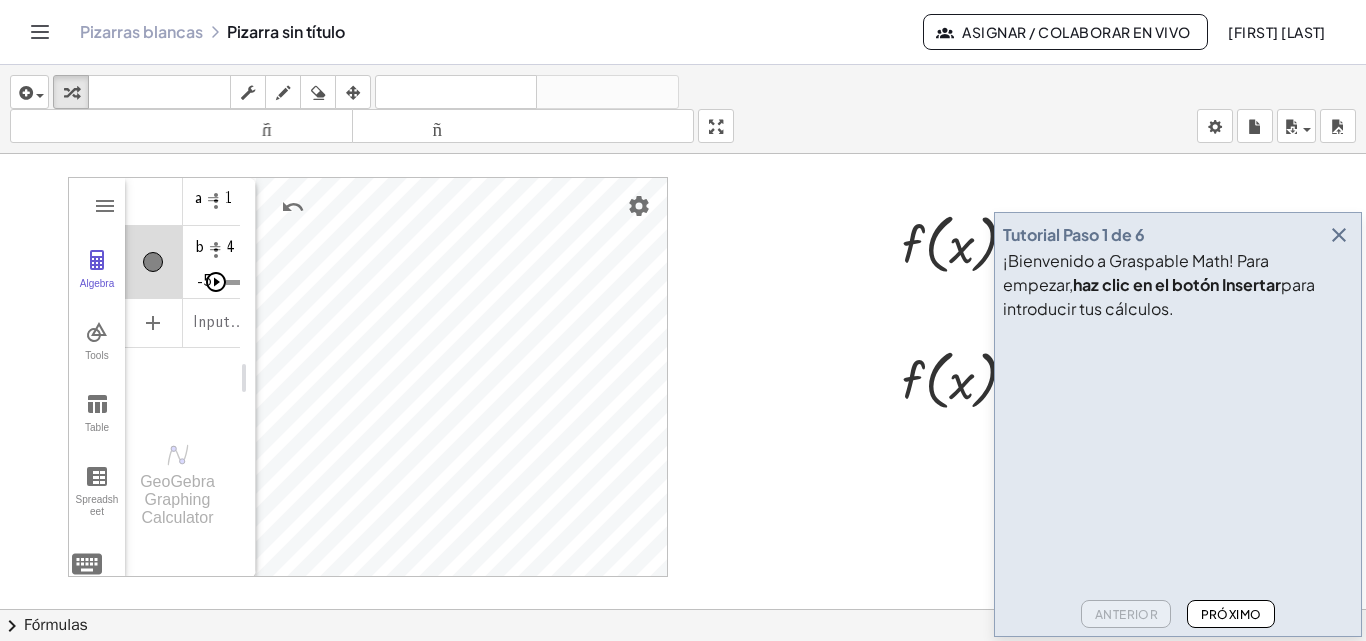 click at bounding box center (216, 282) 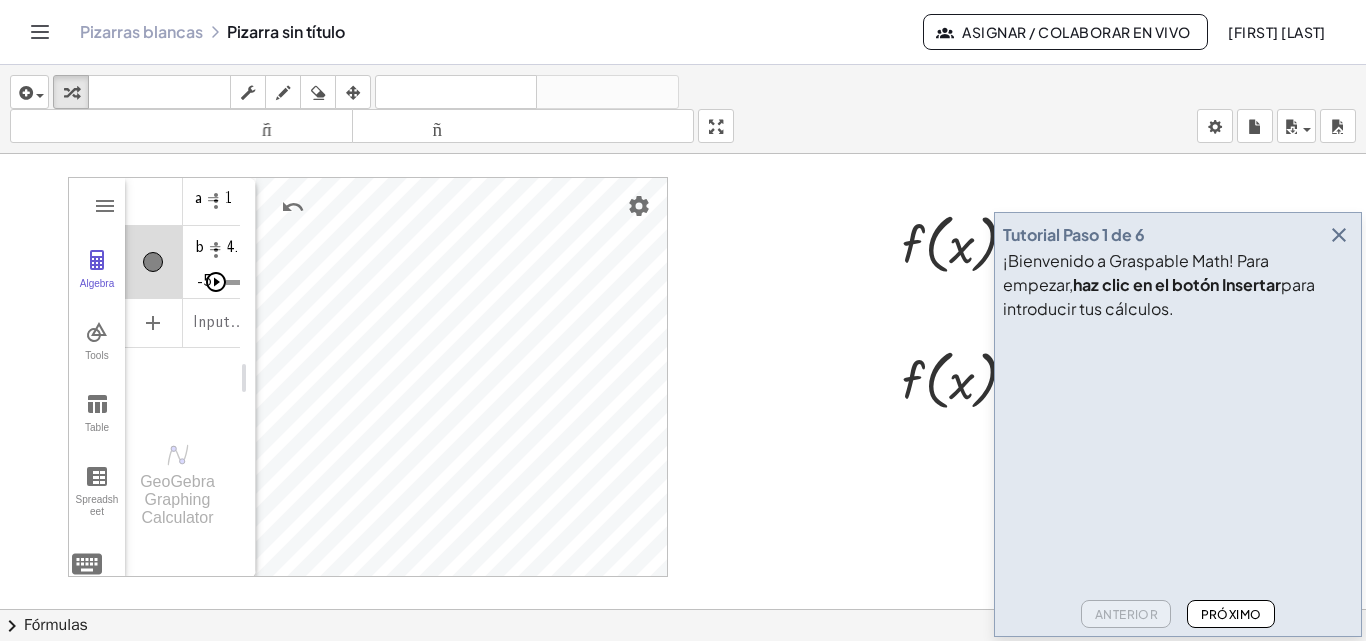 click at bounding box center [216, 282] 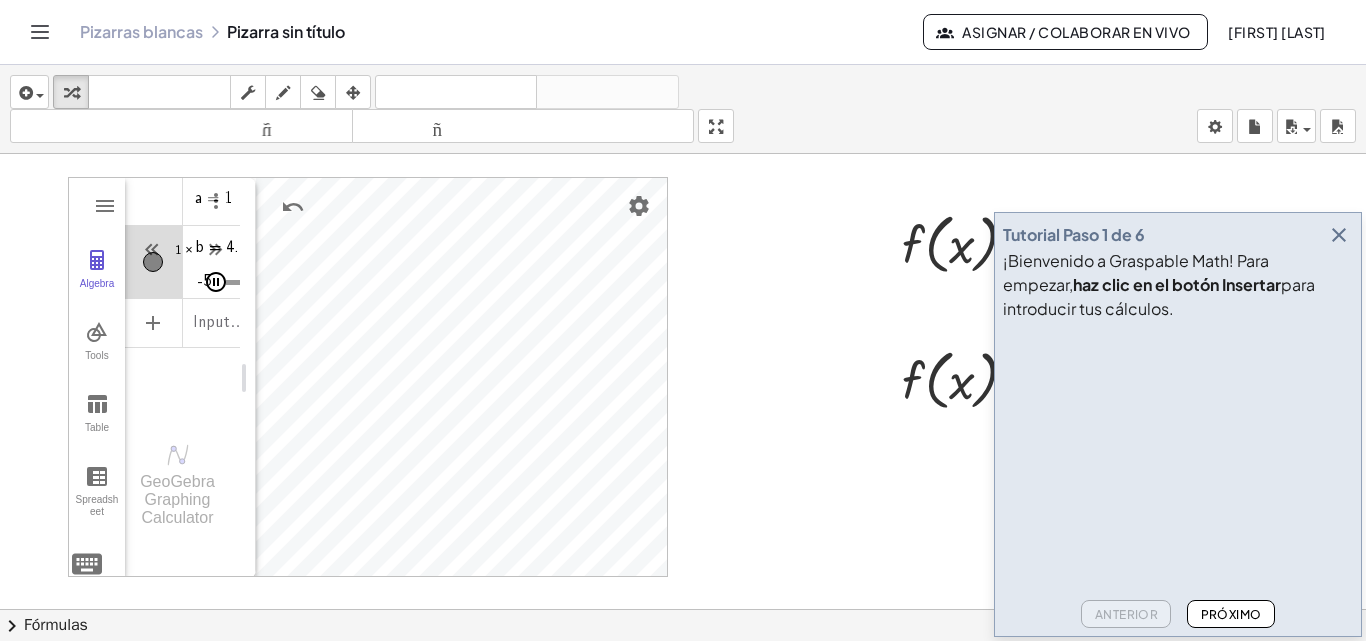 click at bounding box center [216, 282] 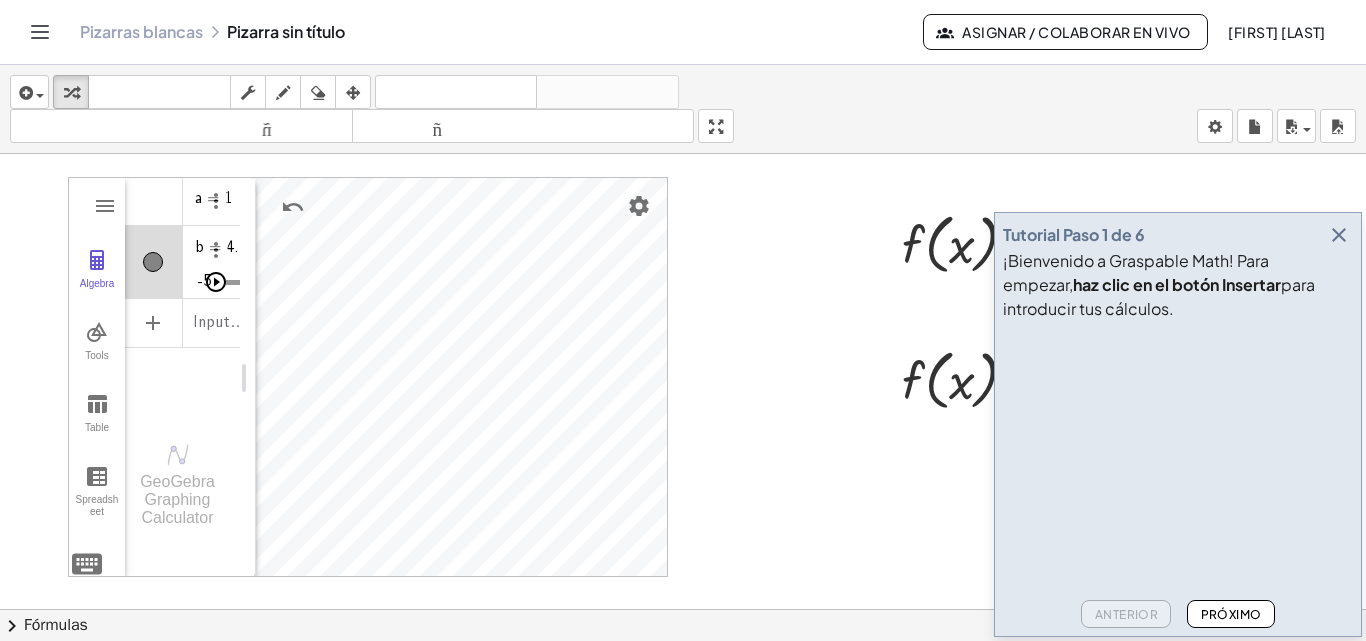 click at bounding box center [216, 282] 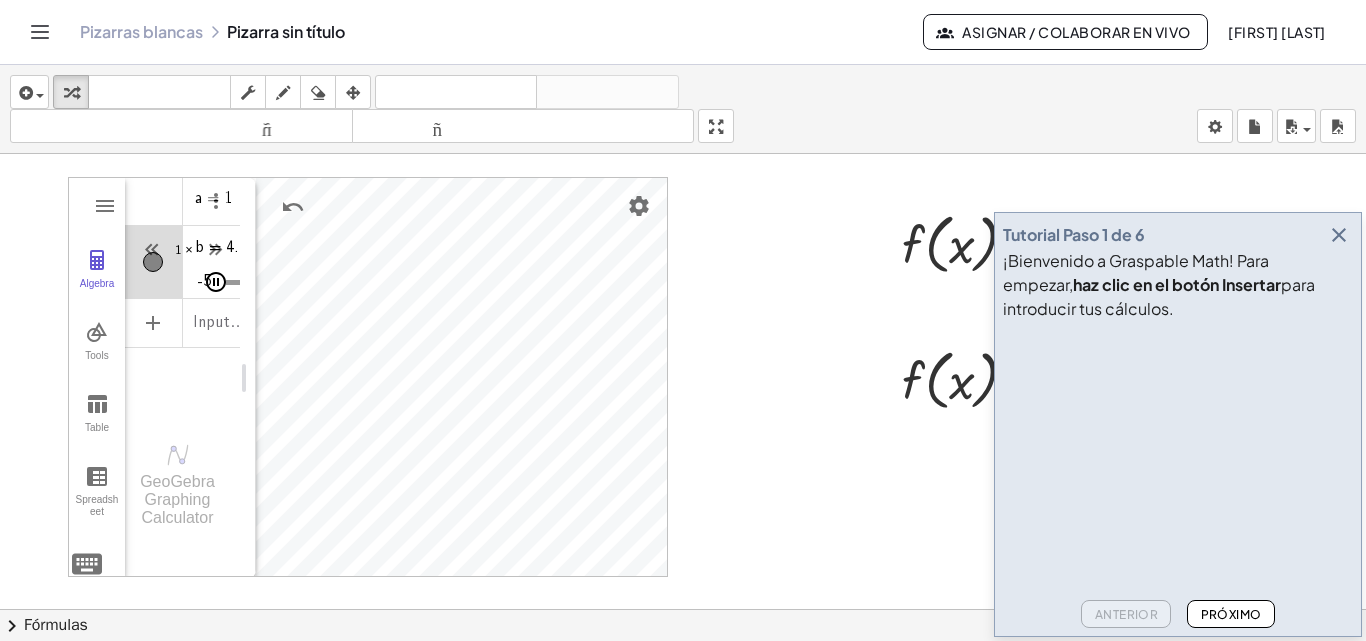 click at bounding box center (216, 282) 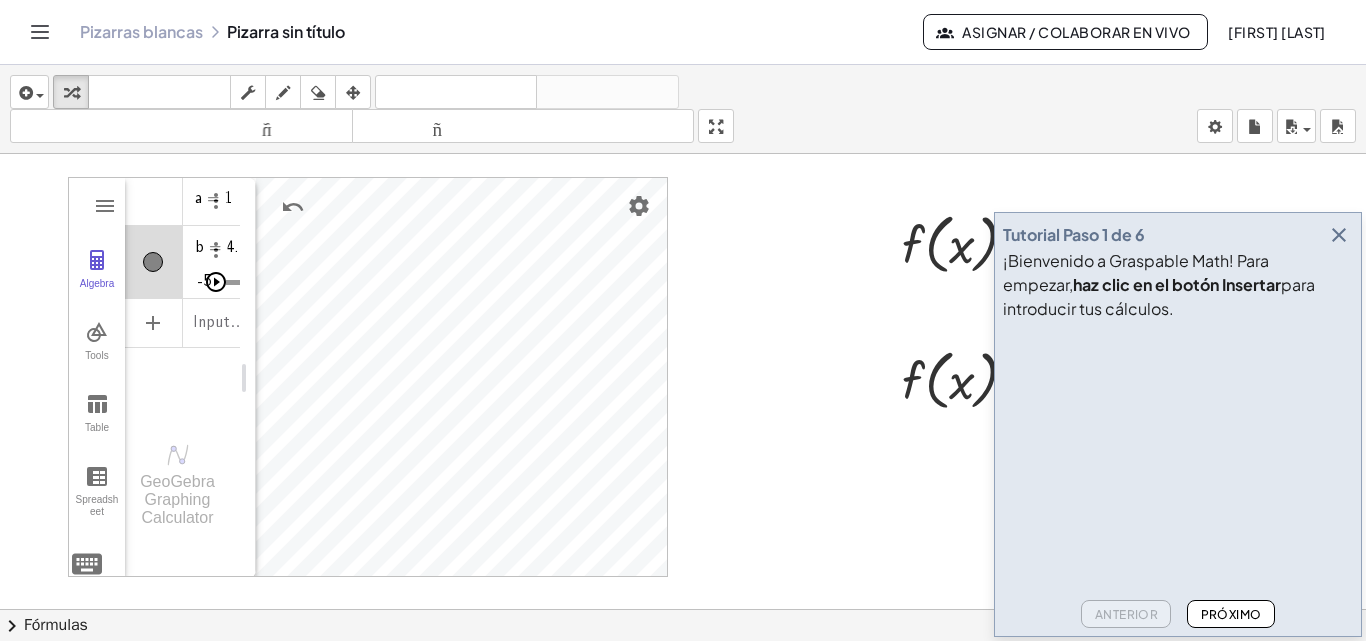 click at bounding box center [216, 282] 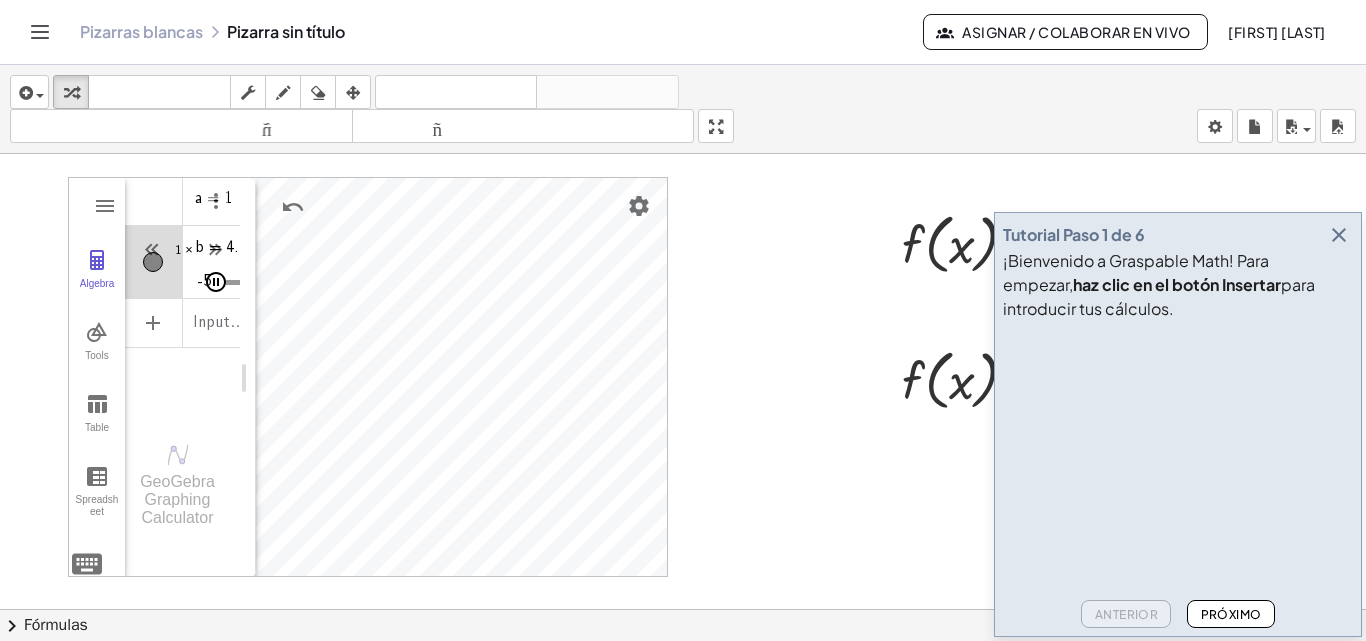 click at bounding box center [216, 282] 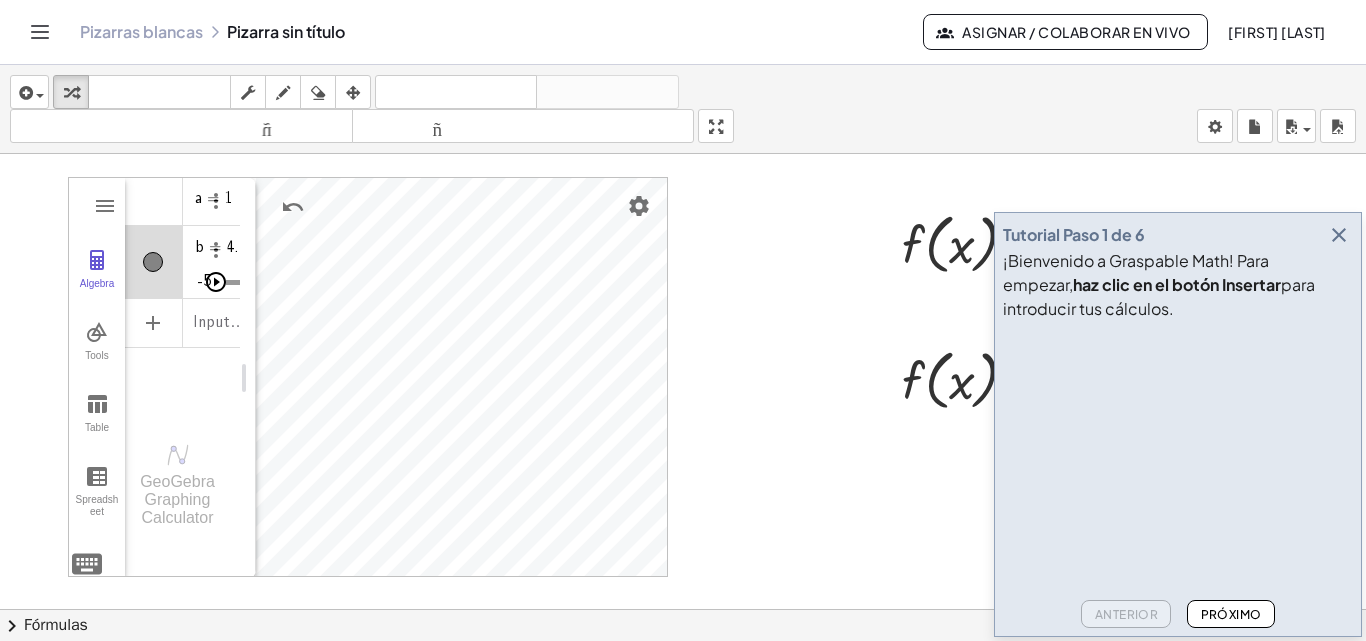click at bounding box center (216, 282) 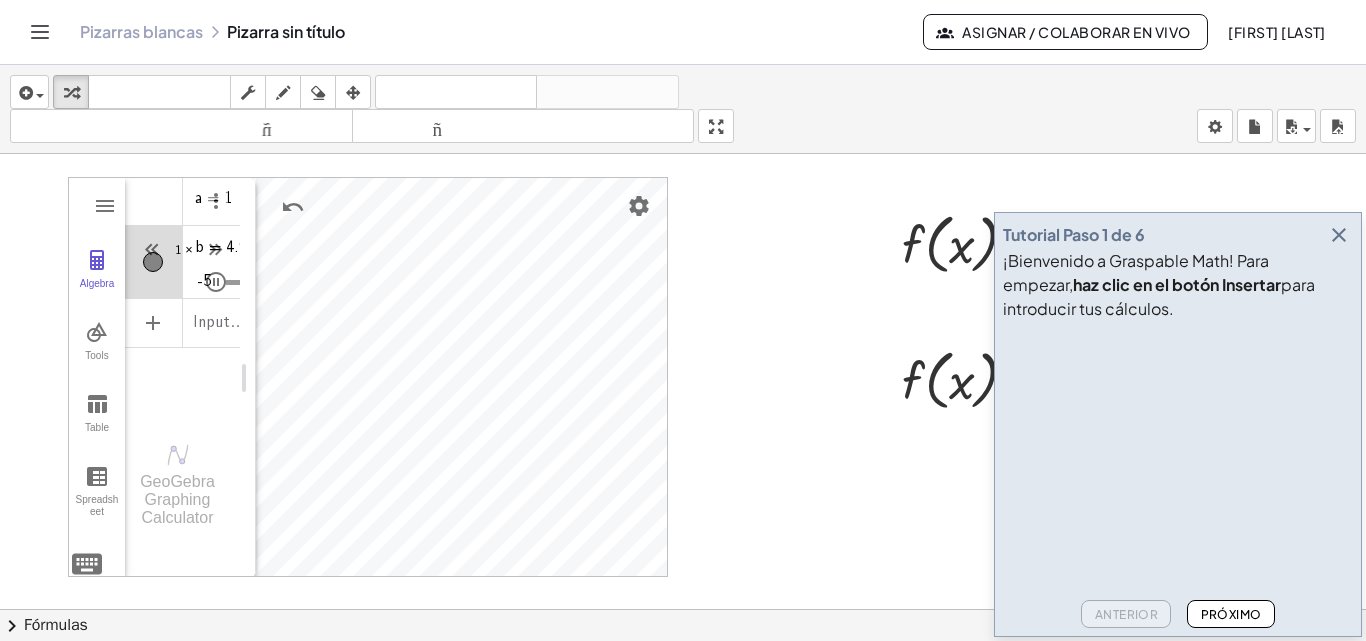 click on "1 ×" at bounding box center [222, 262] 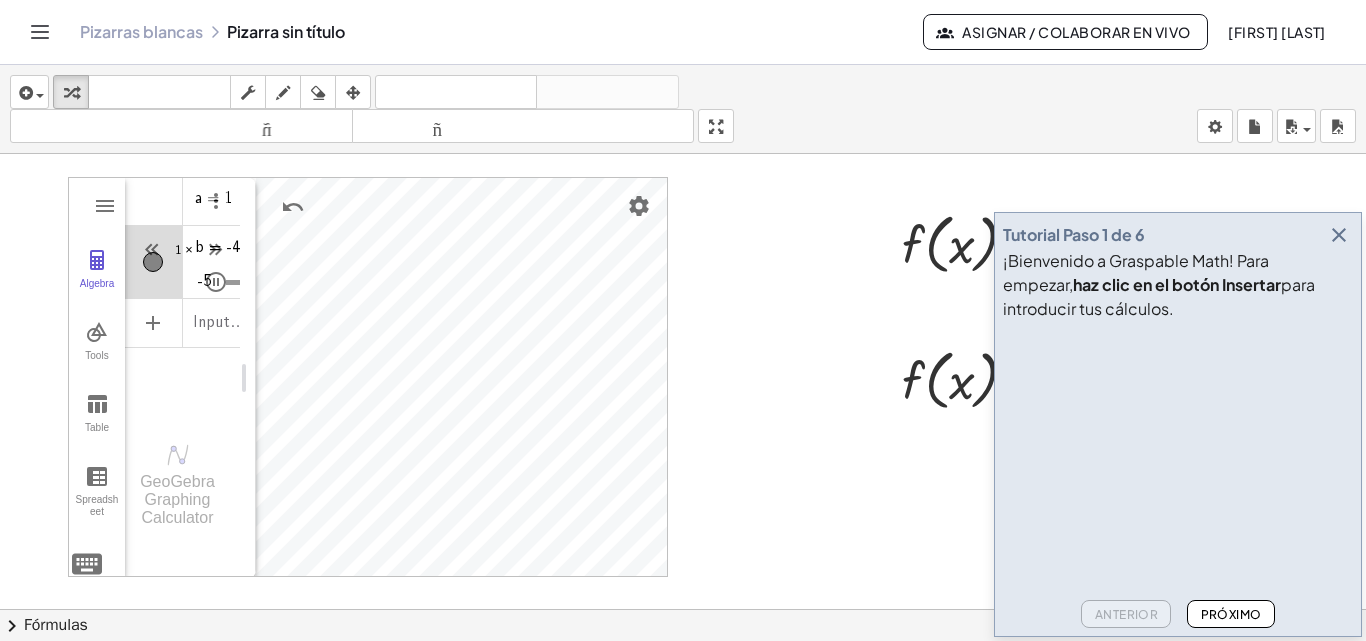 drag, startPoint x: 219, startPoint y: 281, endPoint x: 197, endPoint y: 274, distance: 23.086792 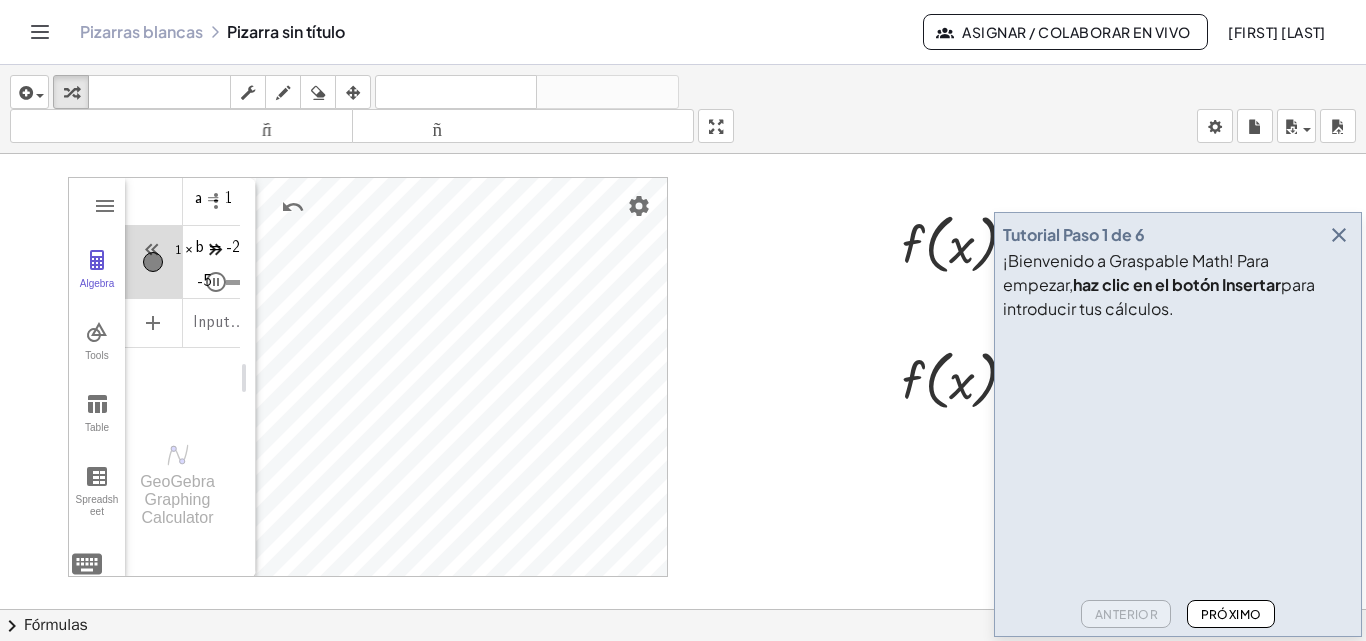 click at bounding box center (216, 250) 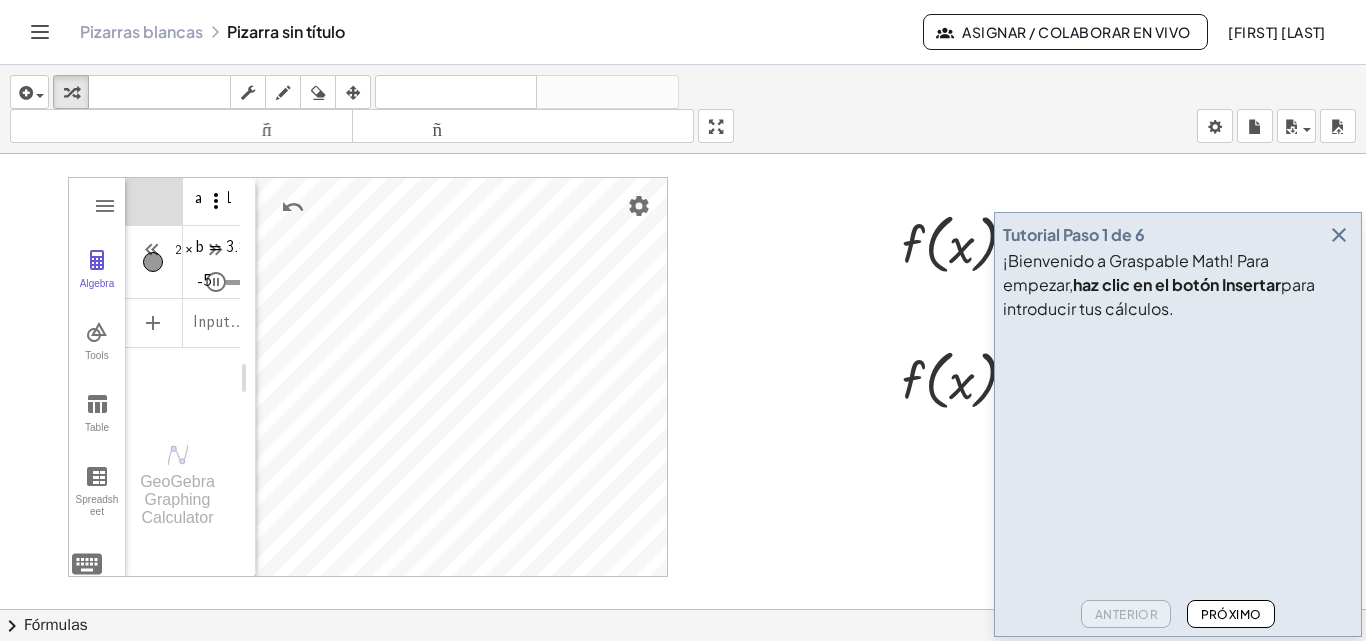 click at bounding box center [216, 201] 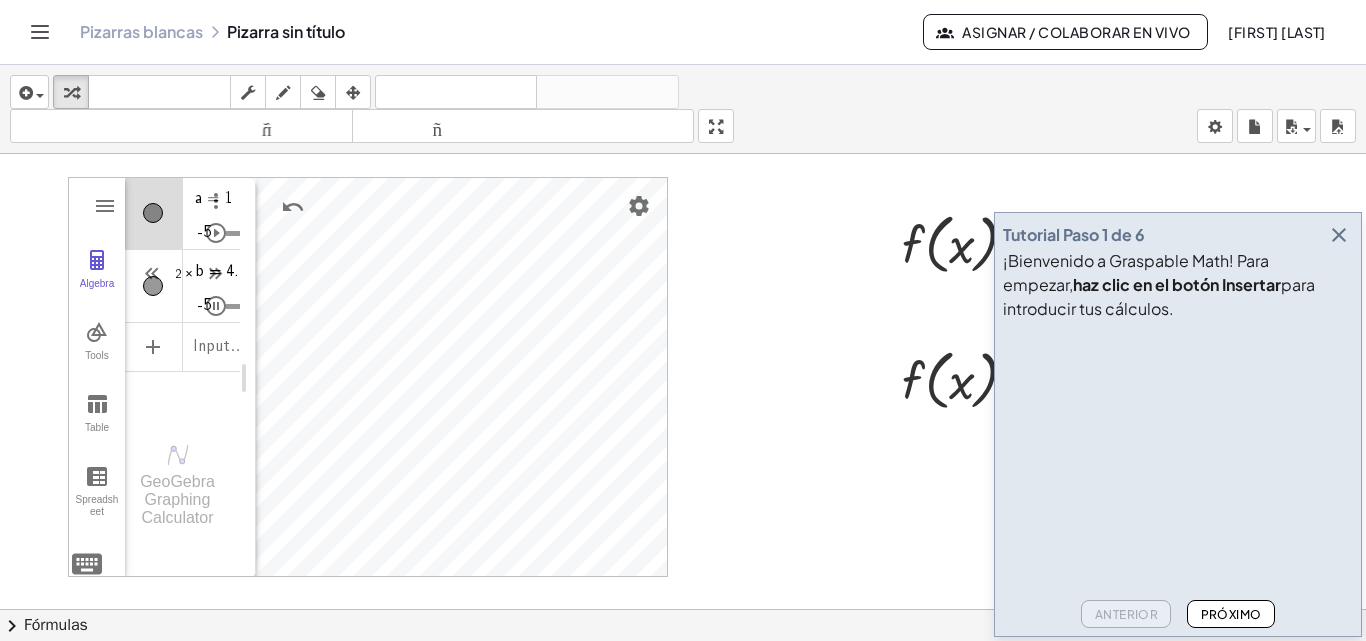 click at bounding box center (216, 201) 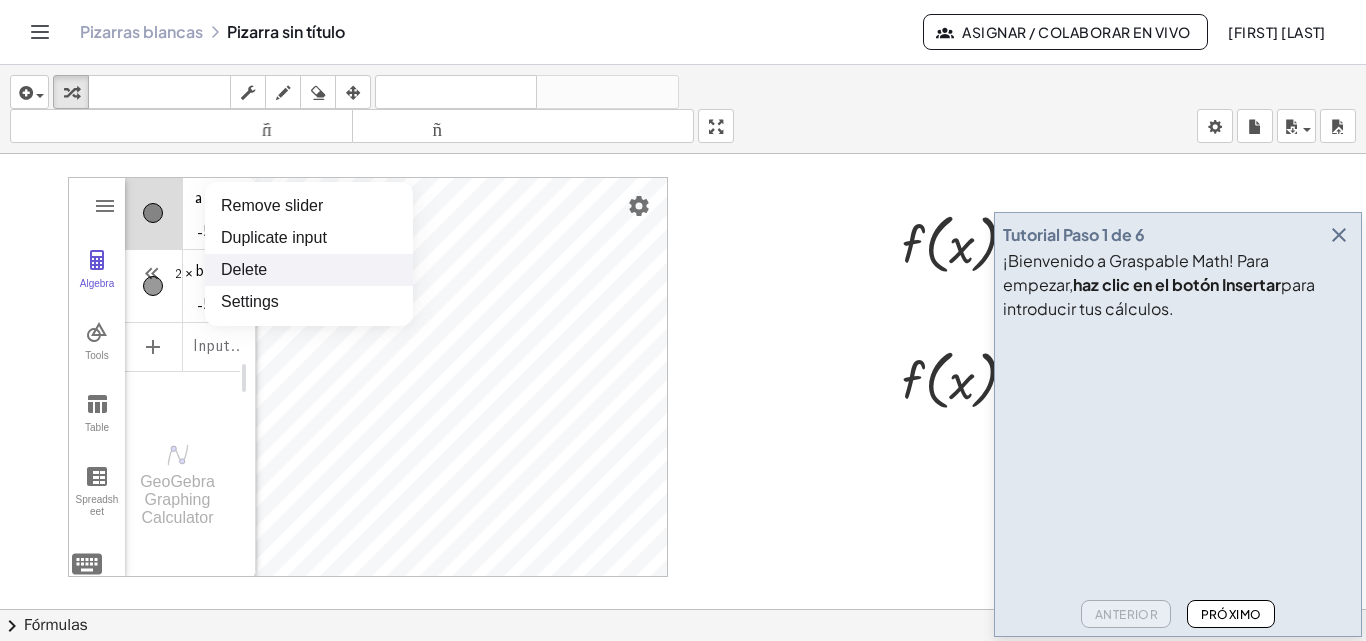 click on "Delete" at bounding box center [309, 270] 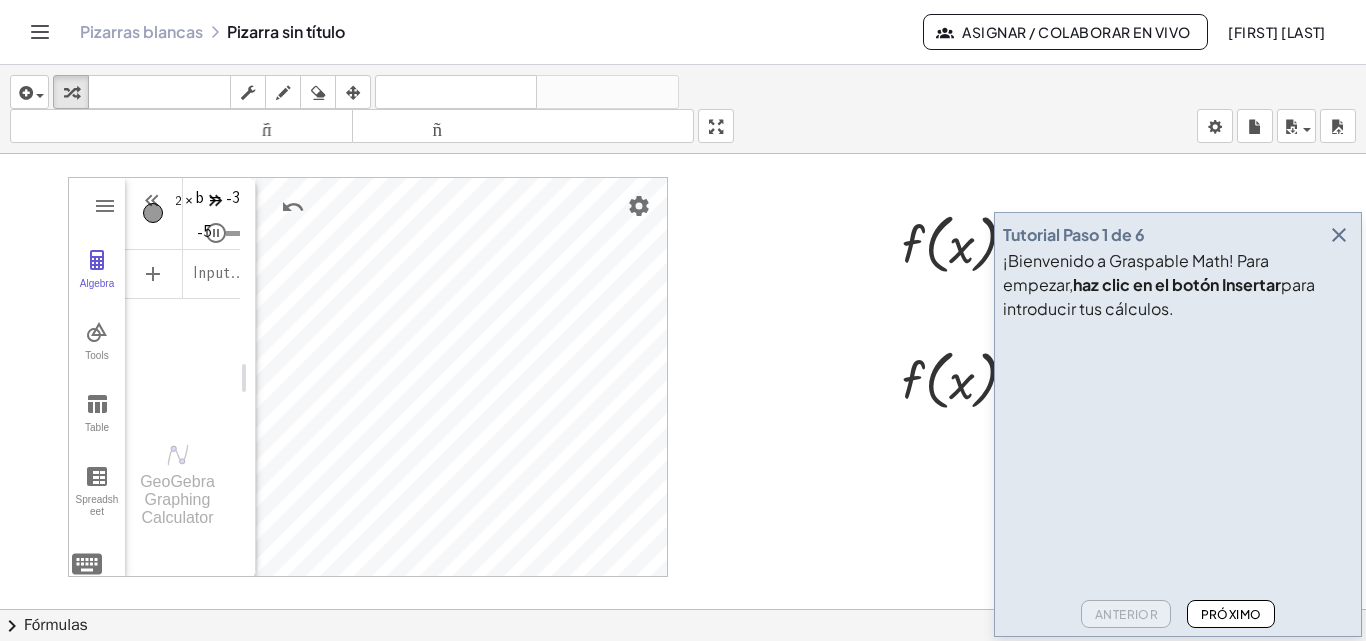 click at bounding box center (216, 201) 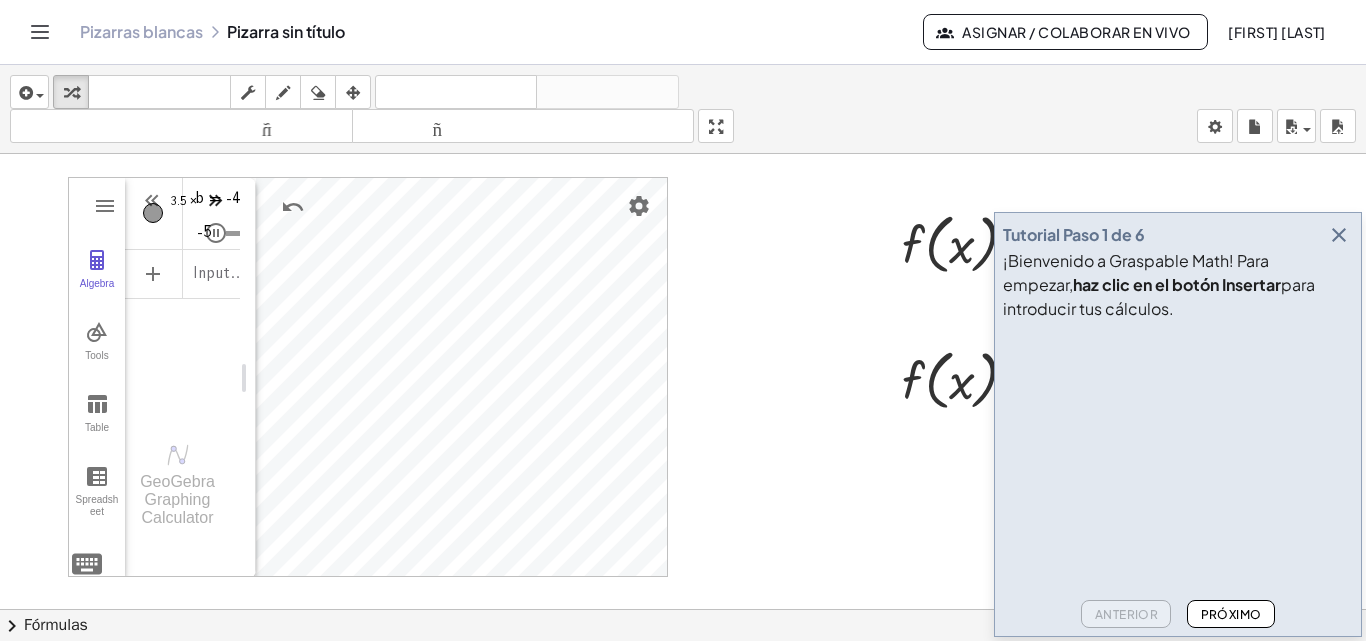 click at bounding box center (216, 201) 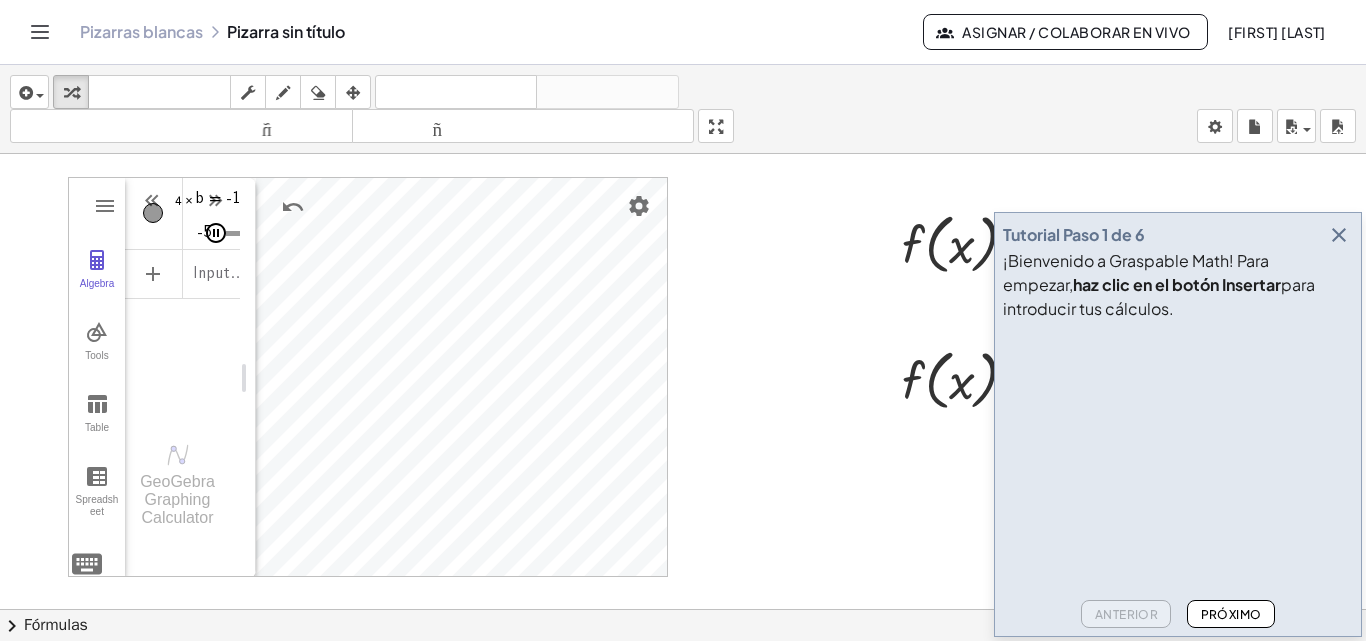 click at bounding box center (216, 233) 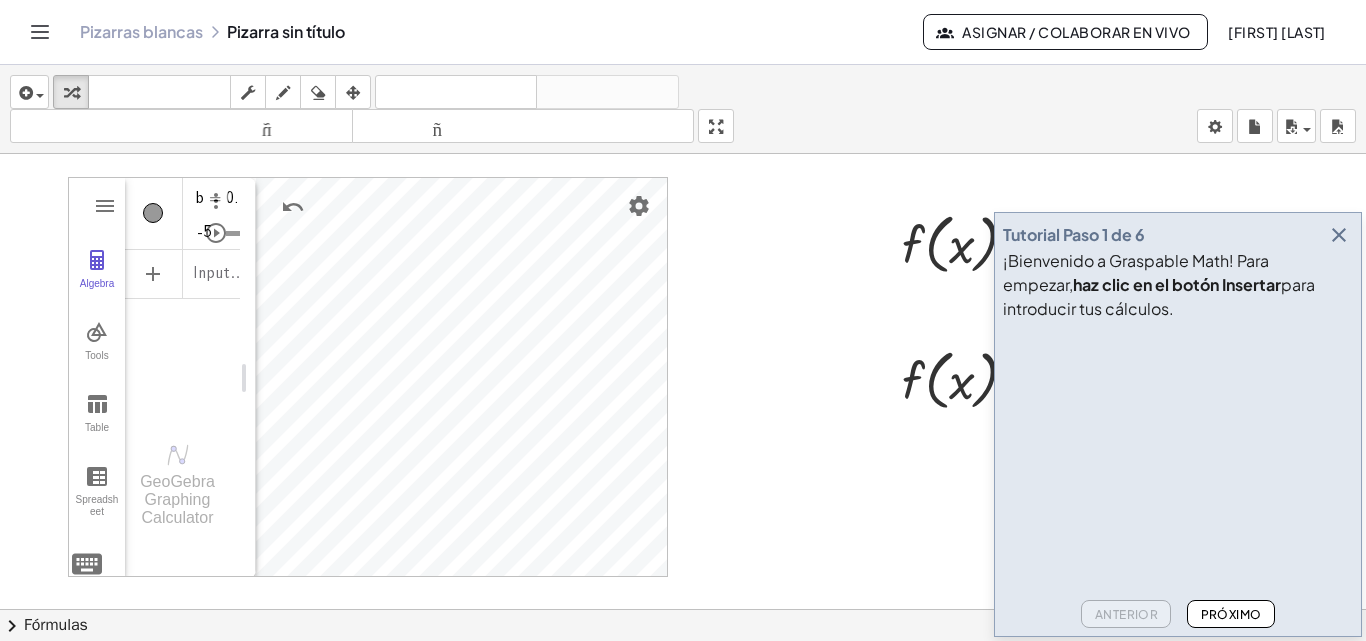 click at bounding box center (153, 213) 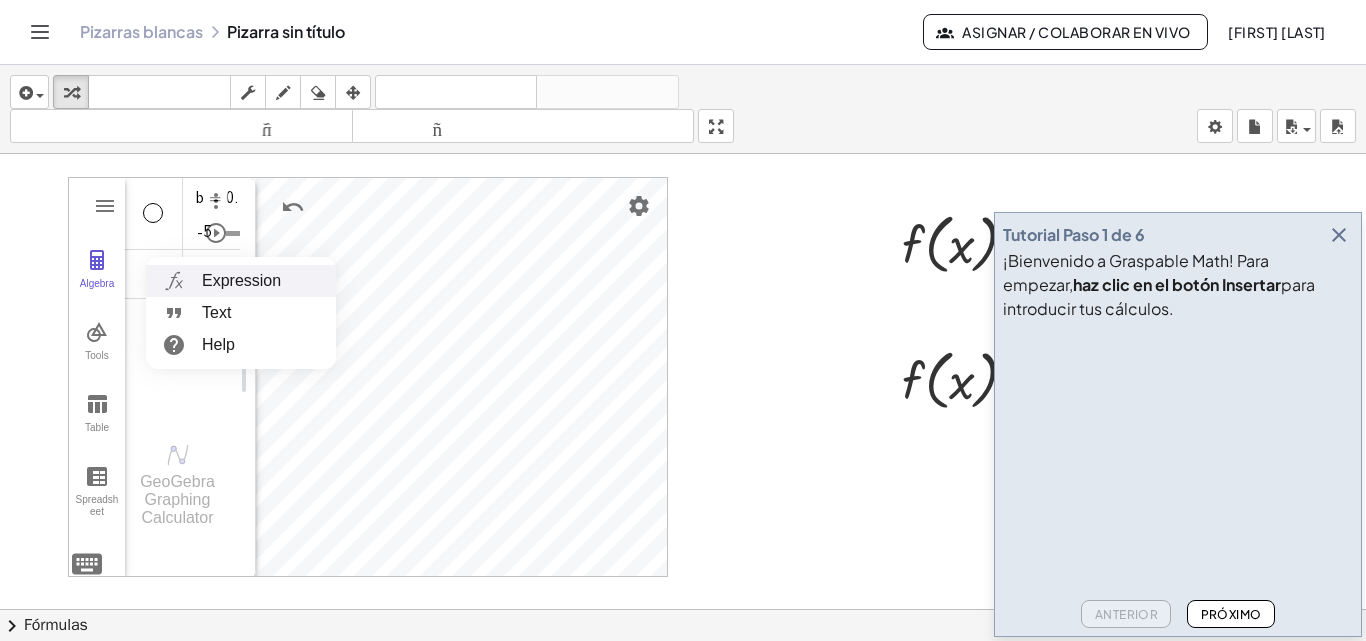 click on "Expression" at bounding box center [241, 281] 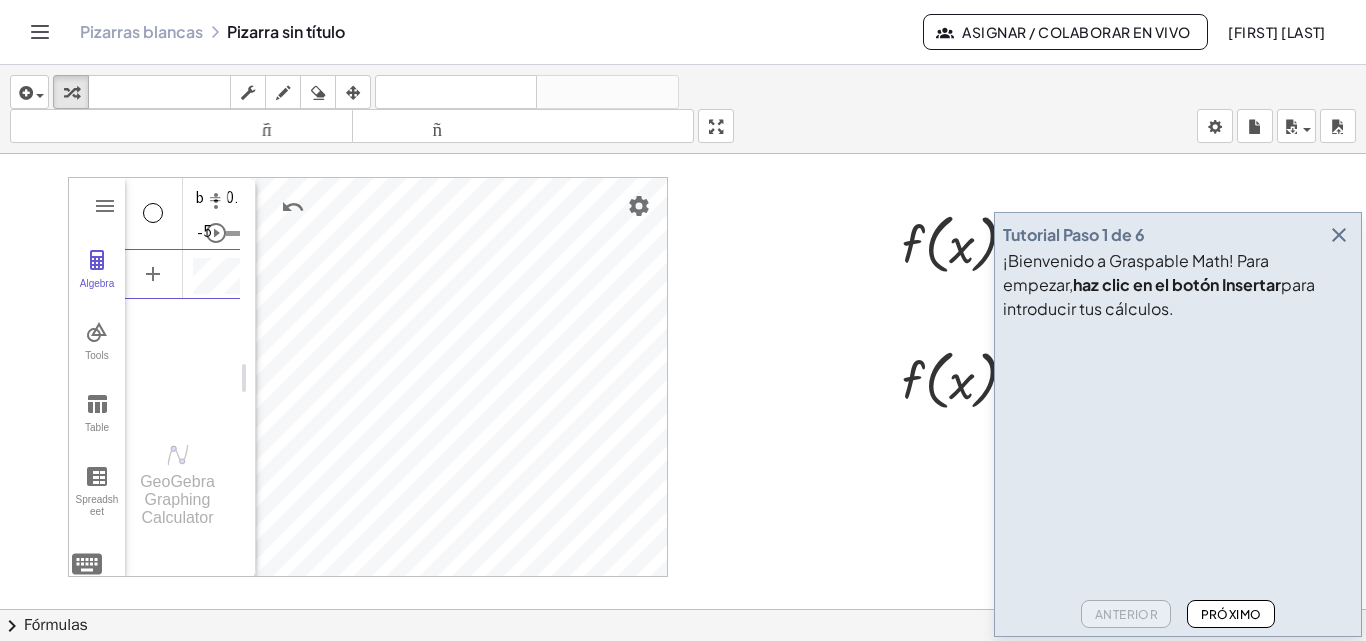 scroll, scrollTop: 11, scrollLeft: 0, axis: vertical 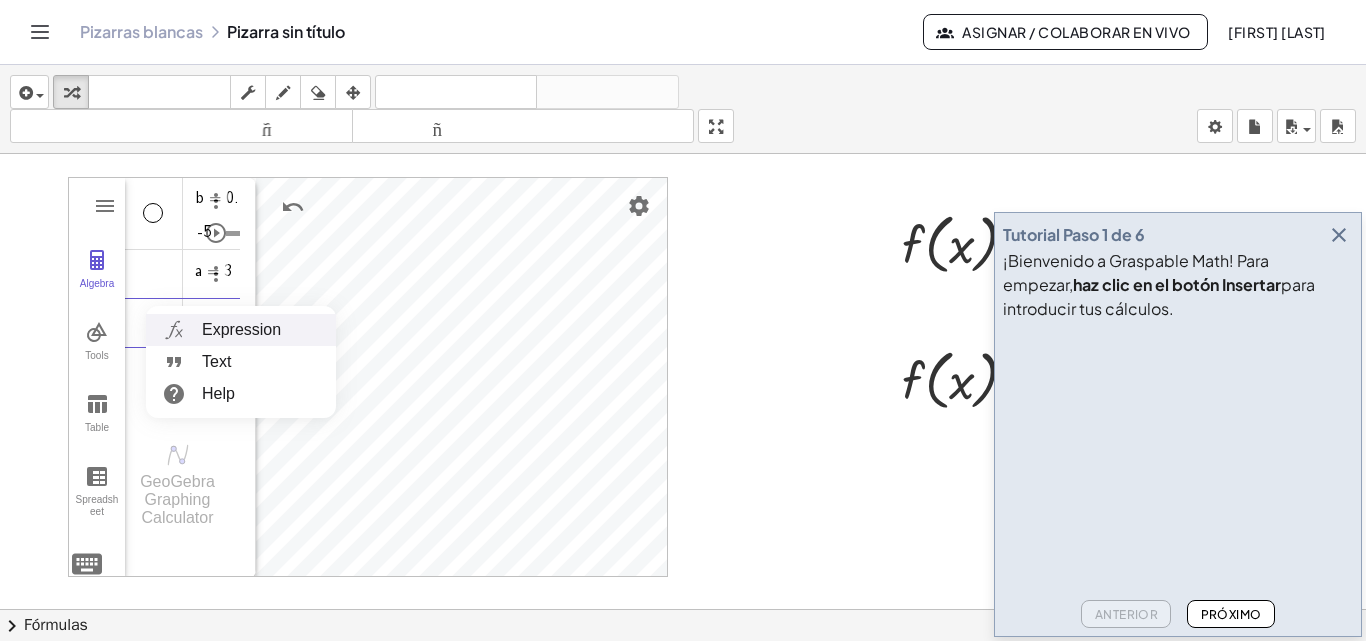 click on "Expression" at bounding box center [241, 330] 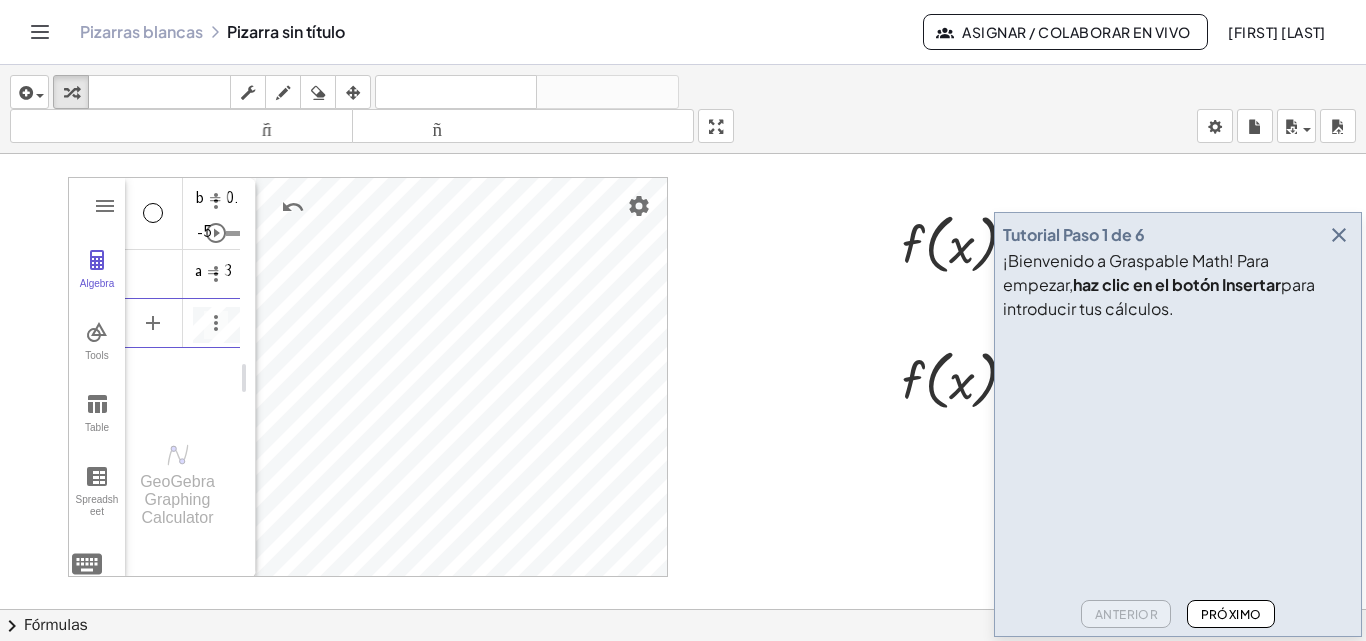 scroll, scrollTop: 11, scrollLeft: 0, axis: vertical 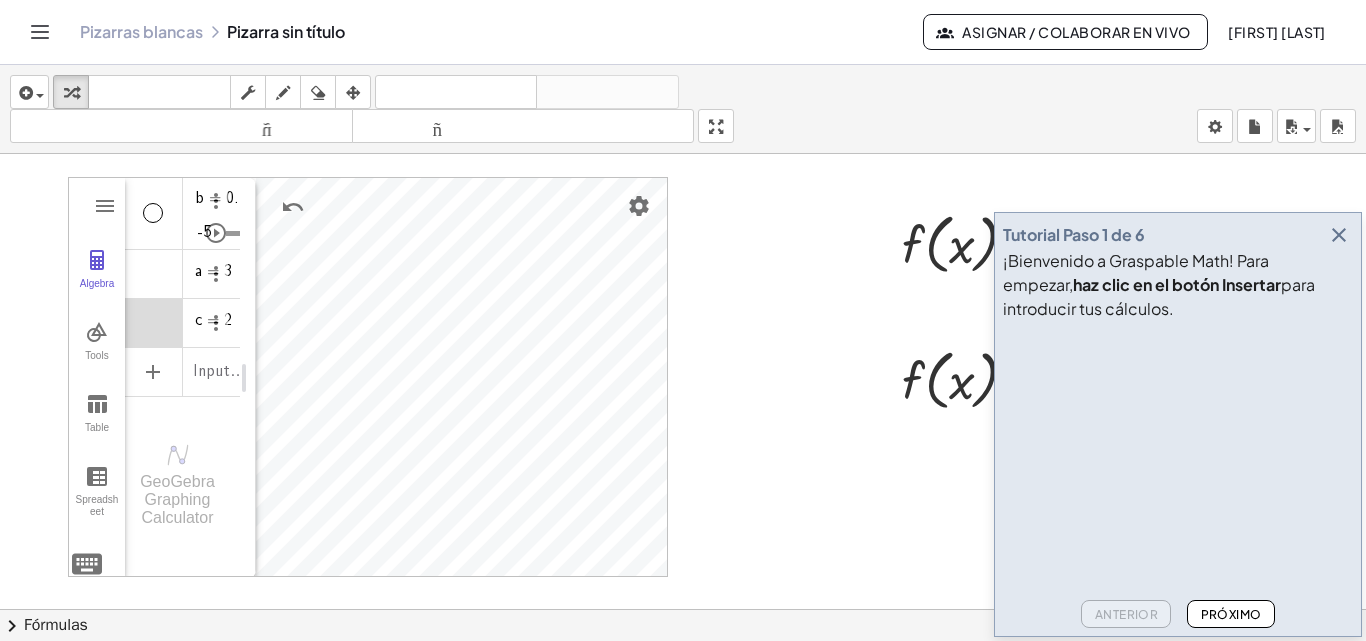 click on "c = 2" at bounding box center (182, 315) 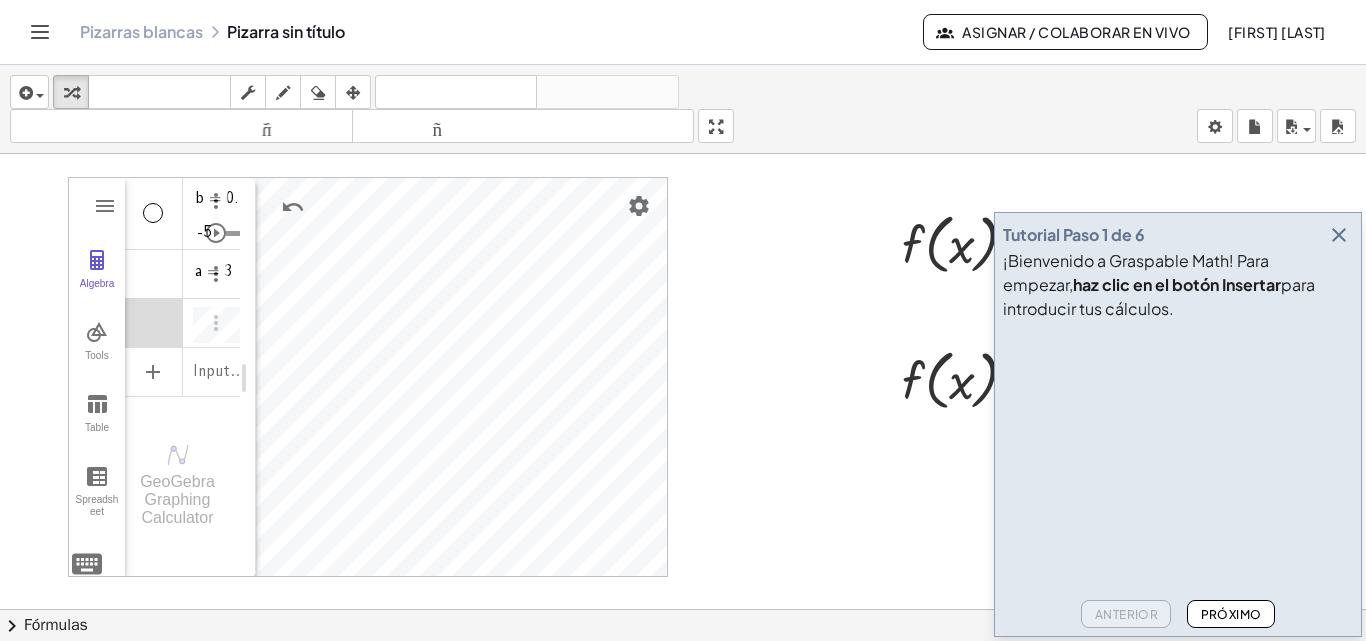 scroll, scrollTop: 11, scrollLeft: 0, axis: vertical 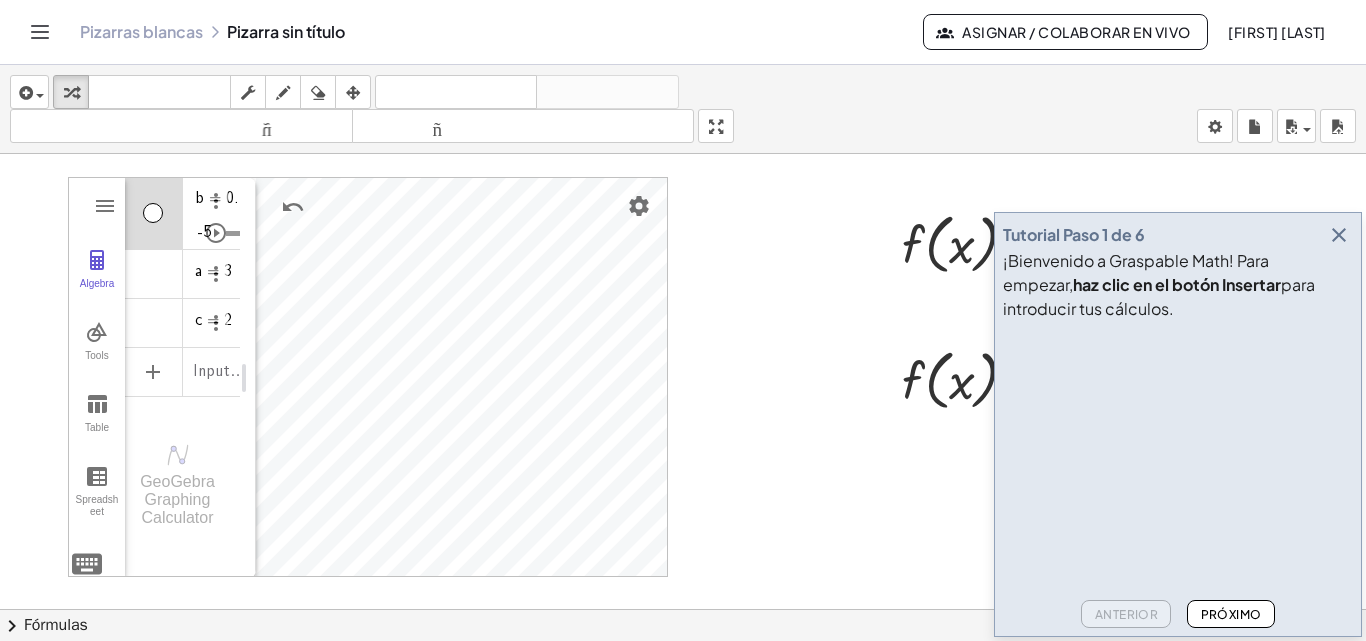 click at bounding box center [154, 213] 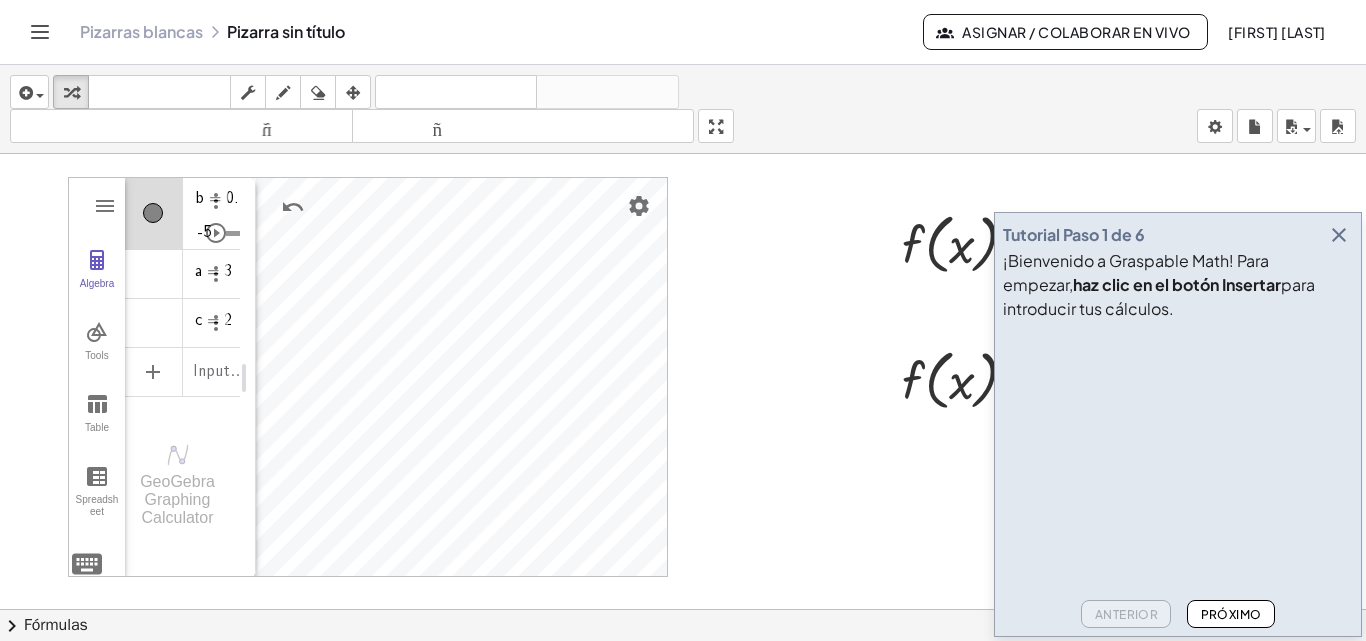 click at bounding box center [153, 213] 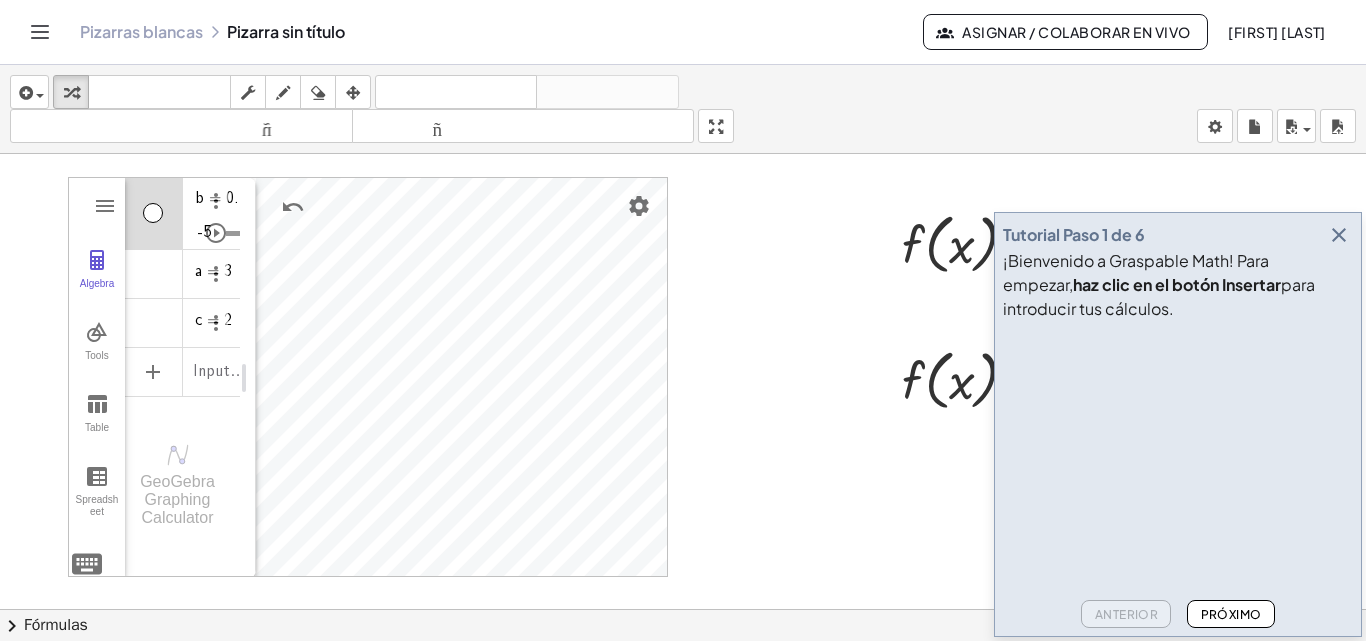 click at bounding box center (153, 213) 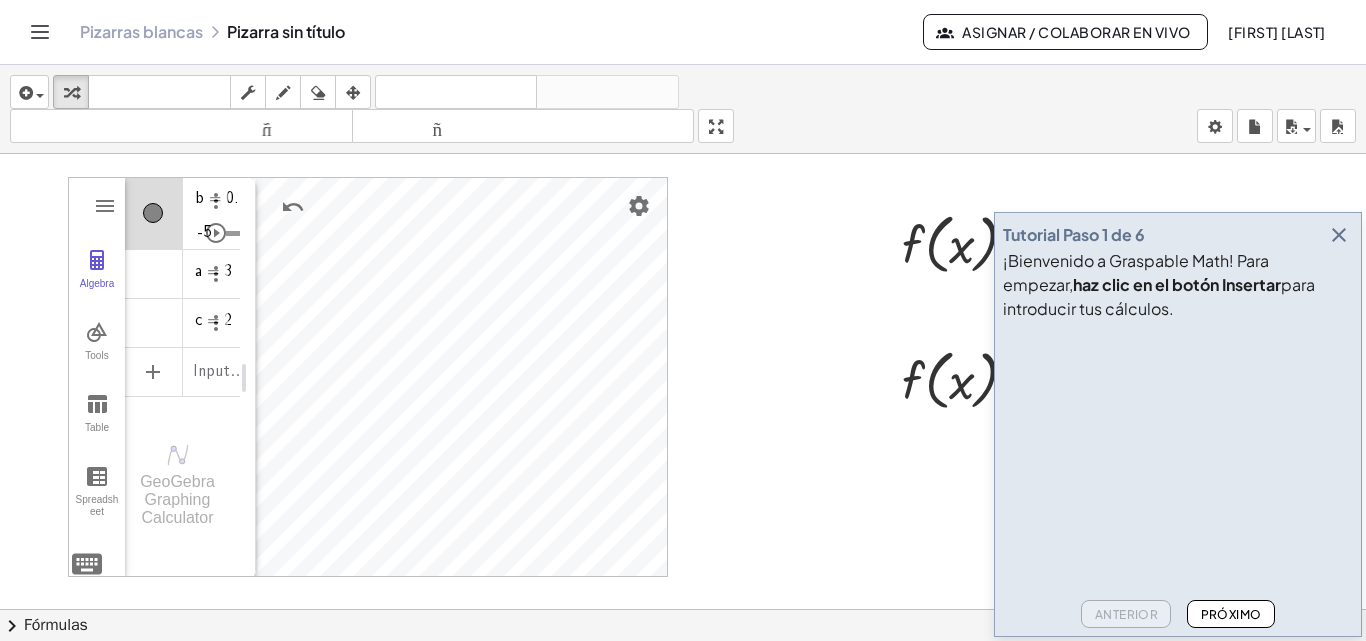 click at bounding box center (153, 213) 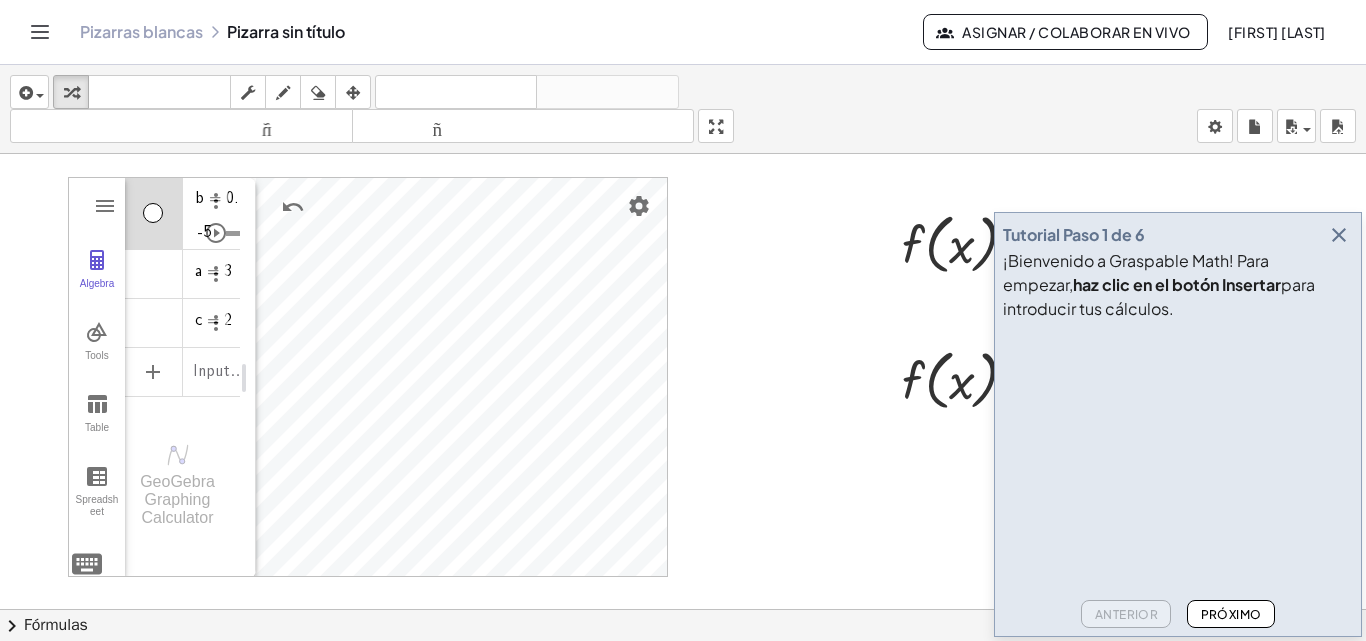 click at bounding box center (153, 213) 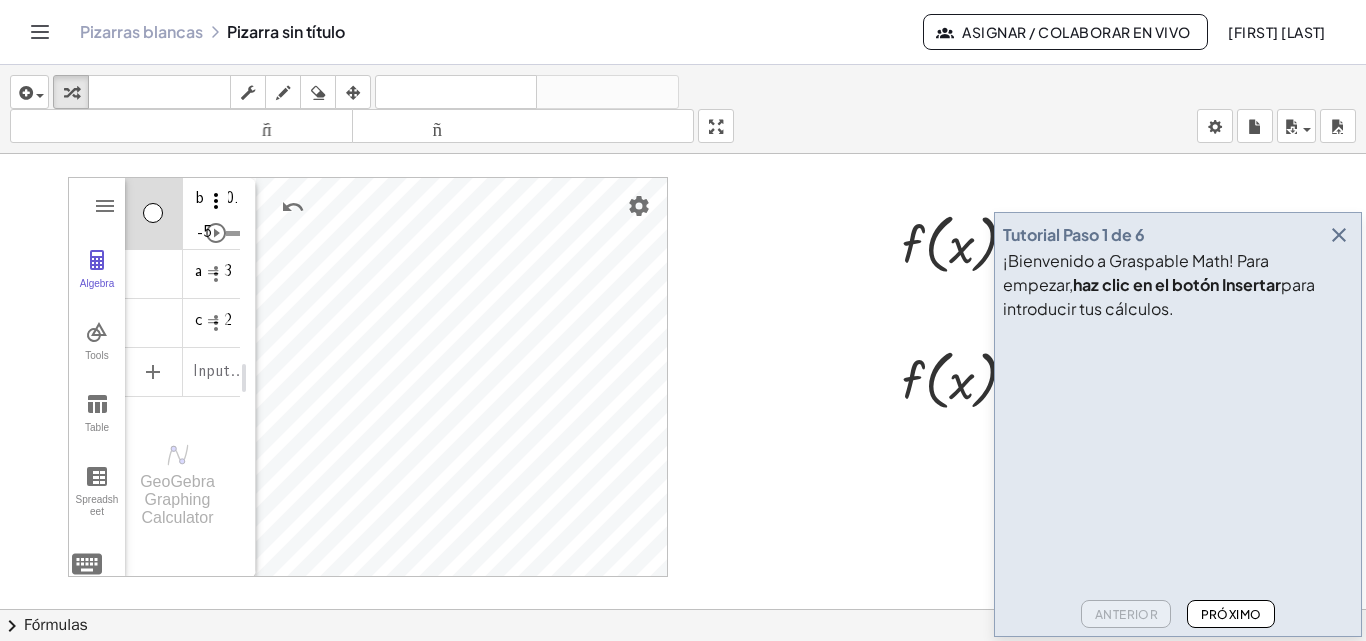 click at bounding box center (216, 201) 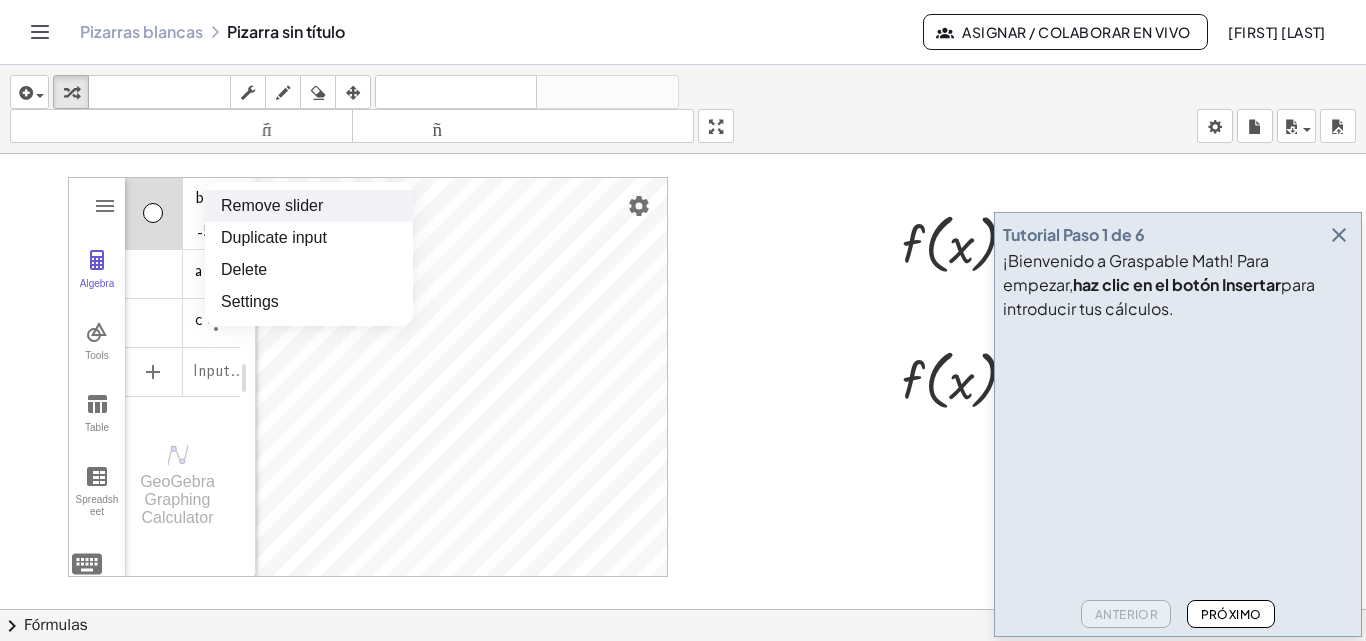 type on "***" 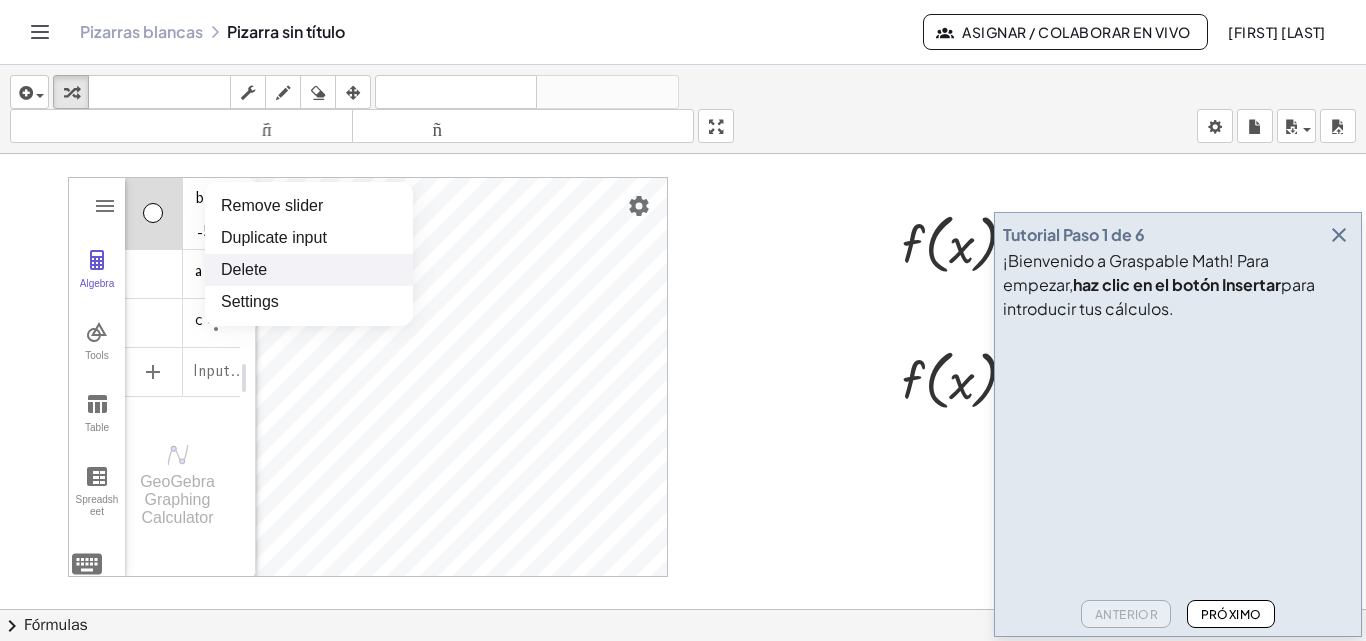 click on "Delete" at bounding box center [309, 270] 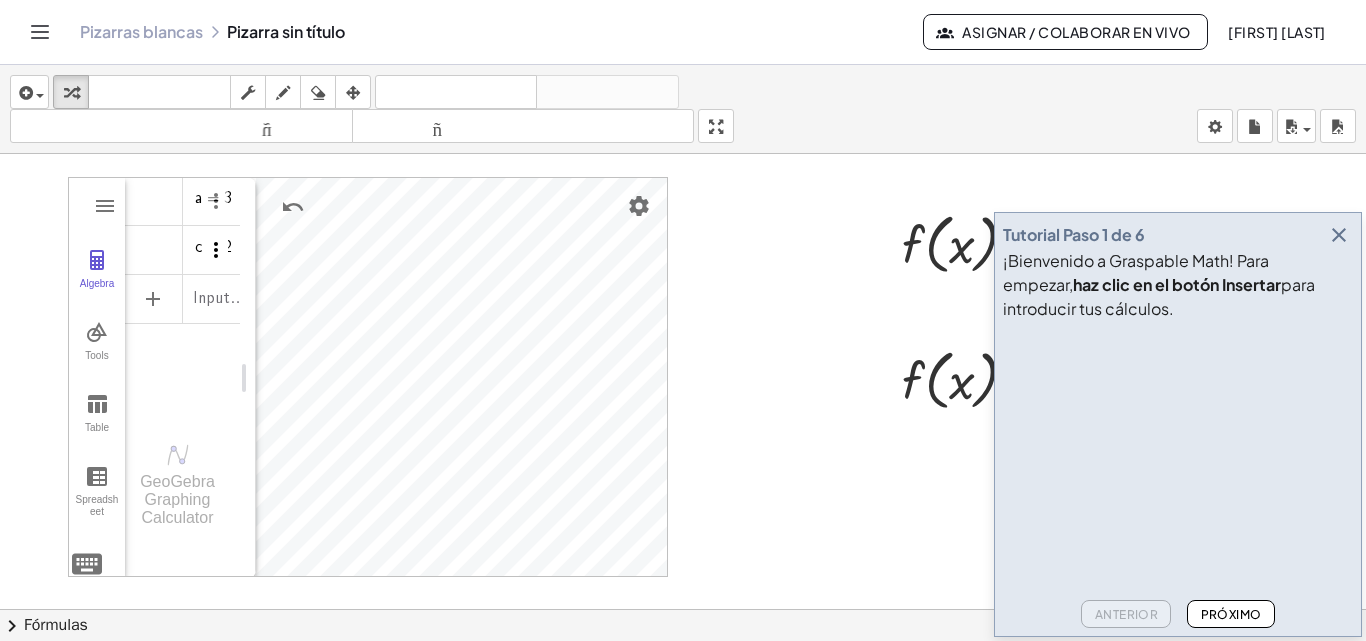 click at bounding box center (216, 250) 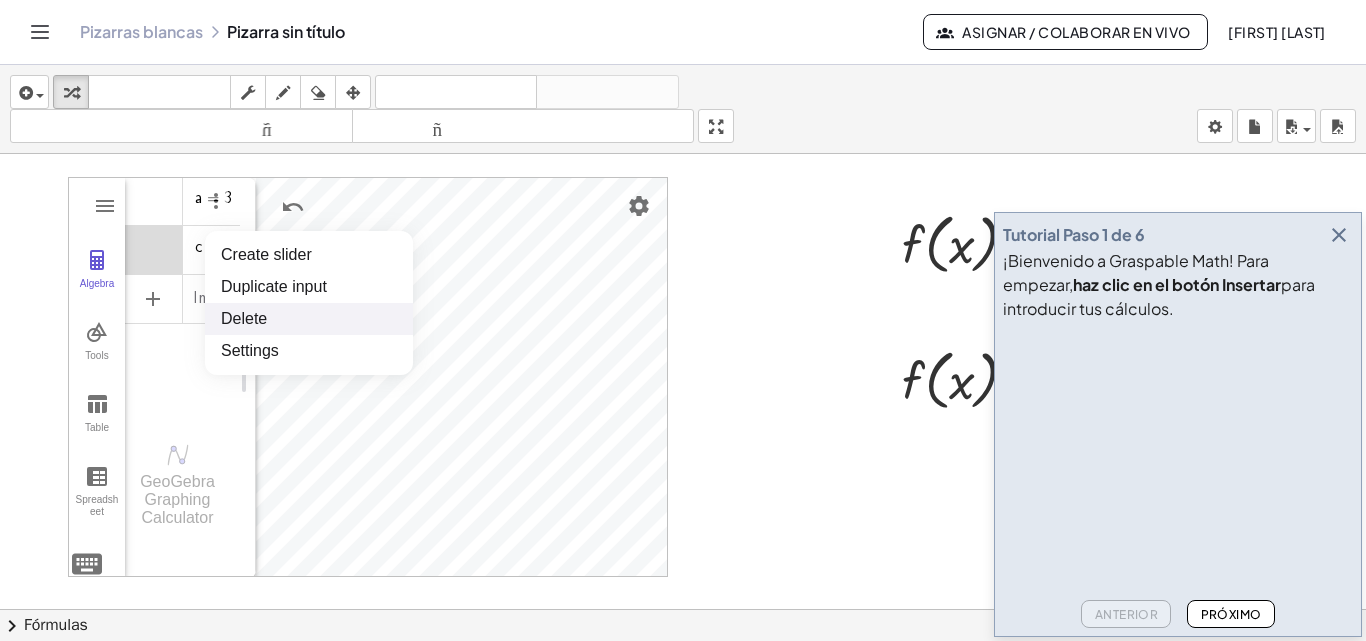click on "Delete" at bounding box center [309, 319] 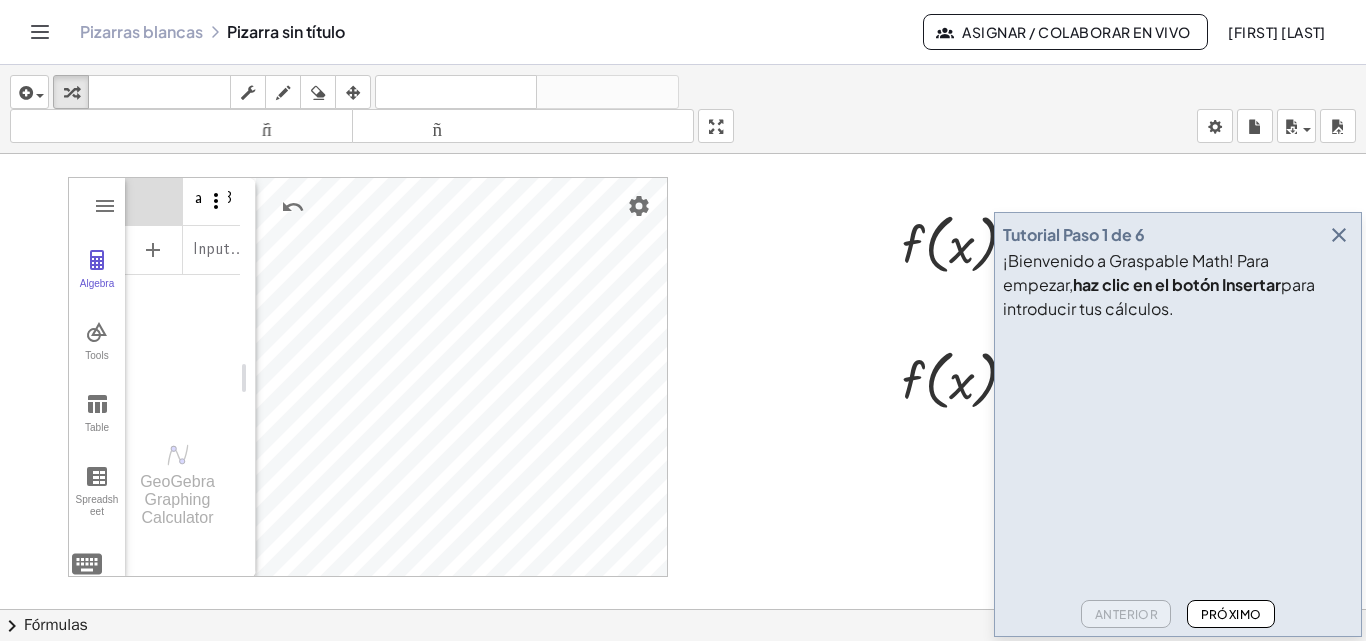 click at bounding box center (216, 201) 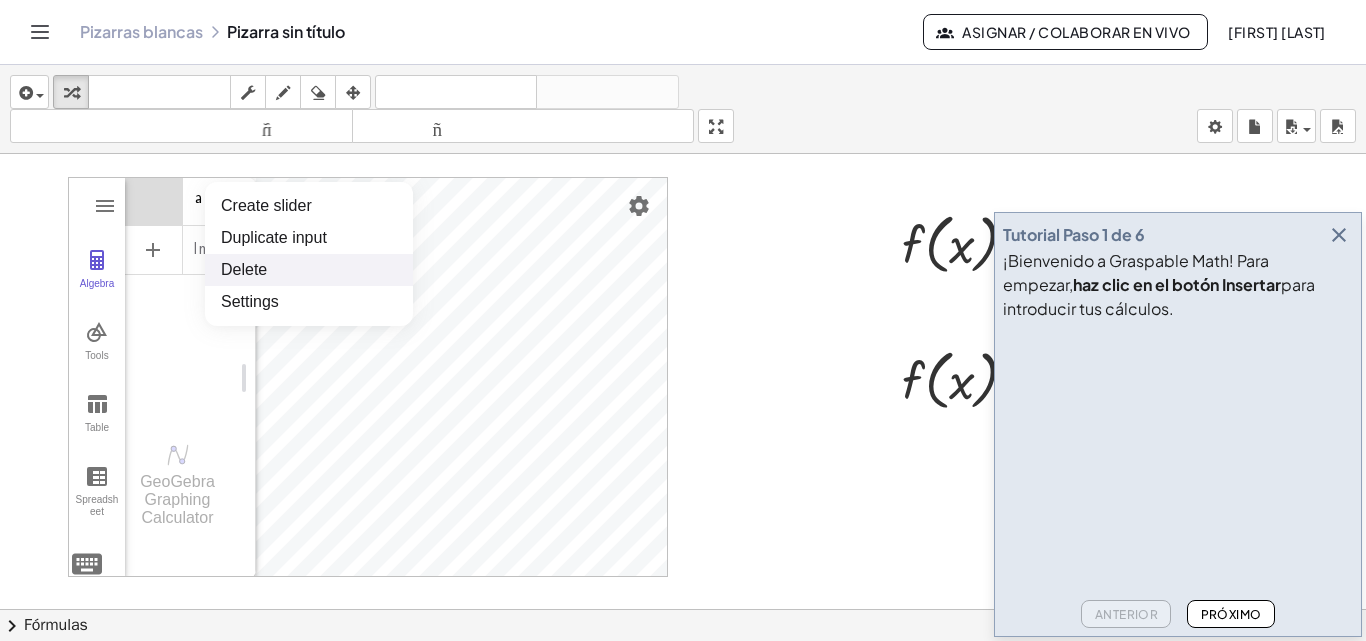click on "Delete" at bounding box center [309, 270] 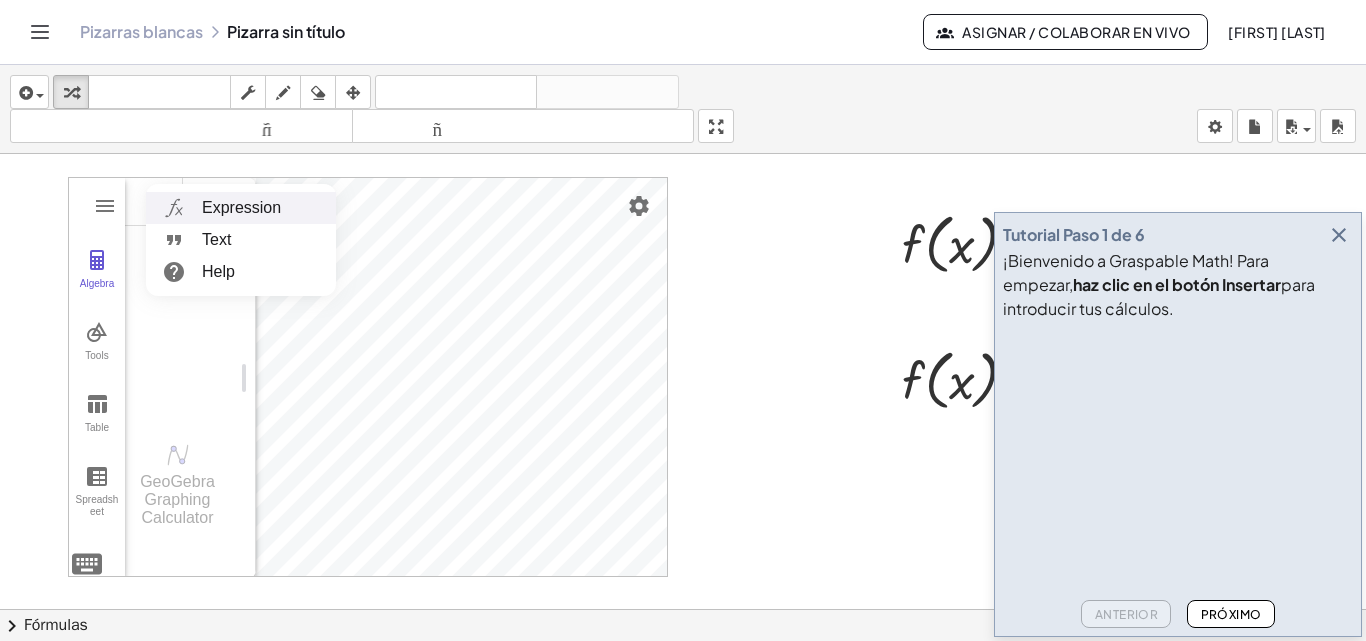click on "Expression" at bounding box center (241, 208) 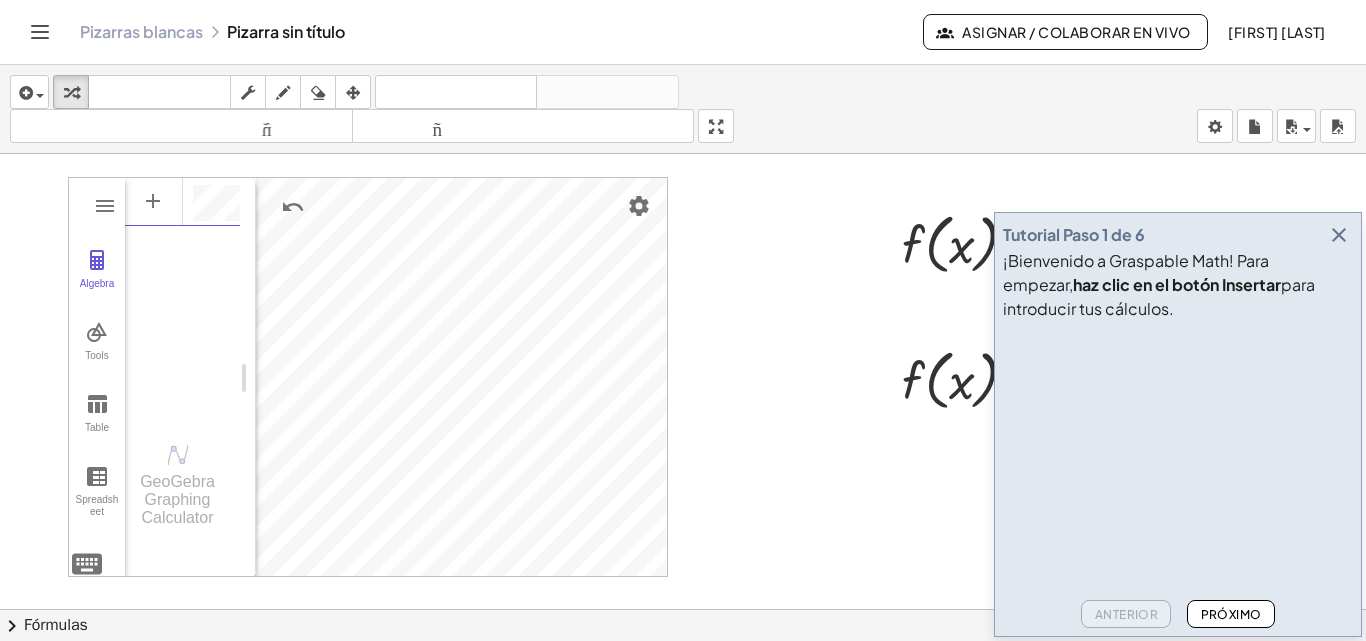 scroll, scrollTop: 11, scrollLeft: 0, axis: vertical 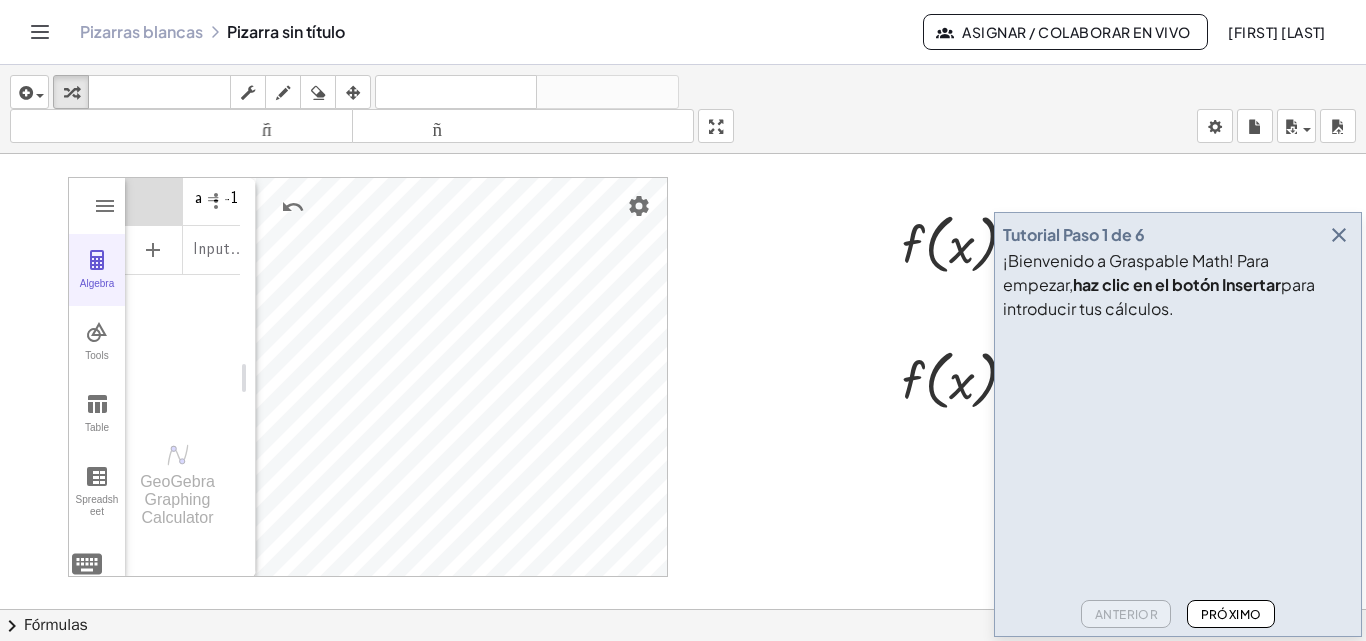 click on "Algebra" at bounding box center [97, 292] 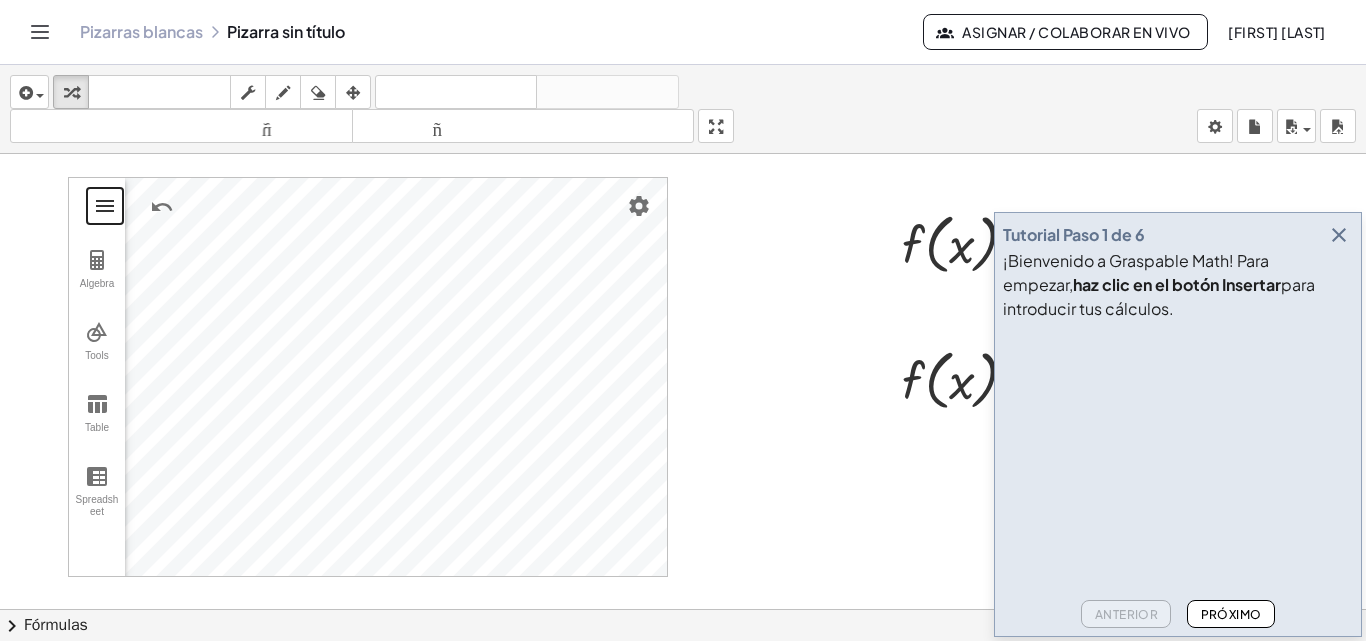 click at bounding box center (105, 206) 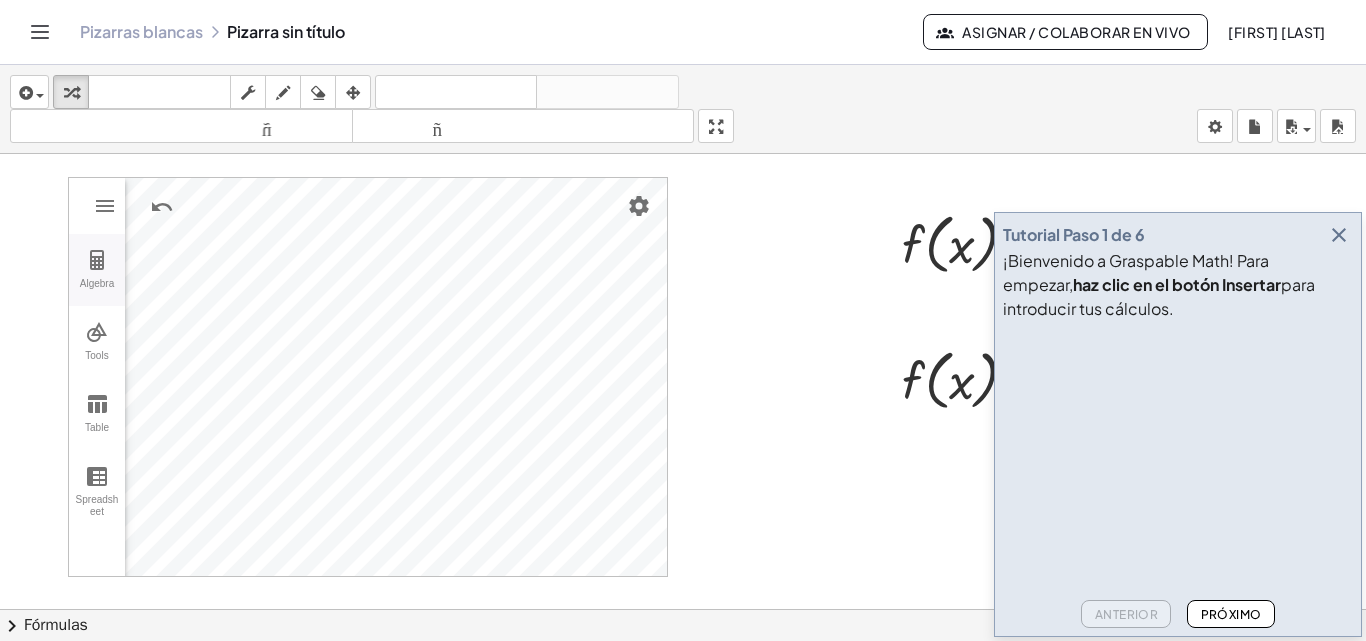 click on "Algebra" at bounding box center [97, 270] 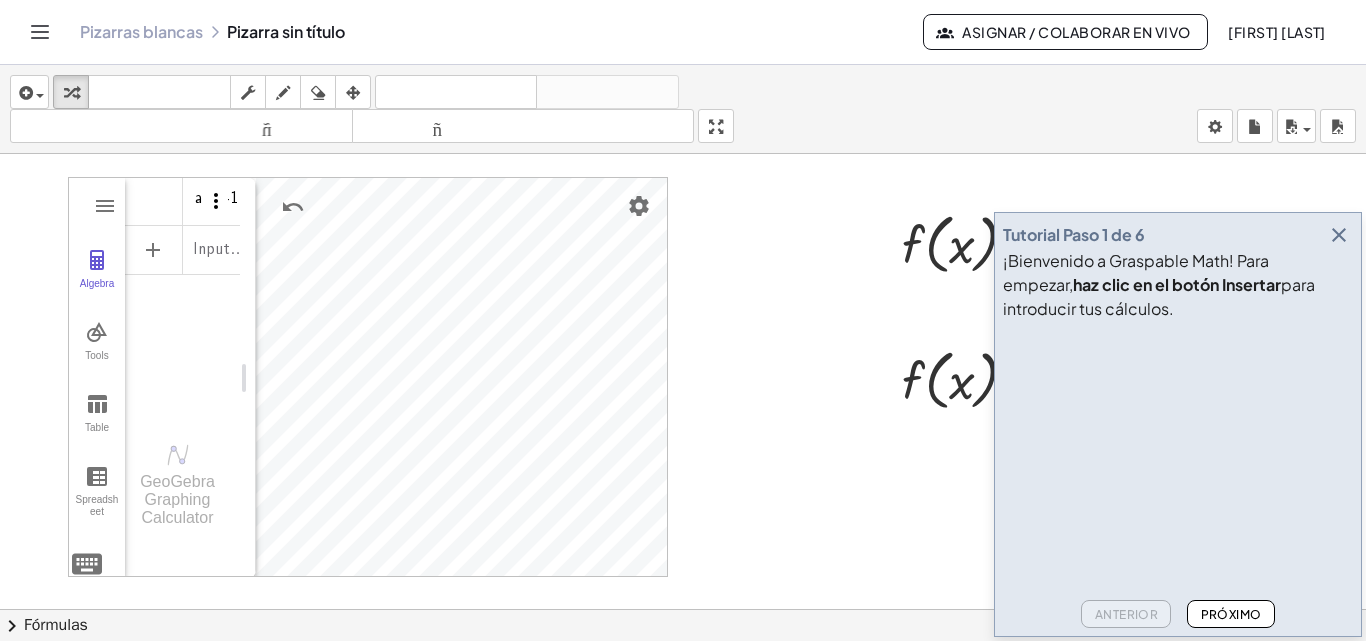 click at bounding box center (216, 201) 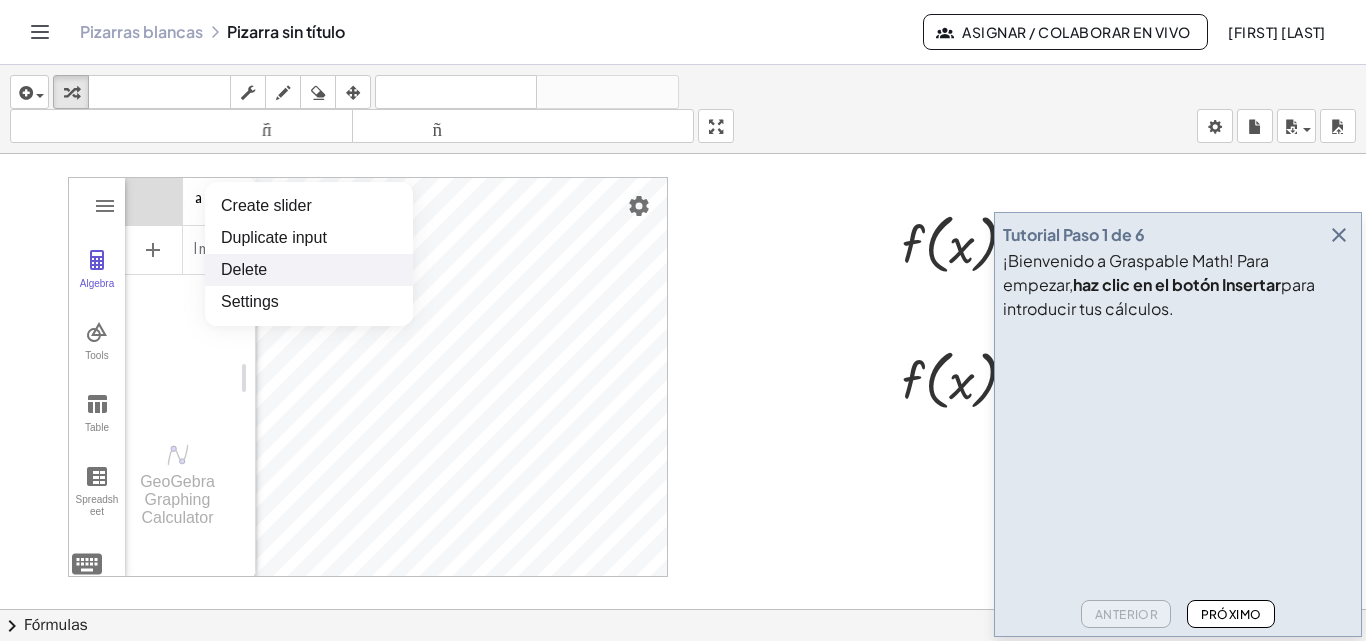 click on "Delete" at bounding box center (309, 270) 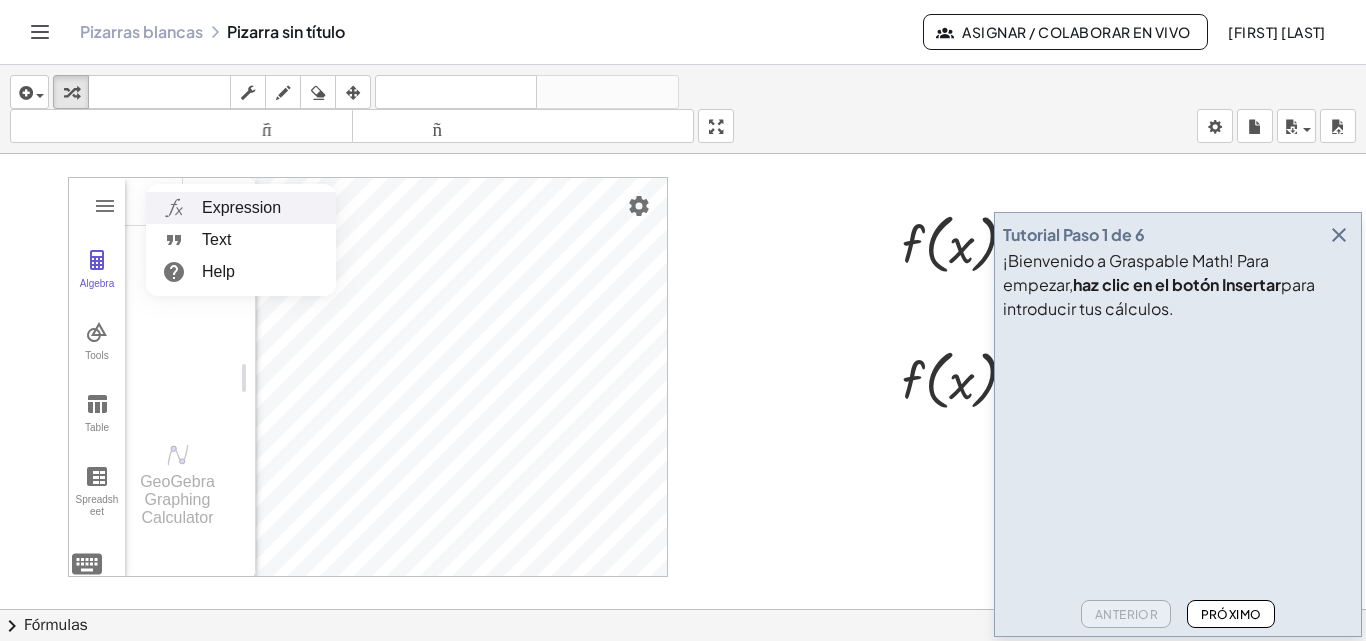 click on "Expression" at bounding box center (241, 208) 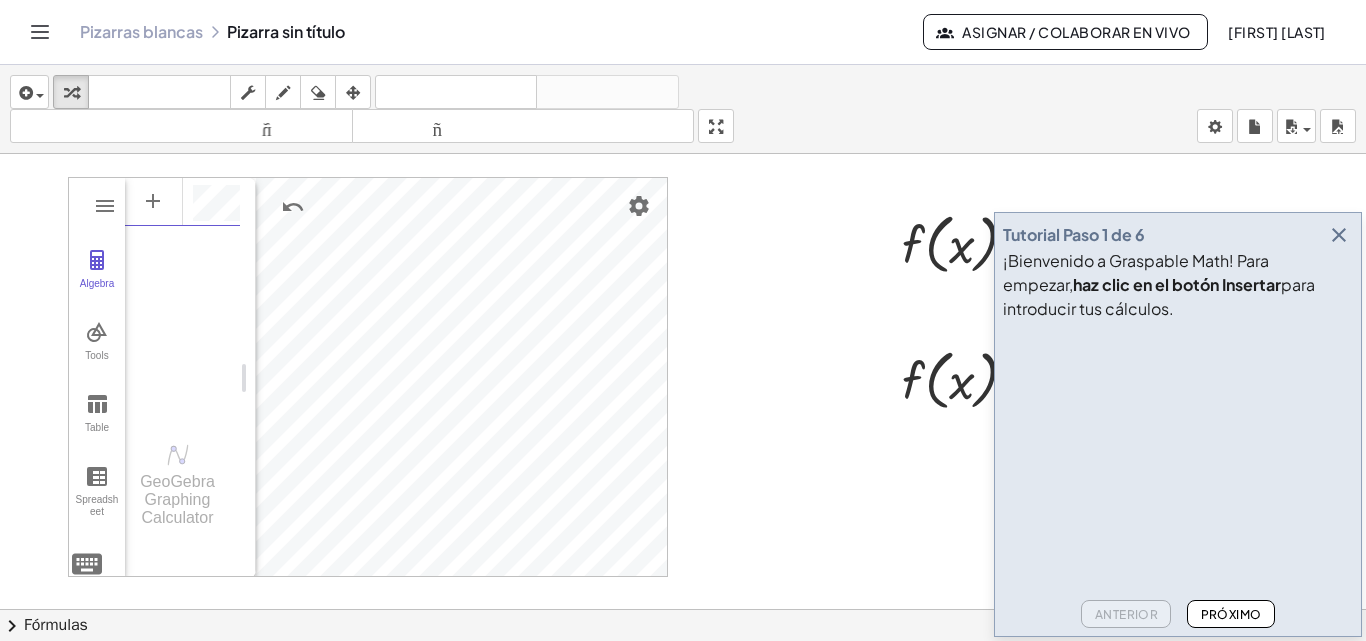 scroll, scrollTop: 11, scrollLeft: 0, axis: vertical 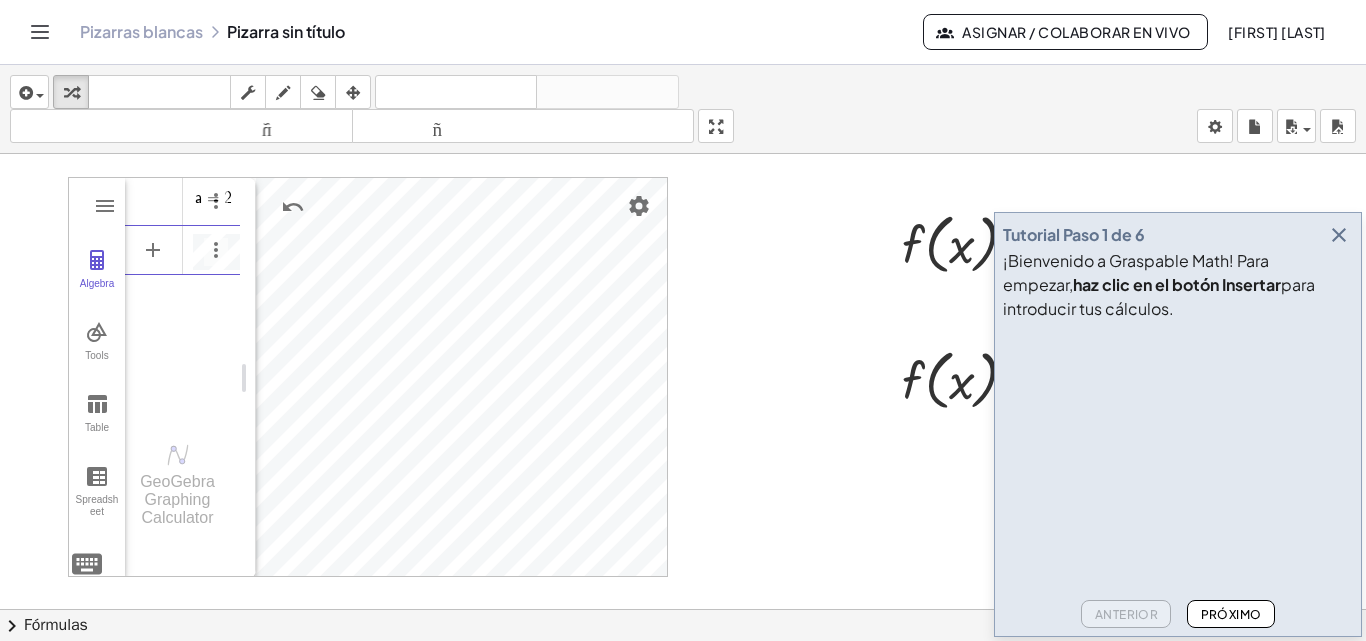 click at bounding box center (1013, 243) 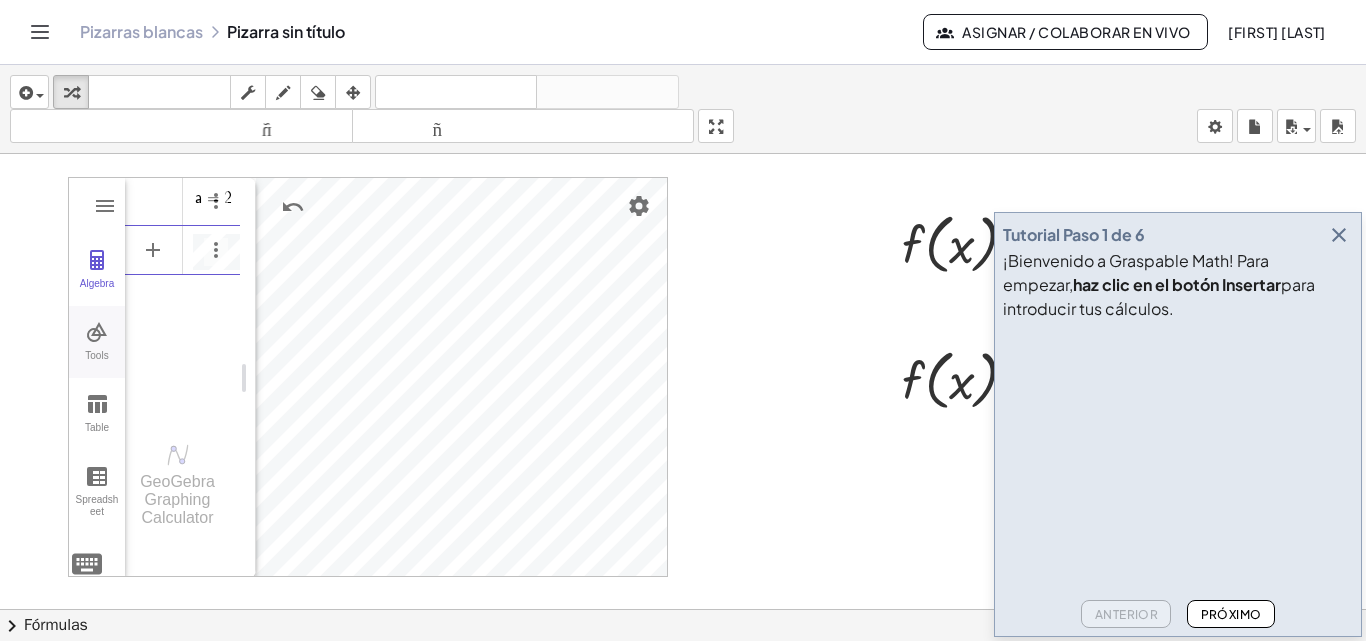 click at bounding box center [97, 332] 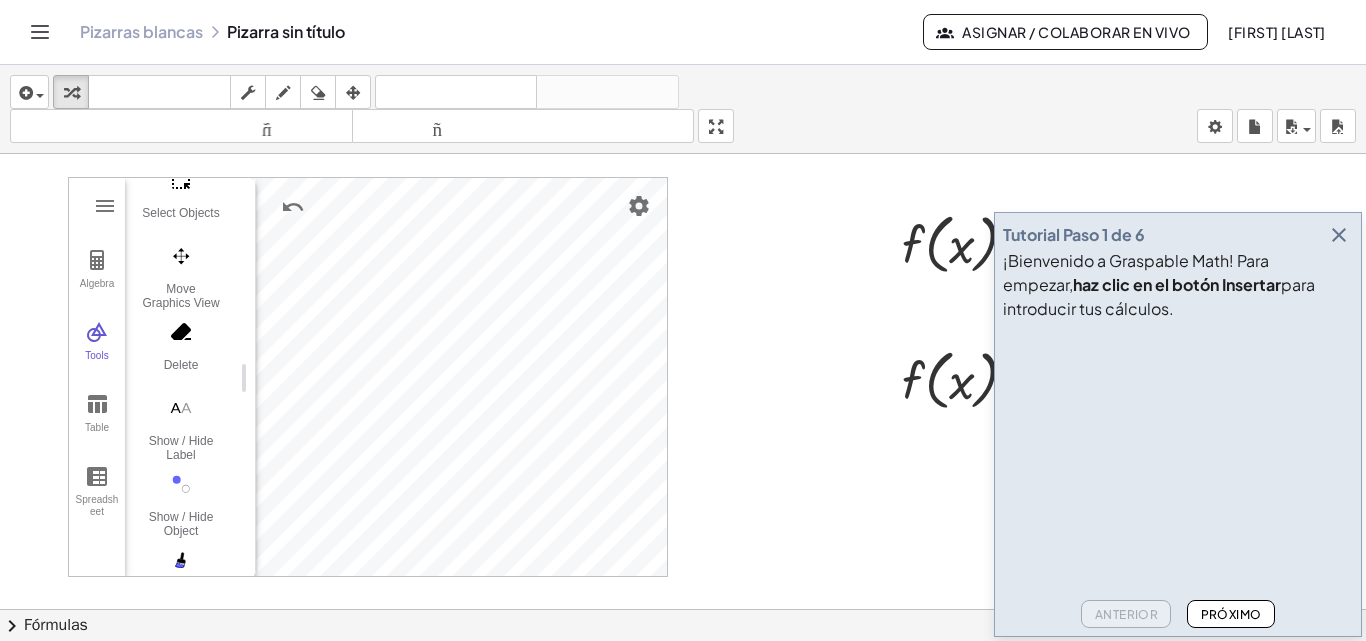scroll, scrollTop: 219, scrollLeft: 0, axis: vertical 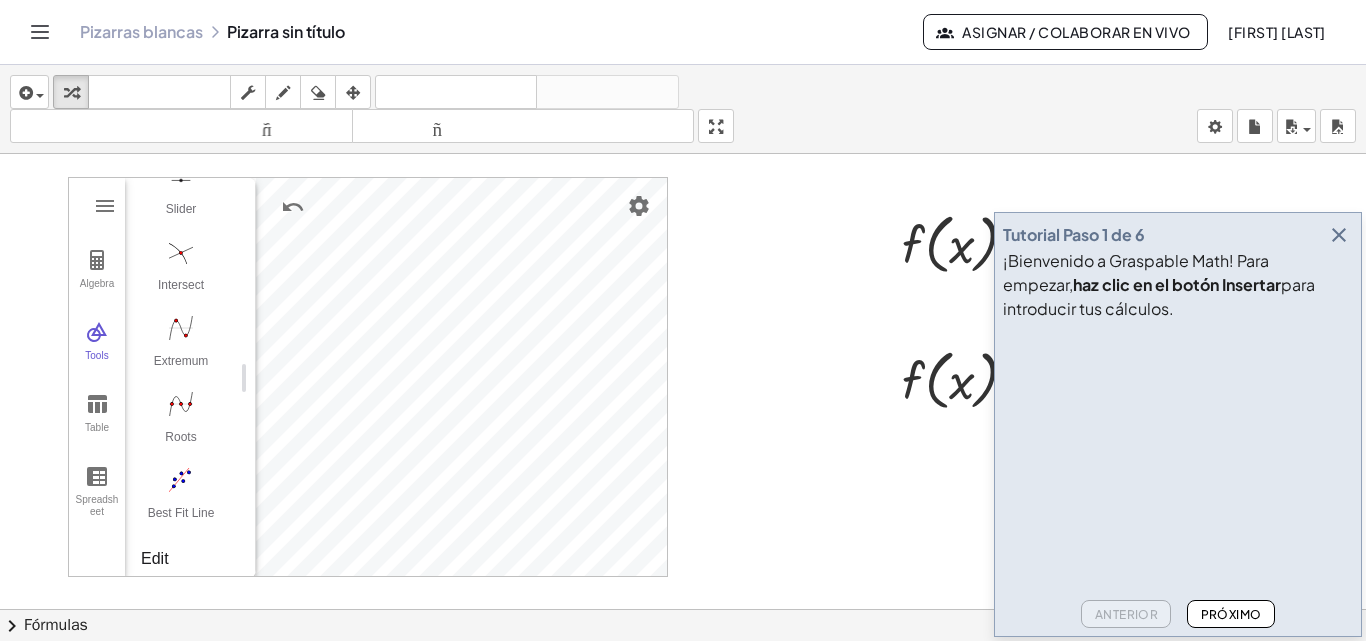 click at bounding box center (683, 623) 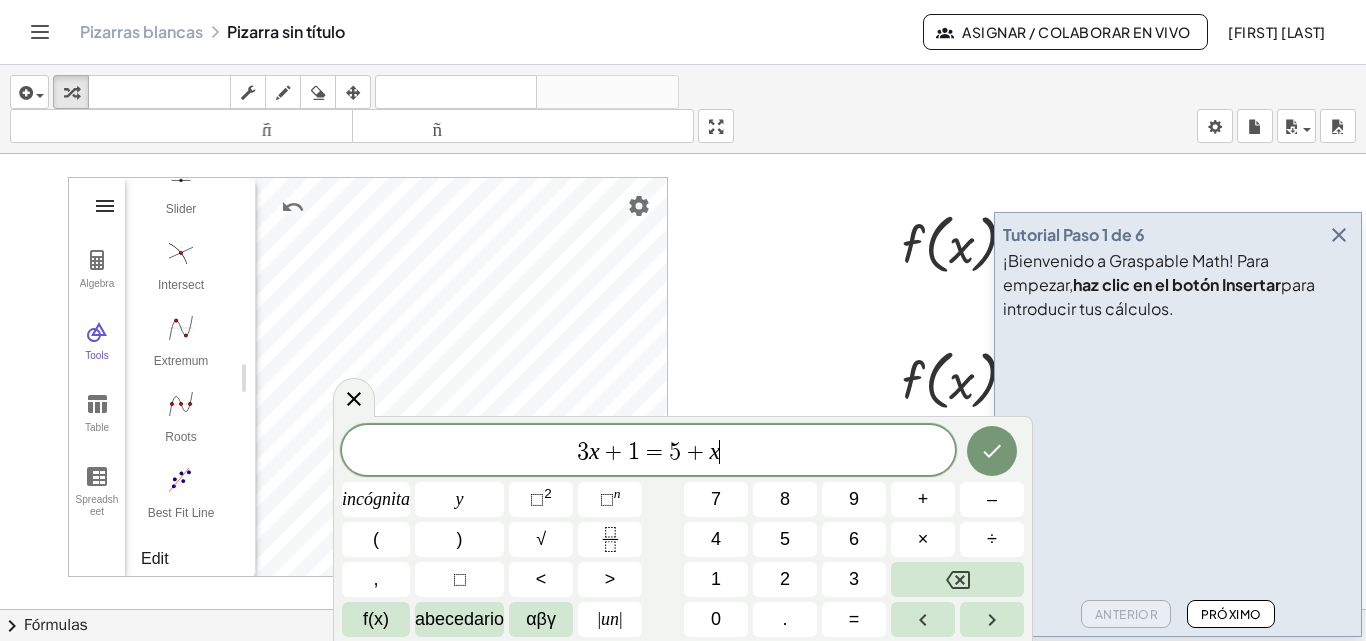 click at bounding box center (105, 206) 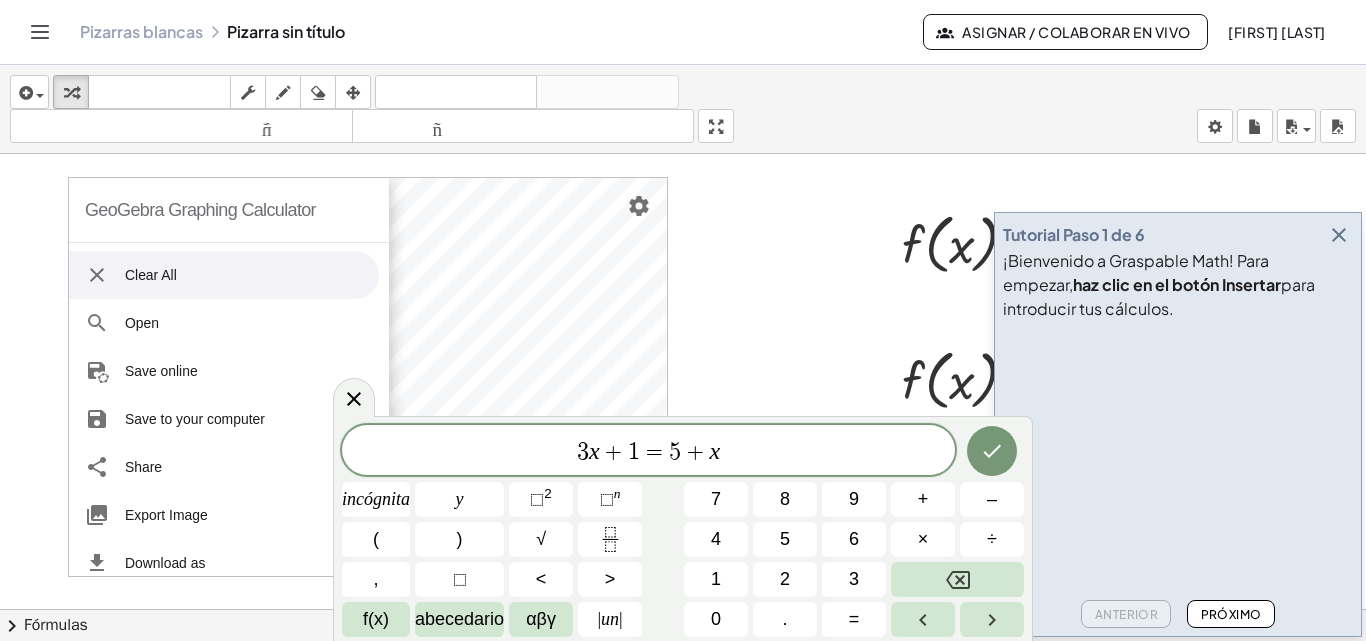 click on "Clear All" at bounding box center [224, 275] 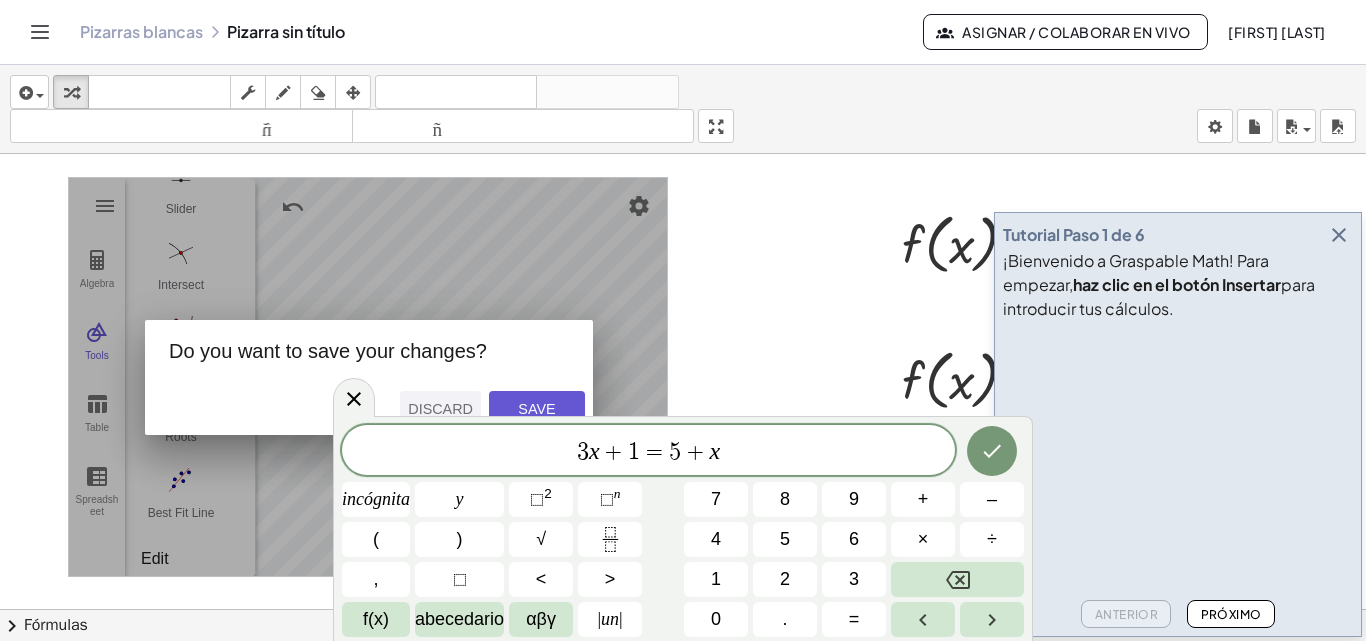 click on "Discard" at bounding box center [440, 409] 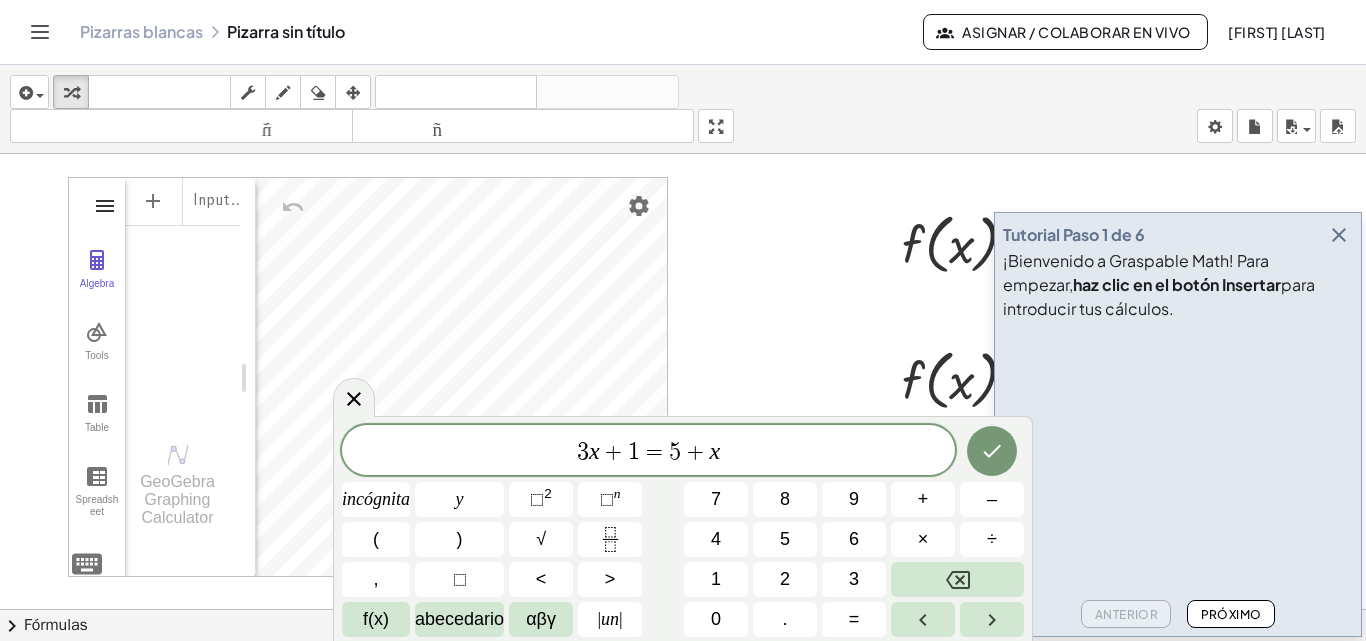 click at bounding box center (105, 206) 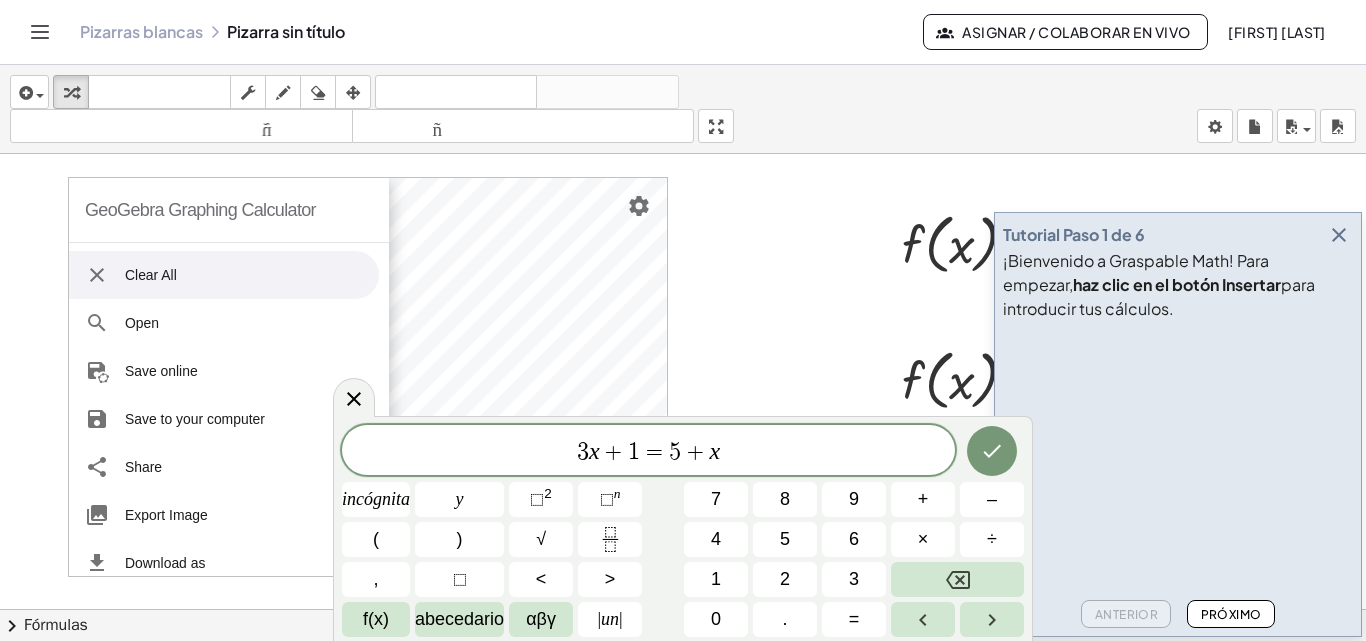 click at bounding box center (97, 275) 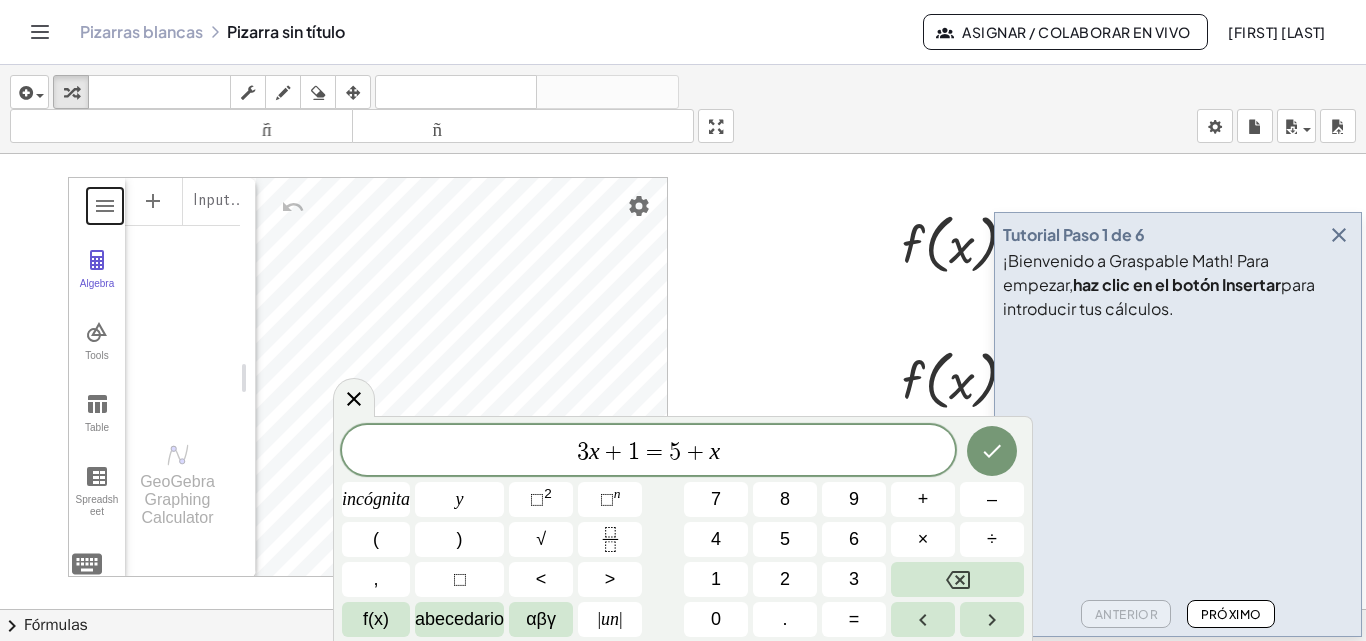 click at bounding box center [683, 623] 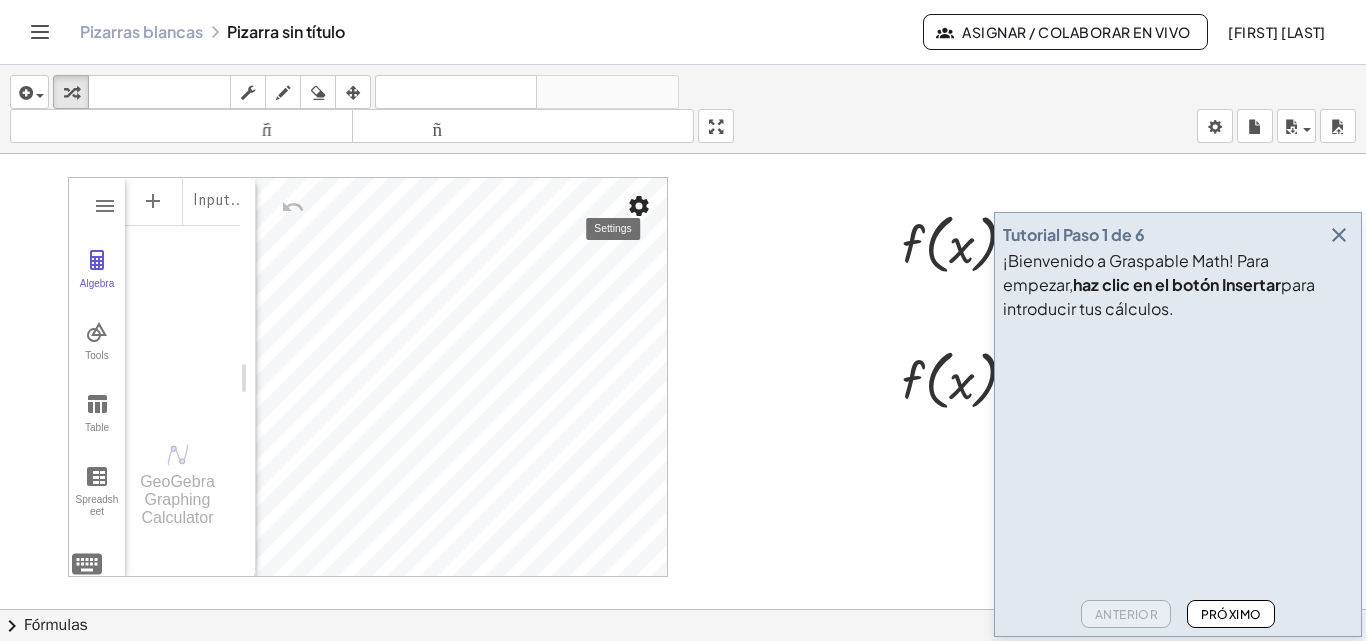 click at bounding box center [639, 206] 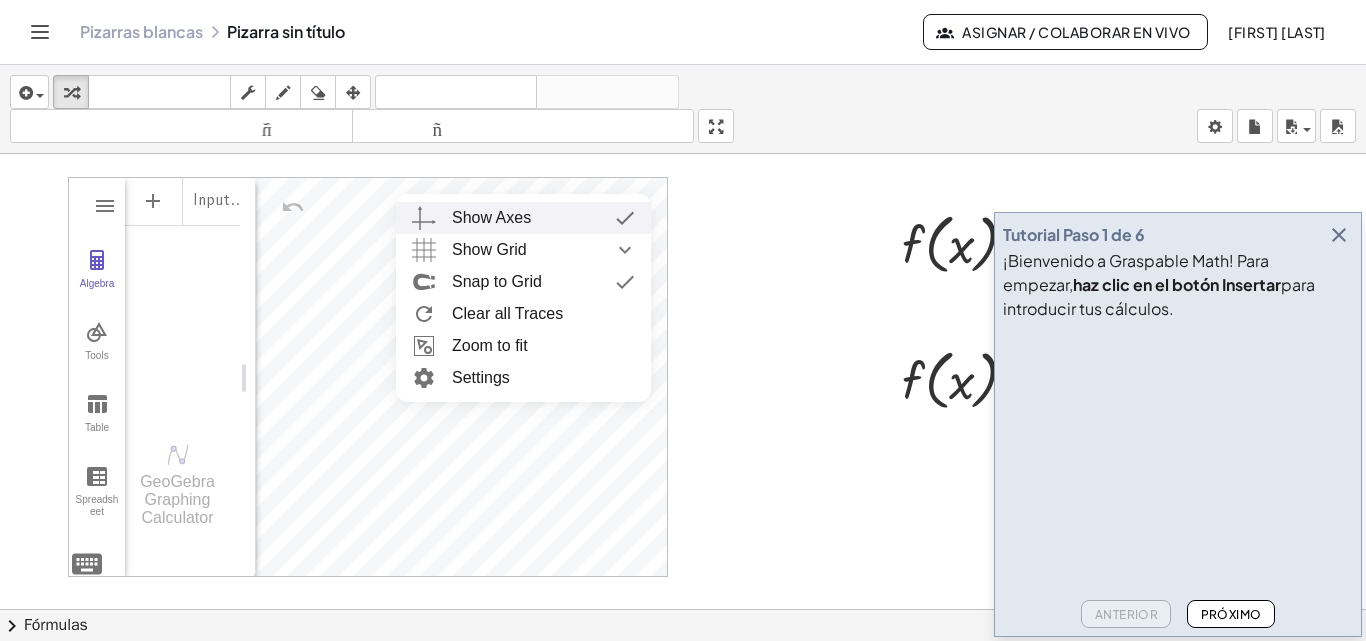 click at bounding box center [683, 623] 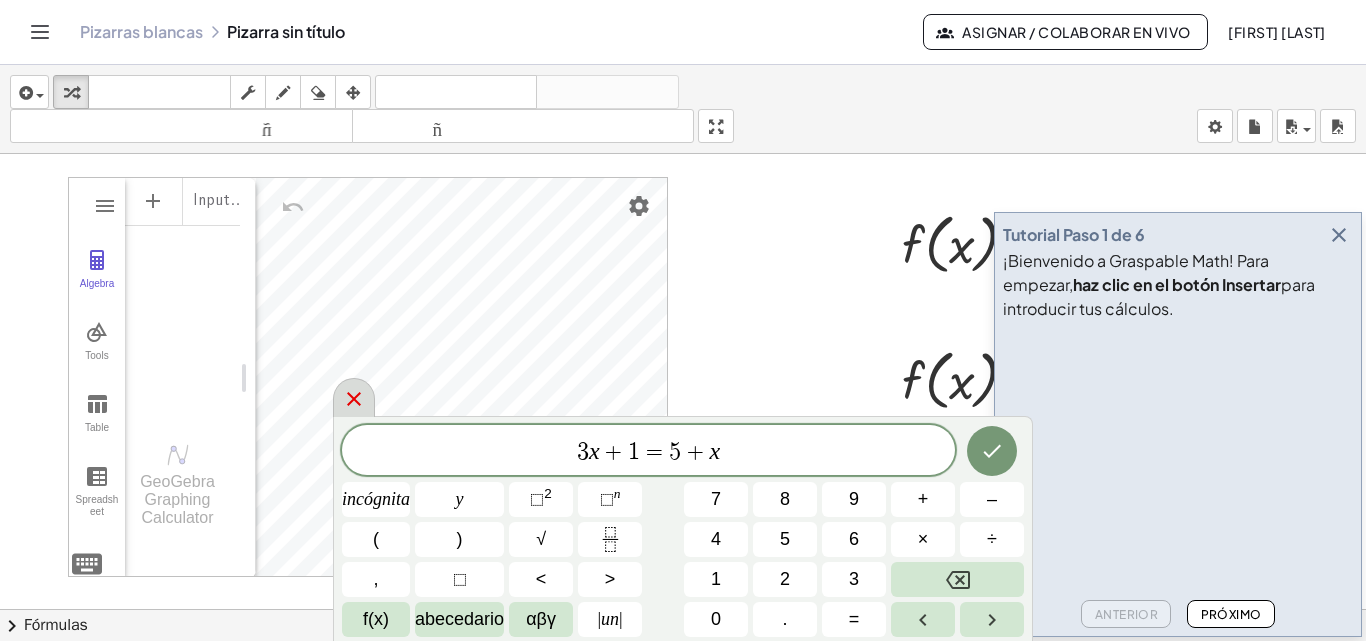 click 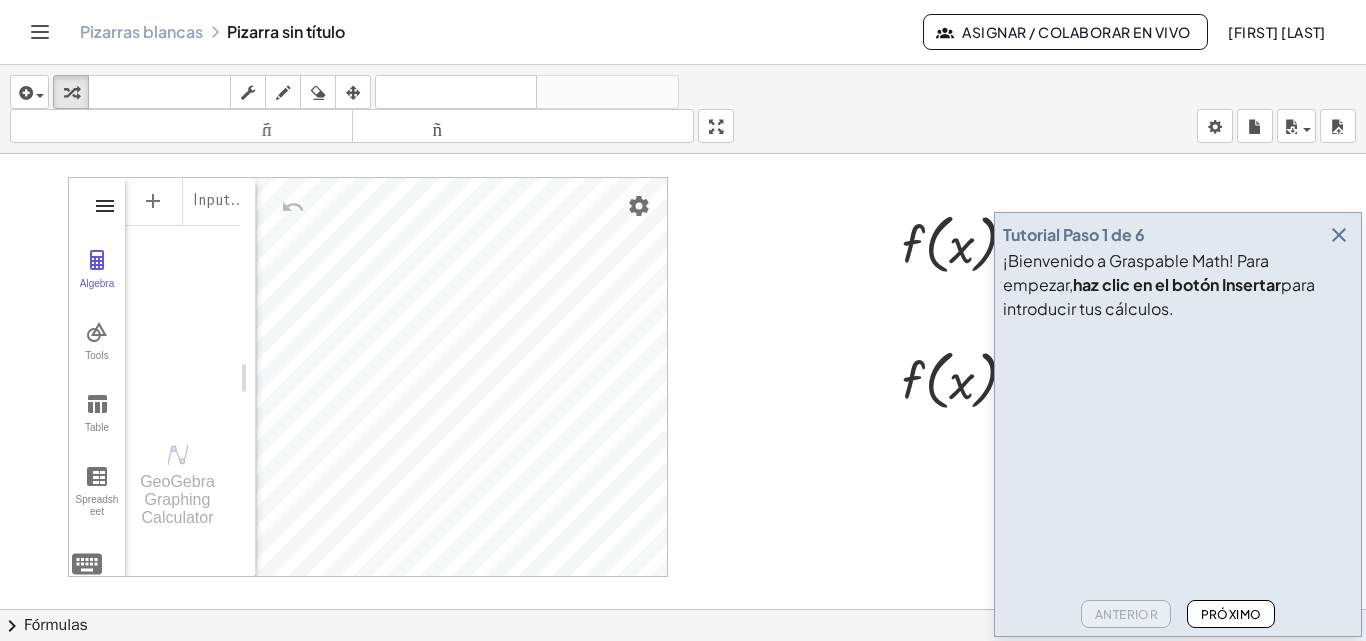 click at bounding box center (105, 206) 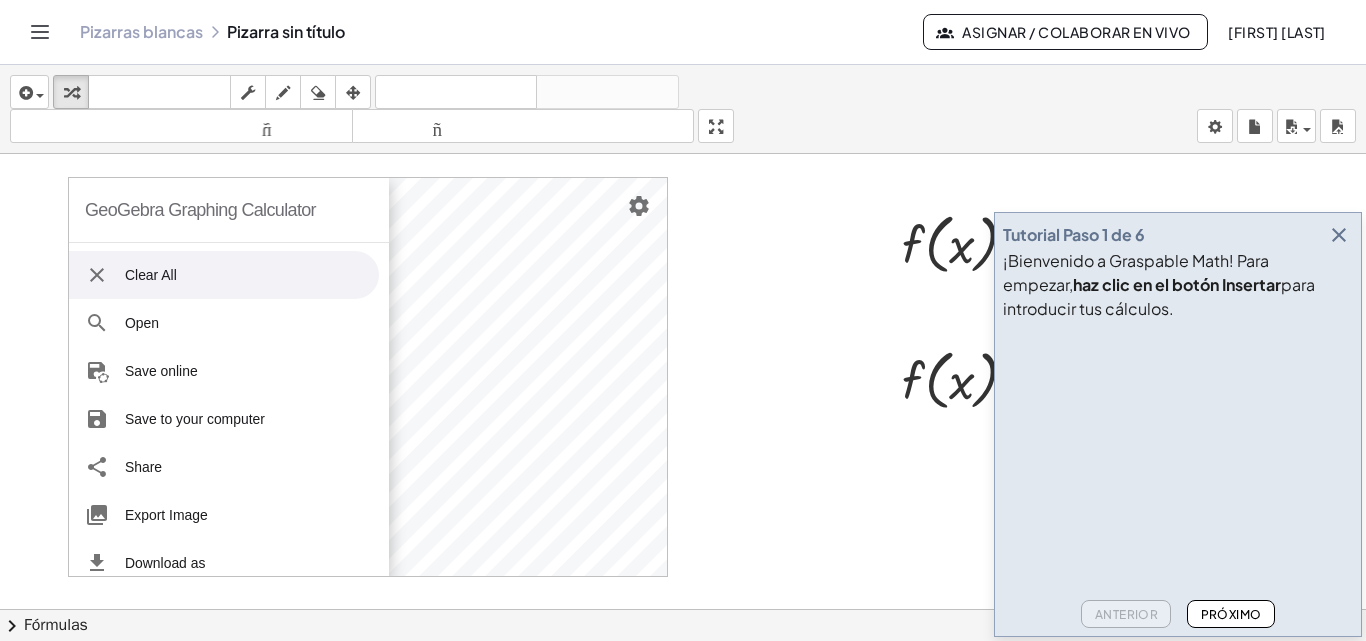 click on "Clear All" at bounding box center (224, 275) 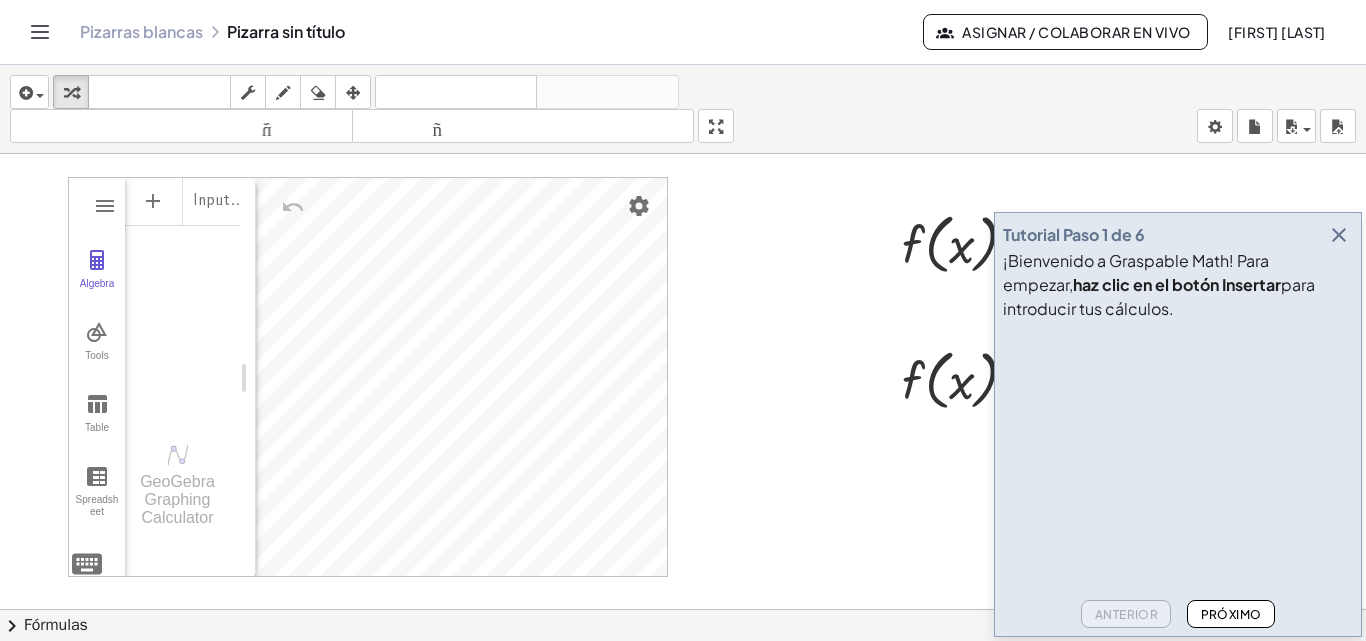 click on "Pizarras blancas" at bounding box center (141, 31) 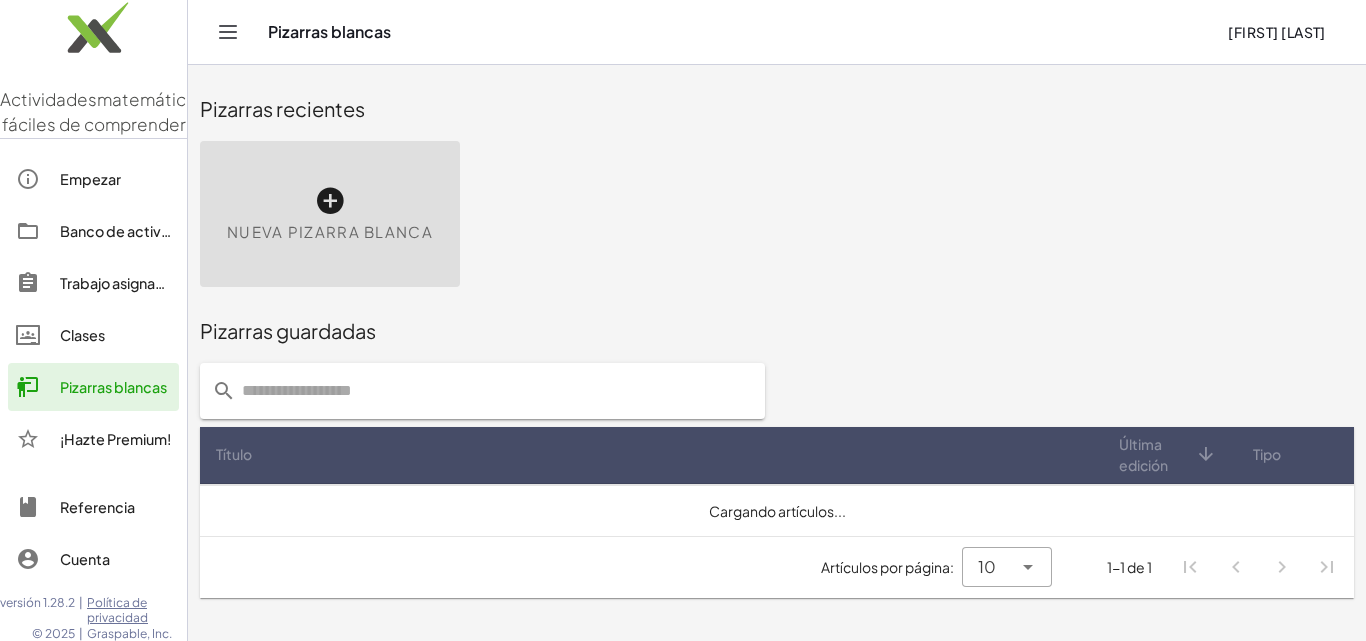 click on "Nueva pizarra blanca" at bounding box center [330, 214] 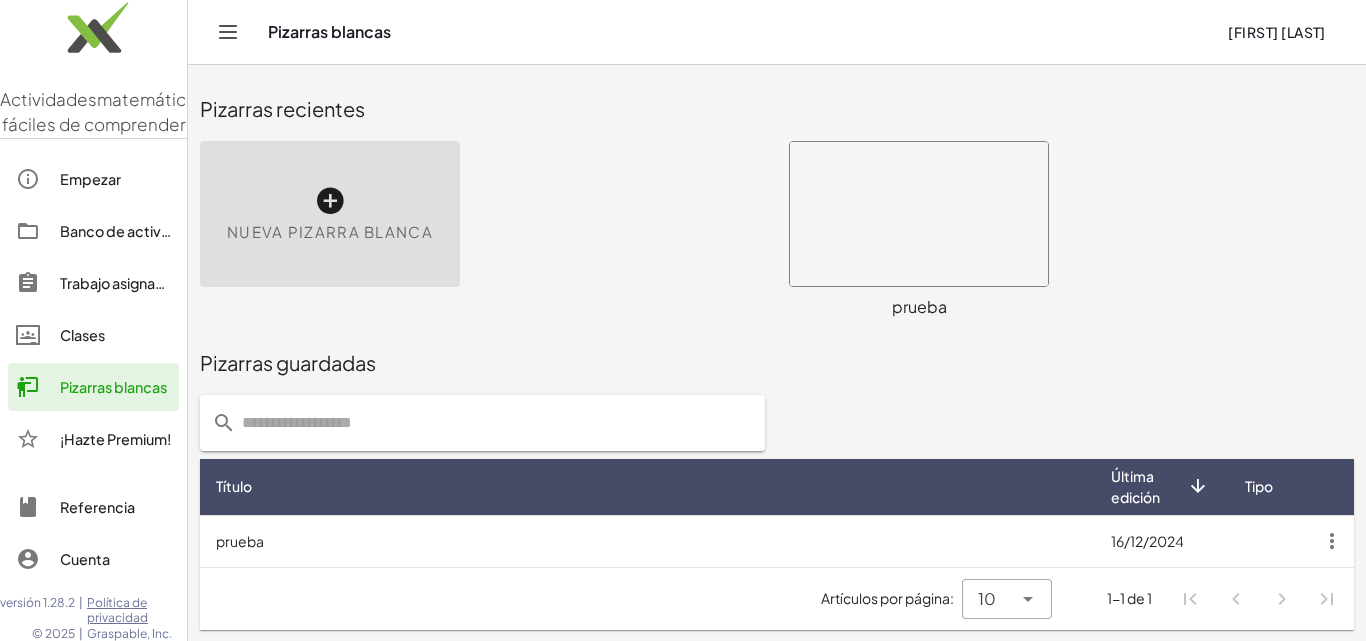 click at bounding box center (330, 201) 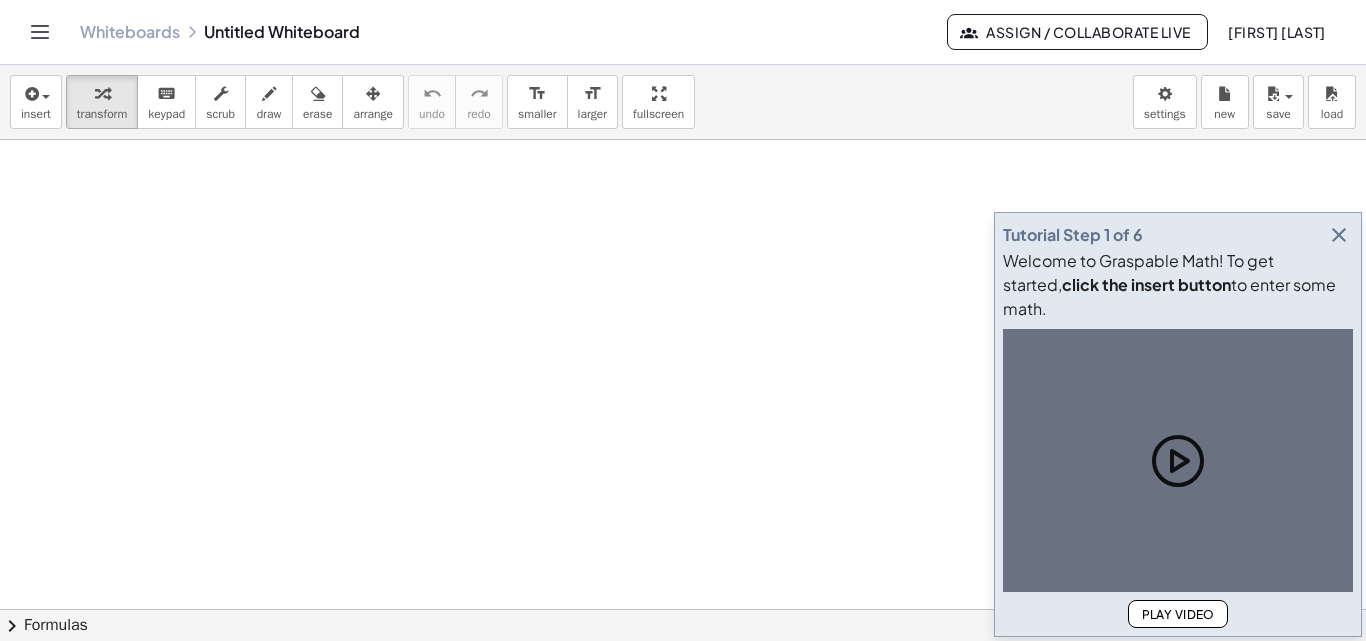 click at bounding box center [683, 609] 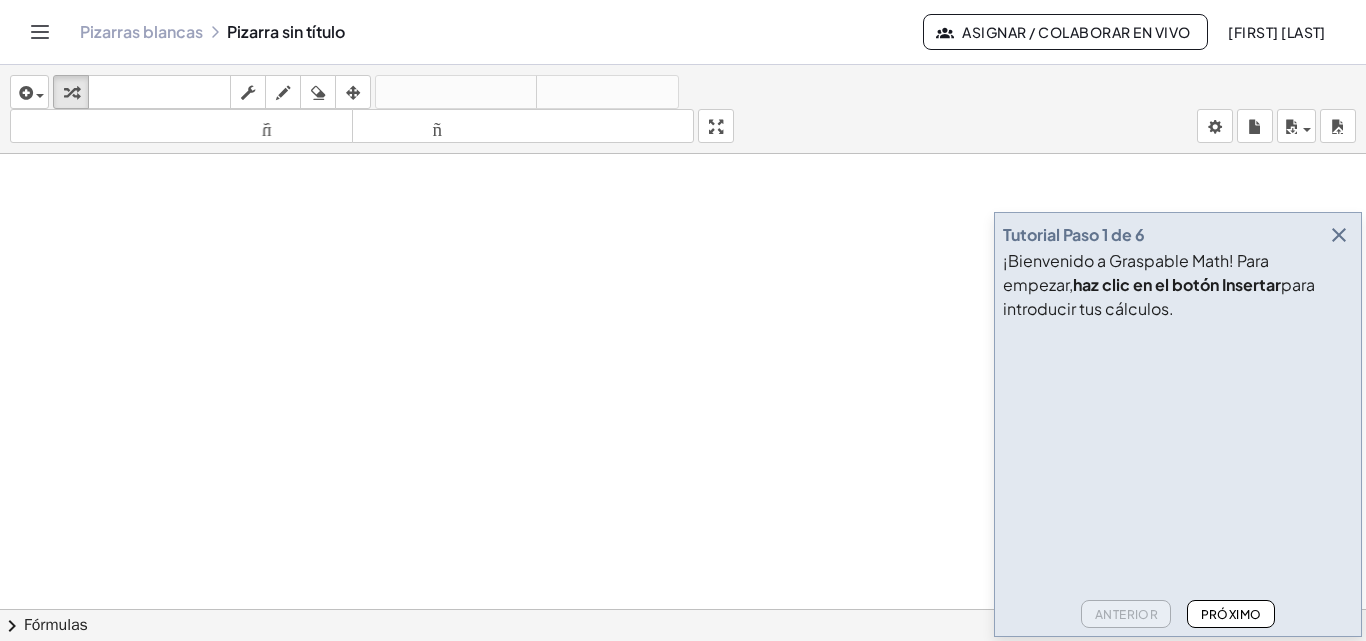 click at bounding box center (683, 623) 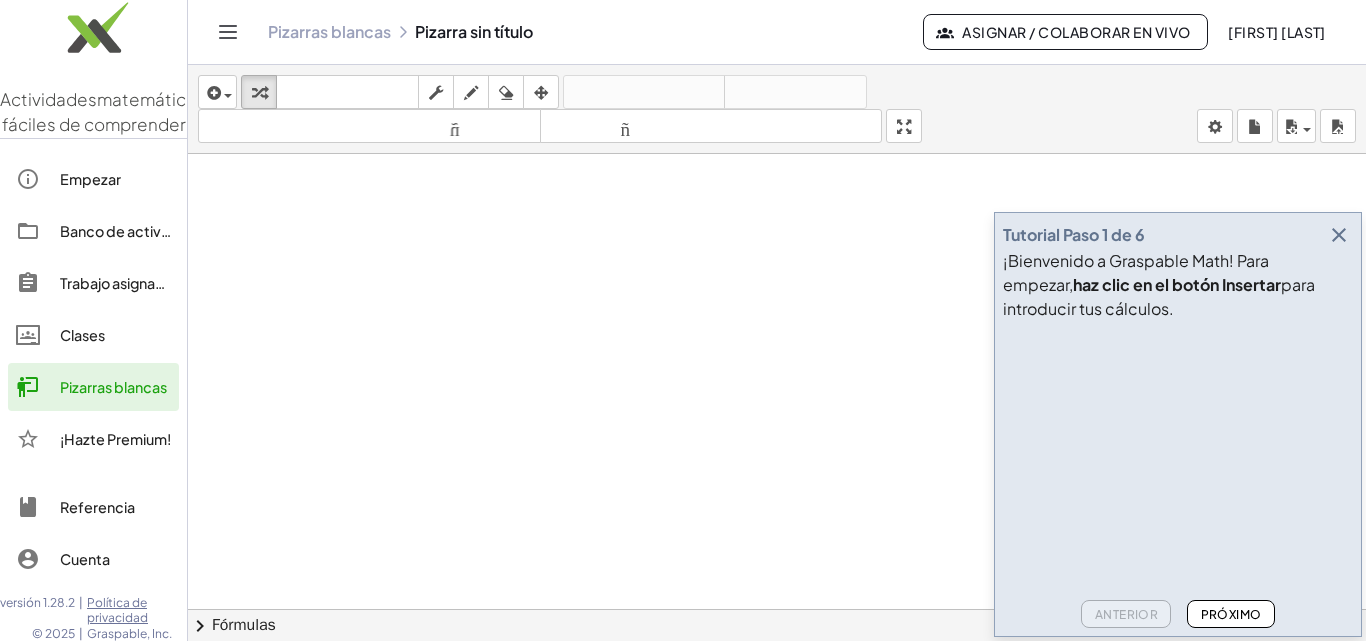click at bounding box center [777, 623] 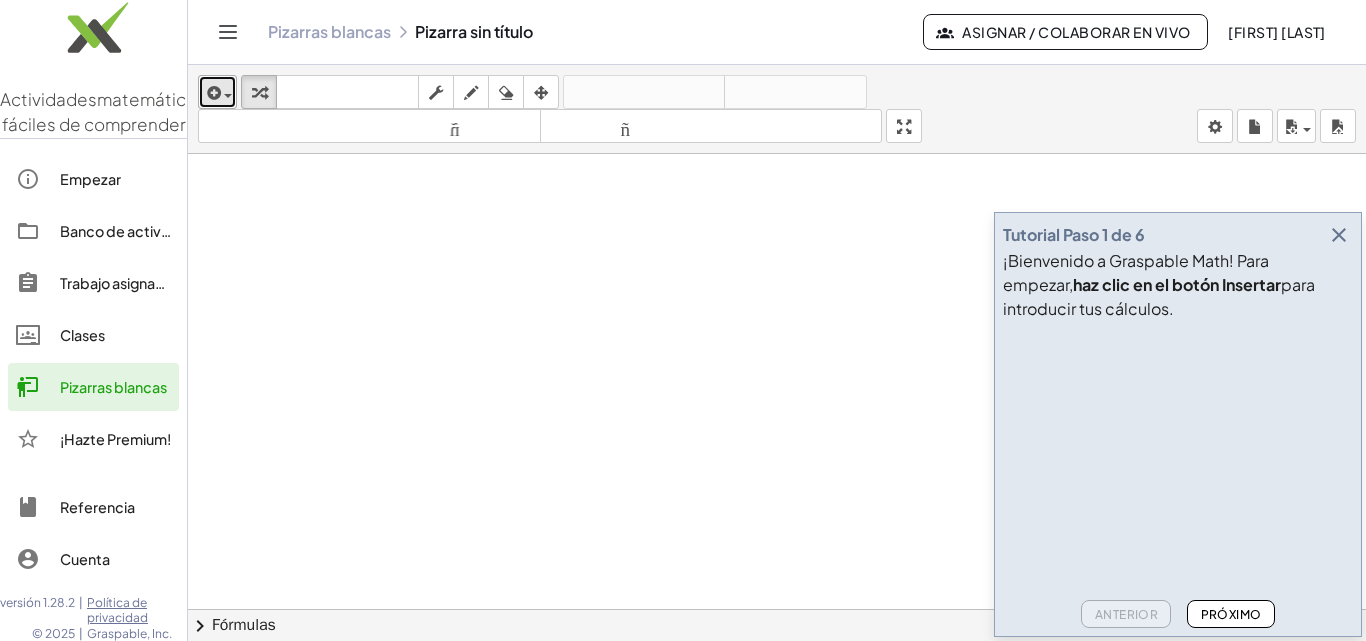 click at bounding box center (212, 93) 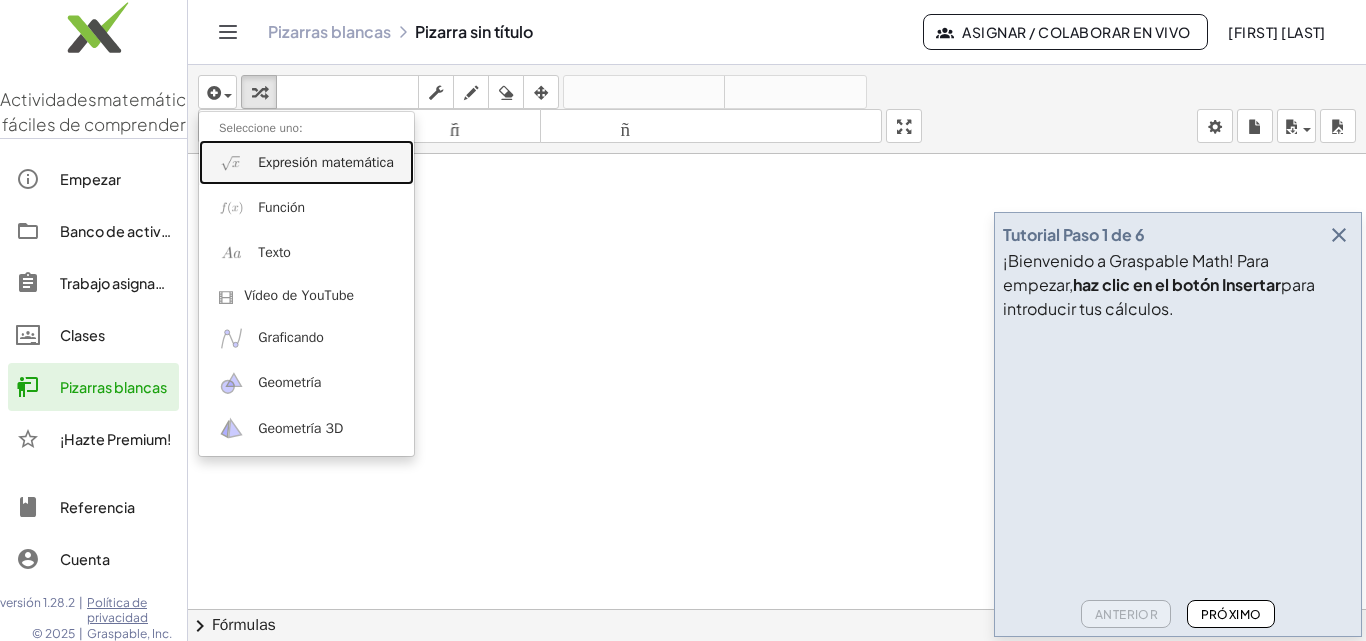 click on "Expresión matemática" at bounding box center [326, 162] 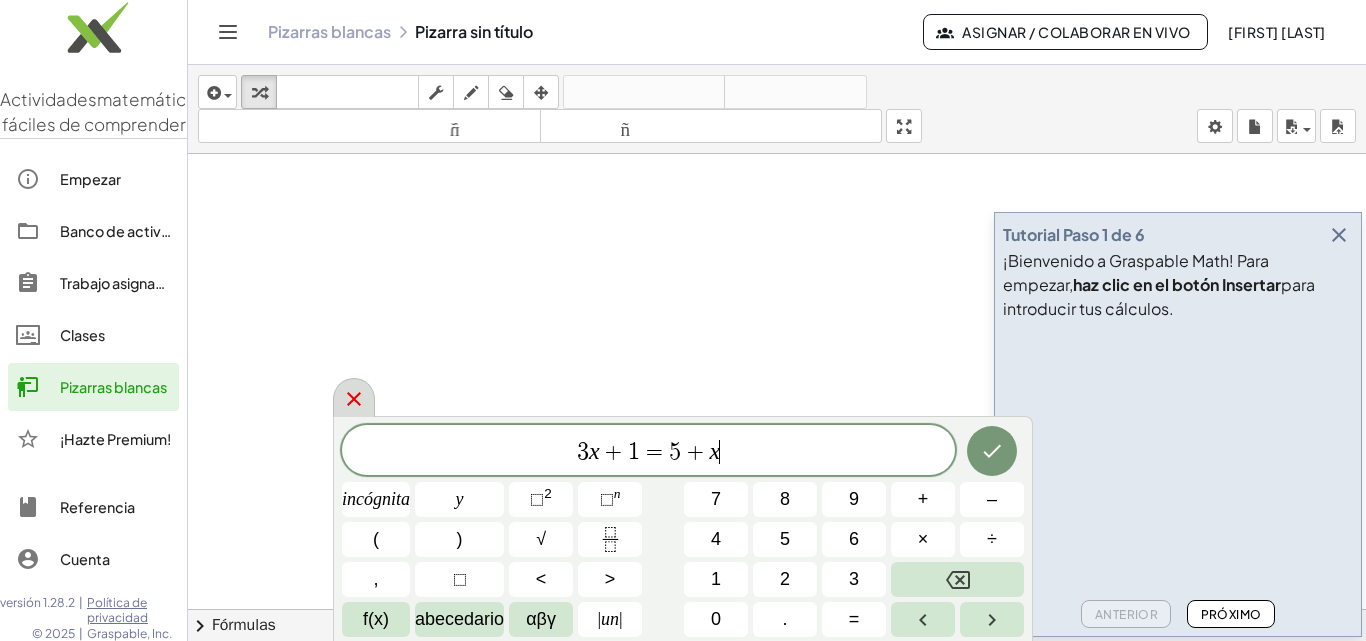 click 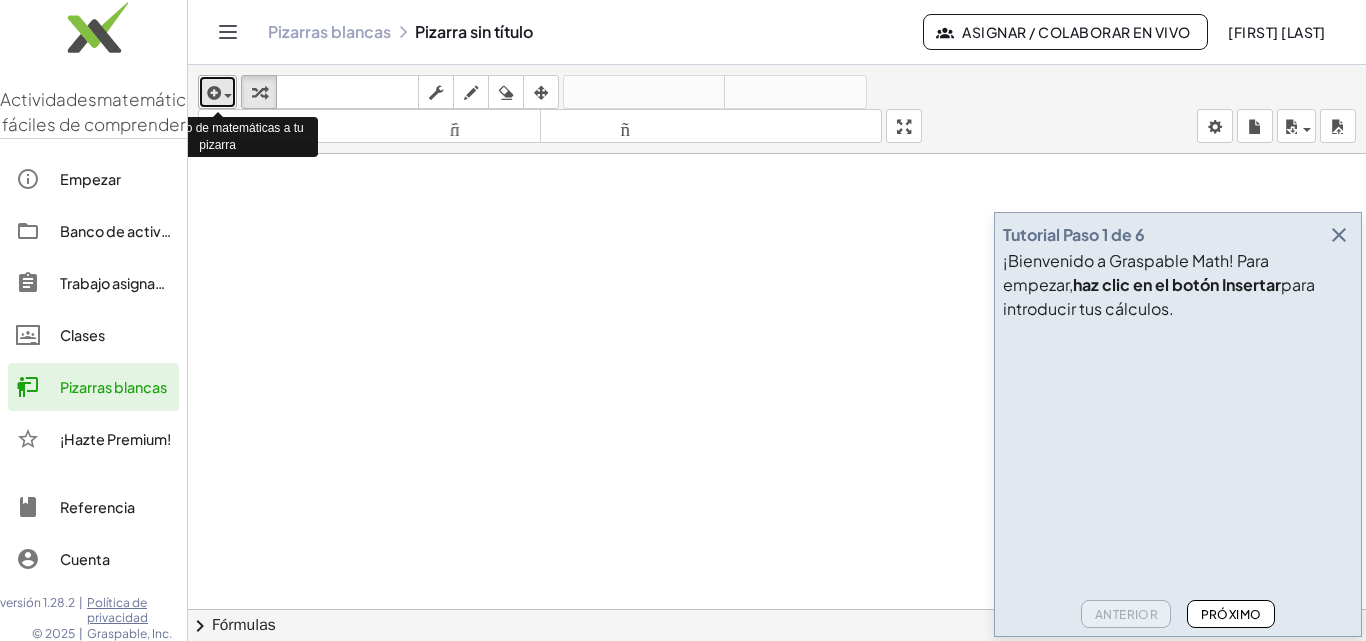 click at bounding box center (212, 93) 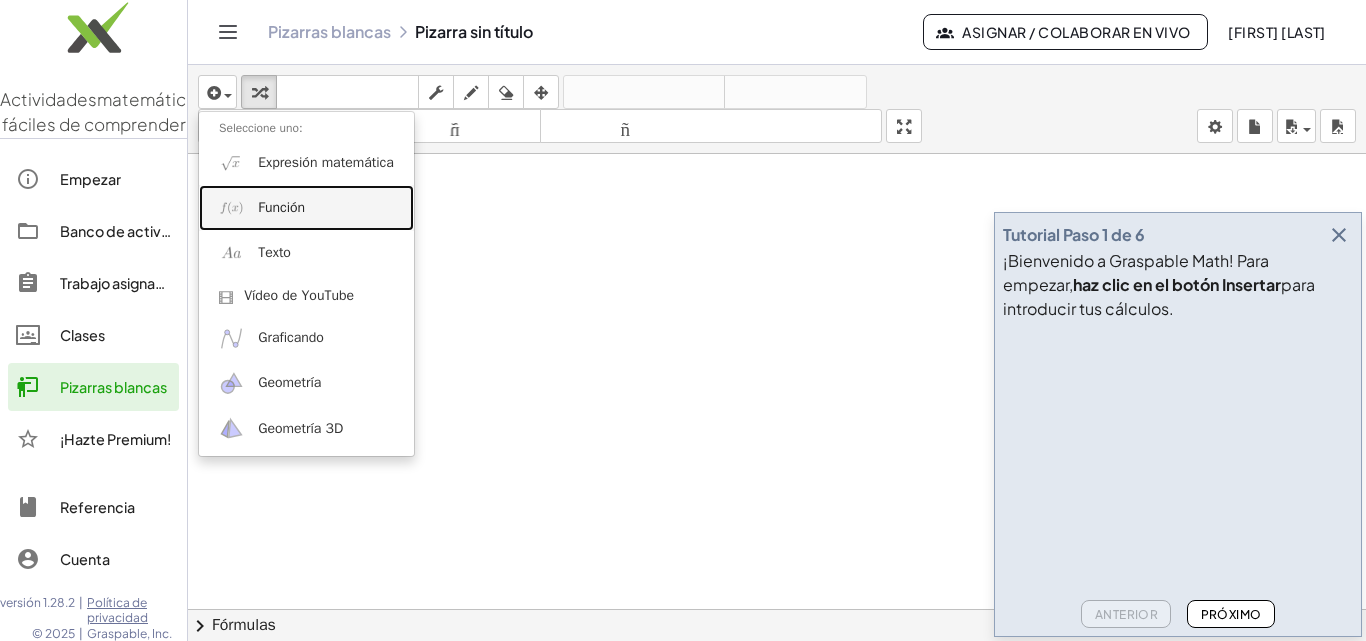 click on "Función" at bounding box center (281, 207) 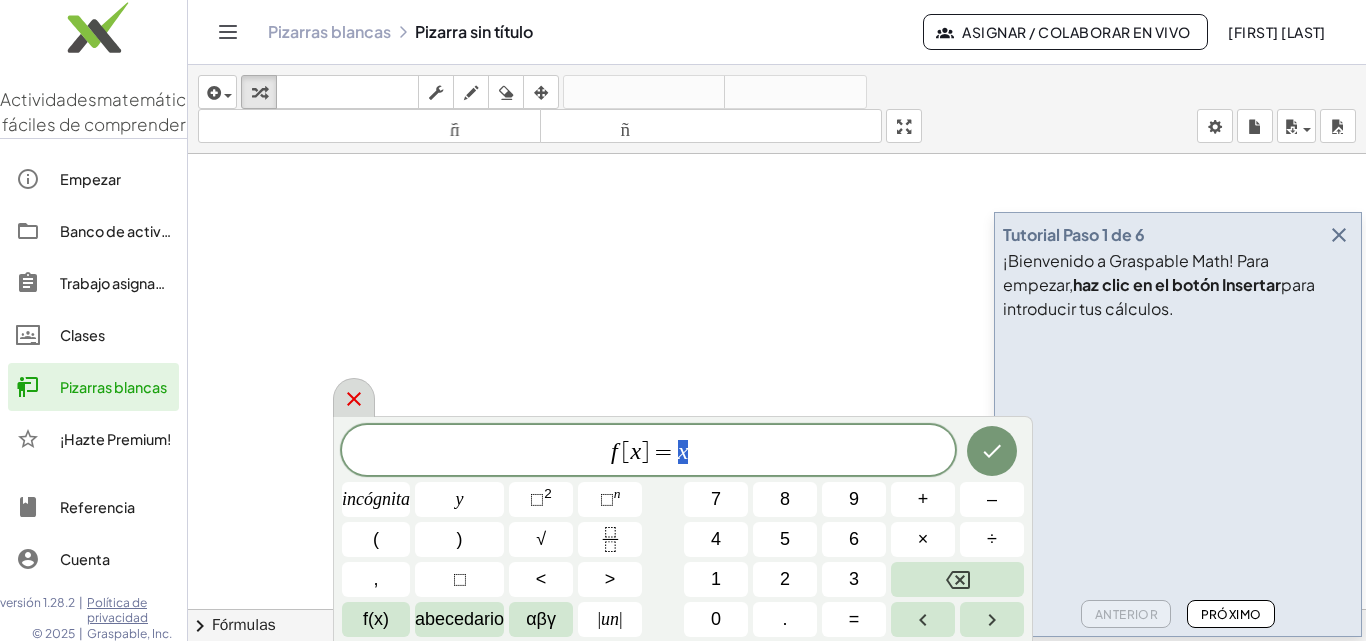 click 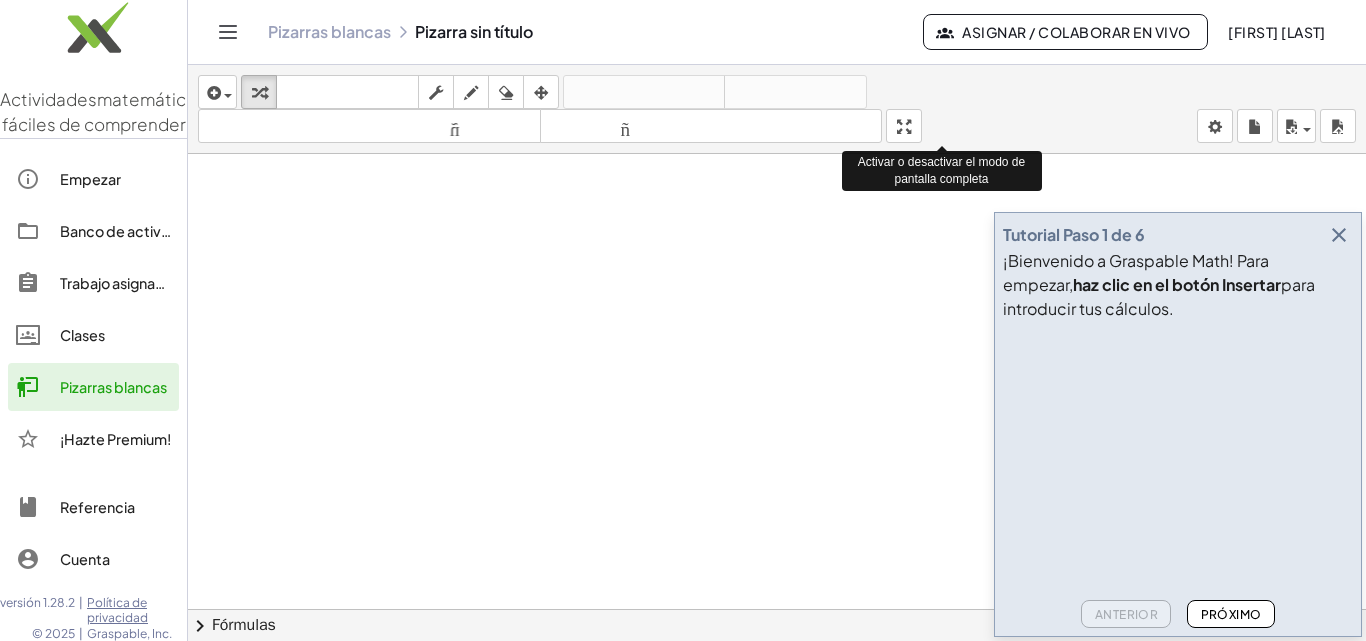 drag, startPoint x: 920, startPoint y: 128, endPoint x: 920, endPoint y: 215, distance: 87 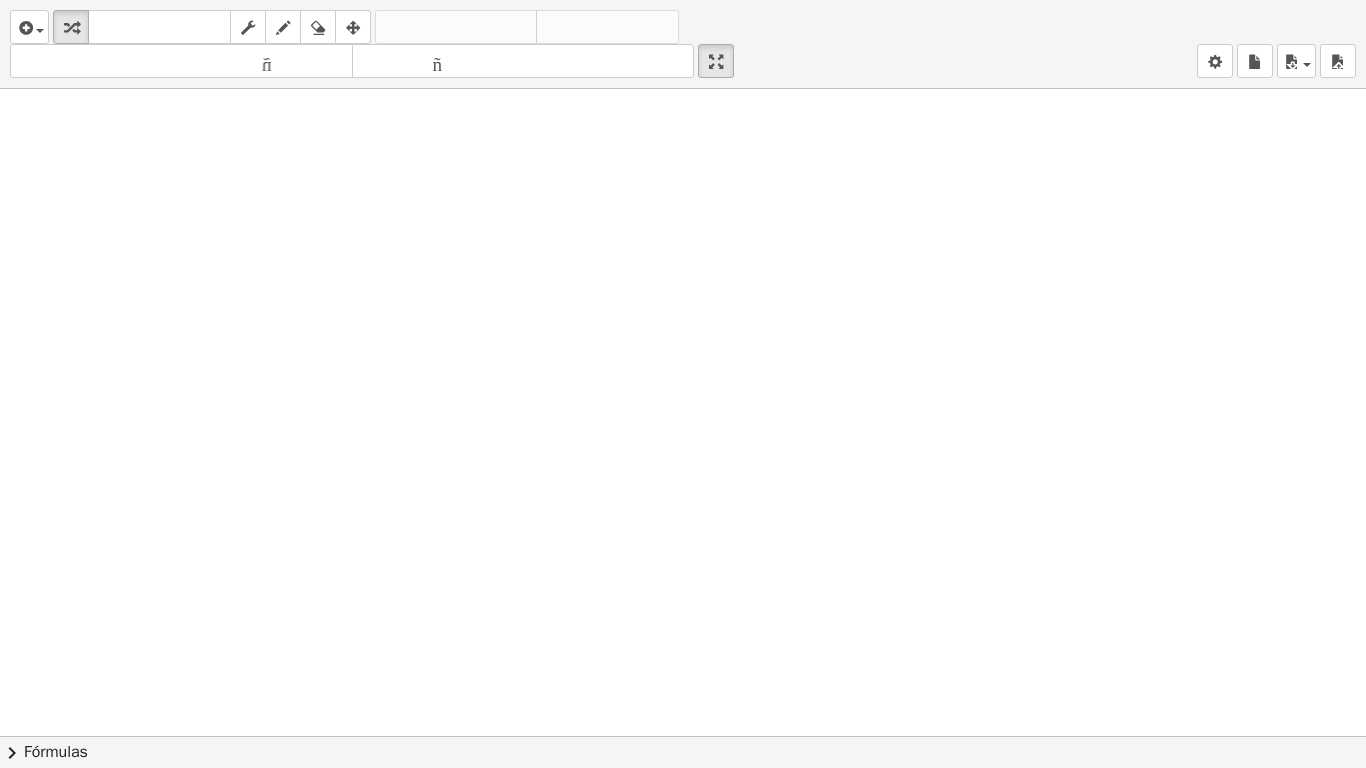 click at bounding box center [683, 736] 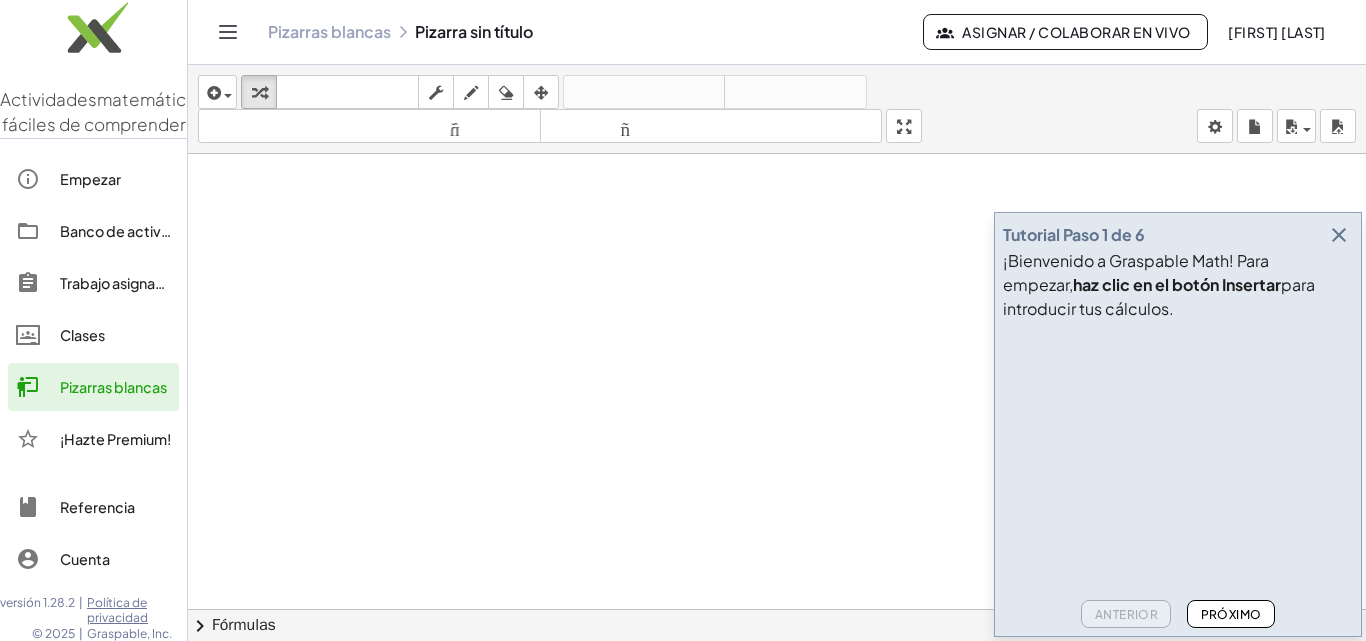 click on "Pizarras blancas Pizarra sin título" at bounding box center [595, 32] 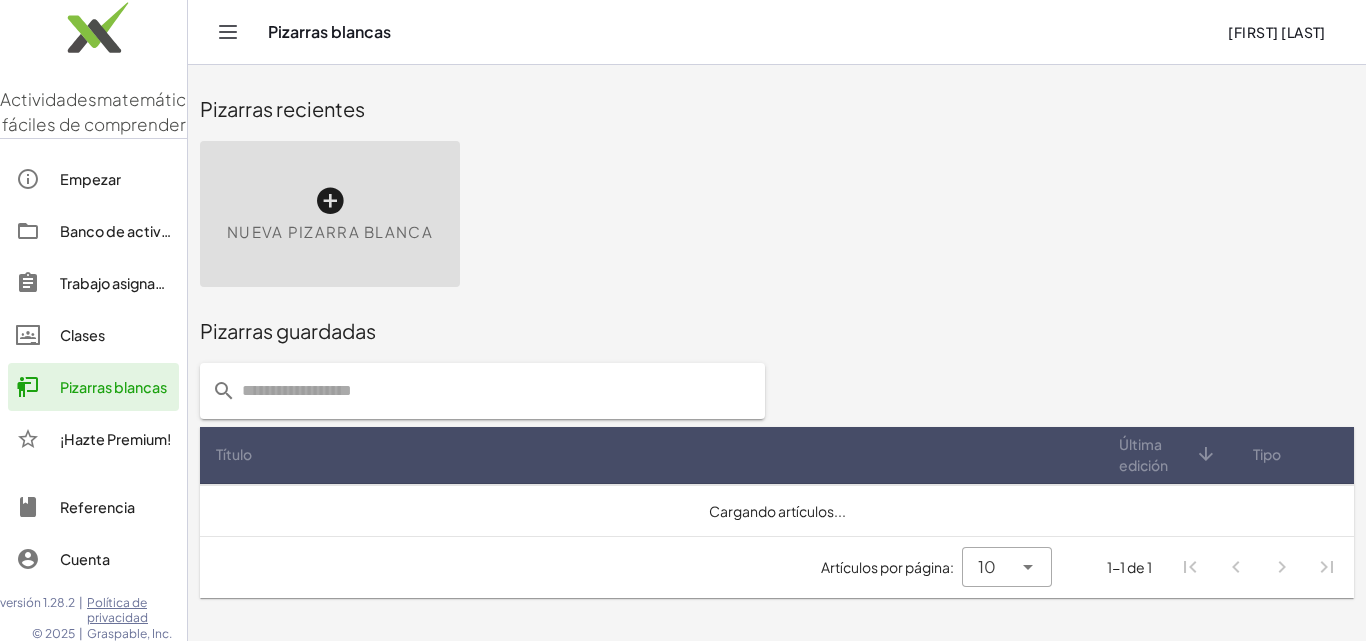click 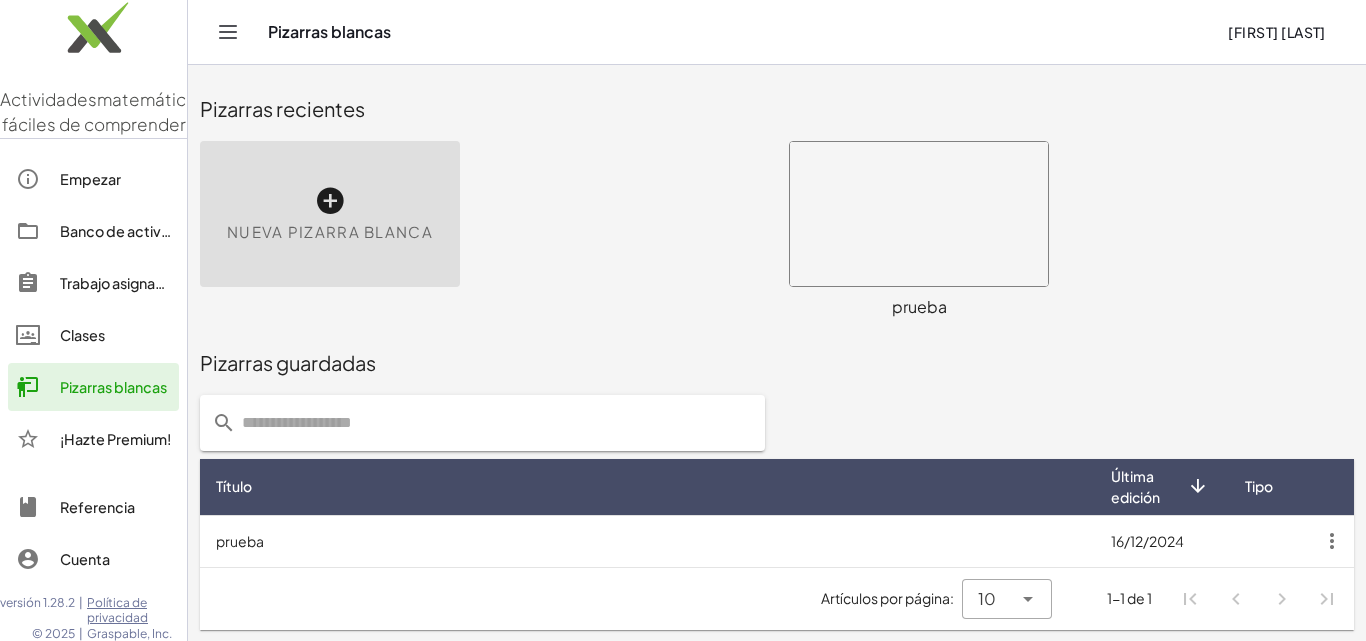 click on "prueba" at bounding box center (647, 541) 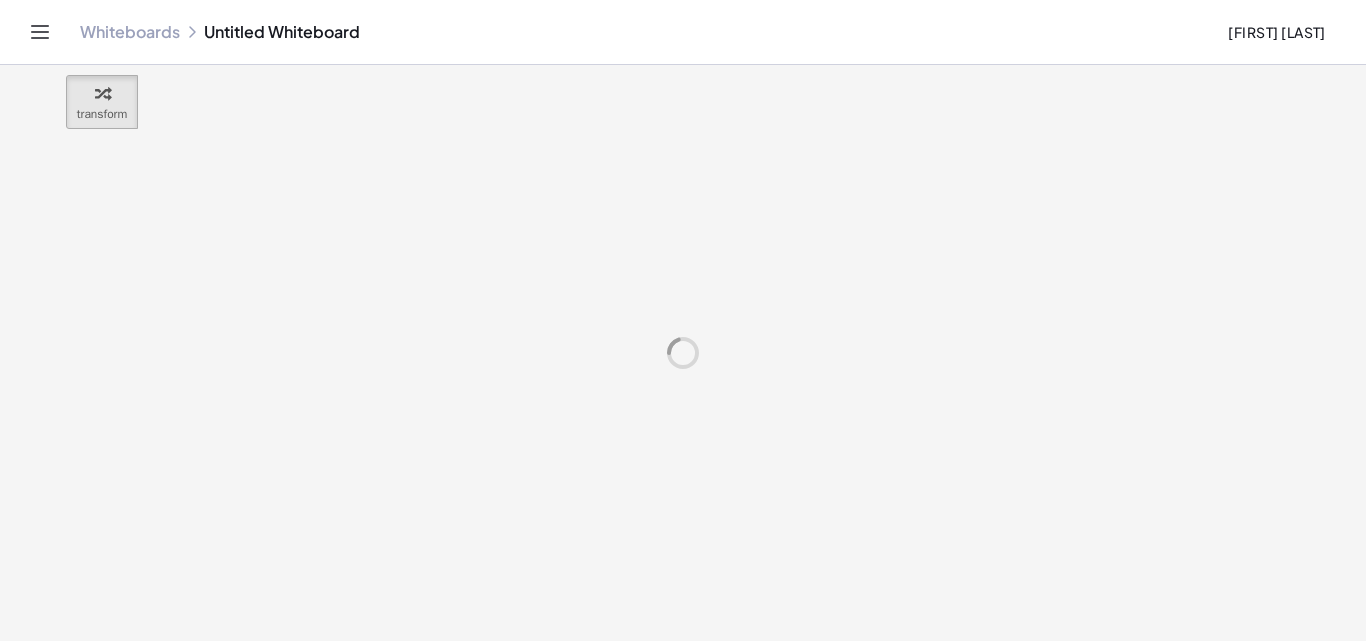 click at bounding box center (683, 353) 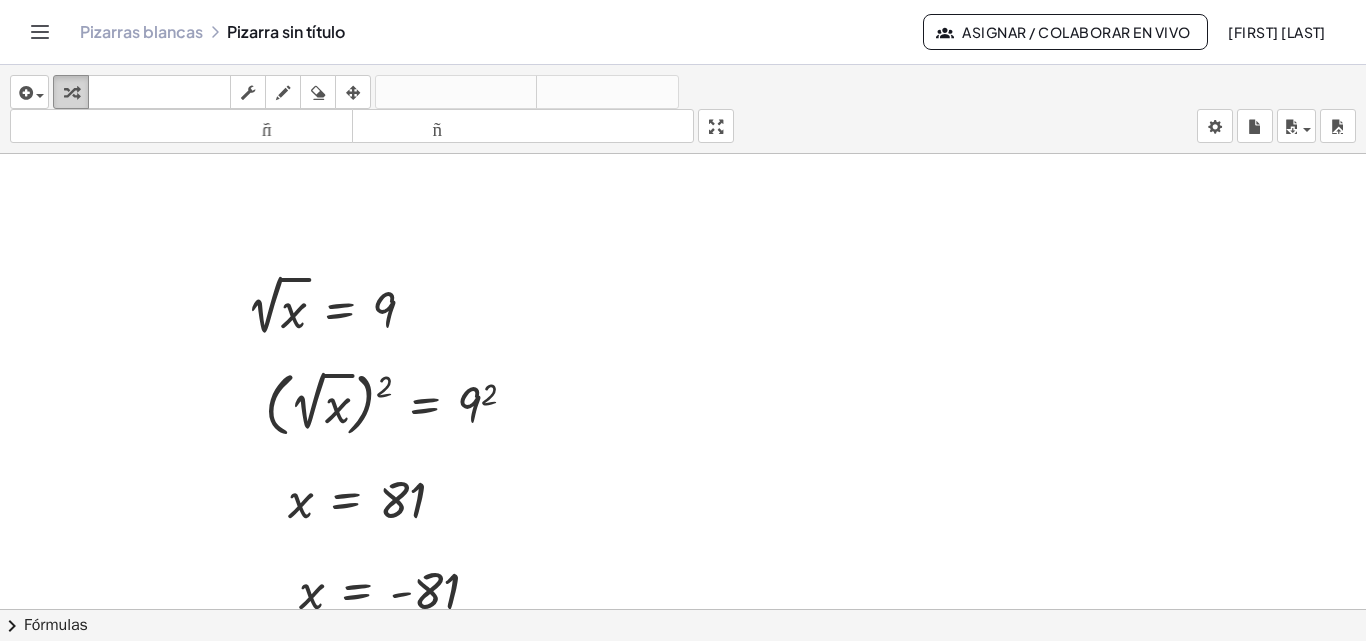 click at bounding box center (71, 93) 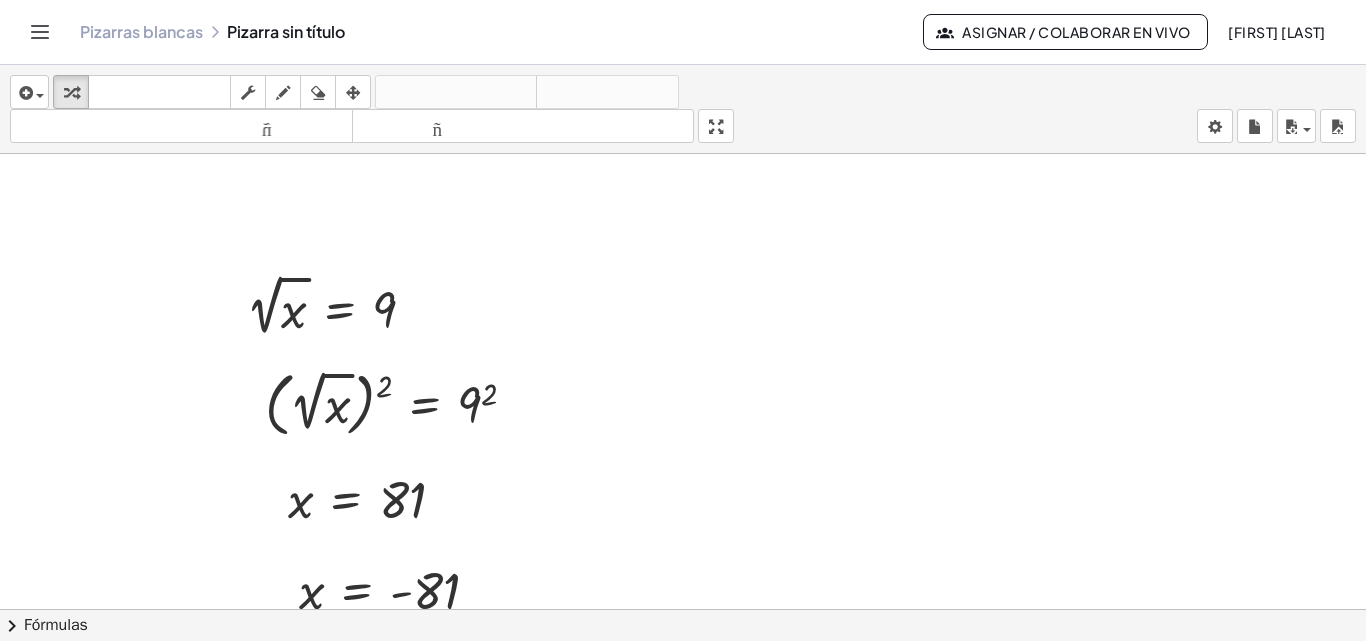click 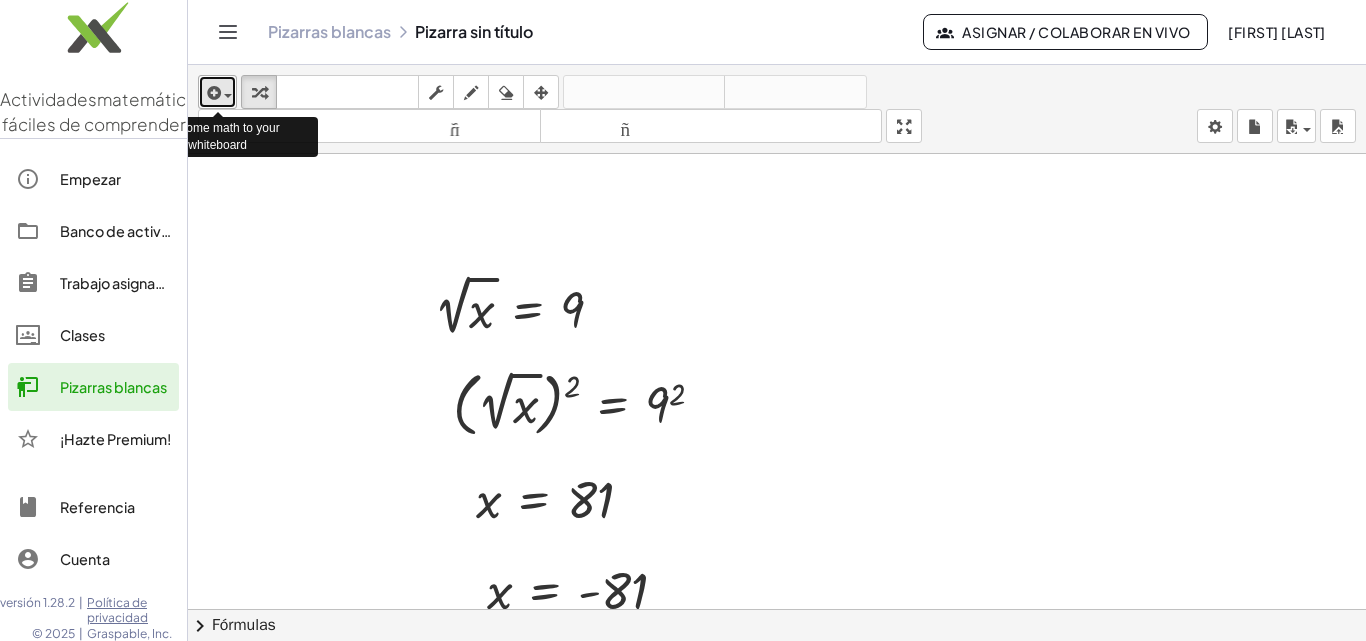 click at bounding box center [212, 93] 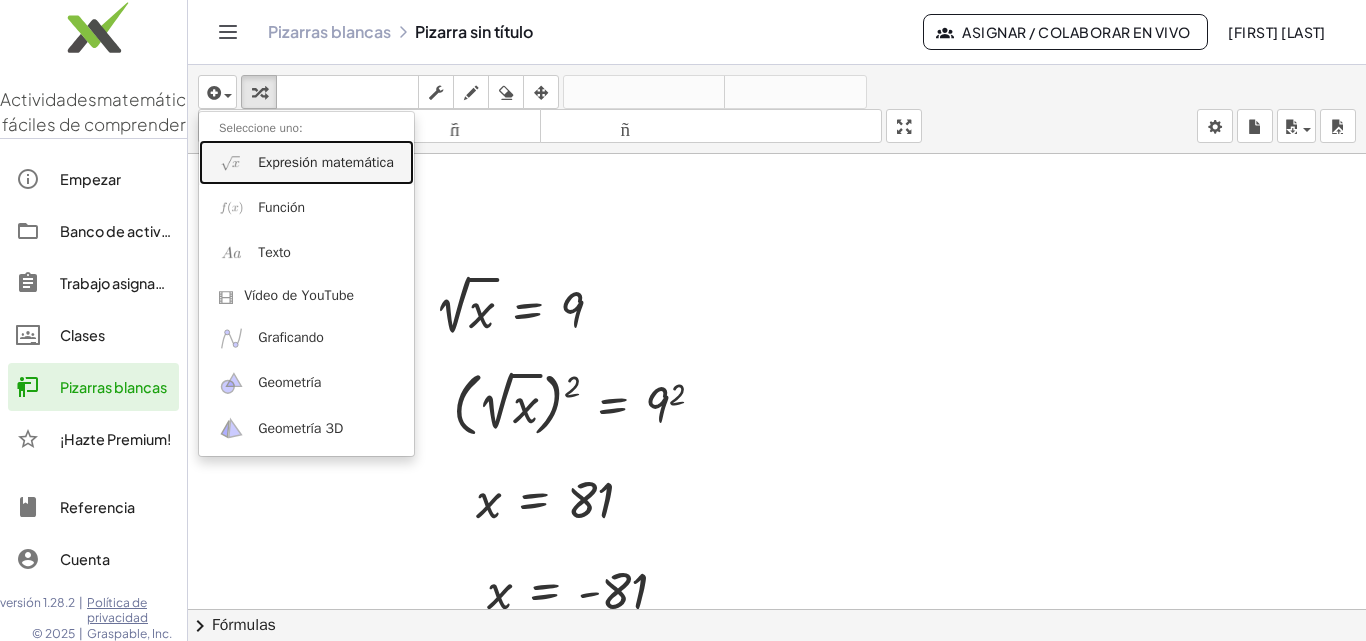 click on "Expresión matemática" at bounding box center (326, 162) 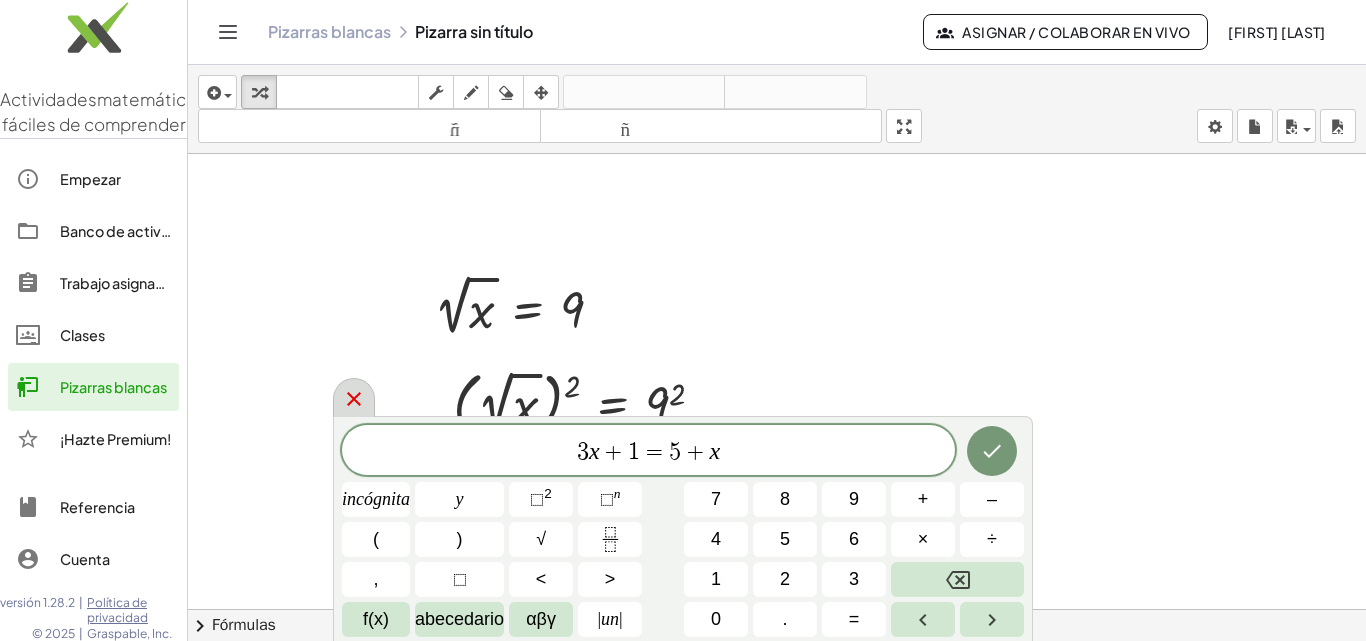 click 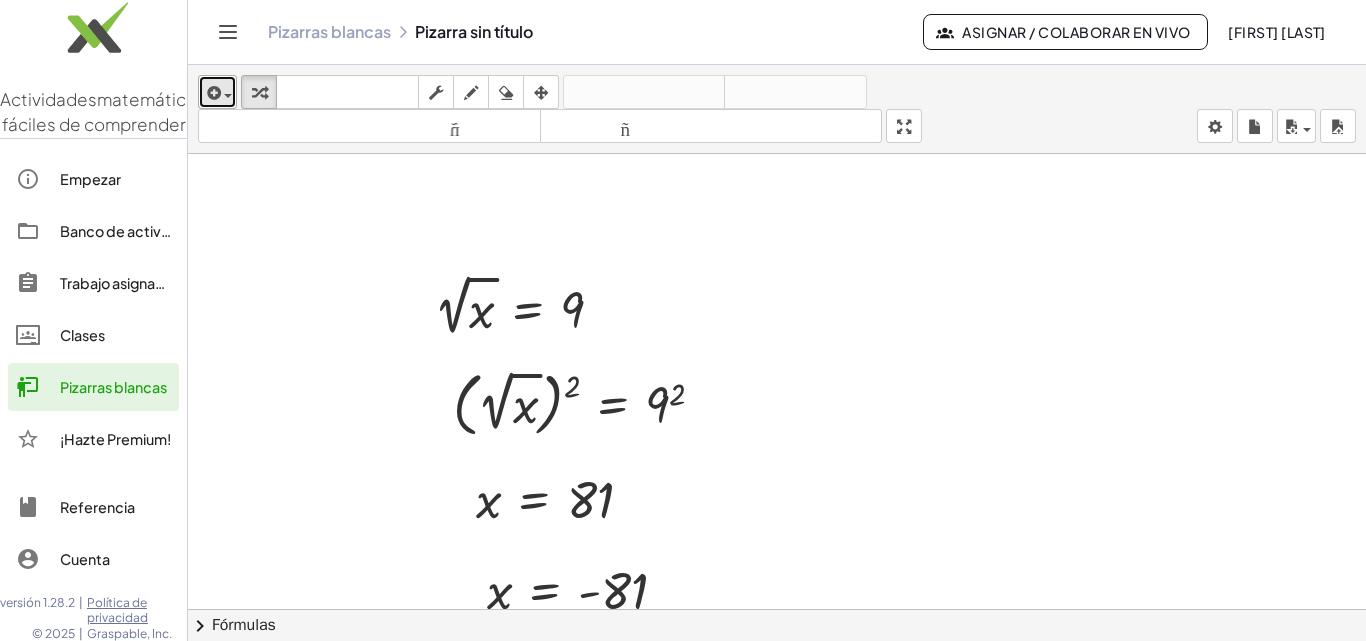 click at bounding box center (212, 93) 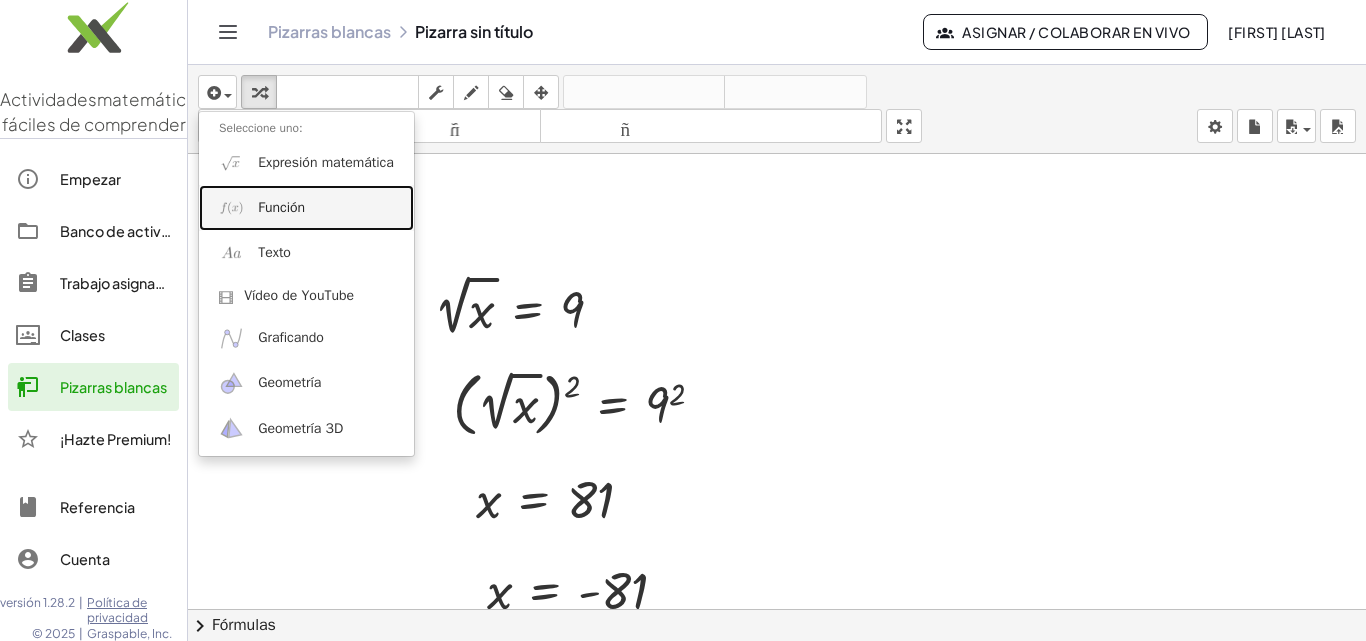 click on "Función" at bounding box center [306, 207] 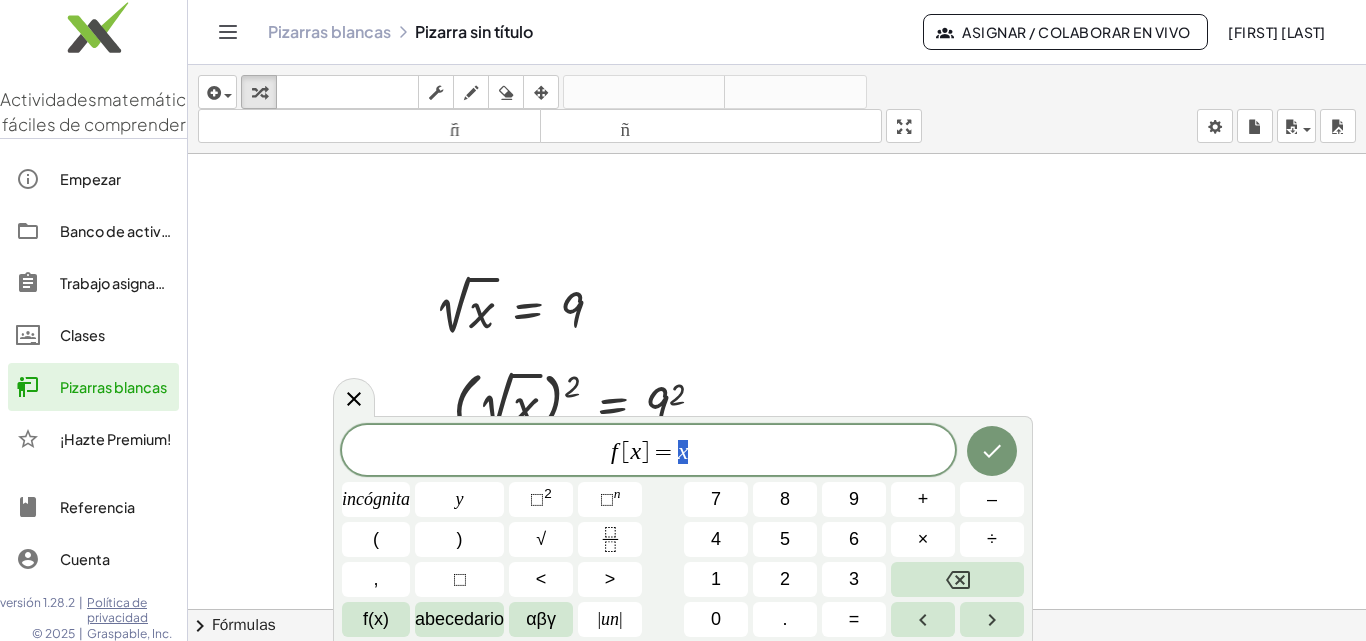 click on "f [ x ] = x" at bounding box center (648, 452) 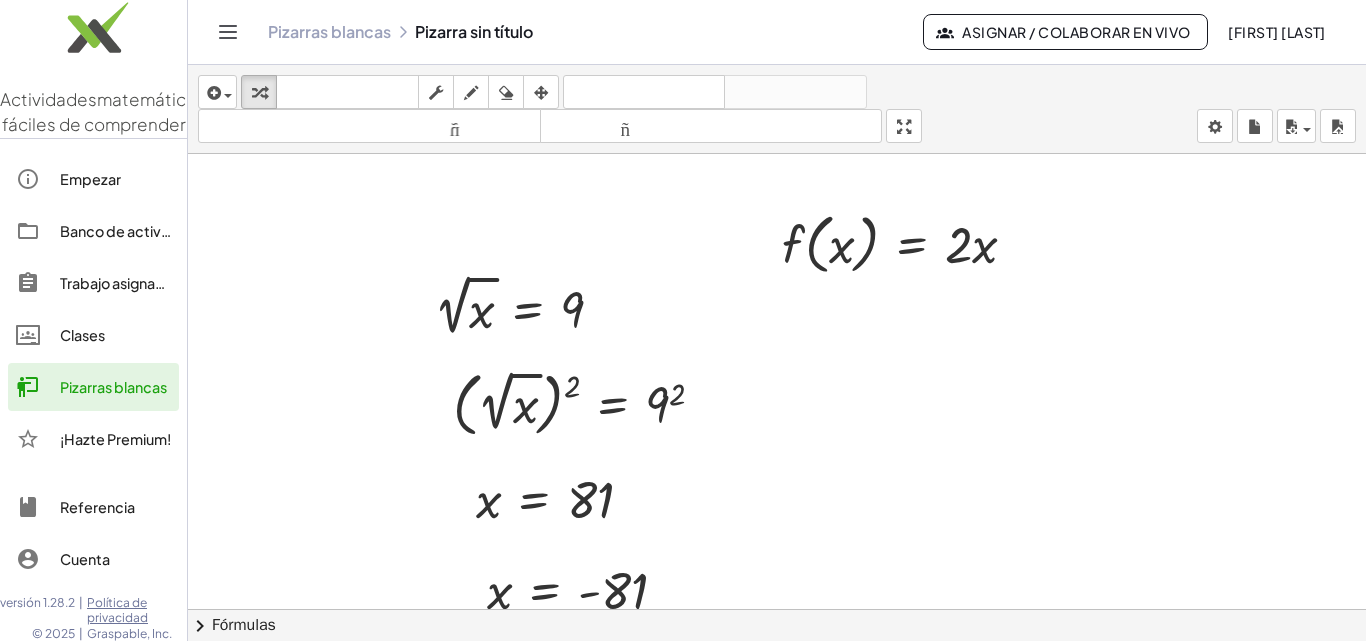 drag, startPoint x: 378, startPoint y: 211, endPoint x: 702, endPoint y: 461, distance: 409.2383 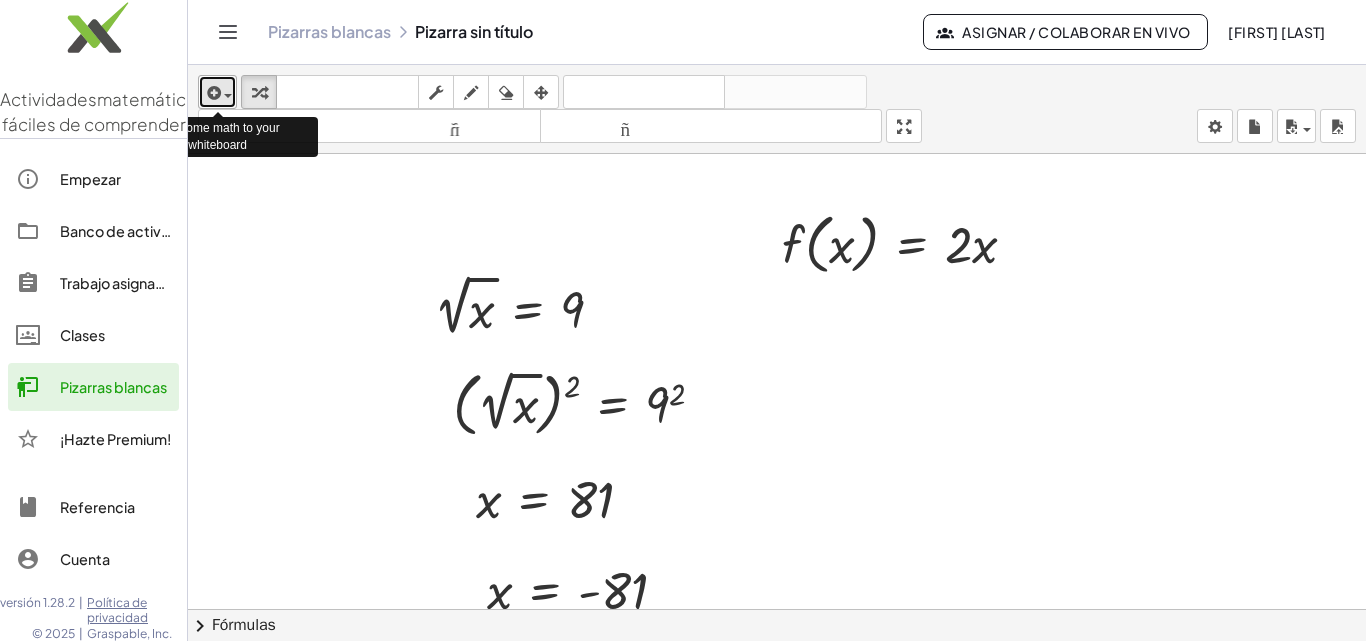 click at bounding box center [228, 96] 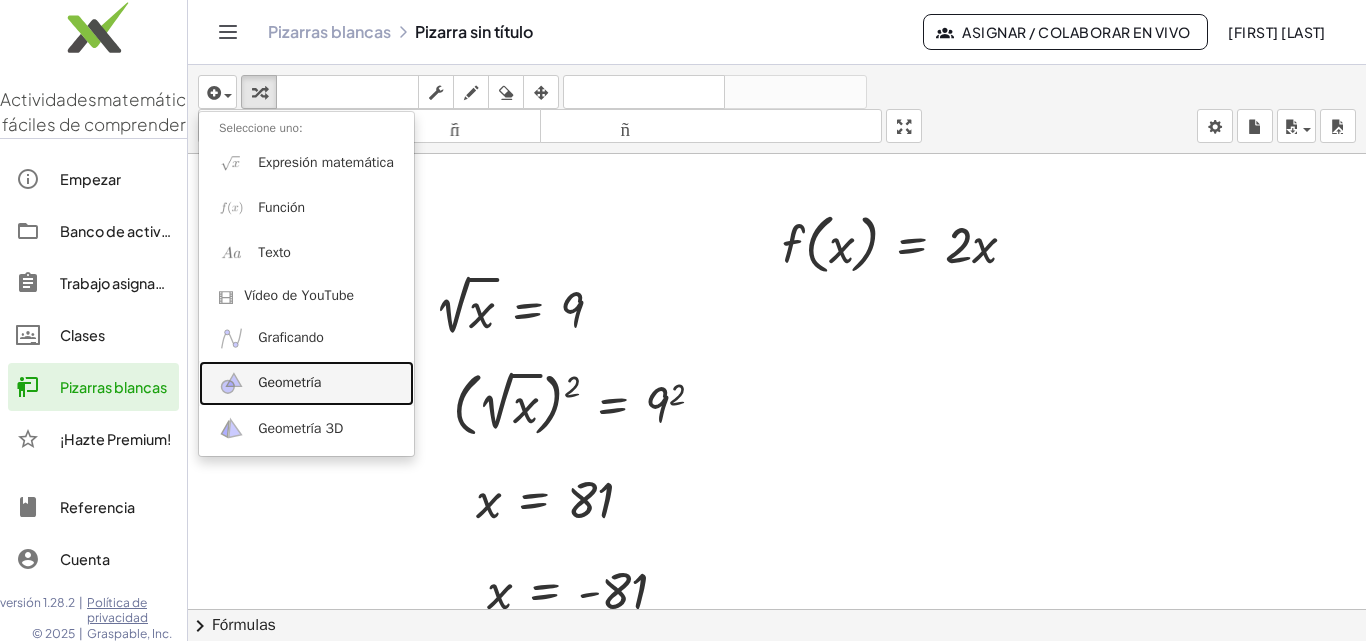 click on "Geometría" at bounding box center [289, 382] 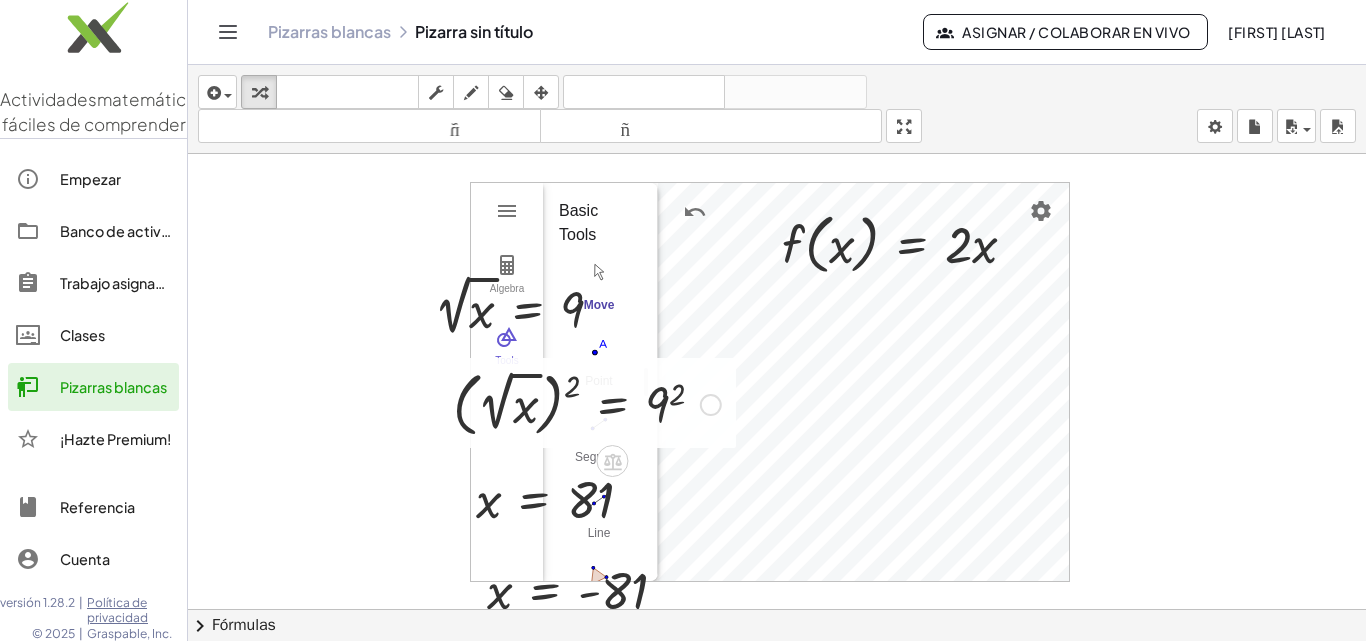 click at bounding box center [587, 403] 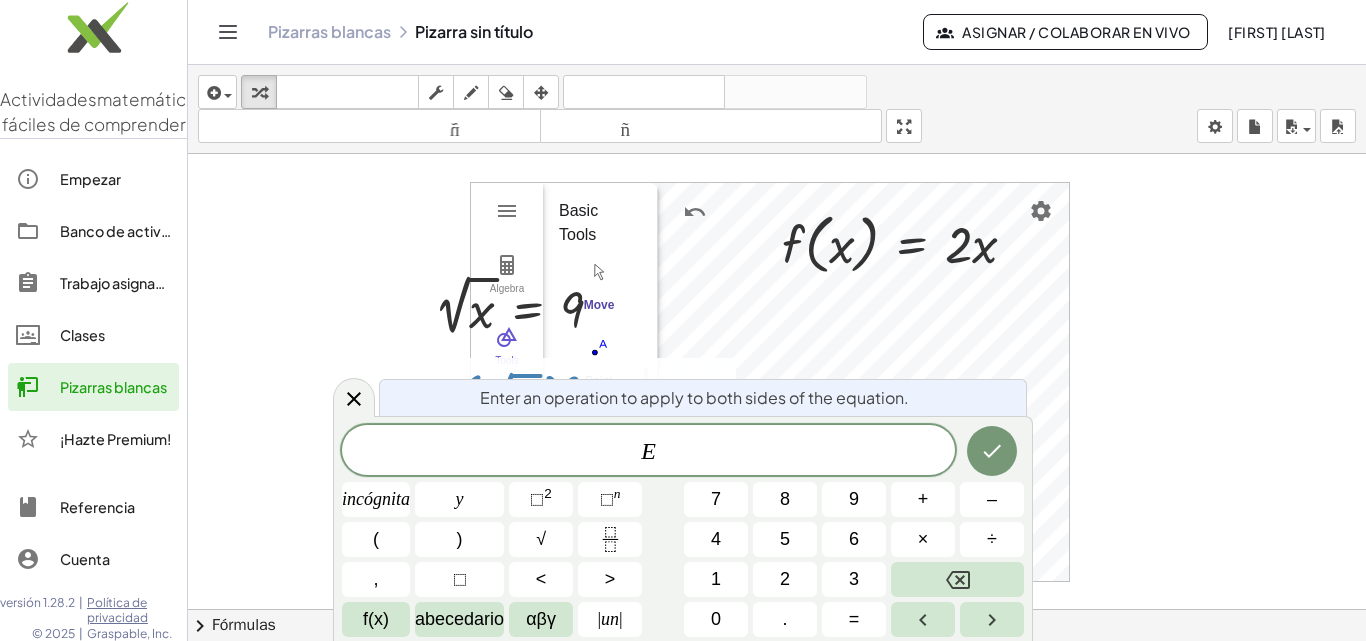 scroll, scrollTop: 82, scrollLeft: 0, axis: vertical 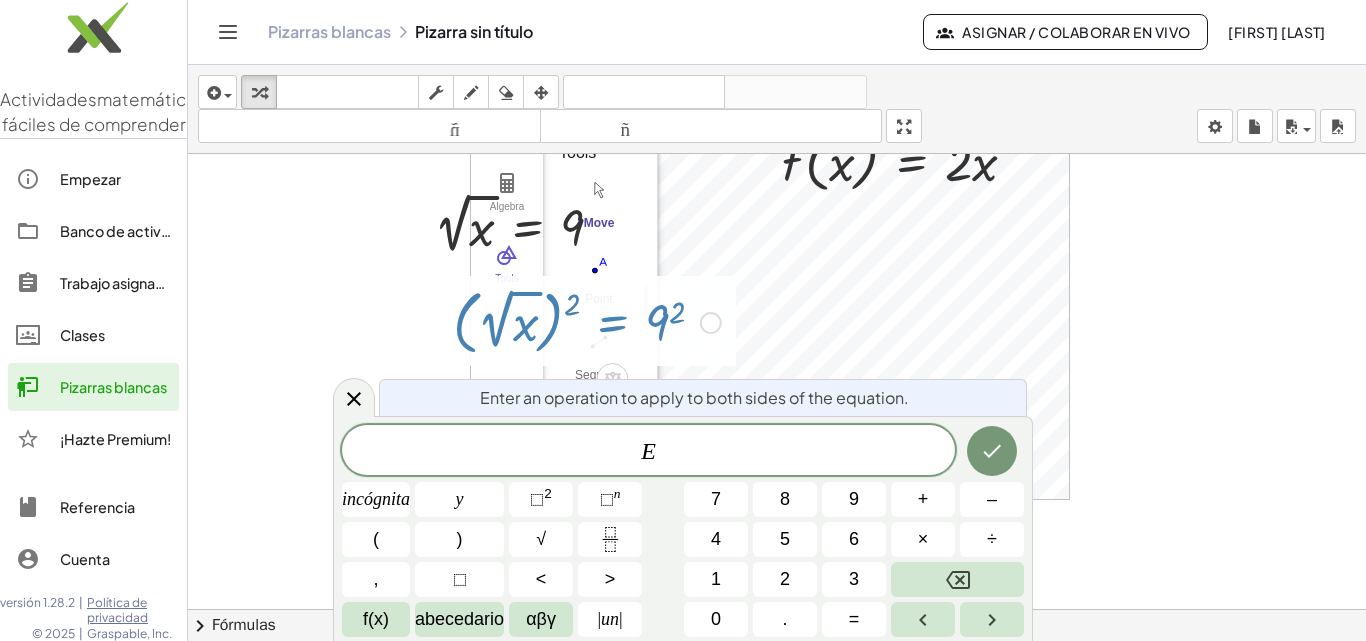 drag, startPoint x: 598, startPoint y: 426, endPoint x: 826, endPoint y: 383, distance: 232.0194 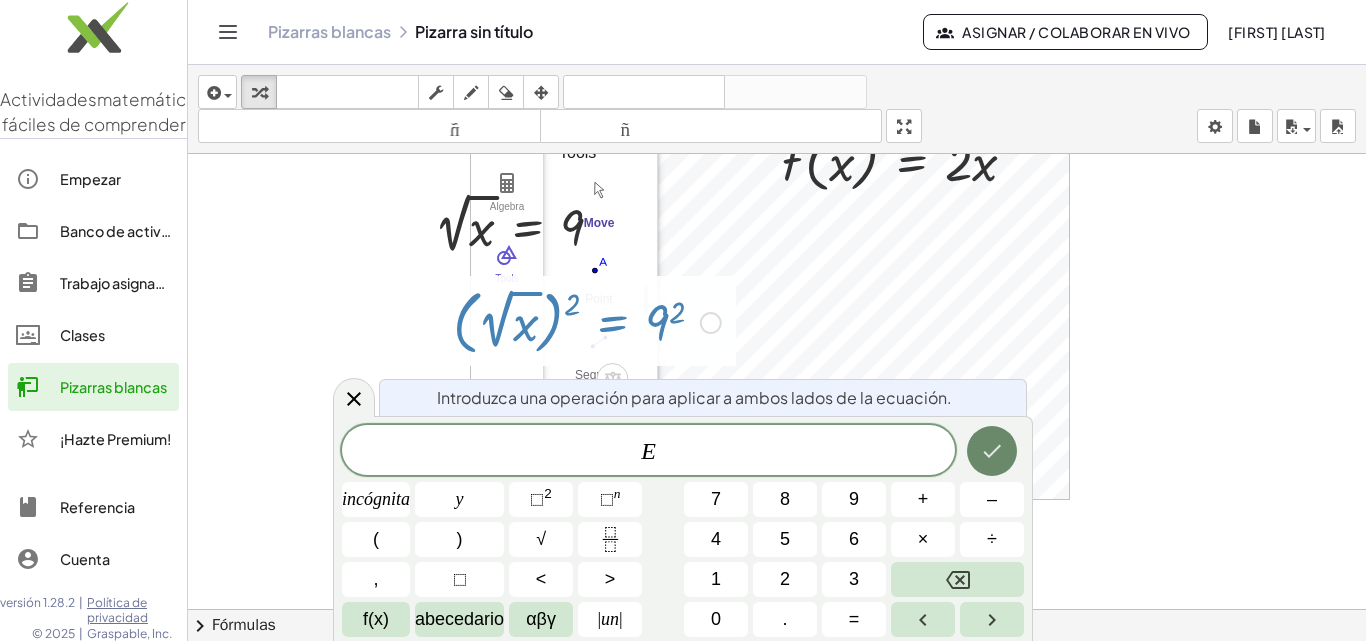 click 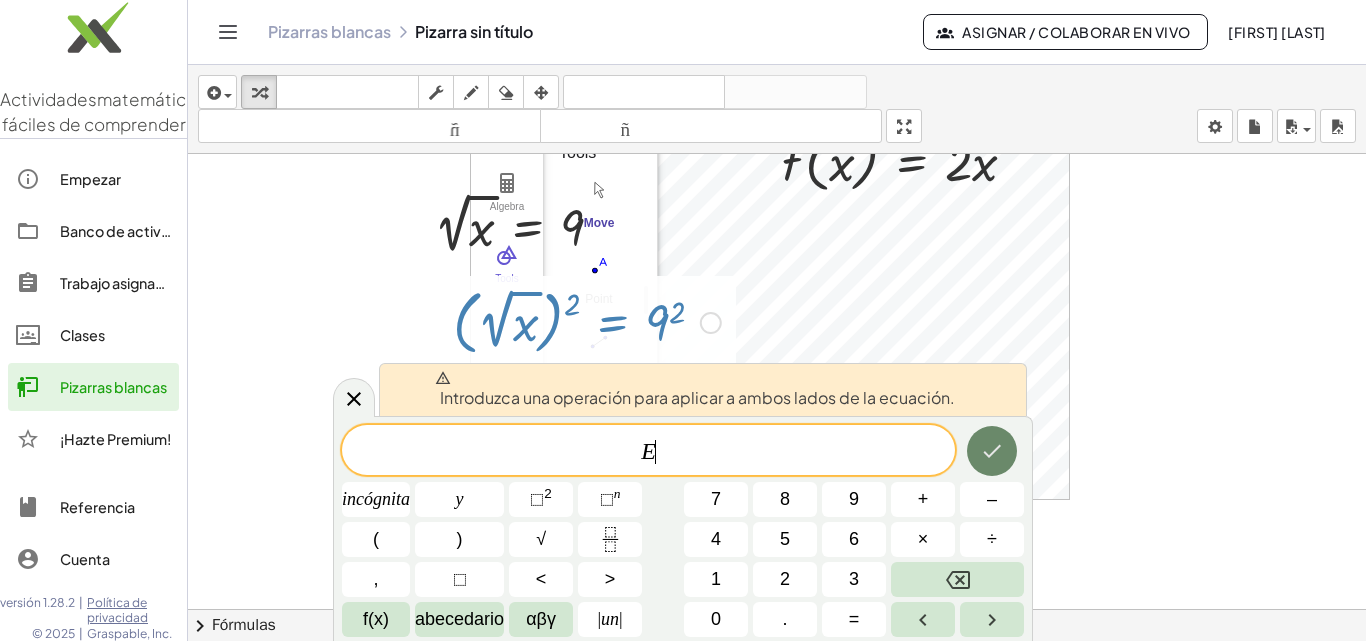 click 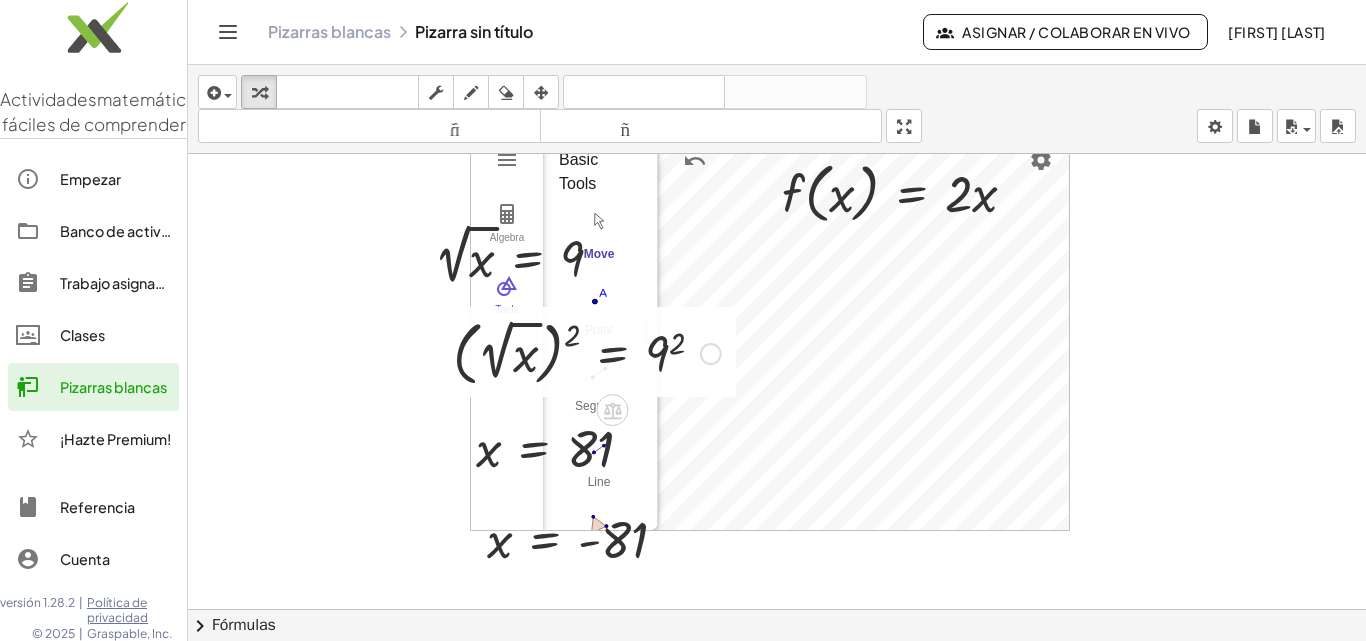 scroll, scrollTop: 0, scrollLeft: 0, axis: both 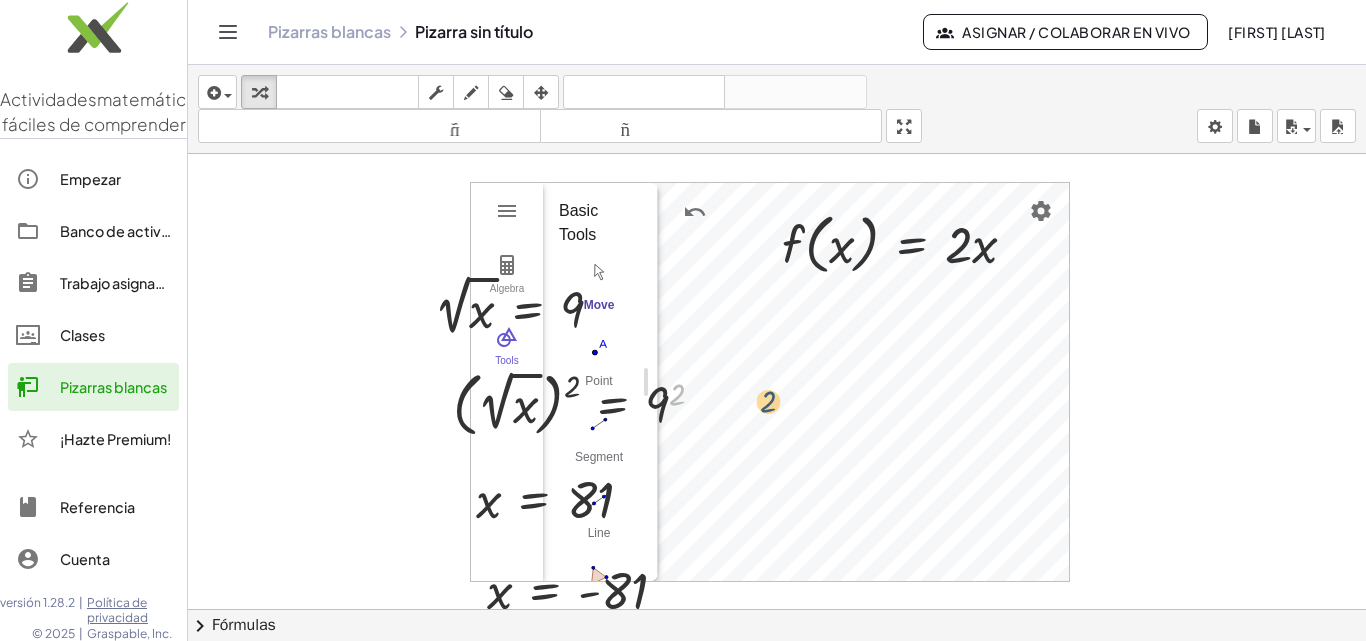 click on "2 √ x = 9 2 ( 2 √ x ) 2 = 9 2 x = 81 x = - 81 f ( , x ) = · 2 · x     Algebra Tools GeoGebra Geometry Basic Tools Move Point Segment Line Polygon Circle with Center through Point More" at bounding box center (777, 623) 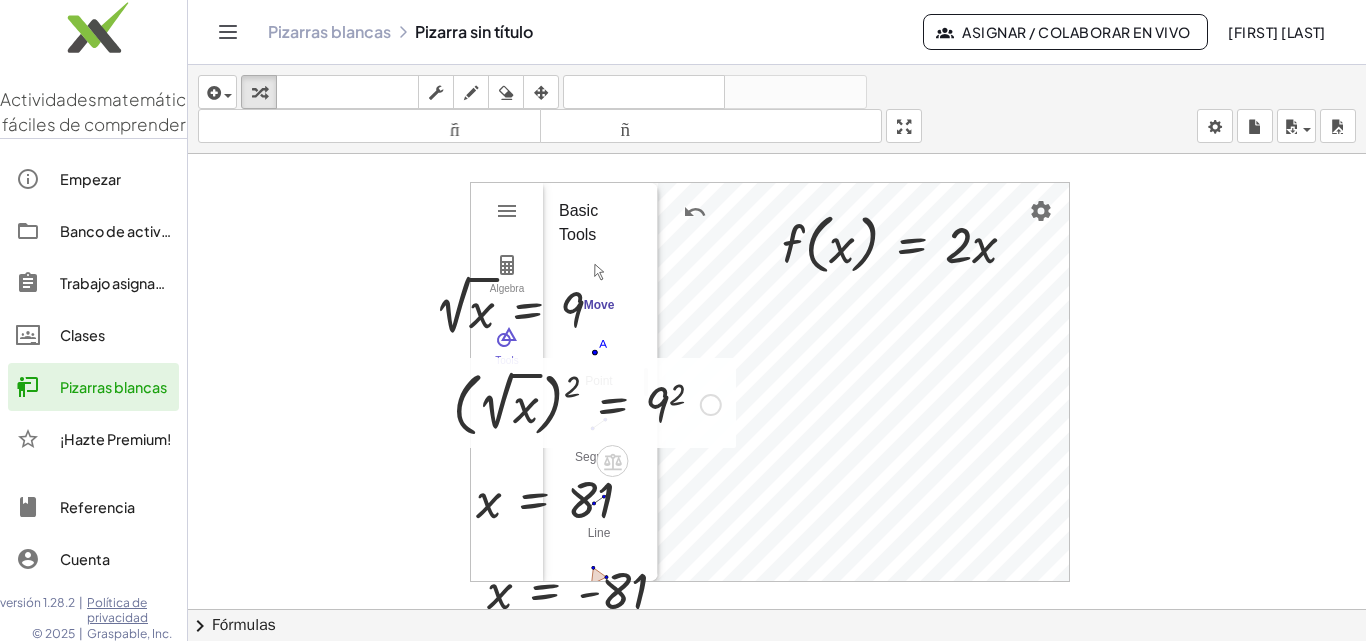 drag, startPoint x: 695, startPoint y: 381, endPoint x: 719, endPoint y: 385, distance: 24.33105 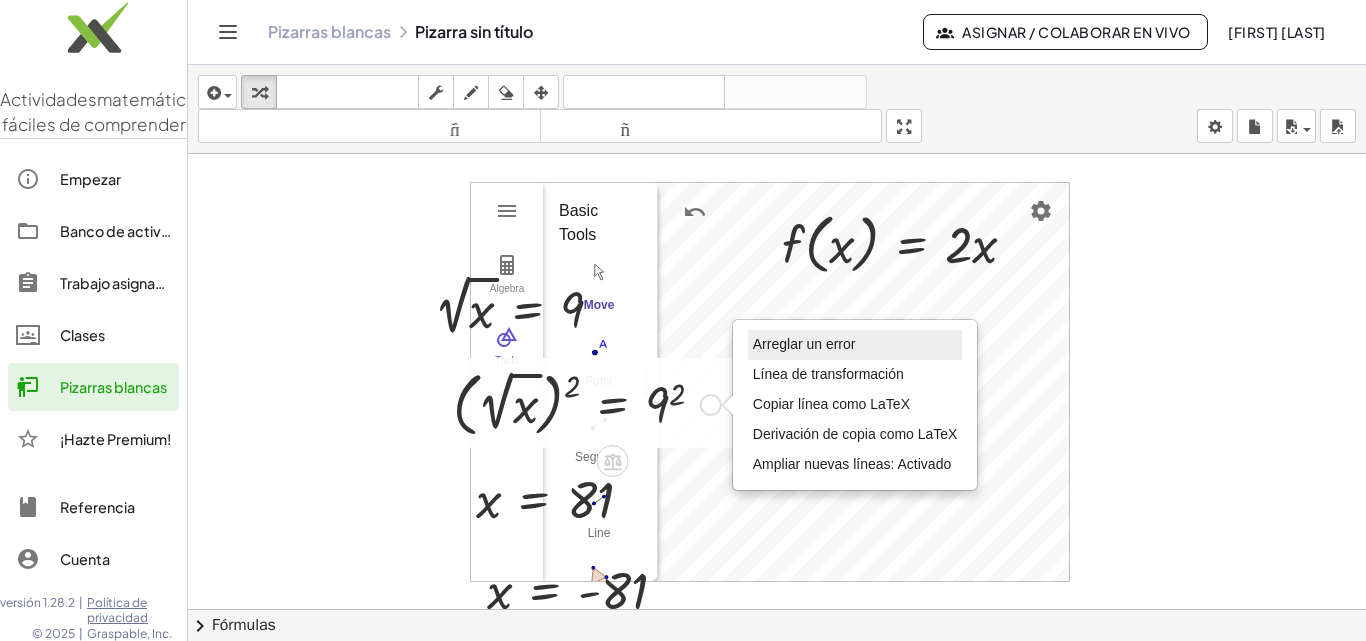 click on "Arreglar un error" at bounding box center (804, 344) 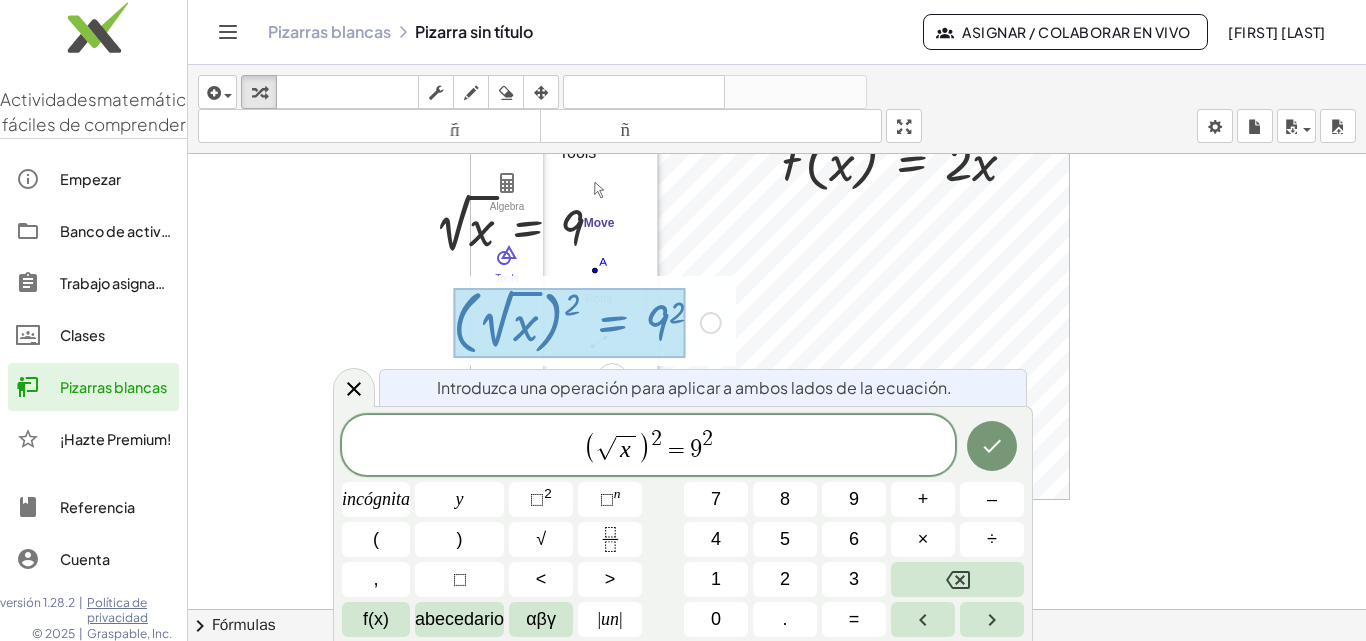 scroll, scrollTop: 82, scrollLeft: 0, axis: vertical 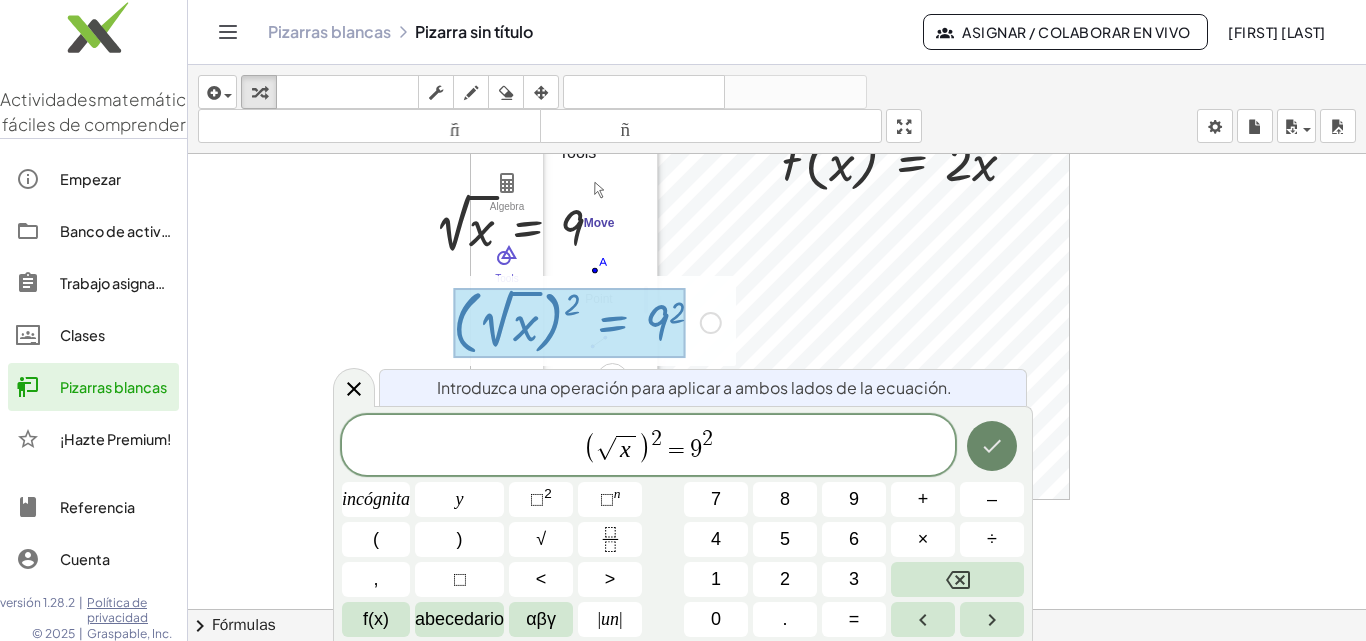 click 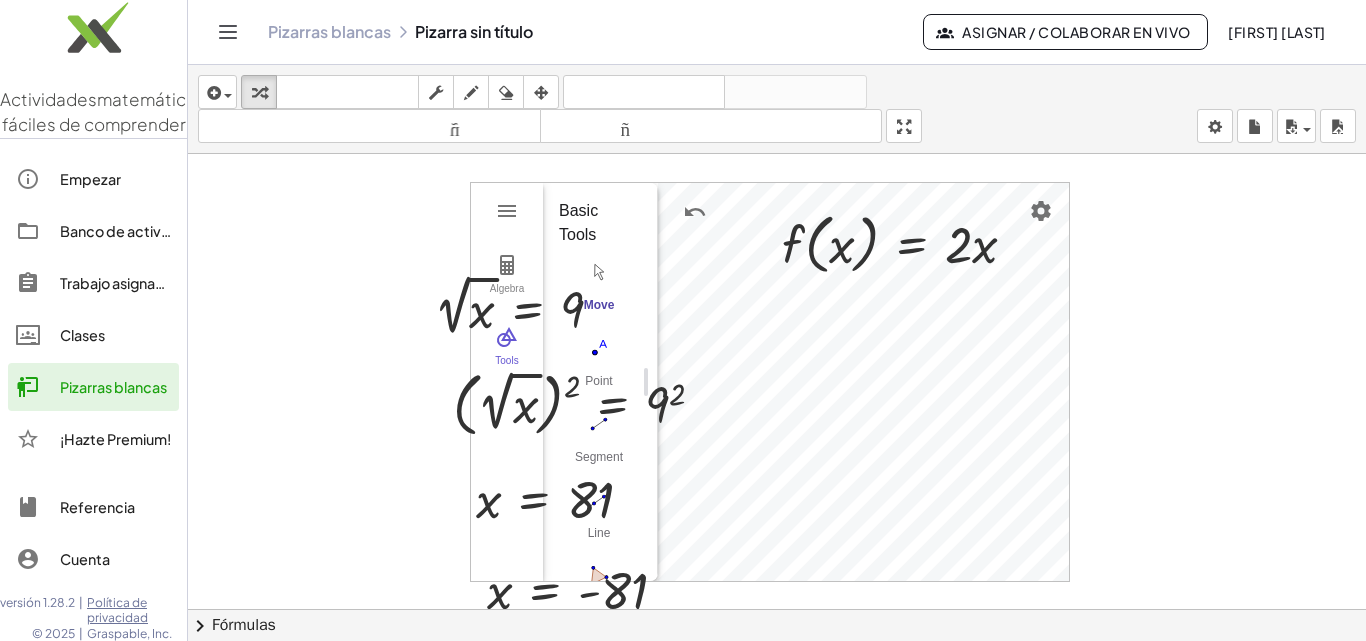 scroll, scrollTop: 0, scrollLeft: 0, axis: both 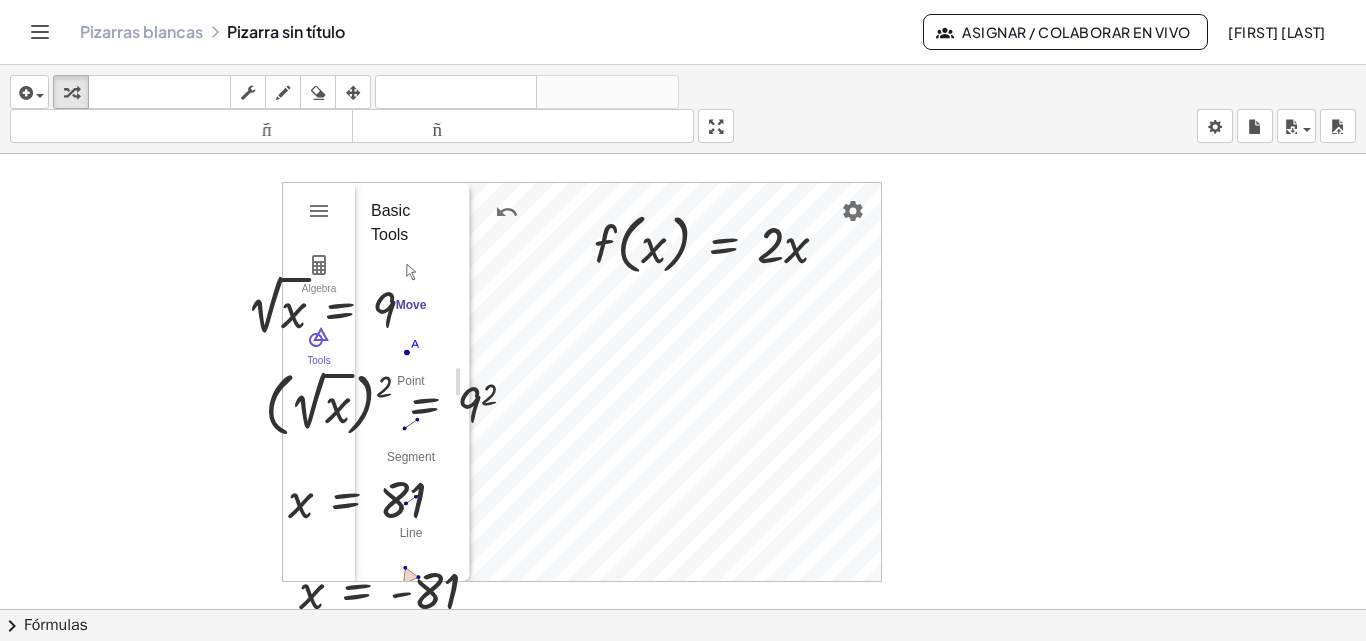 click on "Pizarras blancas Pizarra sin título" at bounding box center [501, 32] 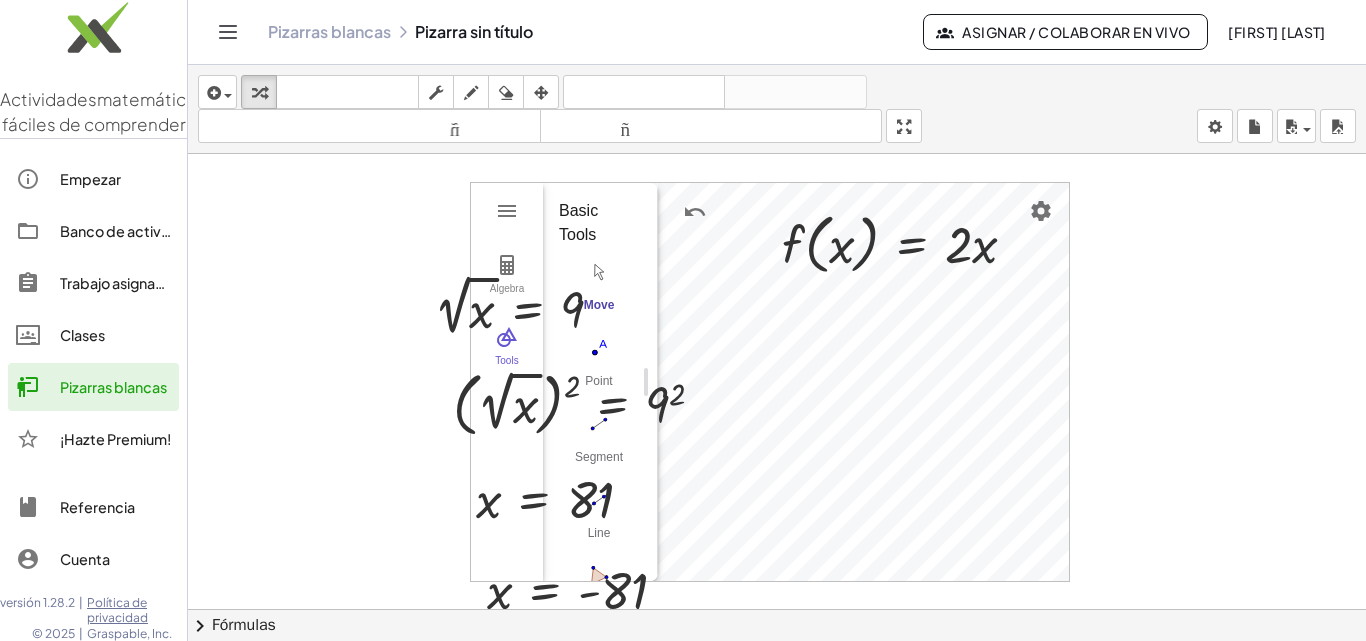 click at bounding box center [777, 623] 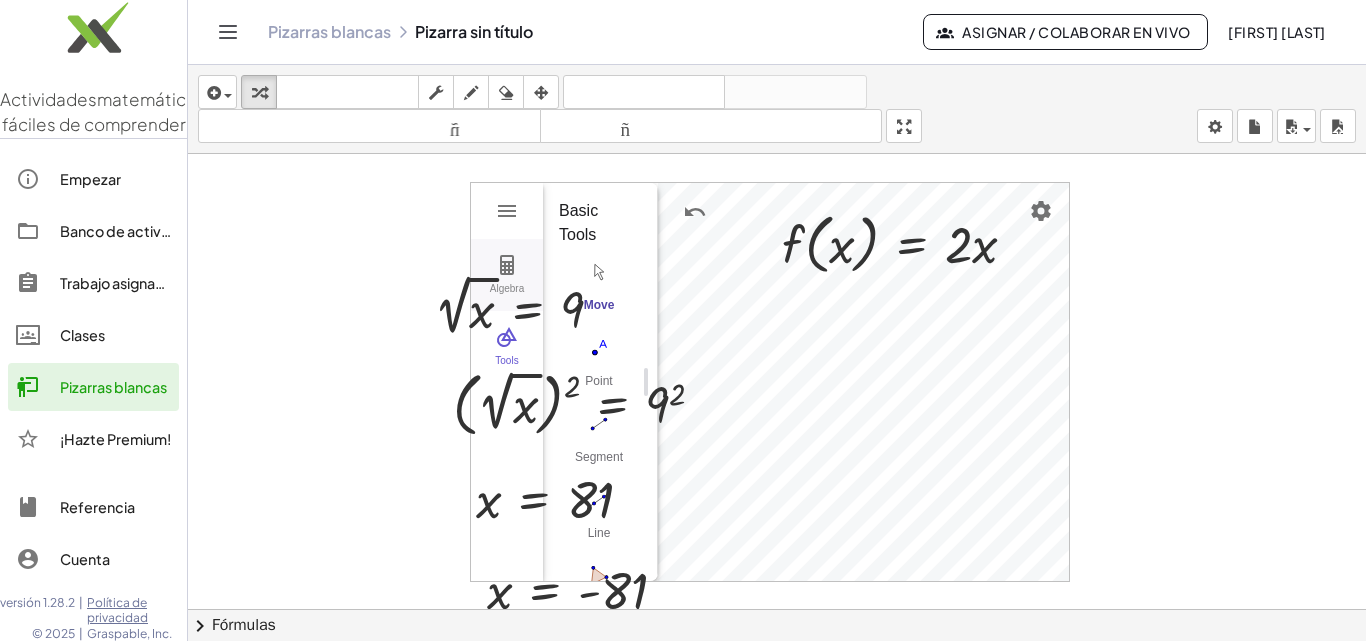 click at bounding box center (507, 265) 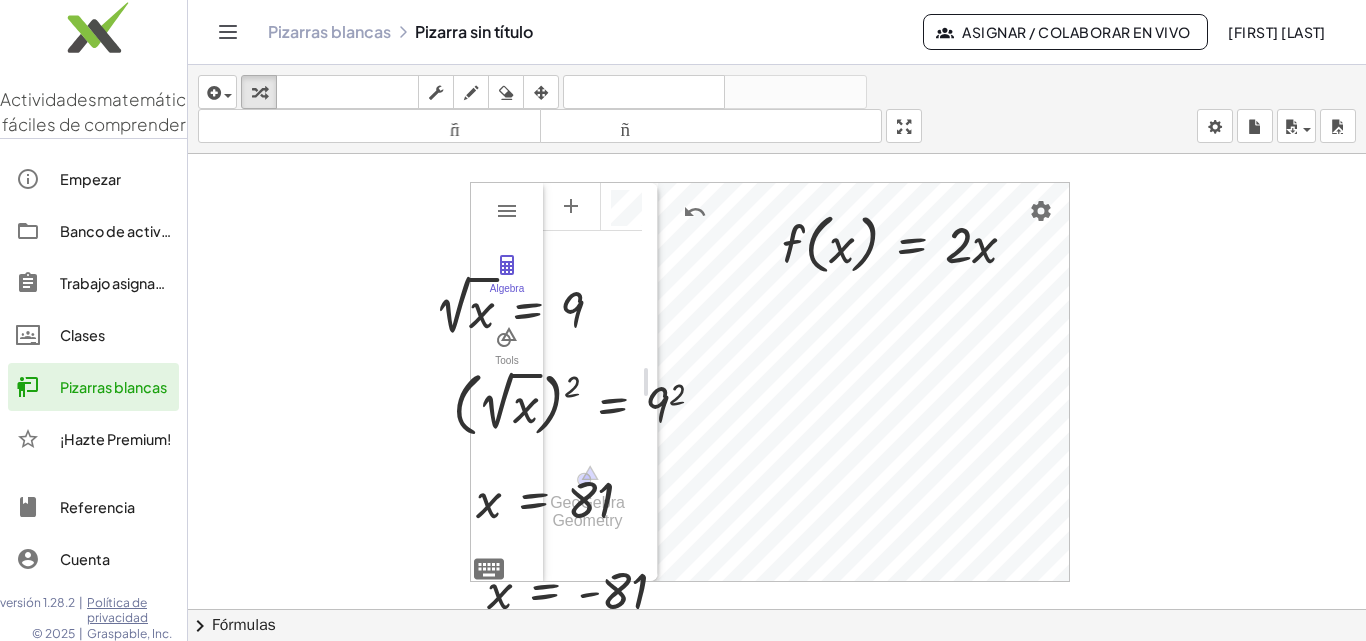 click on "Pizarras blancas" at bounding box center (329, 31) 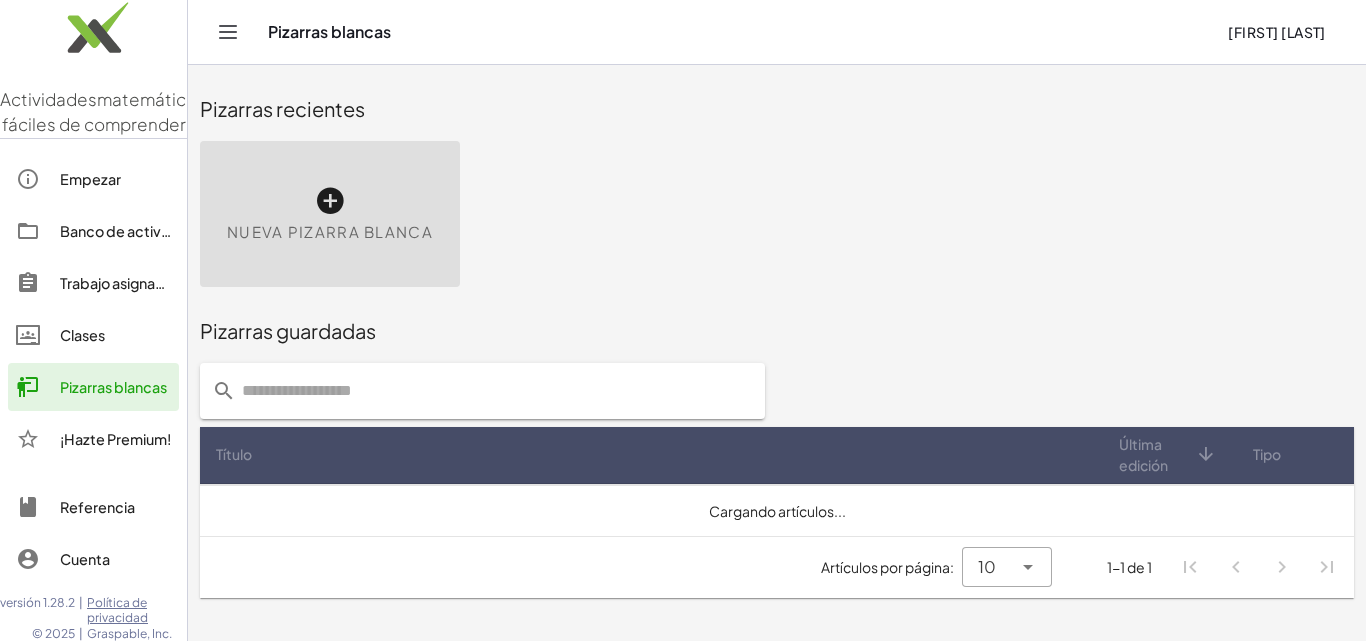 click at bounding box center [330, 201] 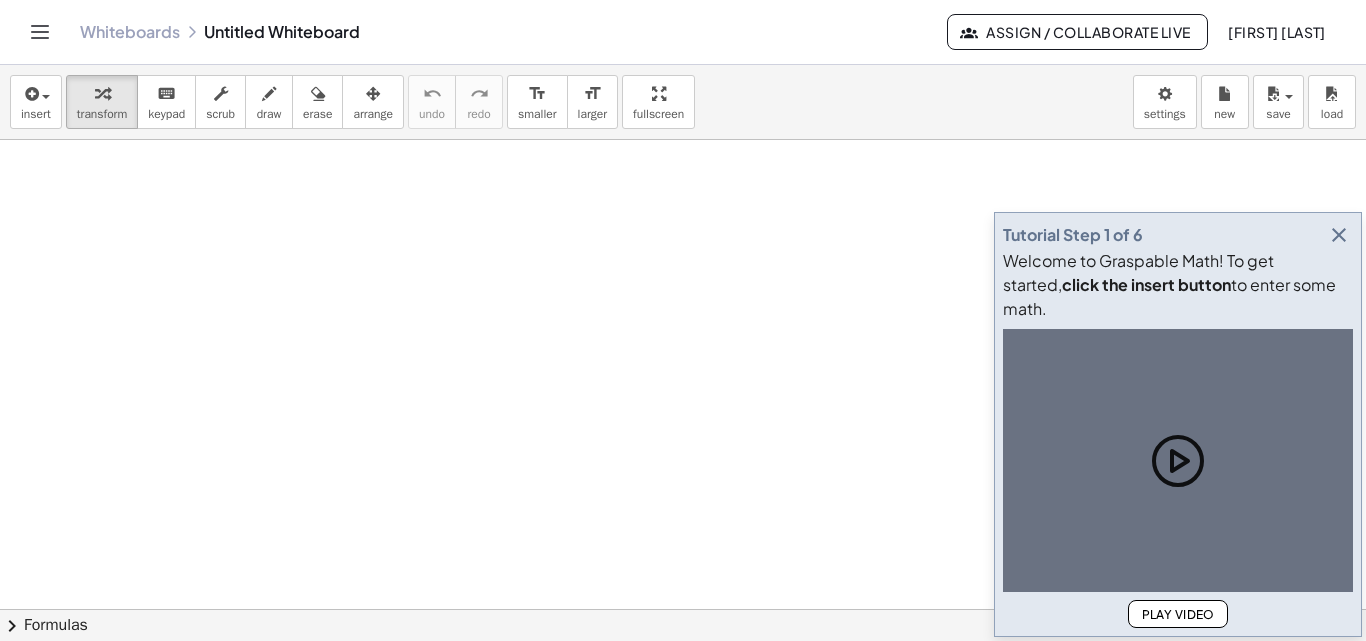 click at bounding box center [683, 609] 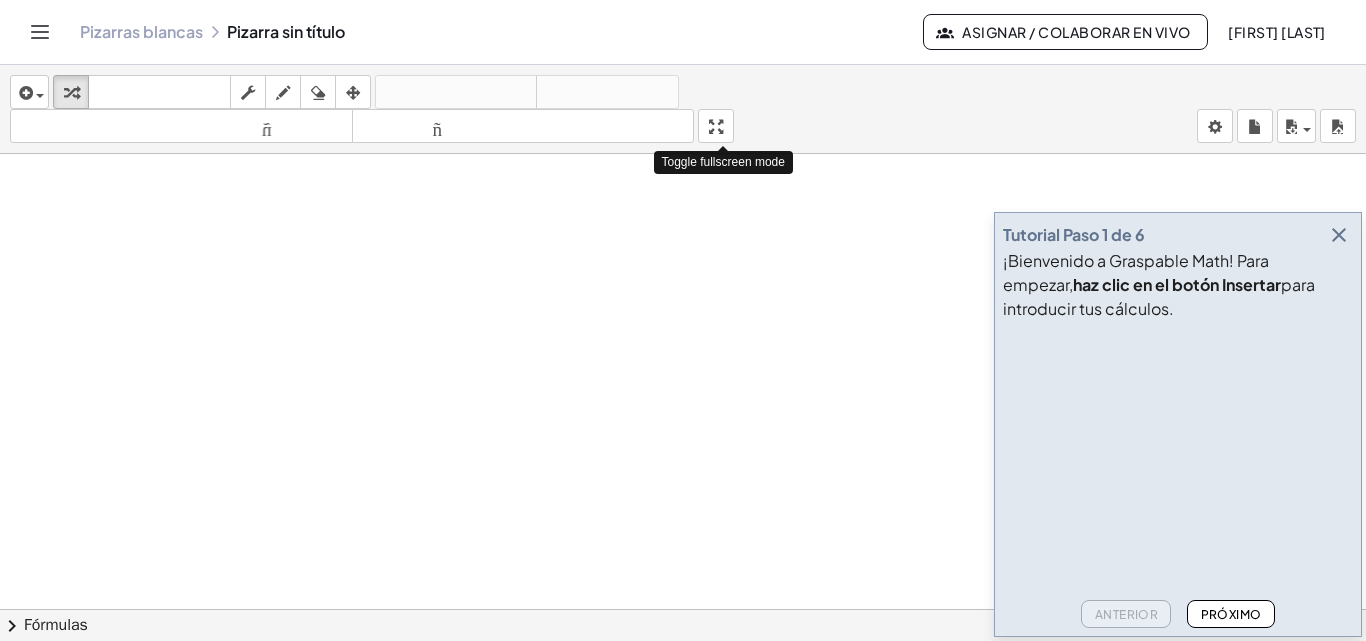 drag, startPoint x: 736, startPoint y: 128, endPoint x: 736, endPoint y: 215, distance: 87 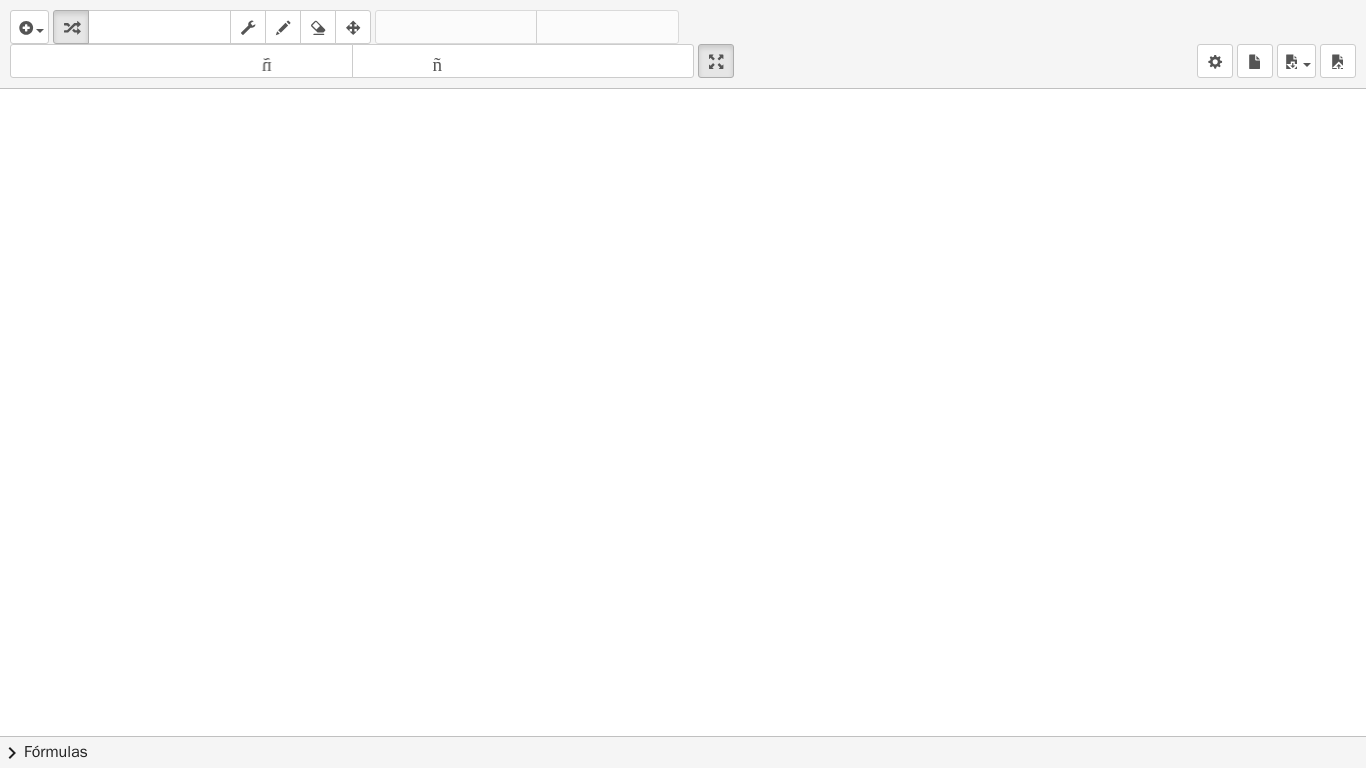click at bounding box center [683, 736] 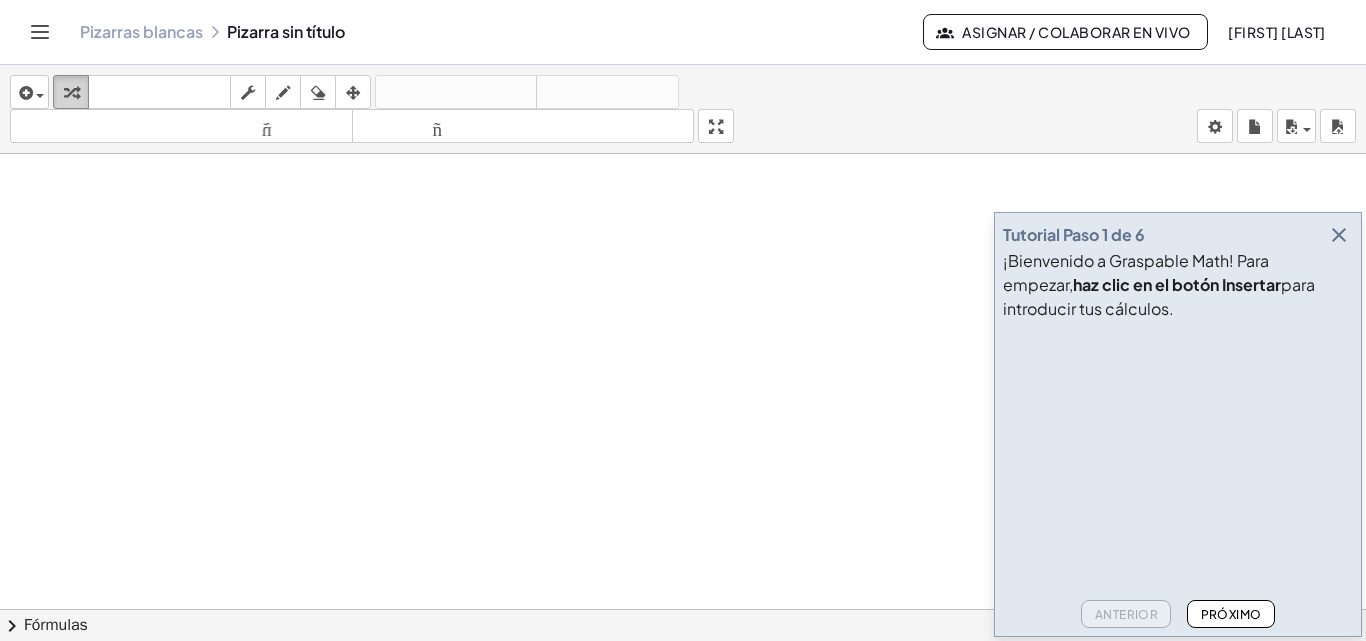 click at bounding box center [71, 93] 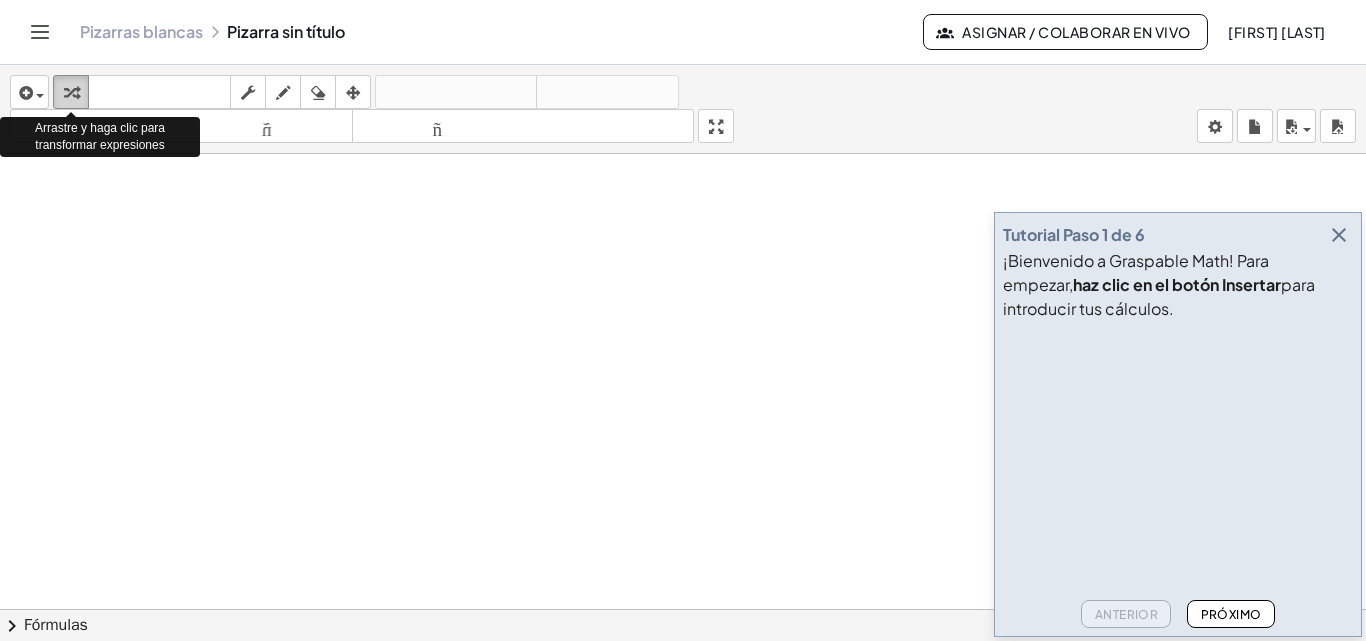 click at bounding box center (71, 93) 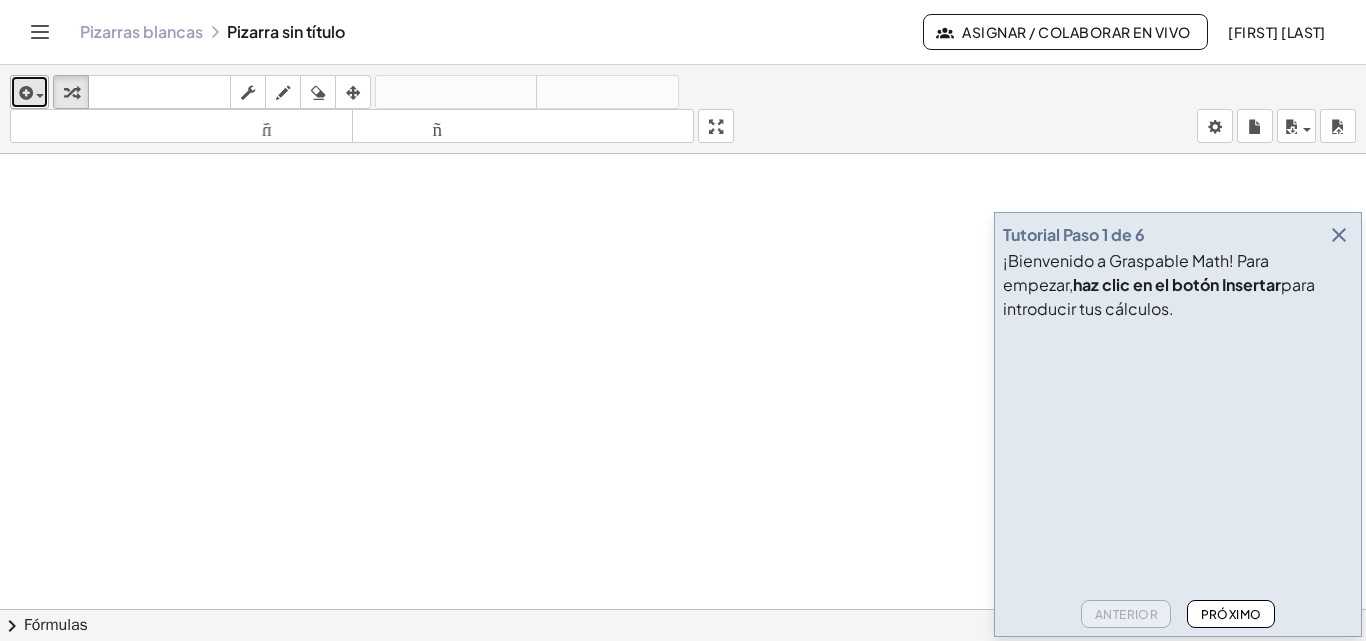 click at bounding box center [24, 93] 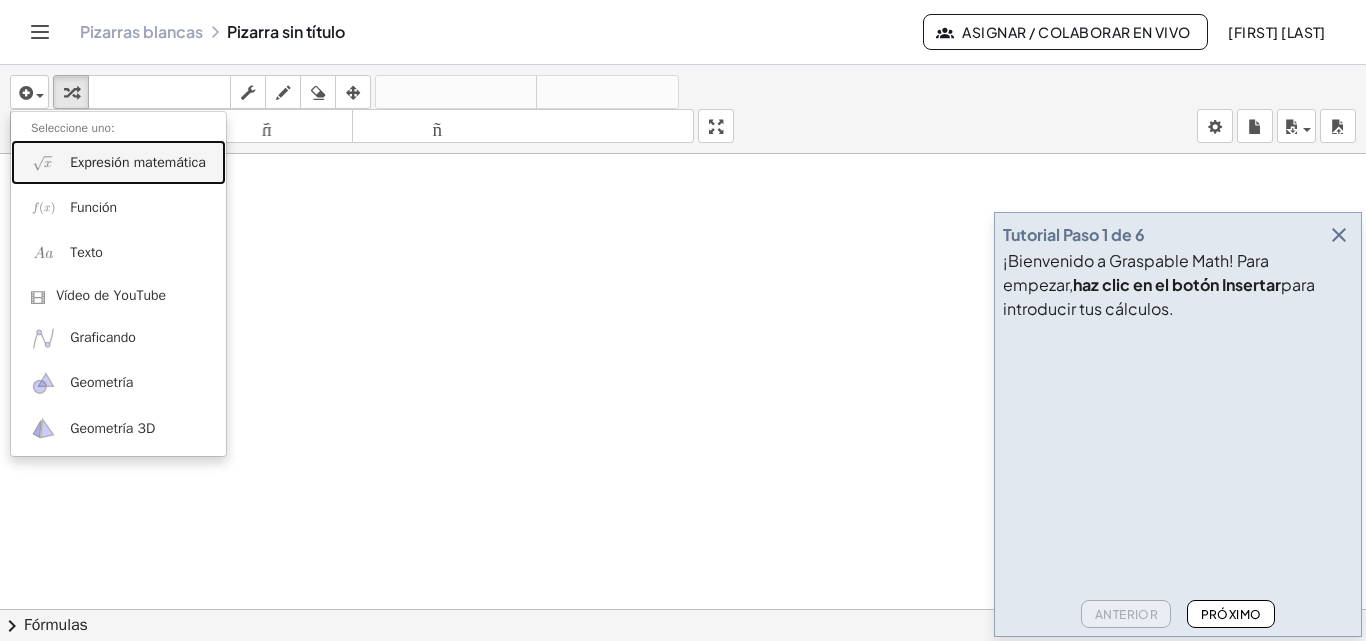 click at bounding box center (43, 162) 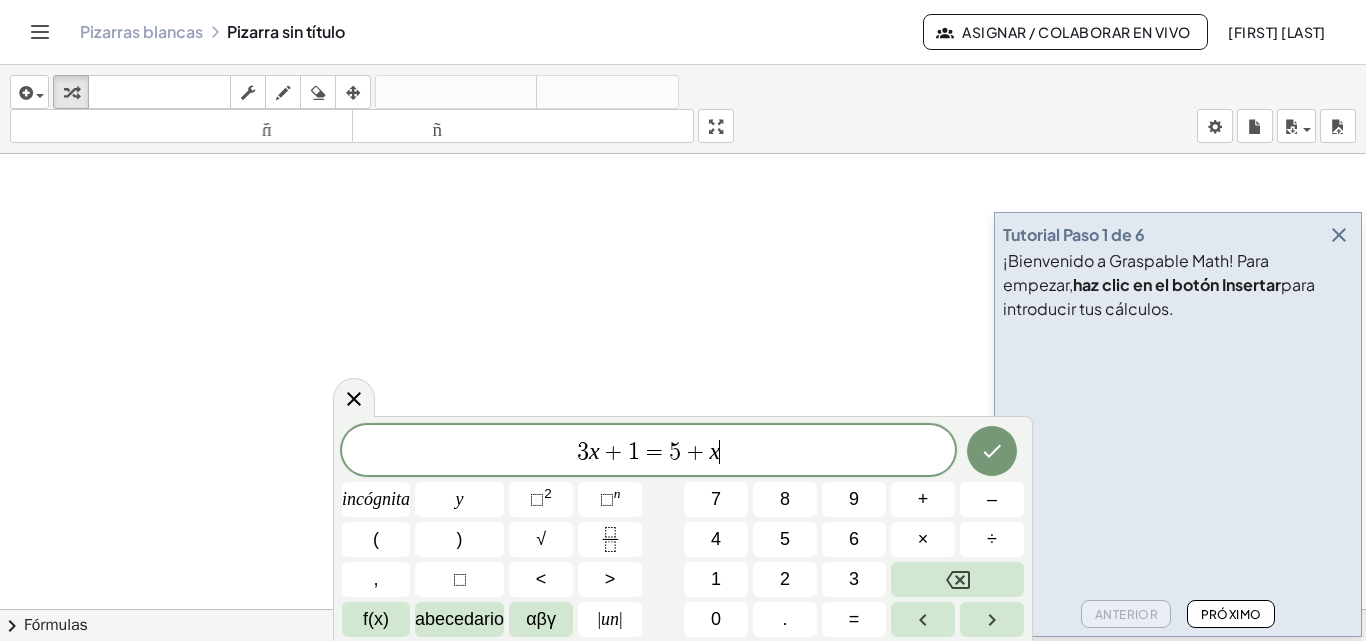 click at bounding box center [683, 623] 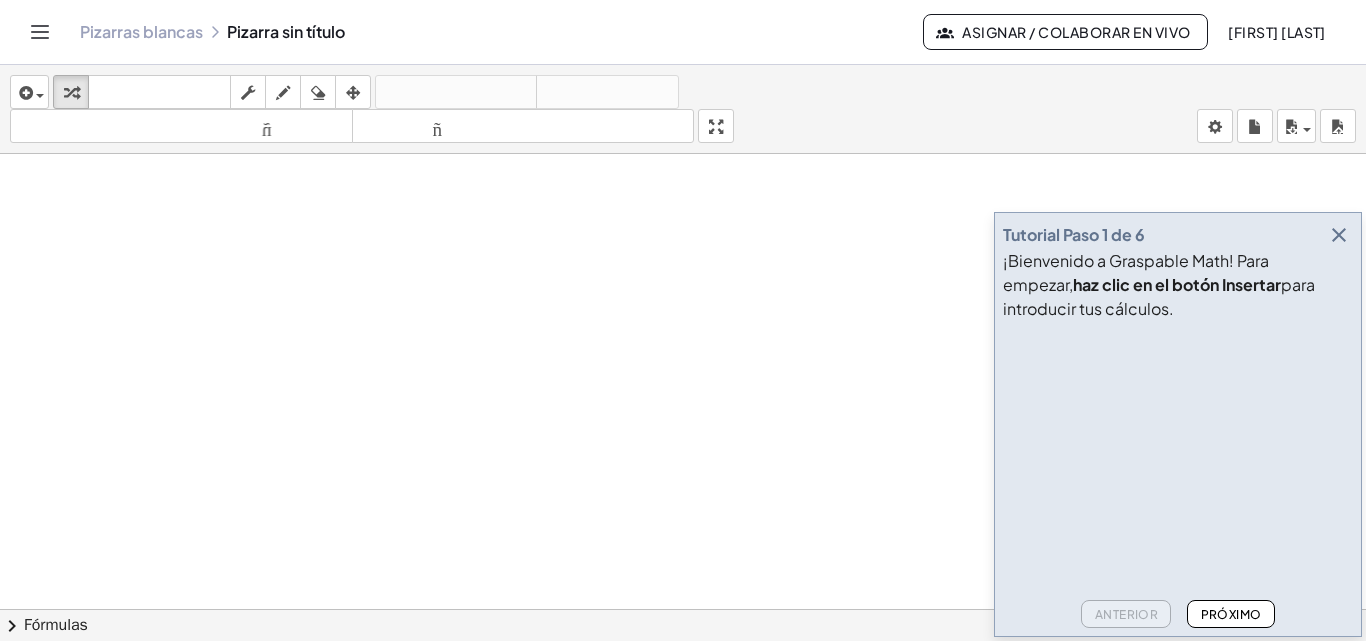click 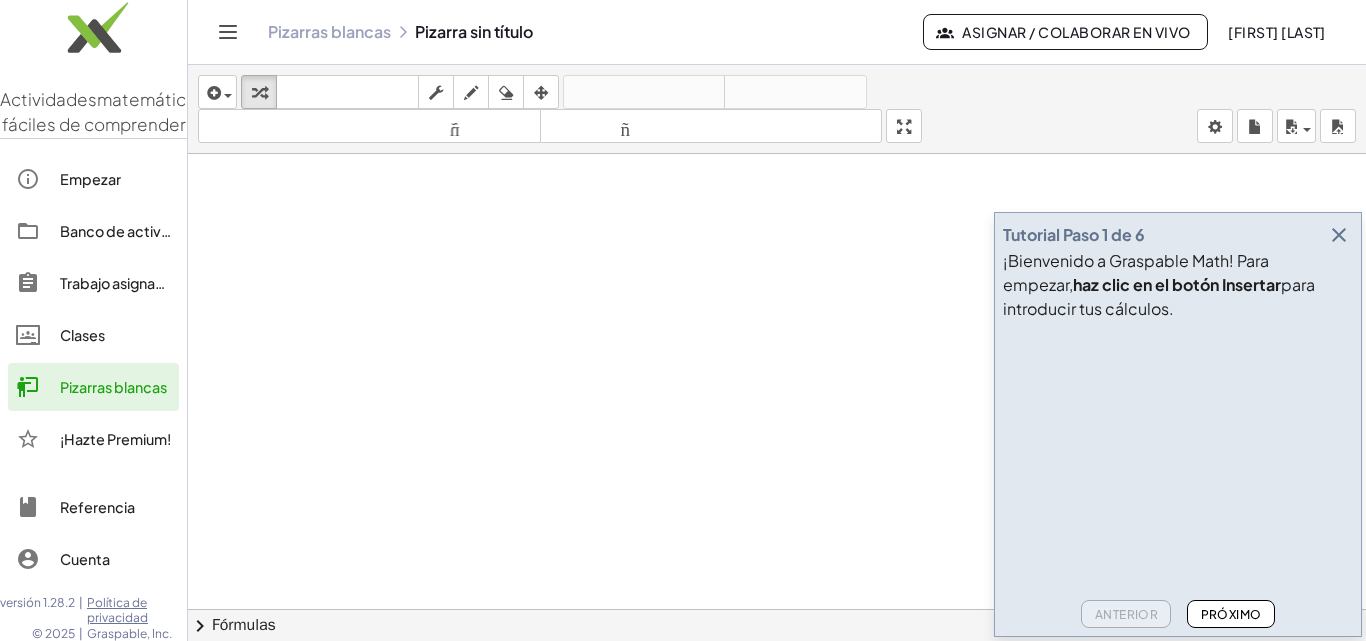 click at bounding box center (777, 623) 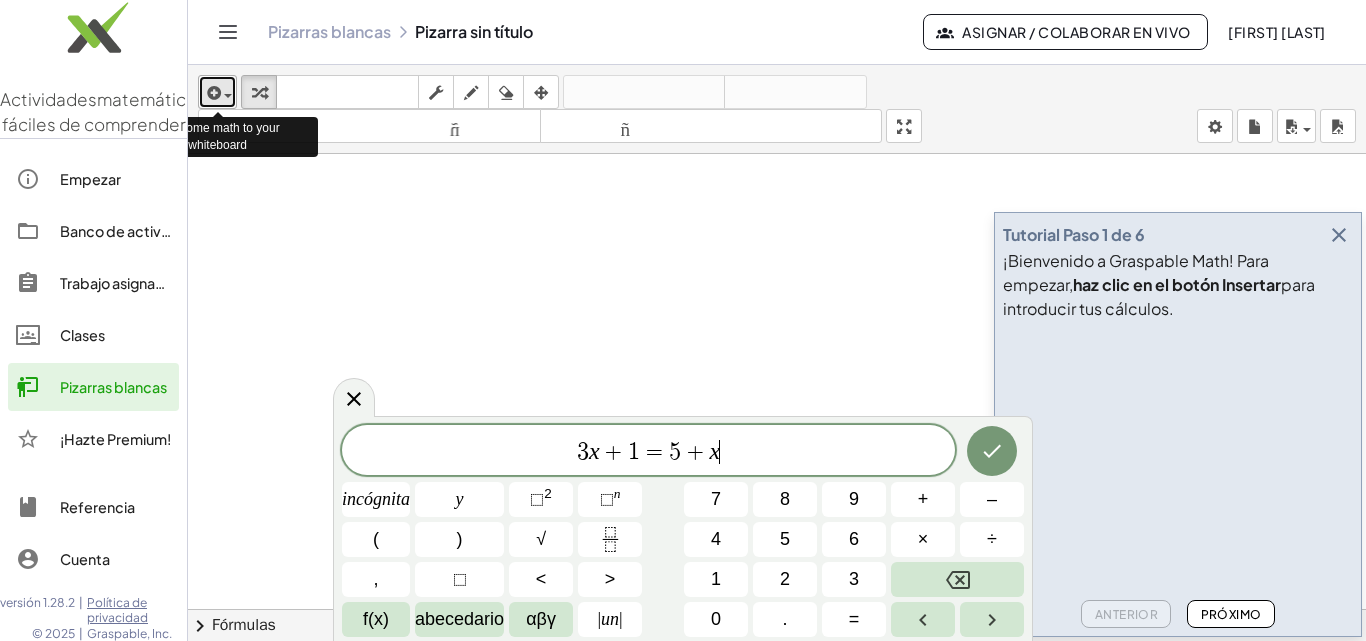 click at bounding box center (212, 93) 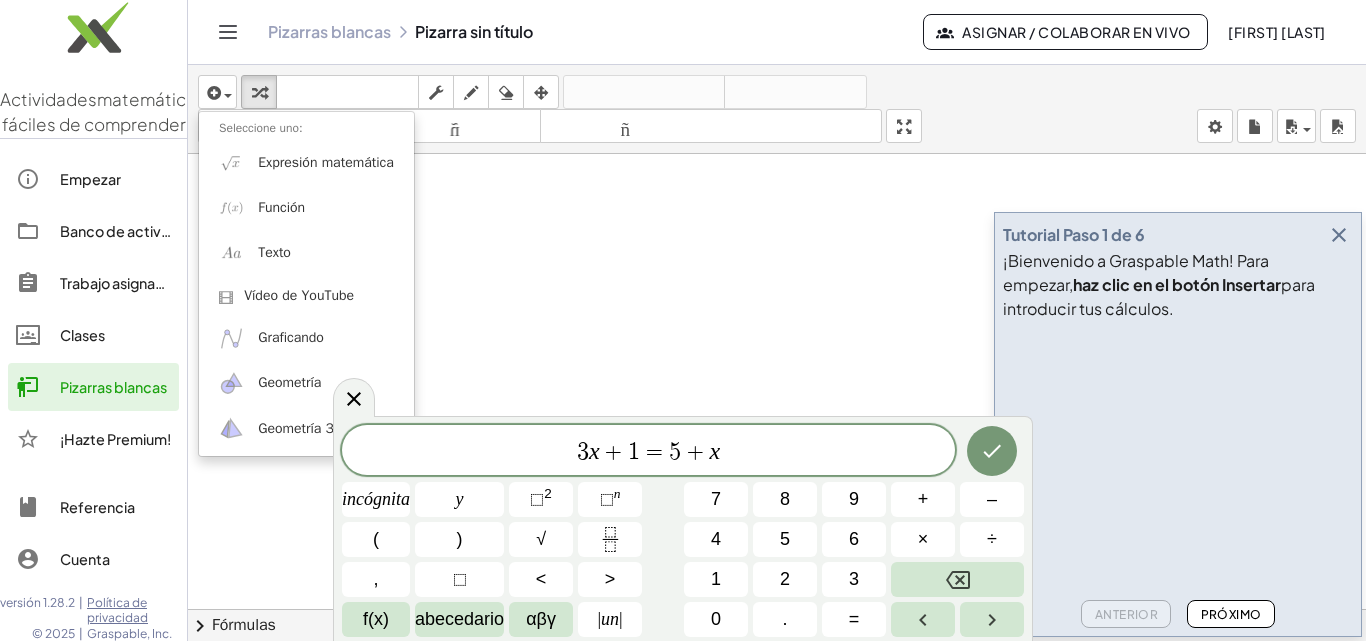 click on "3 x + 1 = 5 + x" at bounding box center [648, 452] 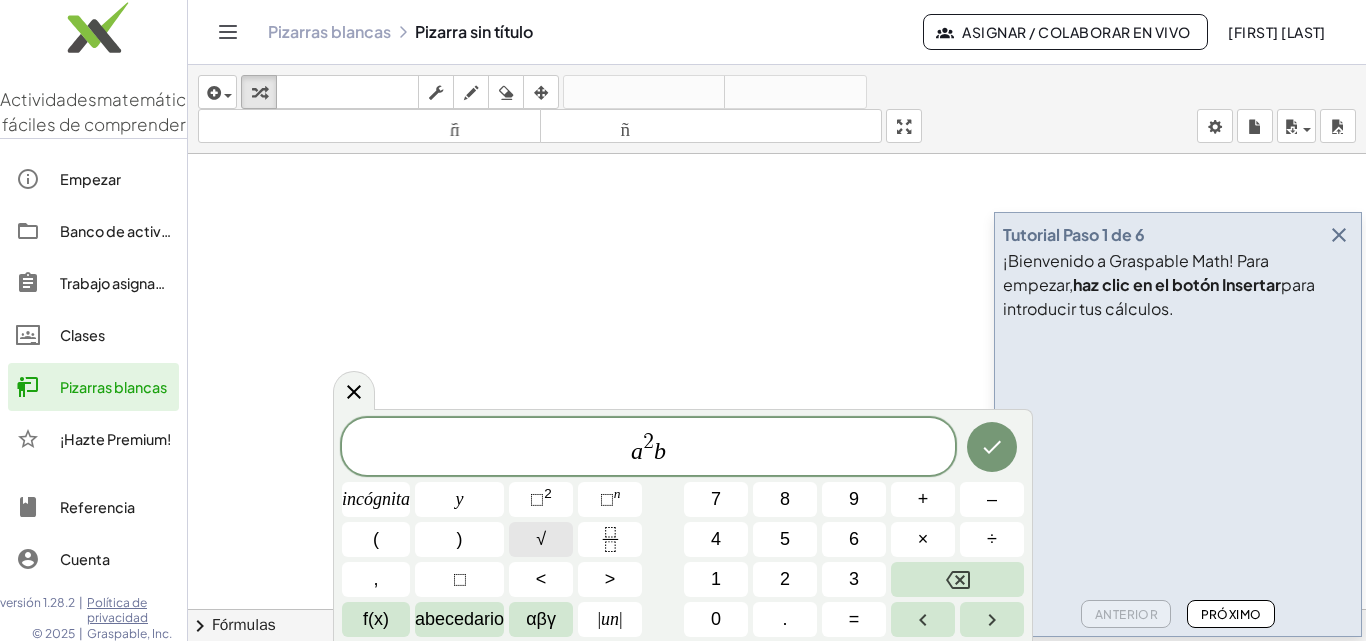 click on "√" at bounding box center (541, 539) 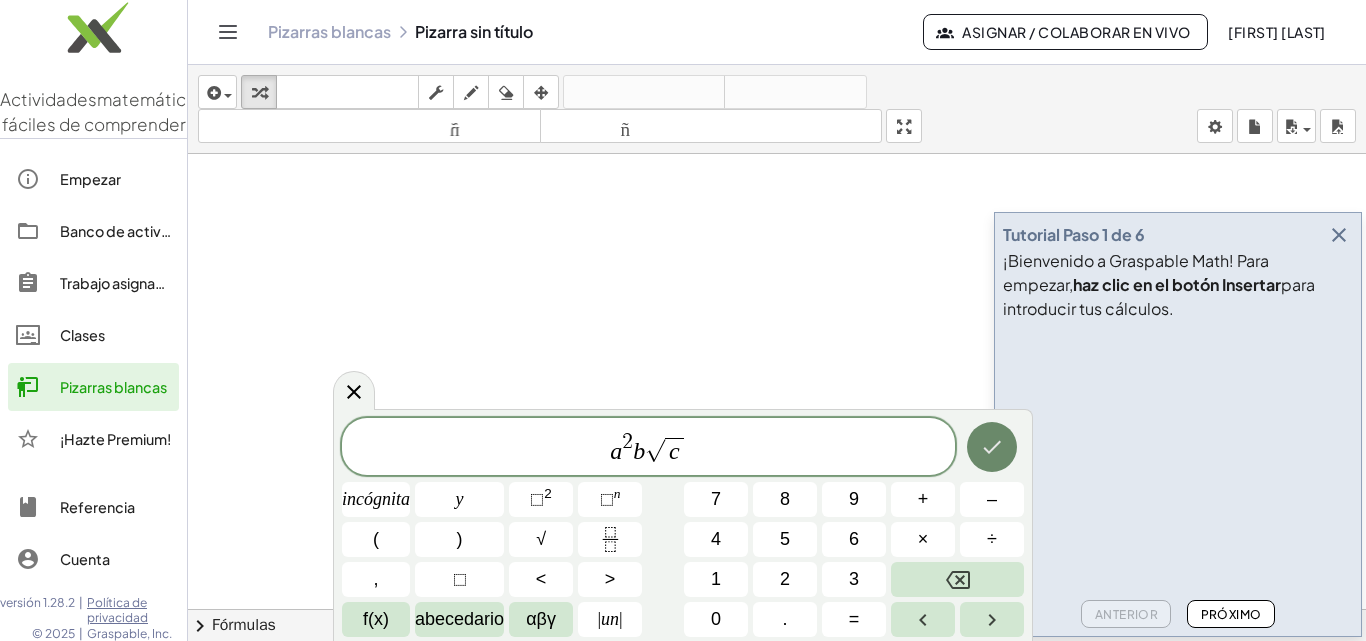 click at bounding box center [992, 447] 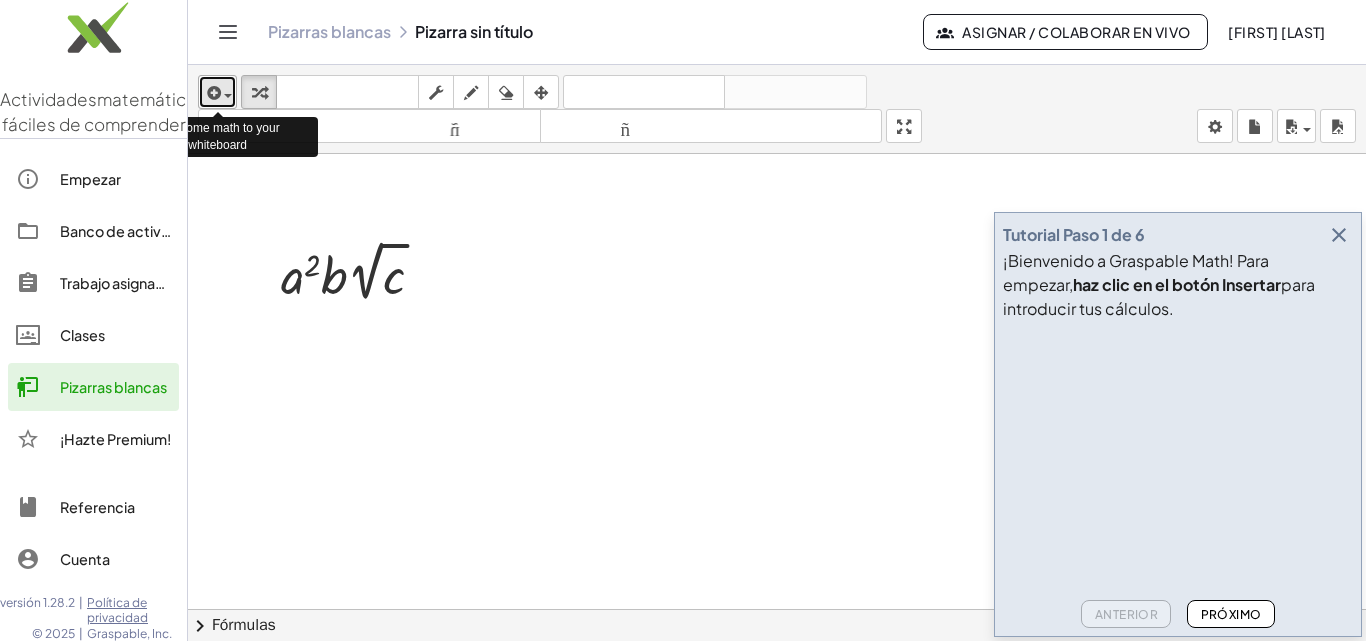 click at bounding box center (212, 93) 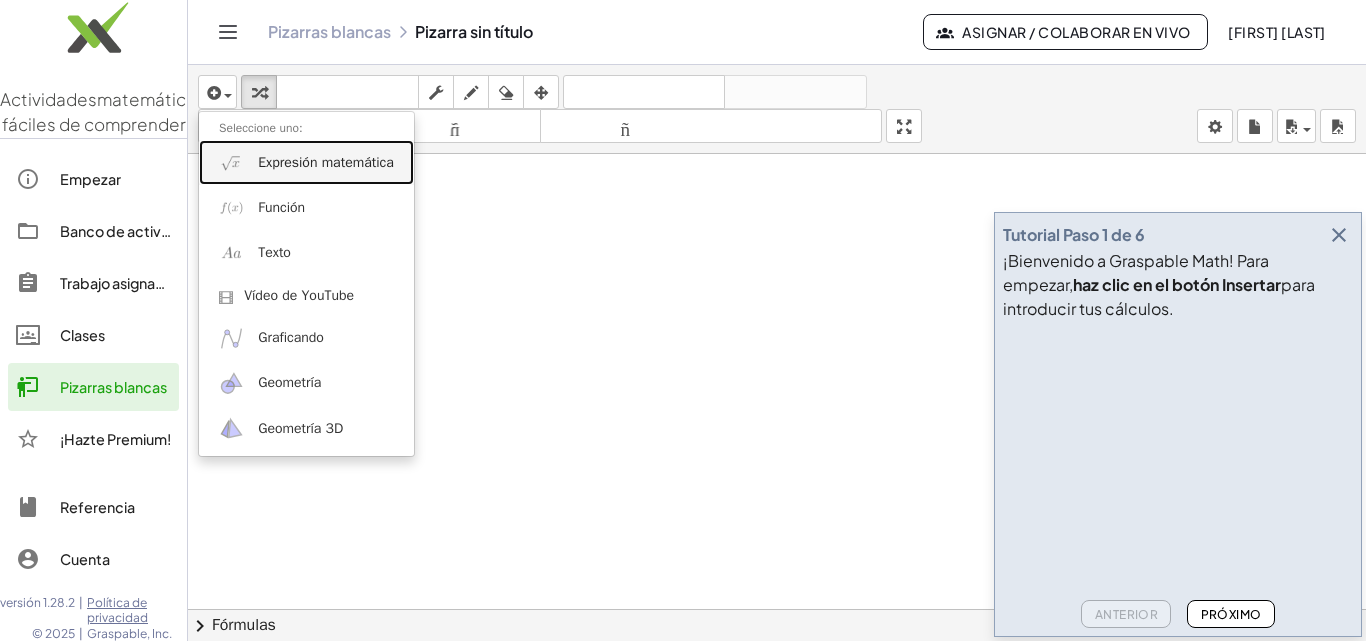 click at bounding box center (231, 162) 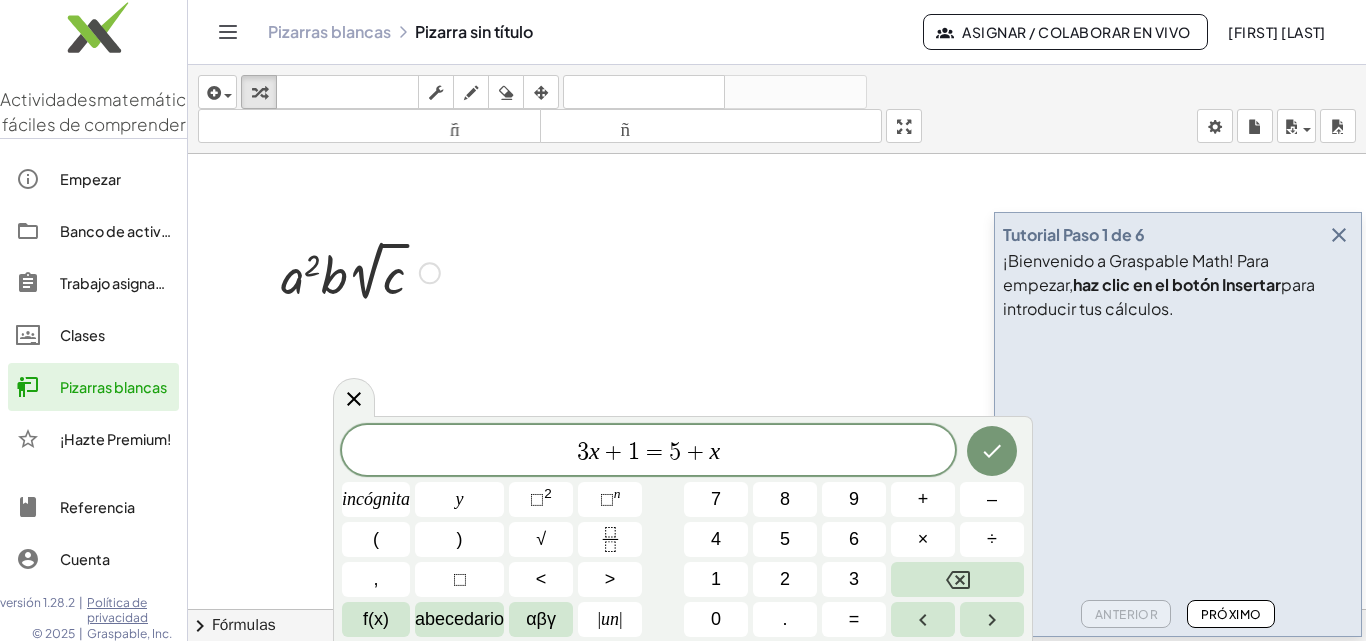 click at bounding box center (360, 271) 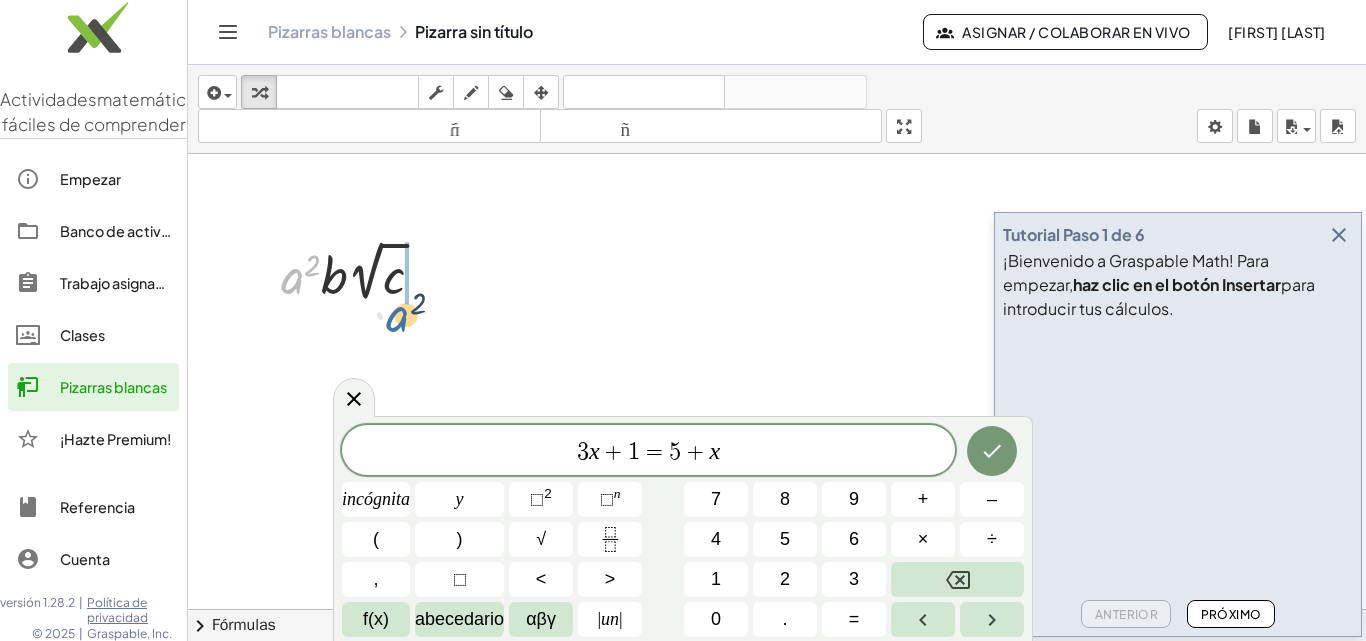 drag, startPoint x: 286, startPoint y: 257, endPoint x: 391, endPoint y: 292, distance: 110.67972 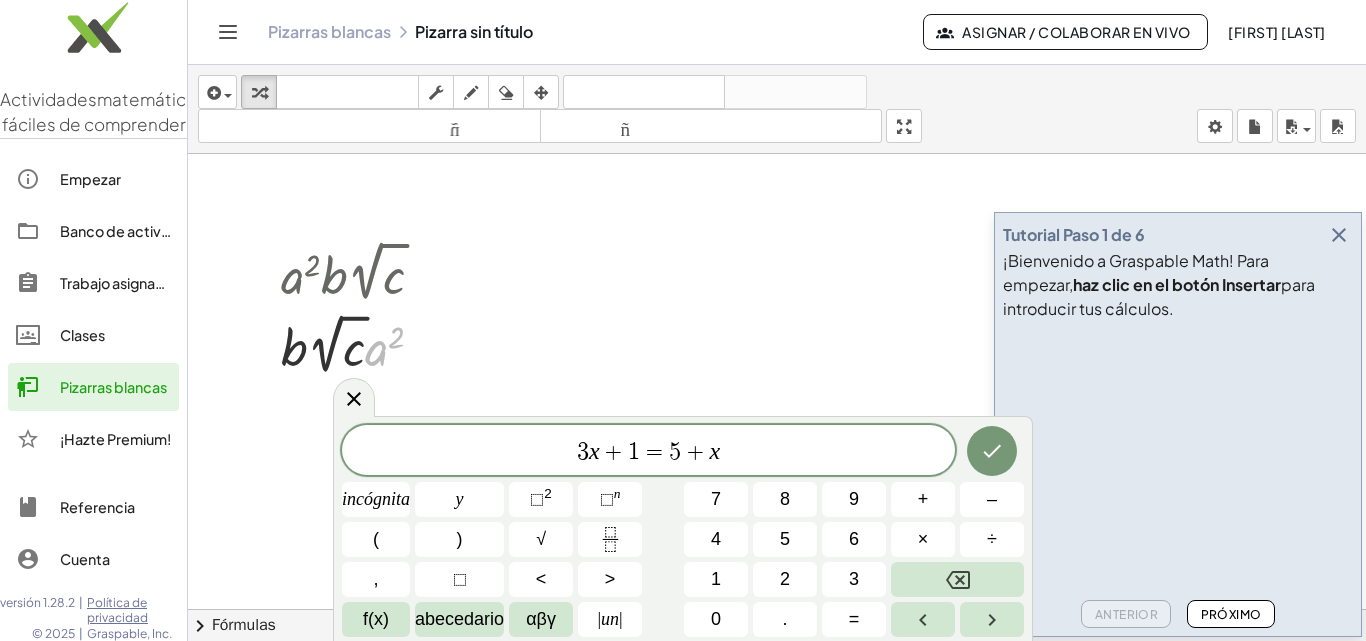 drag, startPoint x: 391, startPoint y: 292, endPoint x: 389, endPoint y: 262, distance: 30.066593 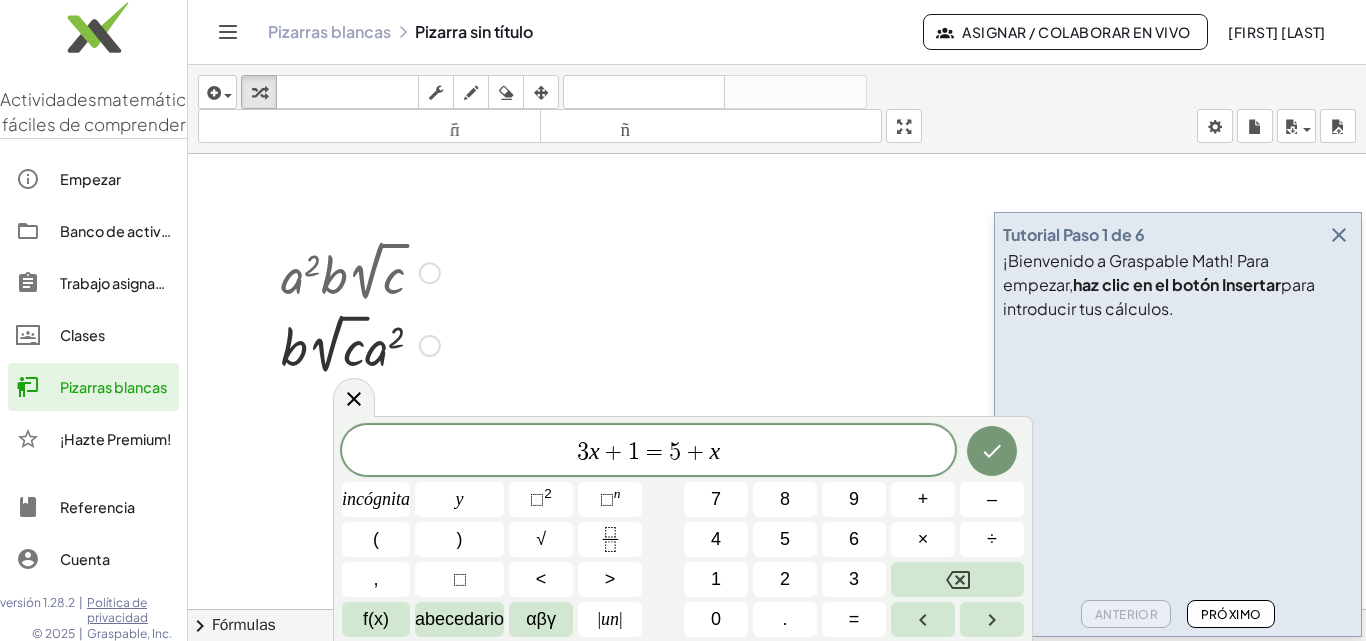 click at bounding box center (360, 271) 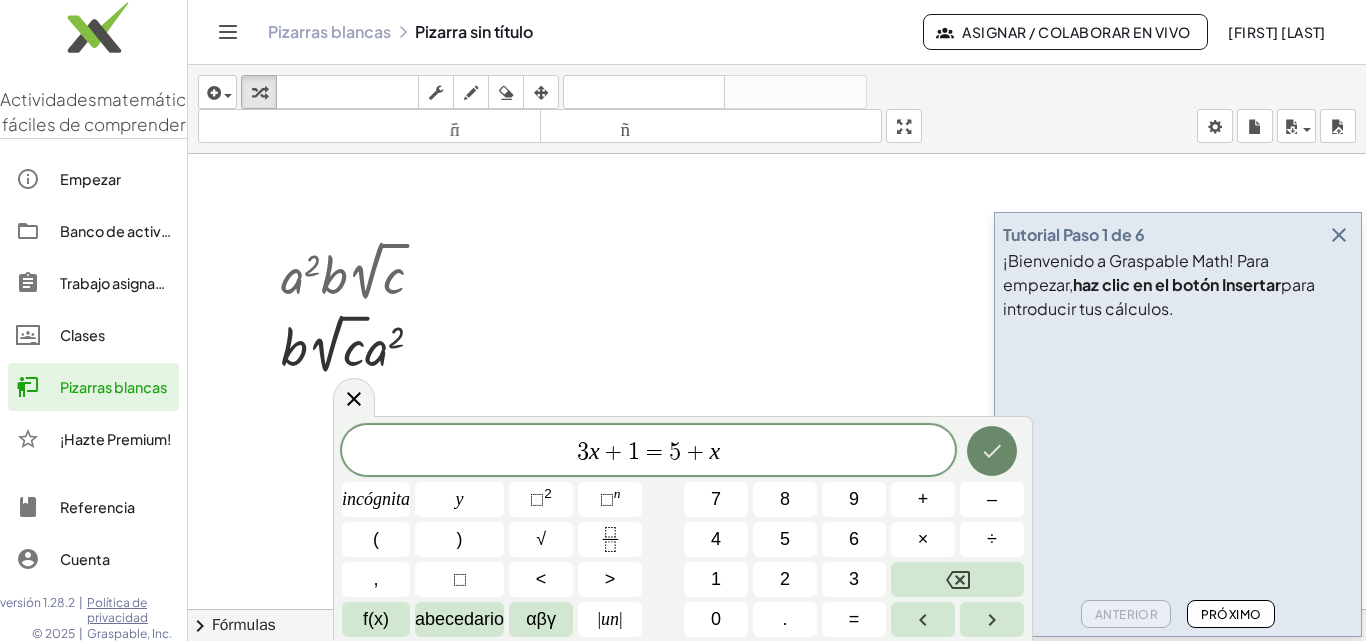 click 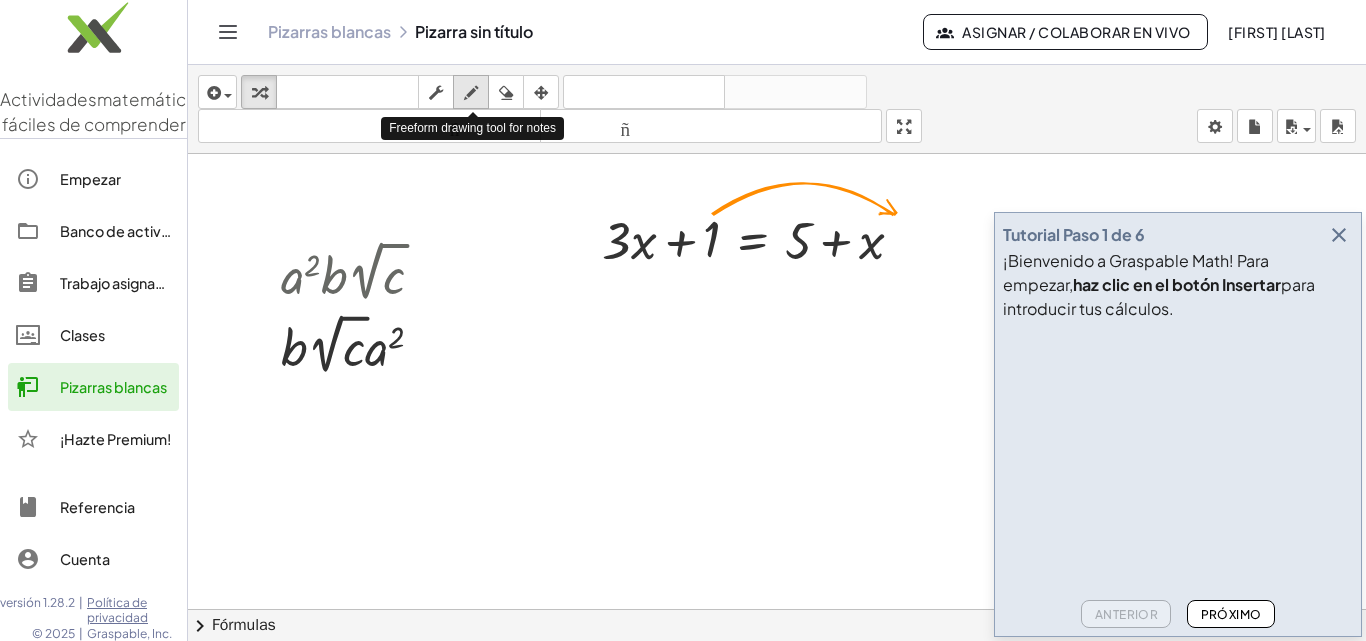 click at bounding box center [471, 92] 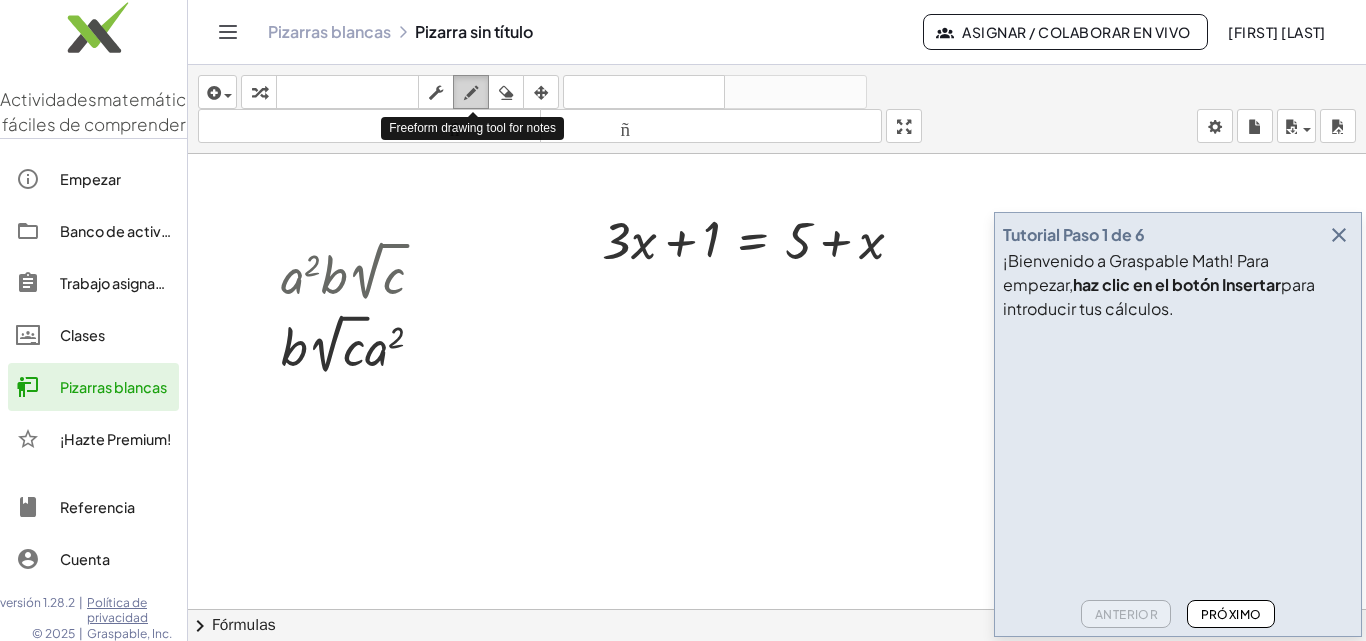 click at bounding box center [471, 92] 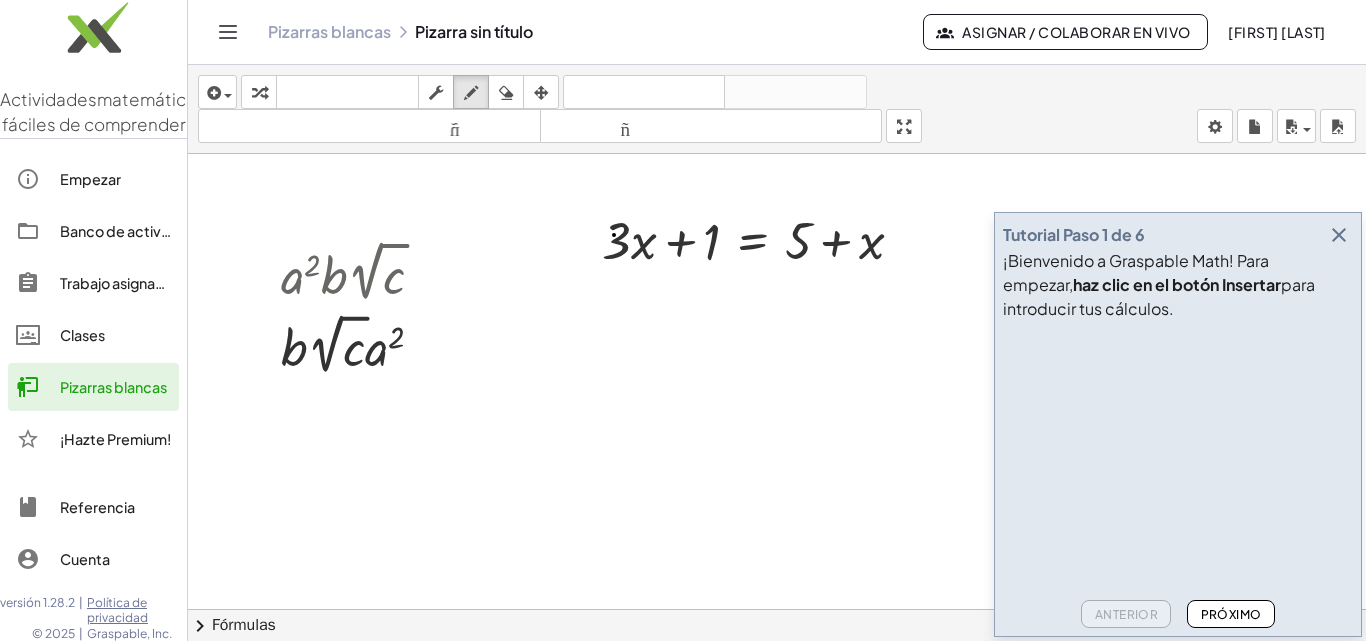 click at bounding box center (777, 623) 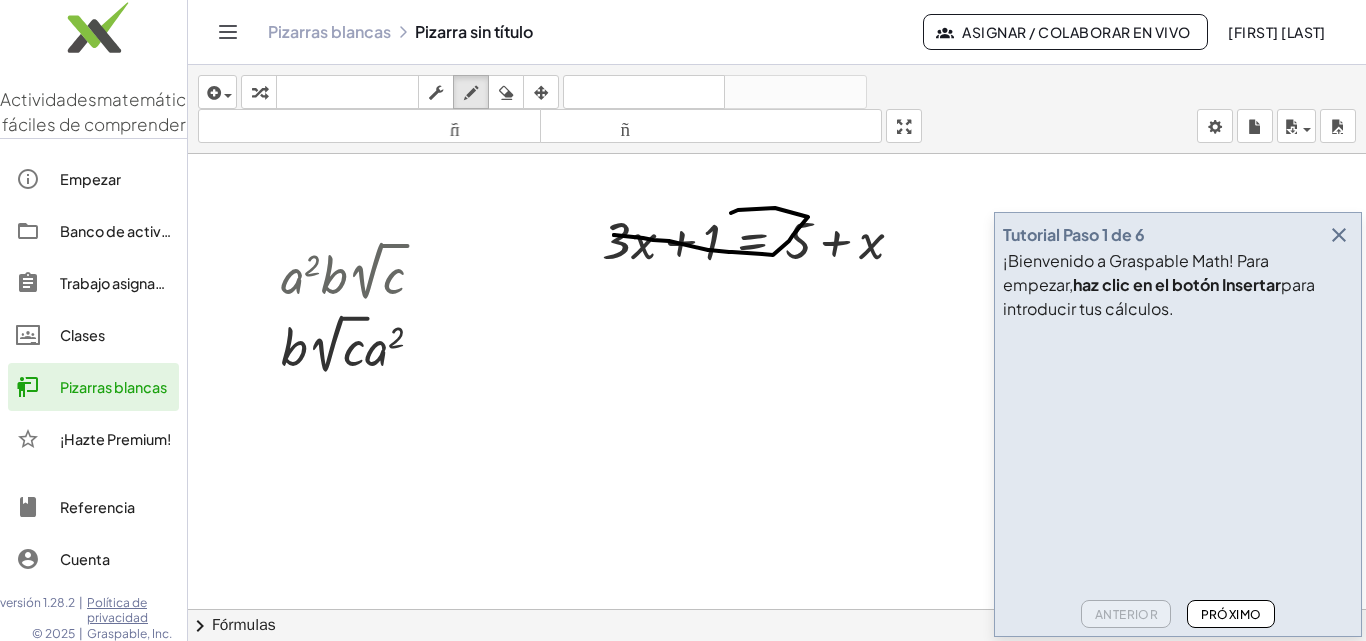 drag, startPoint x: 614, startPoint y: 235, endPoint x: 712, endPoint y: 229, distance: 98.1835 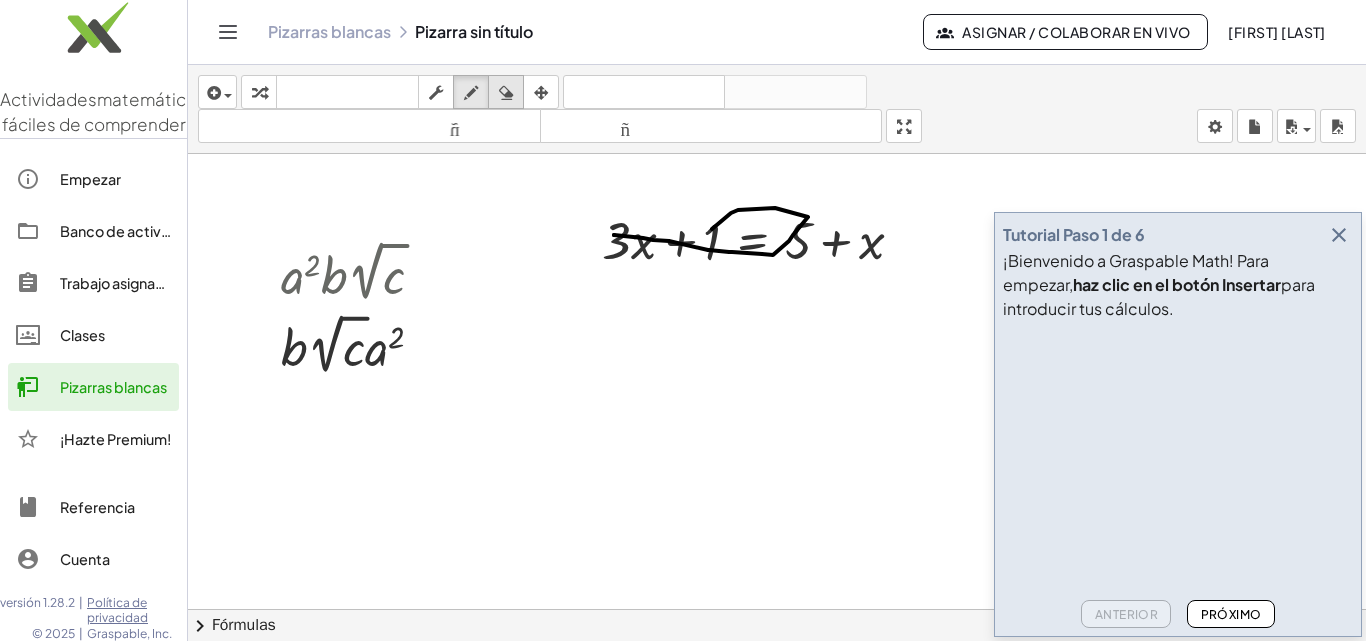 click at bounding box center (506, 93) 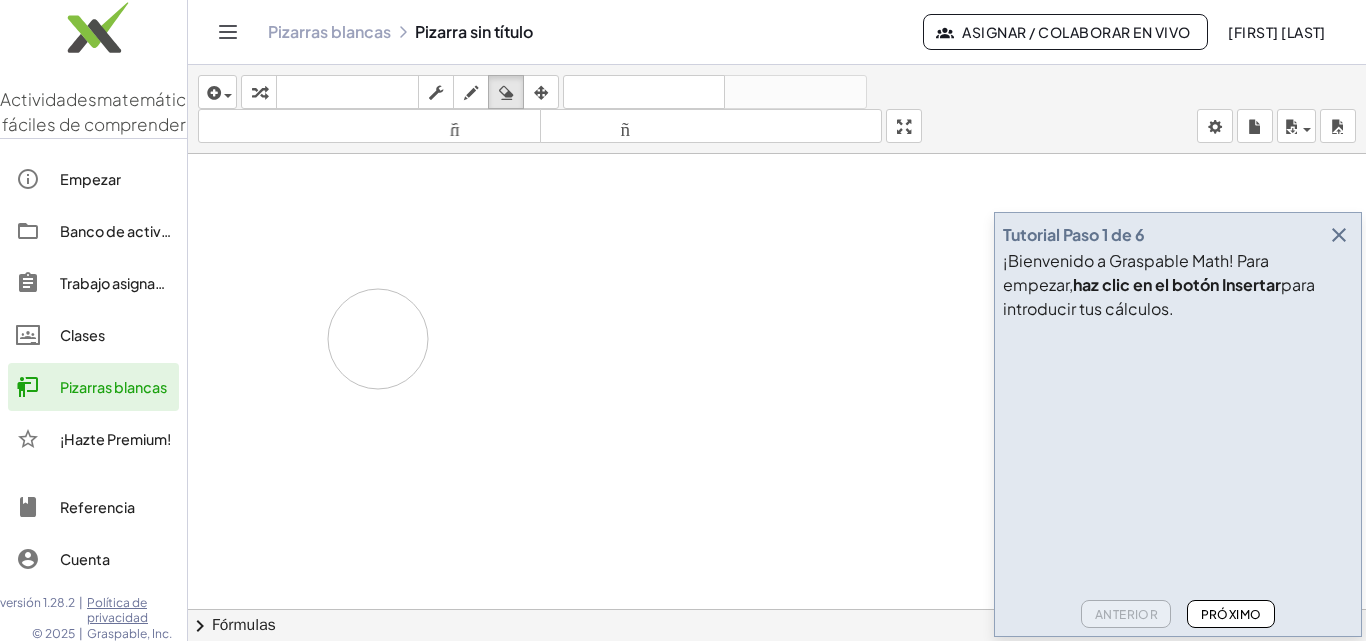 drag, startPoint x: 621, startPoint y: 238, endPoint x: 380, endPoint y: 339, distance: 261.30826 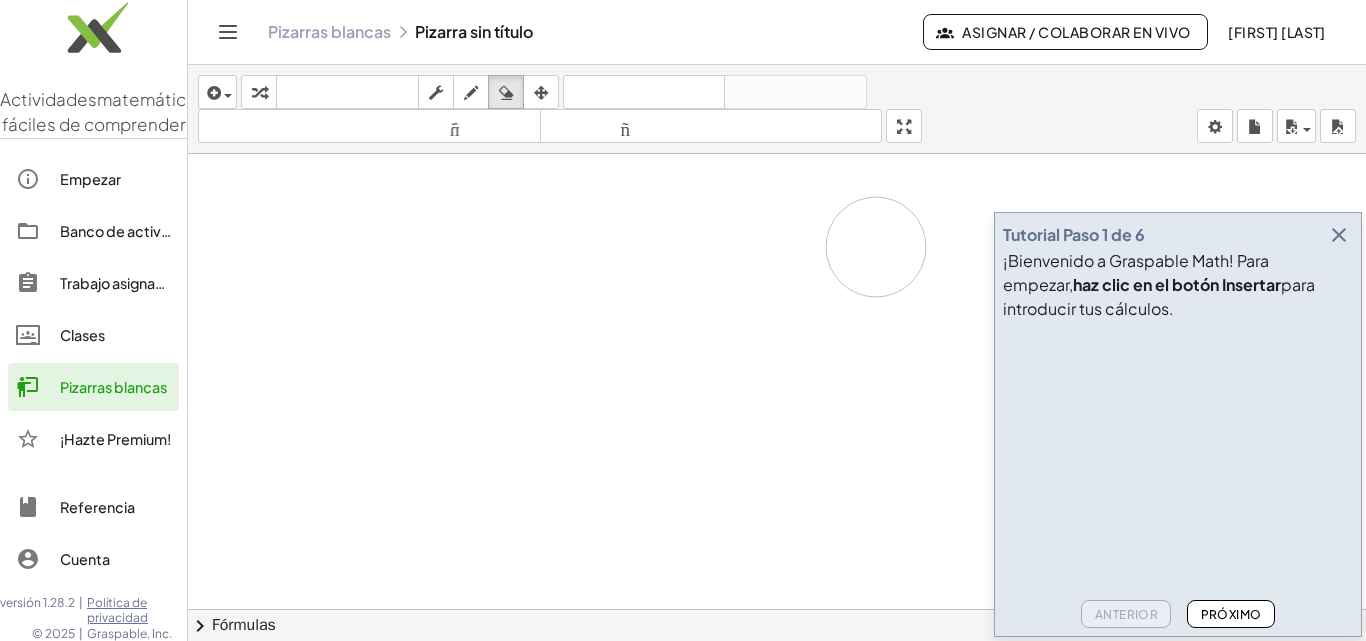 drag, startPoint x: 321, startPoint y: 267, endPoint x: 876, endPoint y: 247, distance: 555.3602 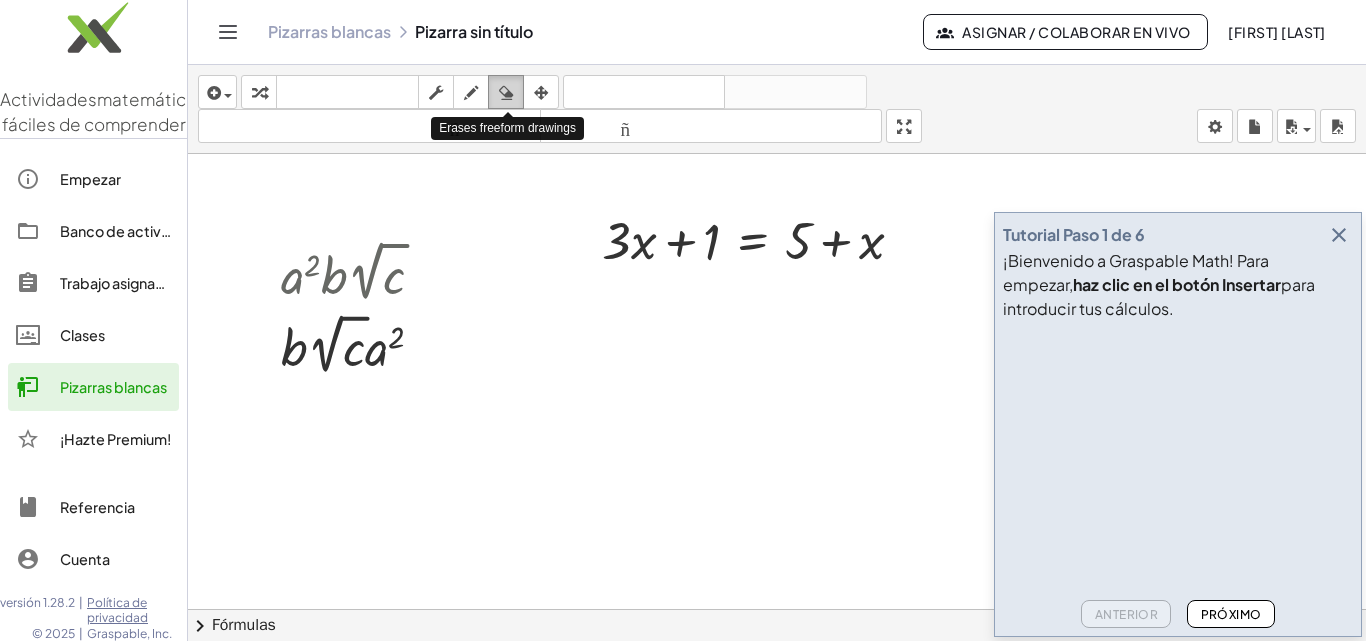 click at bounding box center [506, 93] 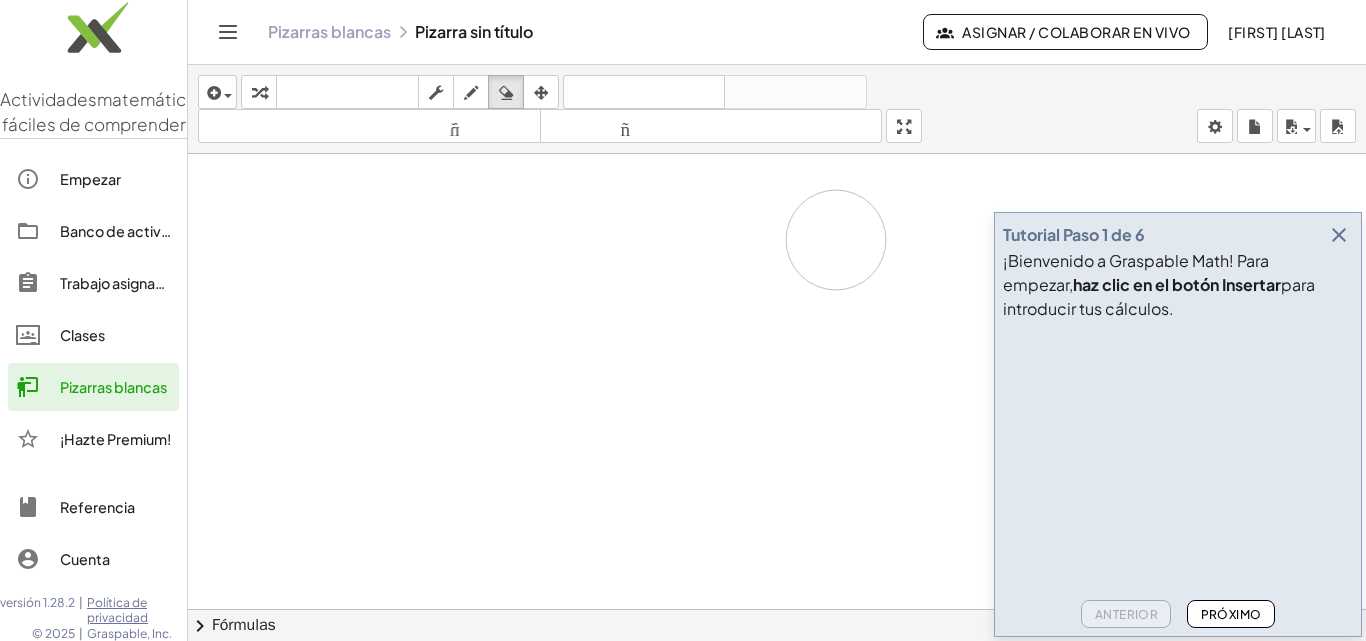drag, startPoint x: 327, startPoint y: 277, endPoint x: 836, endPoint y: 240, distance: 510.34302 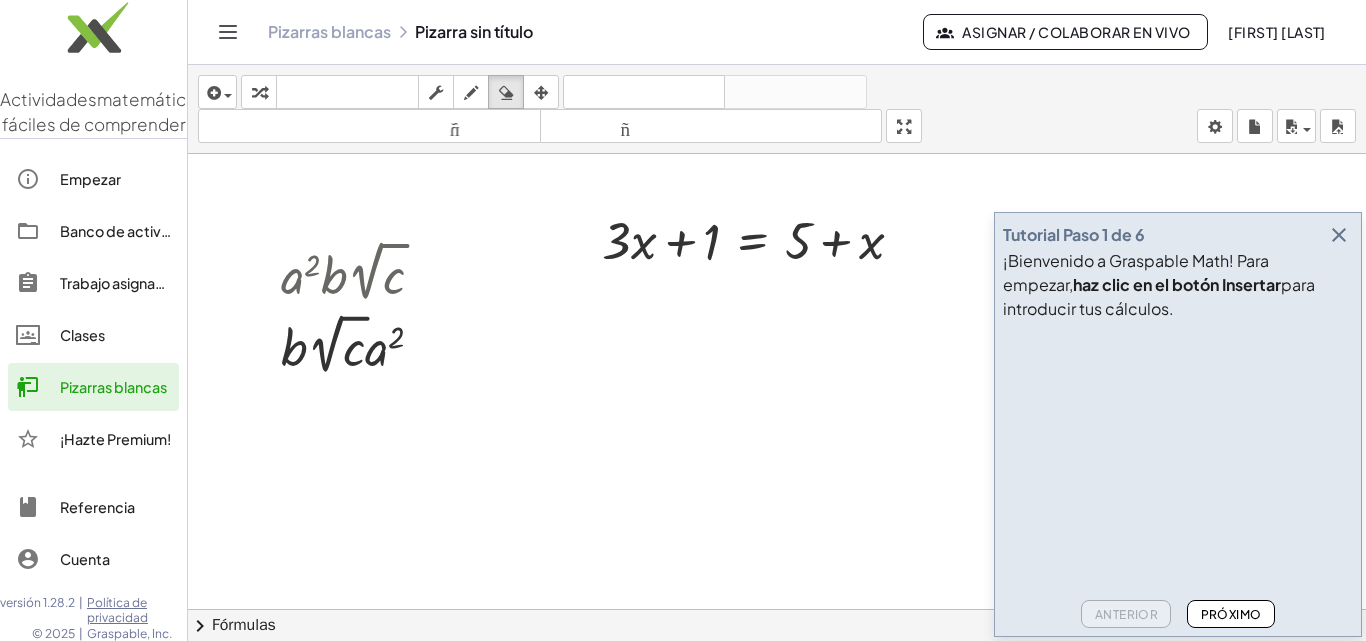 drag, startPoint x: 337, startPoint y: 218, endPoint x: 296, endPoint y: 199, distance: 45.188496 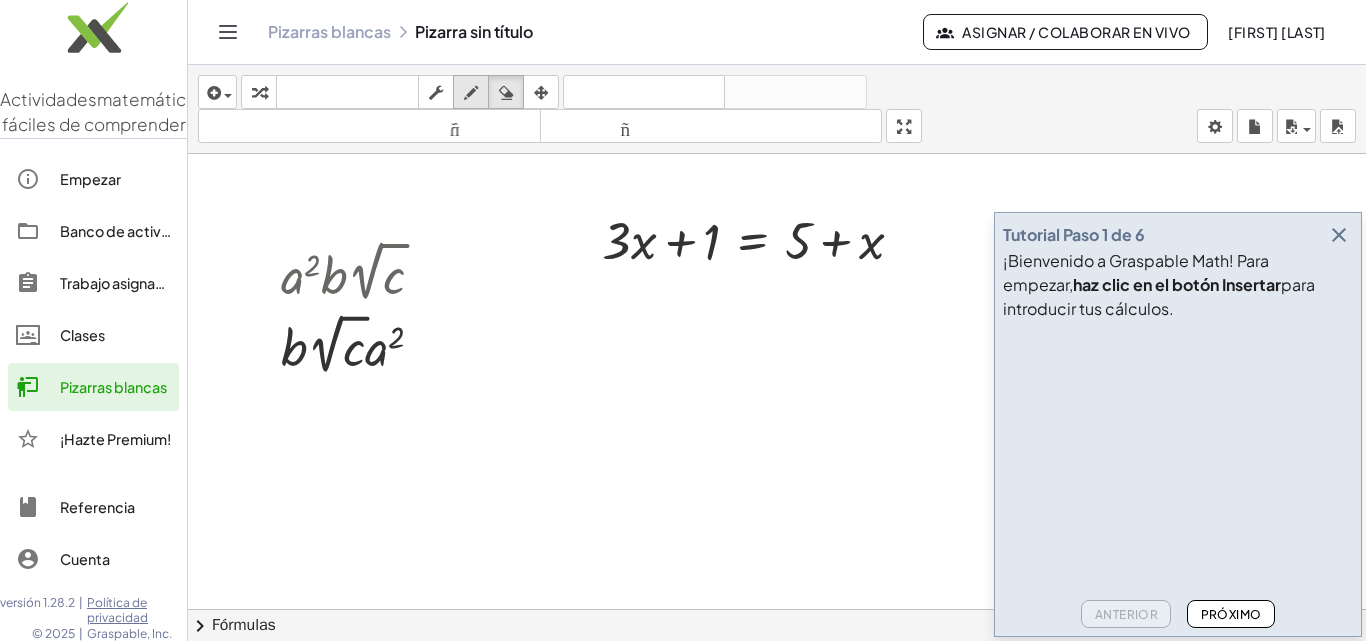 click at bounding box center (471, 93) 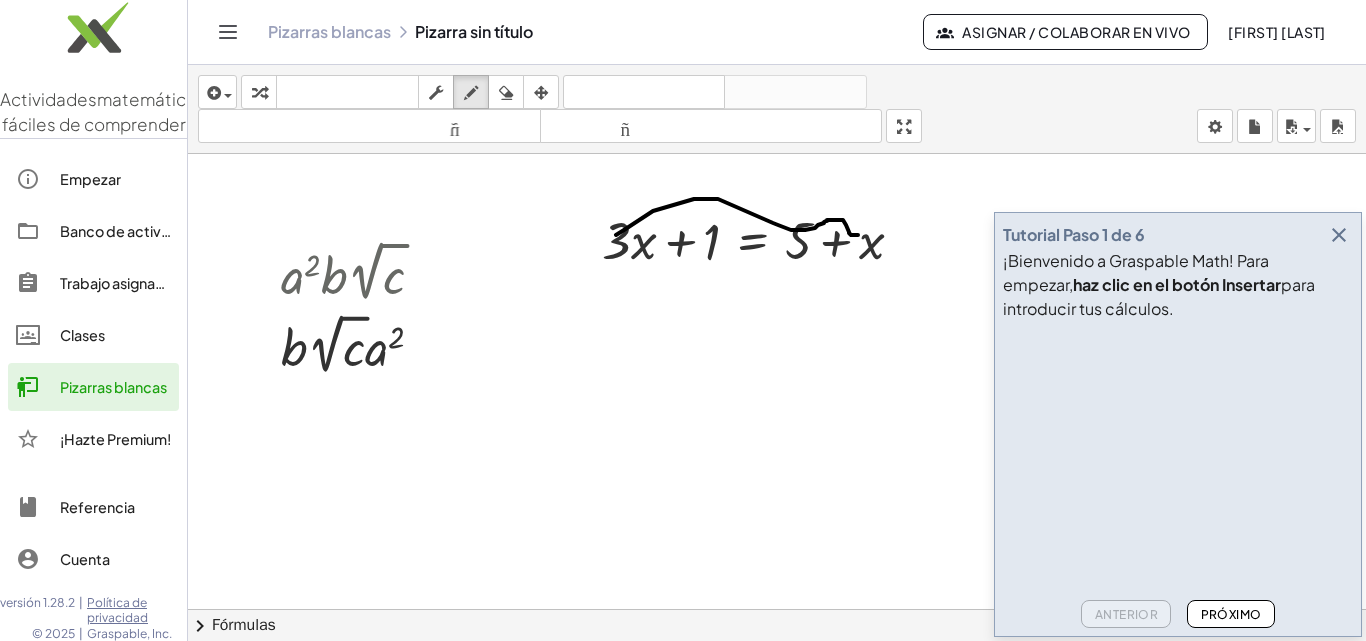 drag, startPoint x: 616, startPoint y: 235, endPoint x: 858, endPoint y: 235, distance: 242 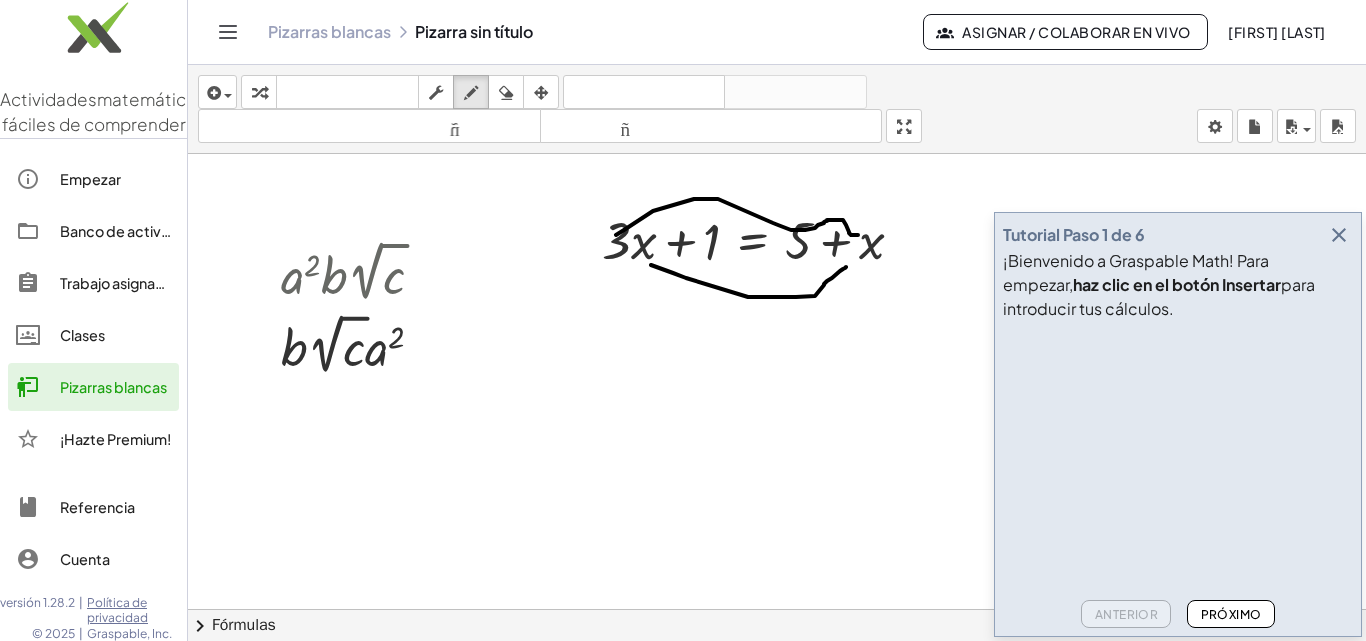 drag, startPoint x: 651, startPoint y: 265, endPoint x: 846, endPoint y: 267, distance: 195.01025 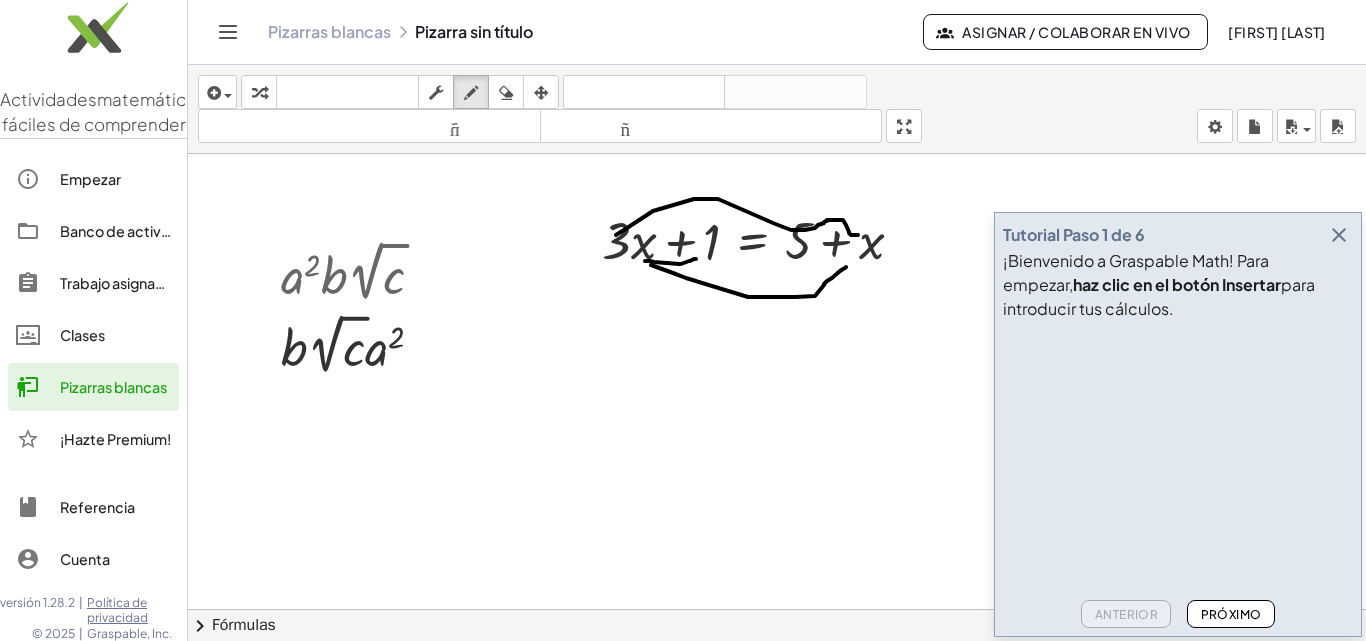 drag, startPoint x: 645, startPoint y: 261, endPoint x: 696, endPoint y: 259, distance: 51.0392 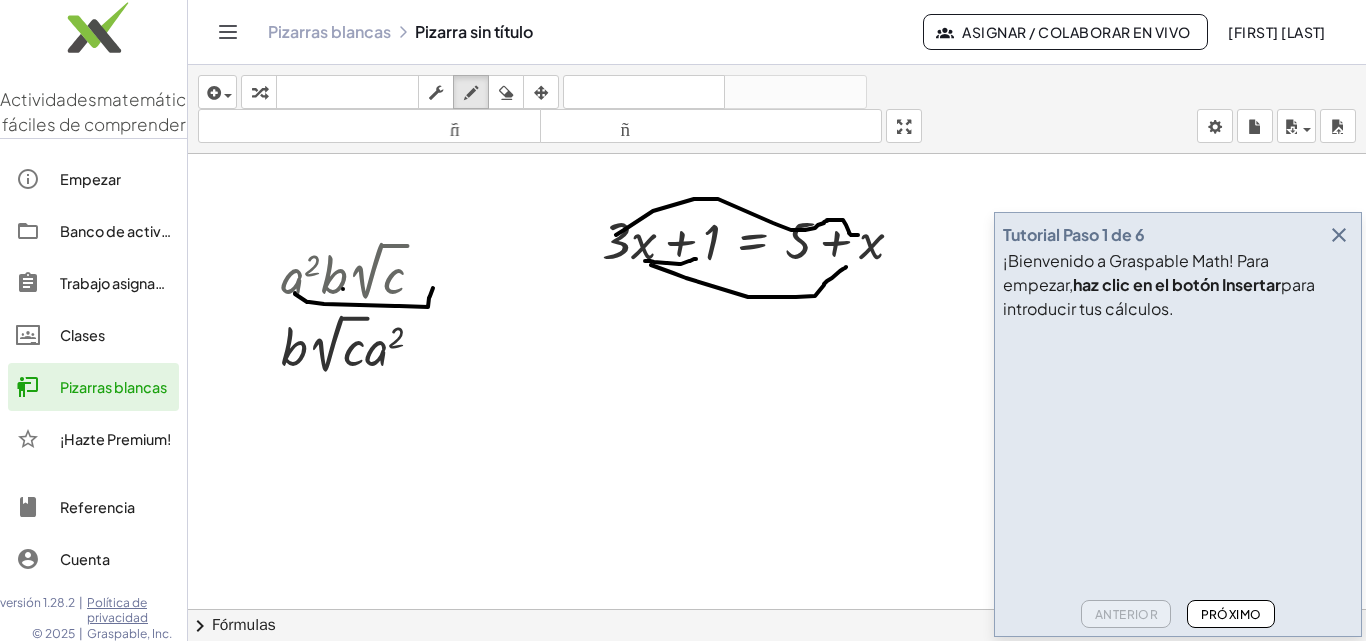 drag, startPoint x: 295, startPoint y: 293, endPoint x: 433, endPoint y: 288, distance: 138.09055 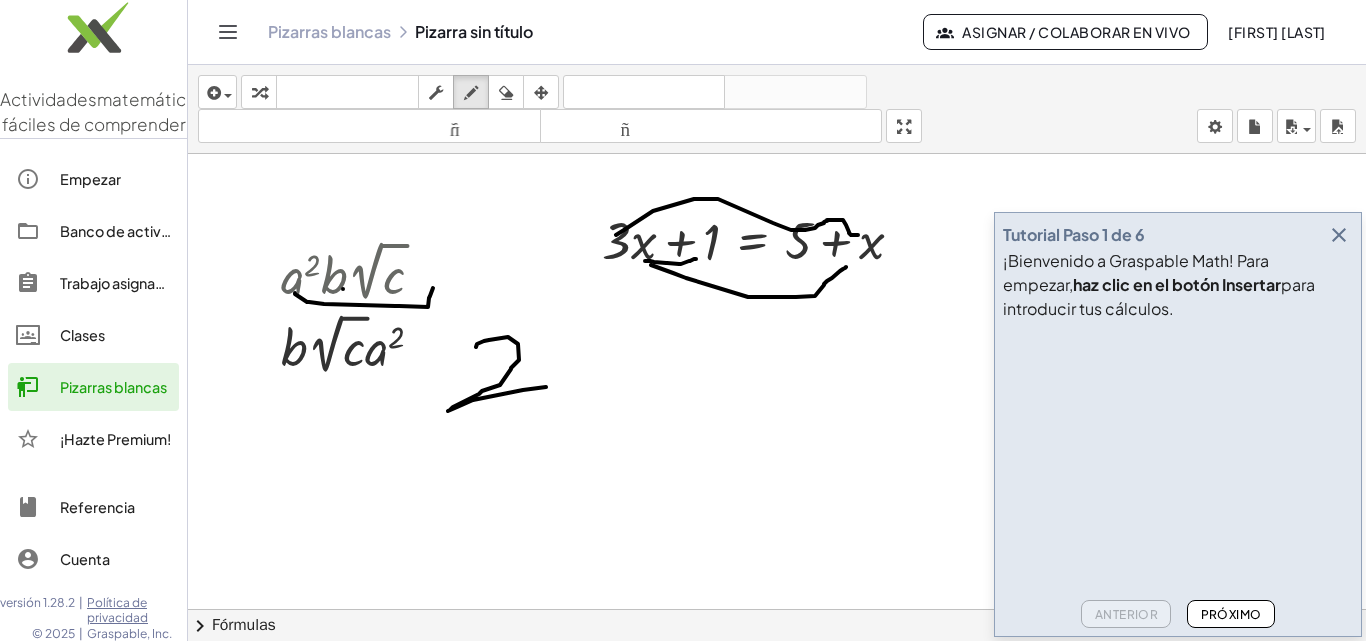drag, startPoint x: 476, startPoint y: 347, endPoint x: 546, endPoint y: 387, distance: 80.622574 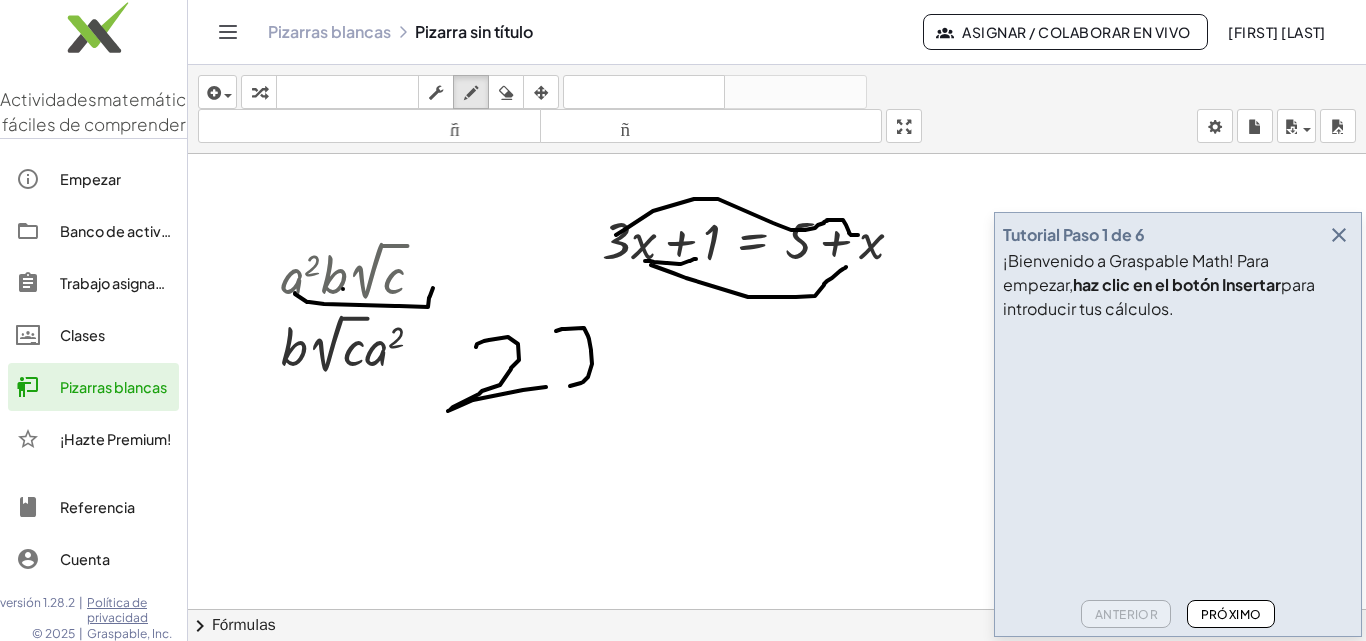drag, startPoint x: 556, startPoint y: 331, endPoint x: 570, endPoint y: 386, distance: 56.753853 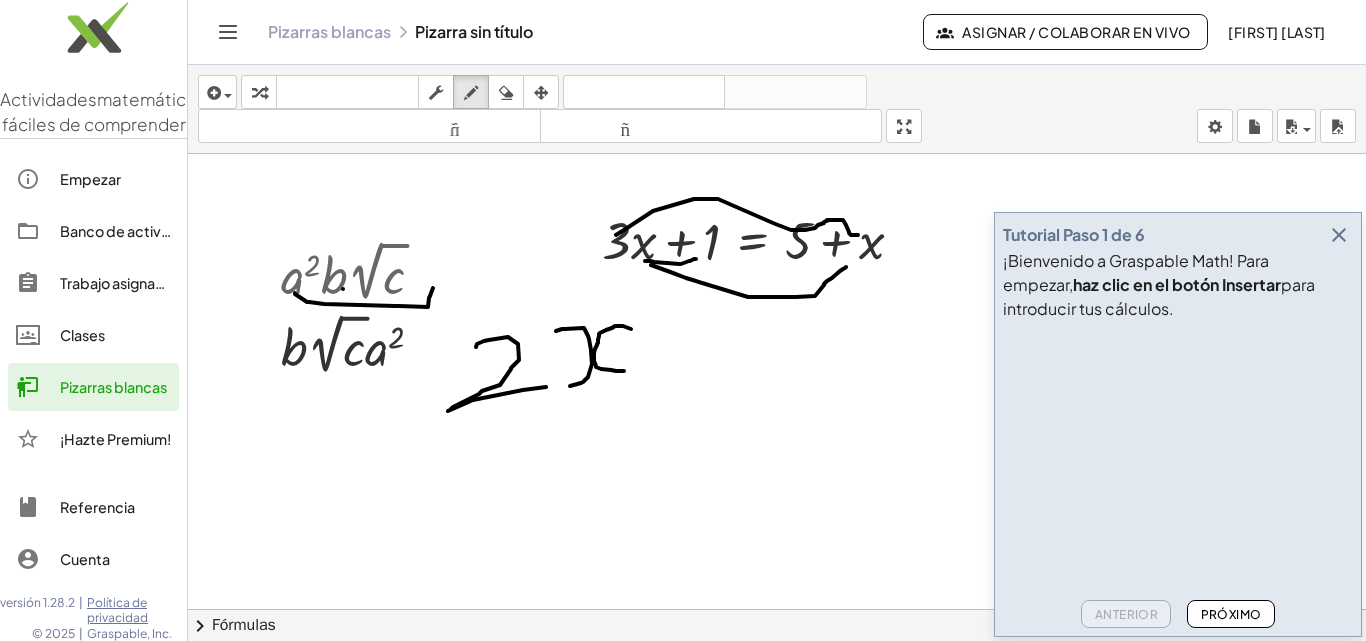 drag, startPoint x: 615, startPoint y: 326, endPoint x: 625, endPoint y: 371, distance: 46.09772 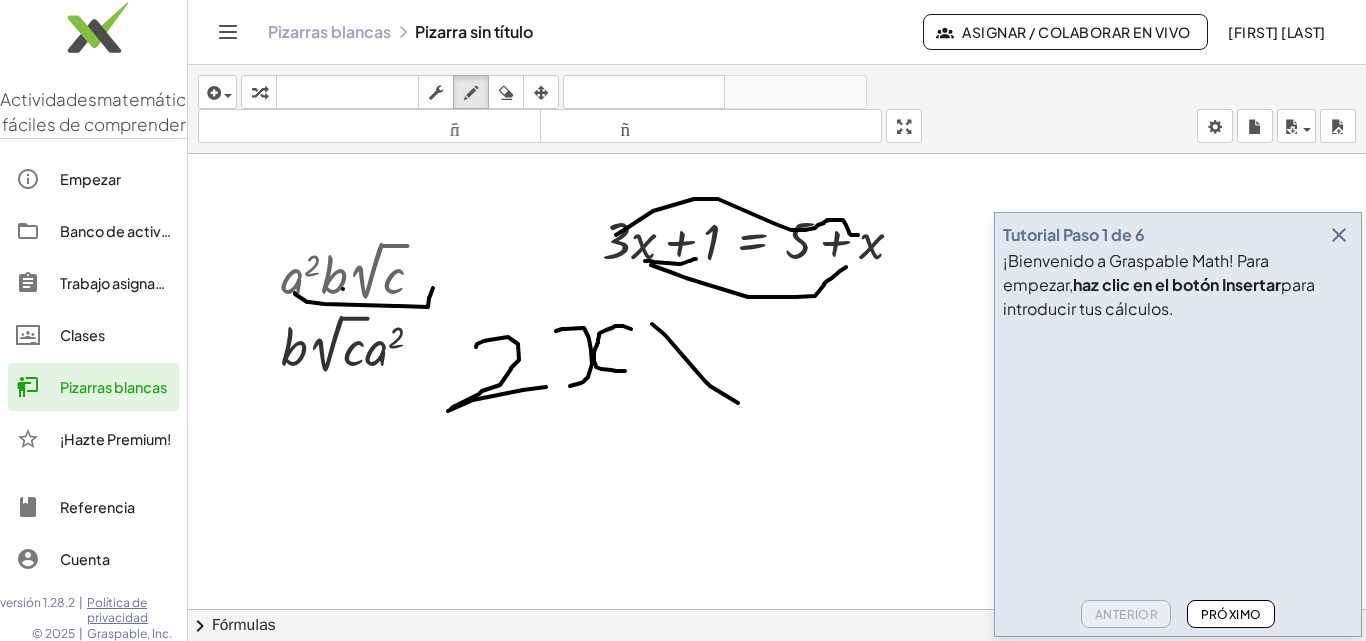 drag, startPoint x: 652, startPoint y: 324, endPoint x: 738, endPoint y: 404, distance: 117.456375 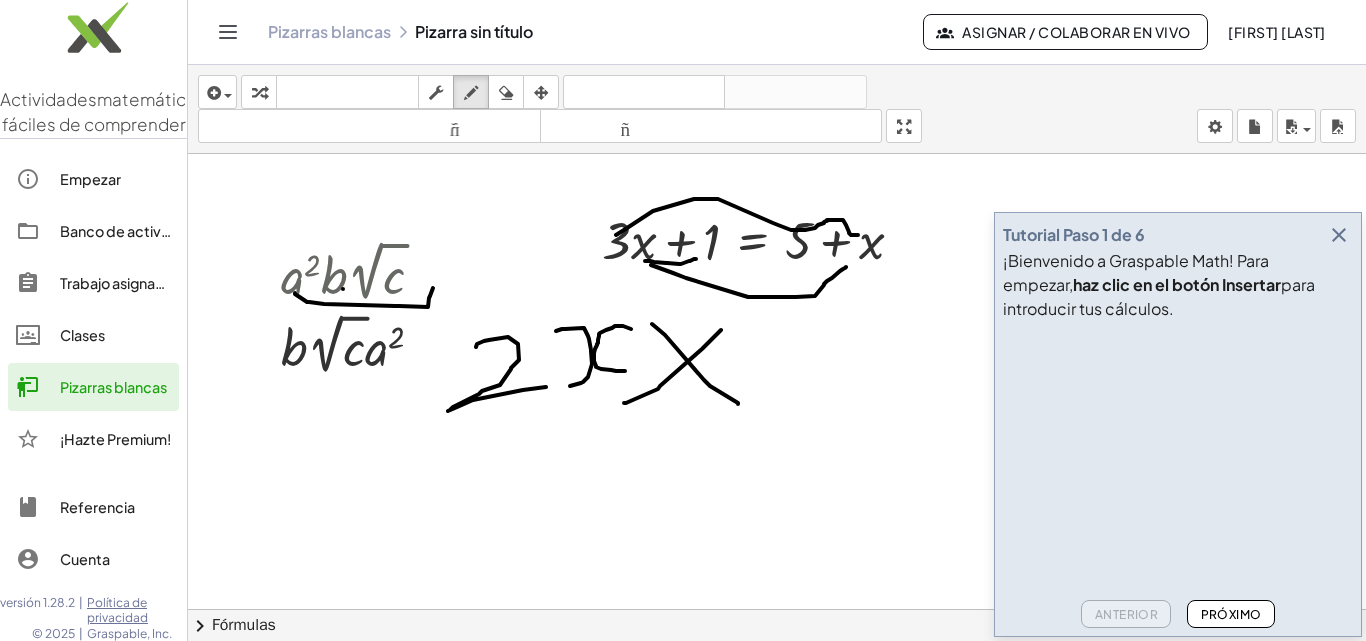 drag, startPoint x: 721, startPoint y: 330, endPoint x: 624, endPoint y: 403, distance: 121.40016 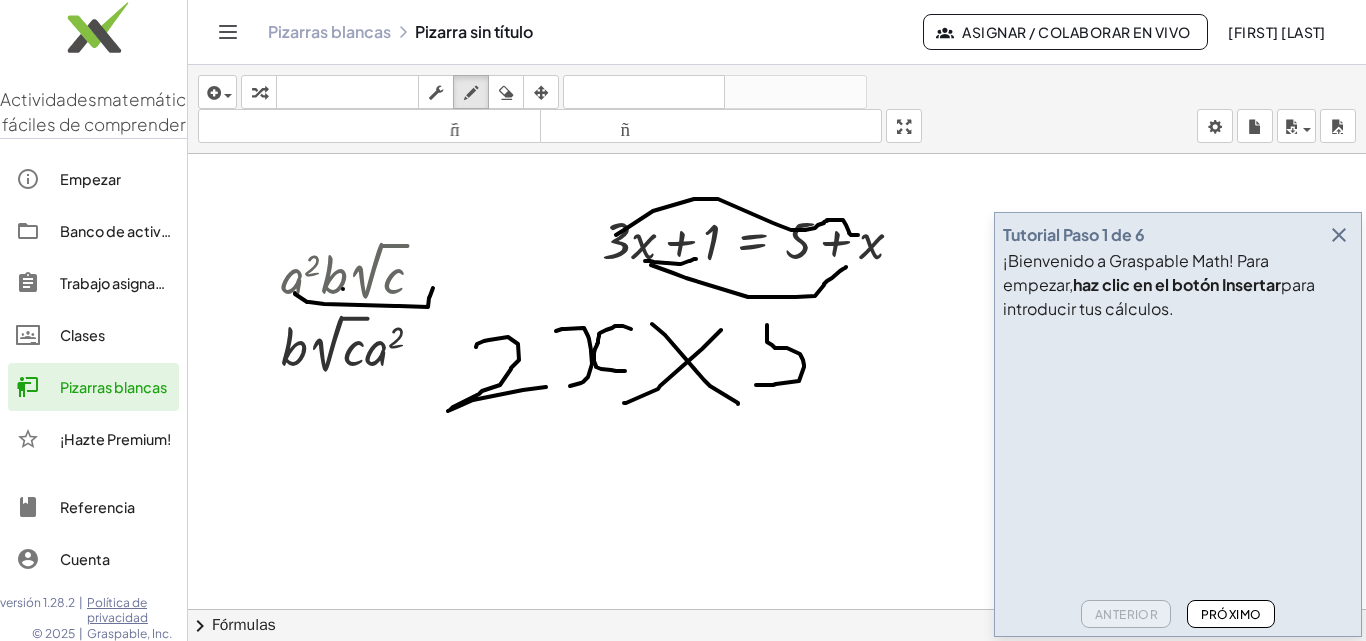 drag, startPoint x: 767, startPoint y: 325, endPoint x: 756, endPoint y: 385, distance: 61 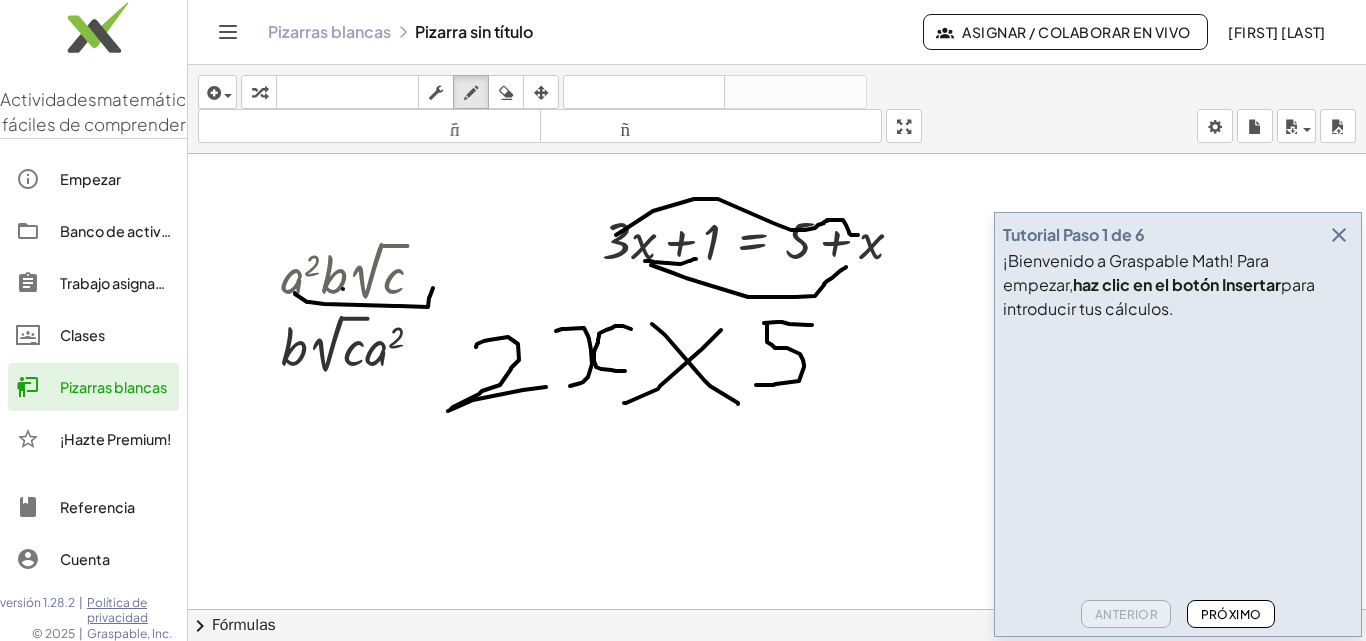 drag, startPoint x: 764, startPoint y: 323, endPoint x: 812, endPoint y: 325, distance: 48.04165 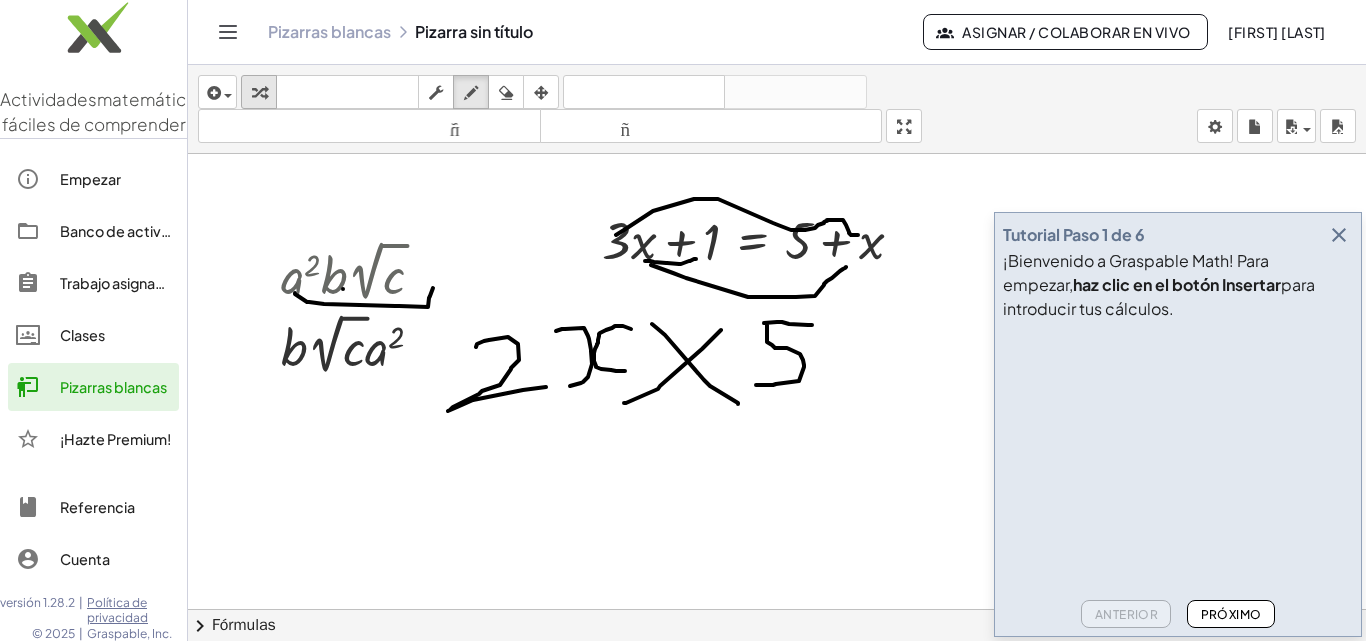 click at bounding box center [259, 92] 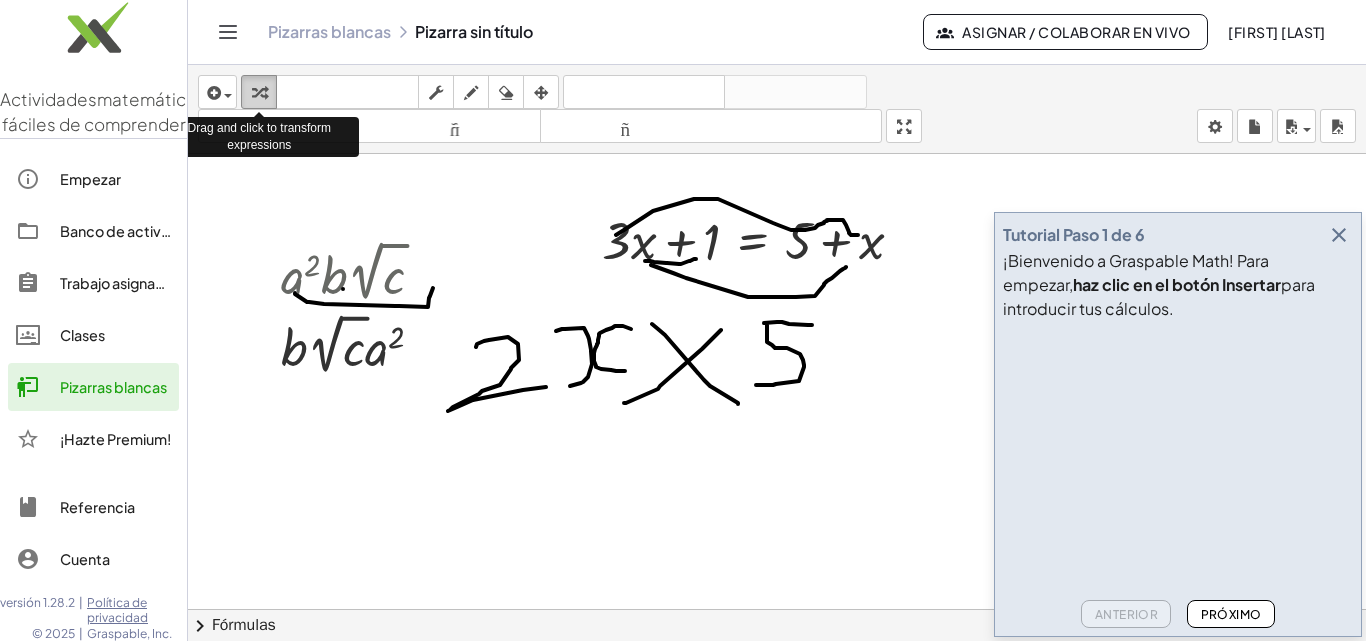 click at bounding box center [259, 92] 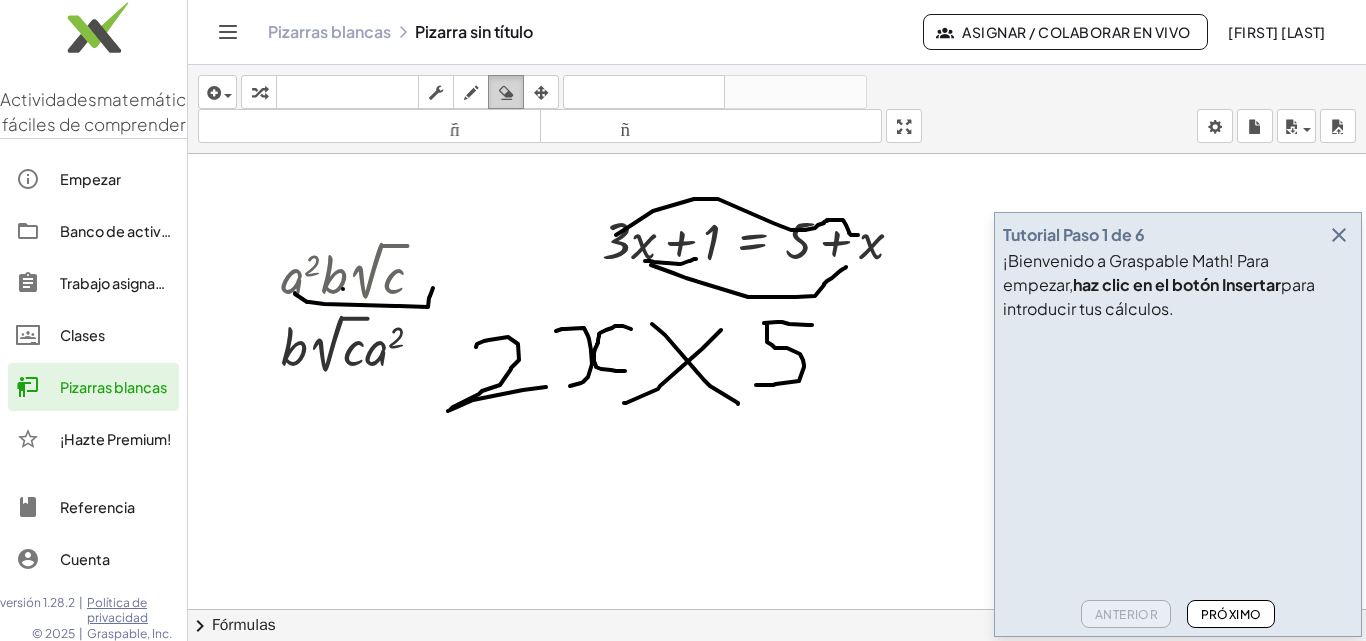 click at bounding box center (506, 93) 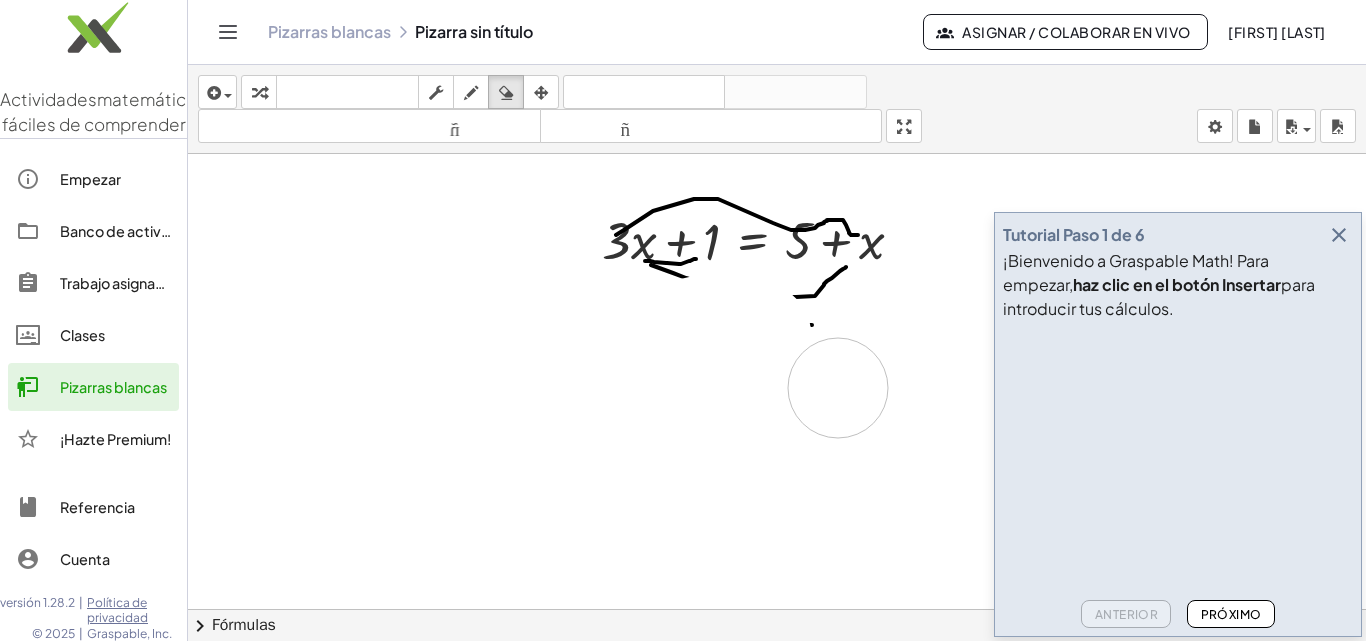 drag, startPoint x: 336, startPoint y: 269, endPoint x: 822, endPoint y: 377, distance: 497.8554 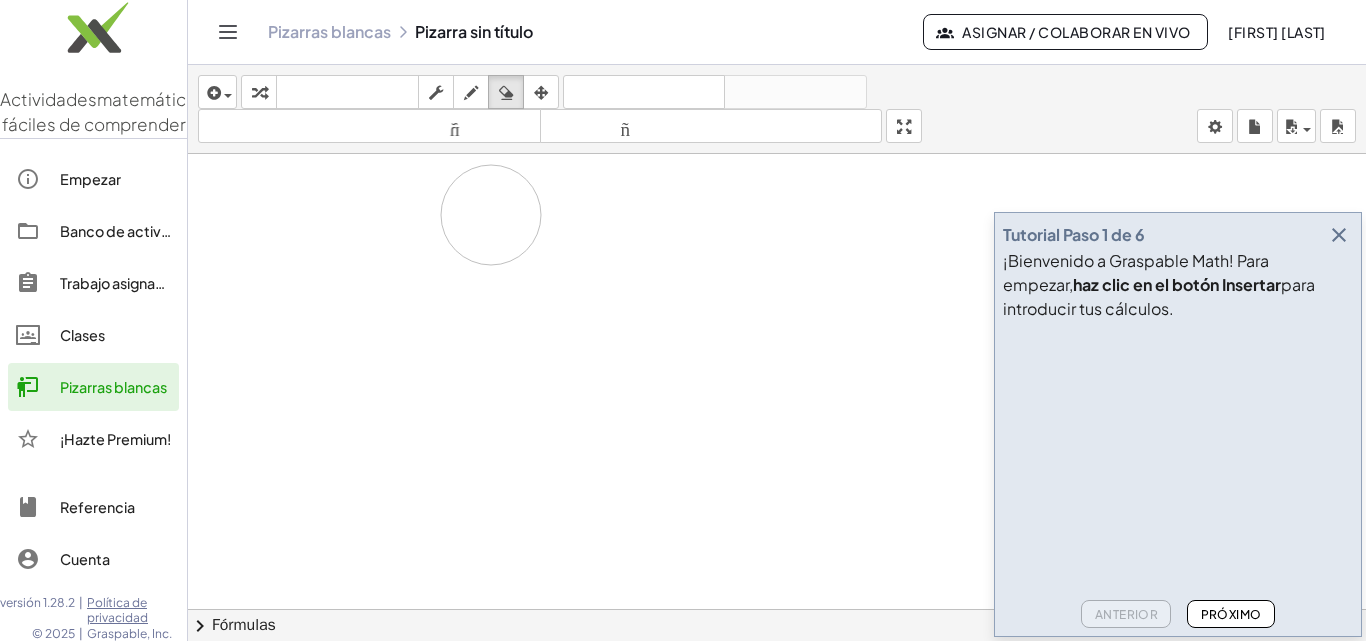 drag, startPoint x: 735, startPoint y: 261, endPoint x: 491, endPoint y: 215, distance: 248.2982 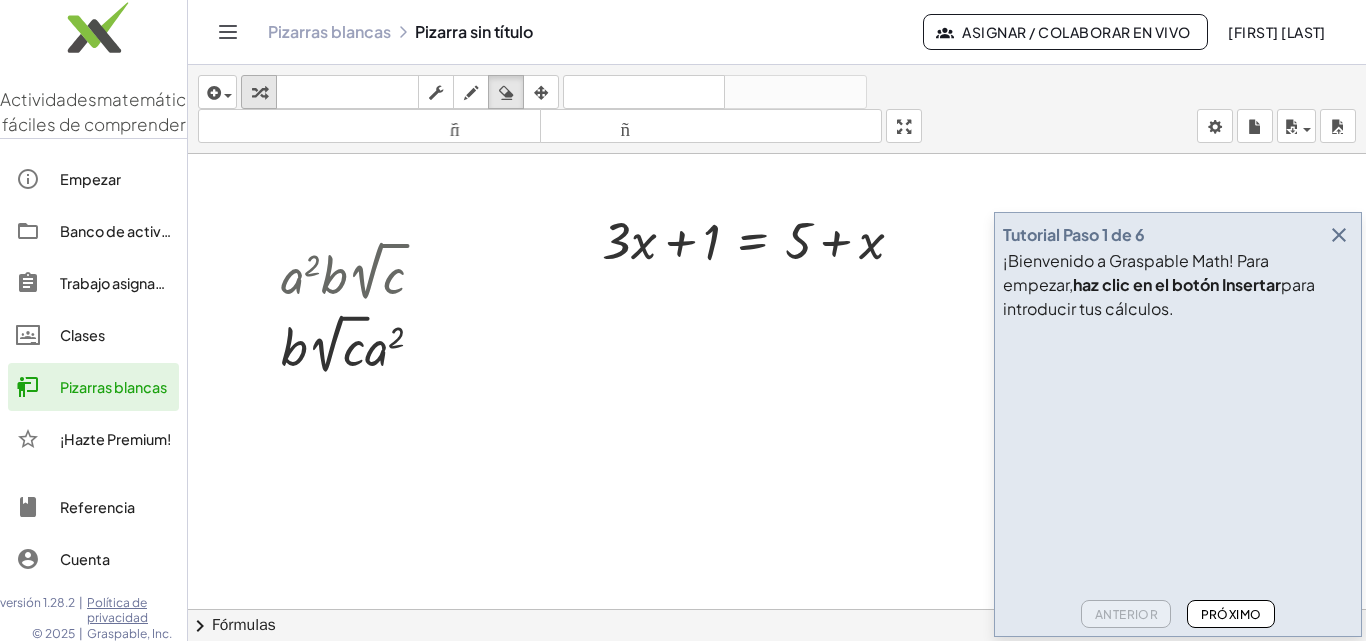 click at bounding box center [259, 93] 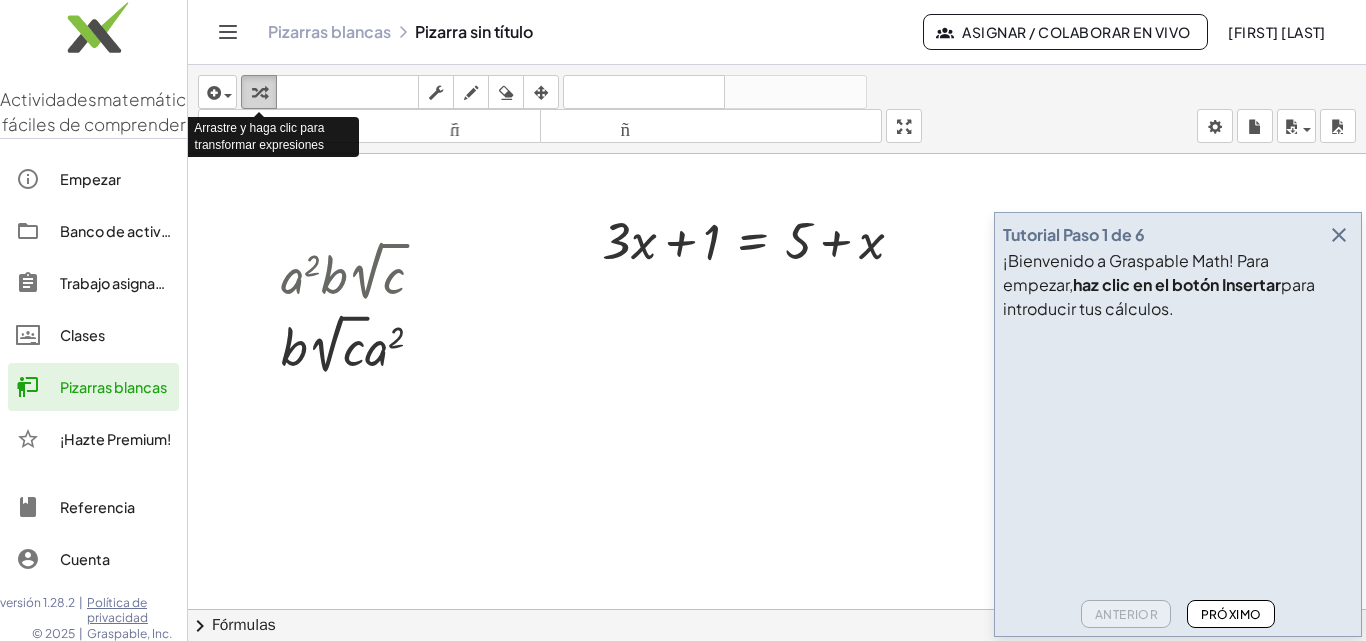 click at bounding box center [259, 93] 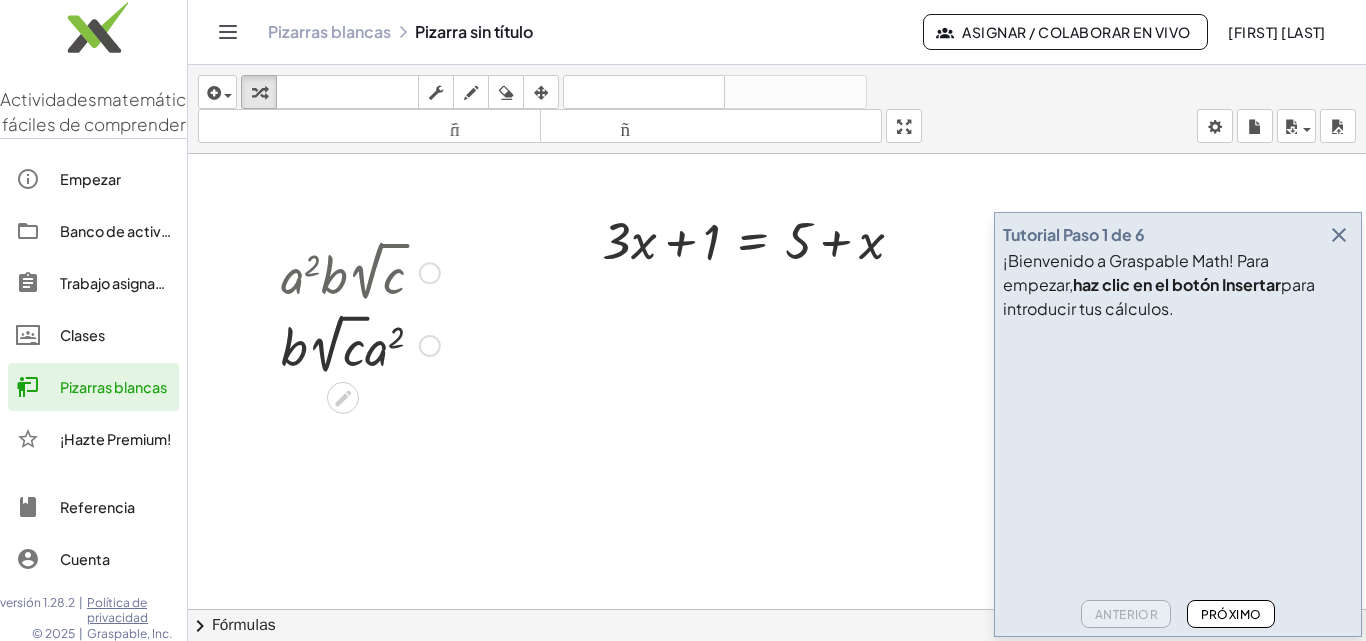 drag, startPoint x: 311, startPoint y: 275, endPoint x: 369, endPoint y: 286, distance: 59.03389 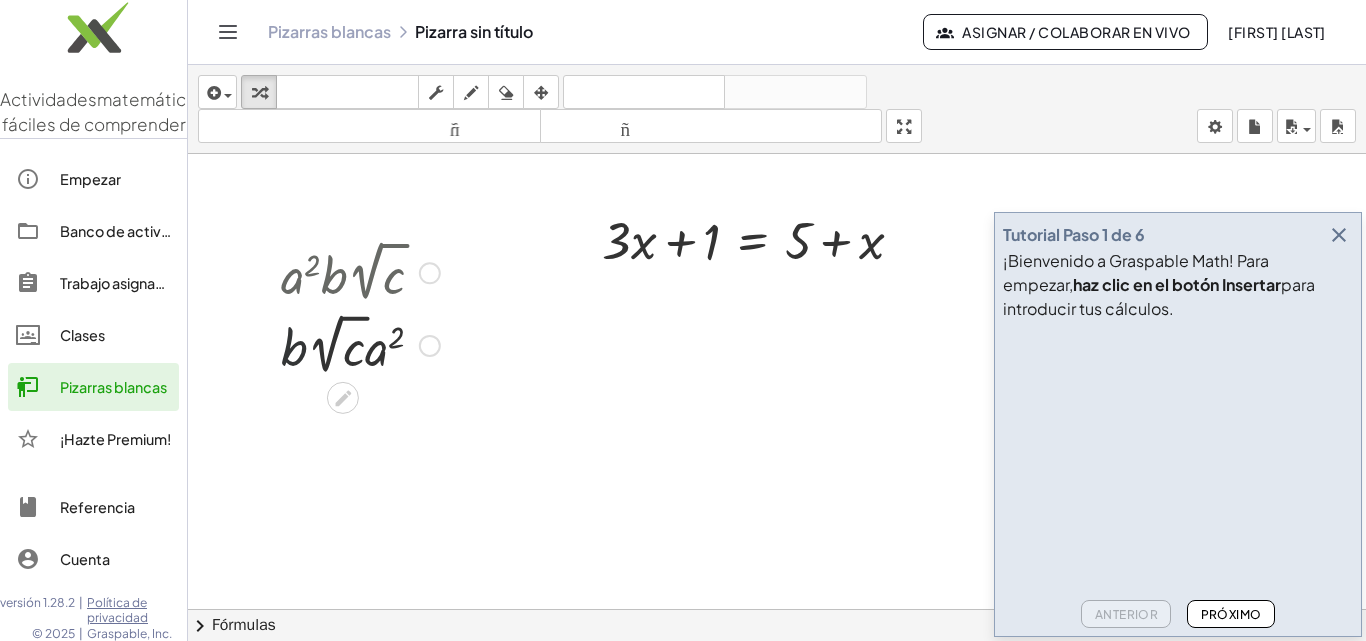 drag, startPoint x: 306, startPoint y: 376, endPoint x: 627, endPoint y: 239, distance: 349.0129 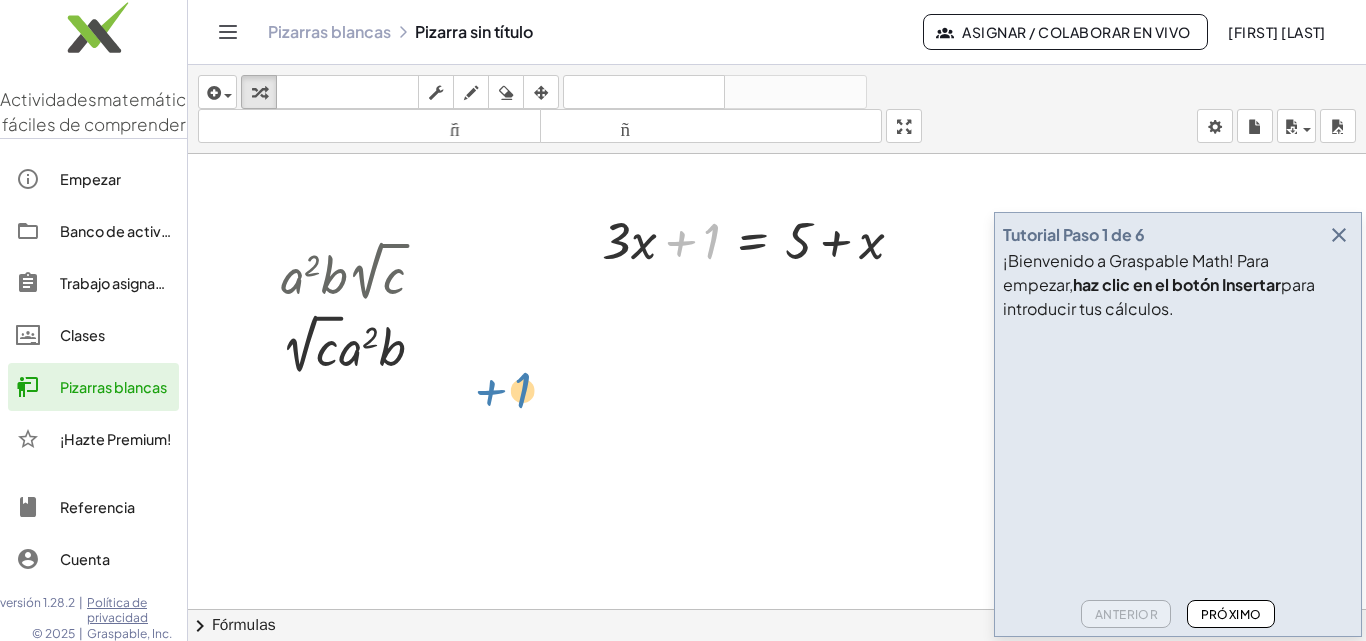 drag, startPoint x: 698, startPoint y: 228, endPoint x: 507, endPoint y: 378, distance: 242.86005 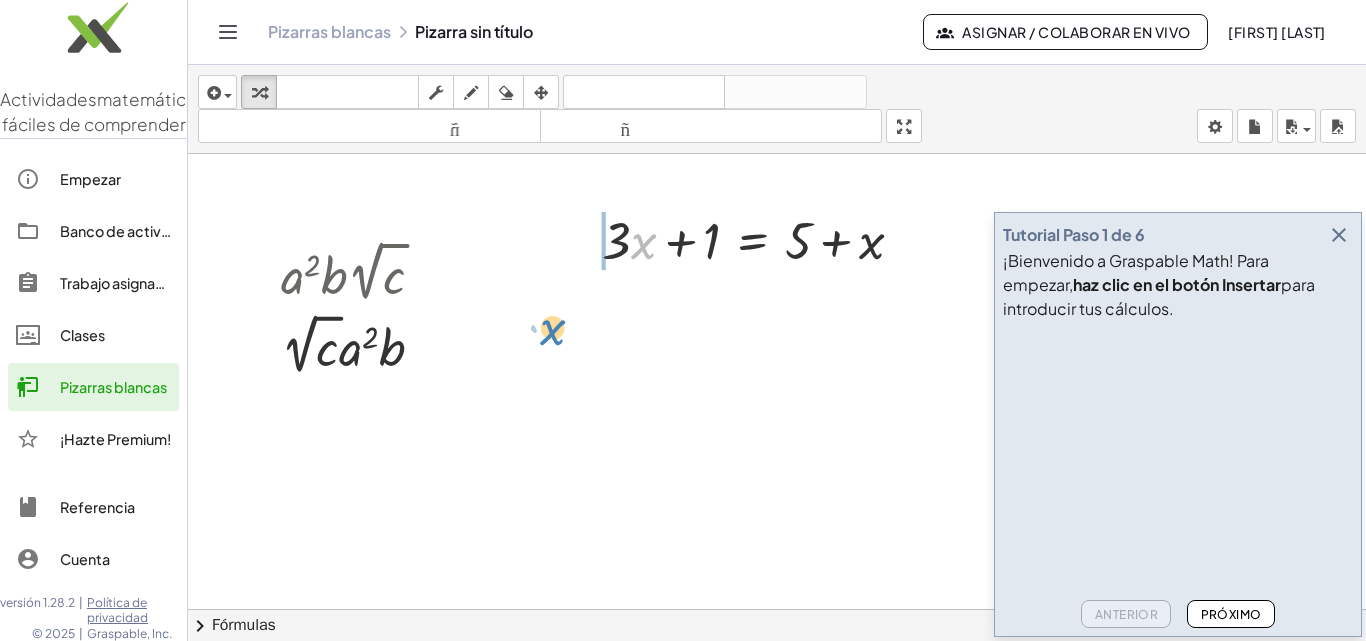 drag, startPoint x: 647, startPoint y: 241, endPoint x: 556, endPoint y: 327, distance: 125.207825 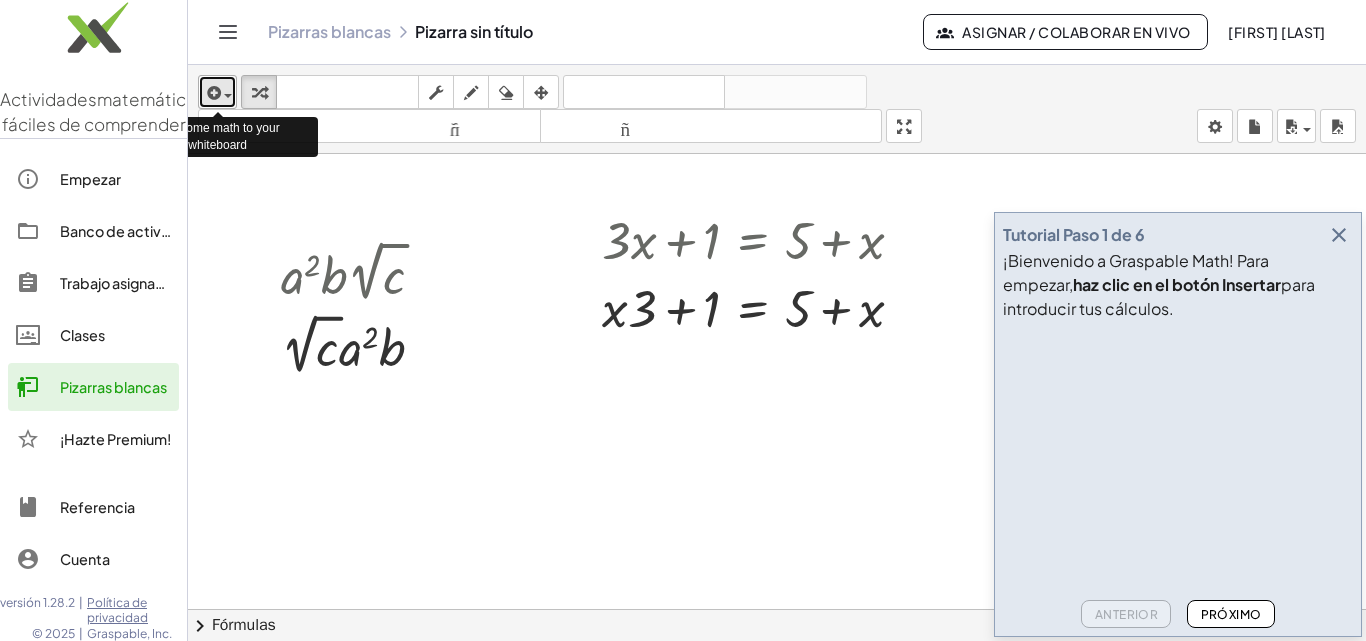 click at bounding box center (212, 93) 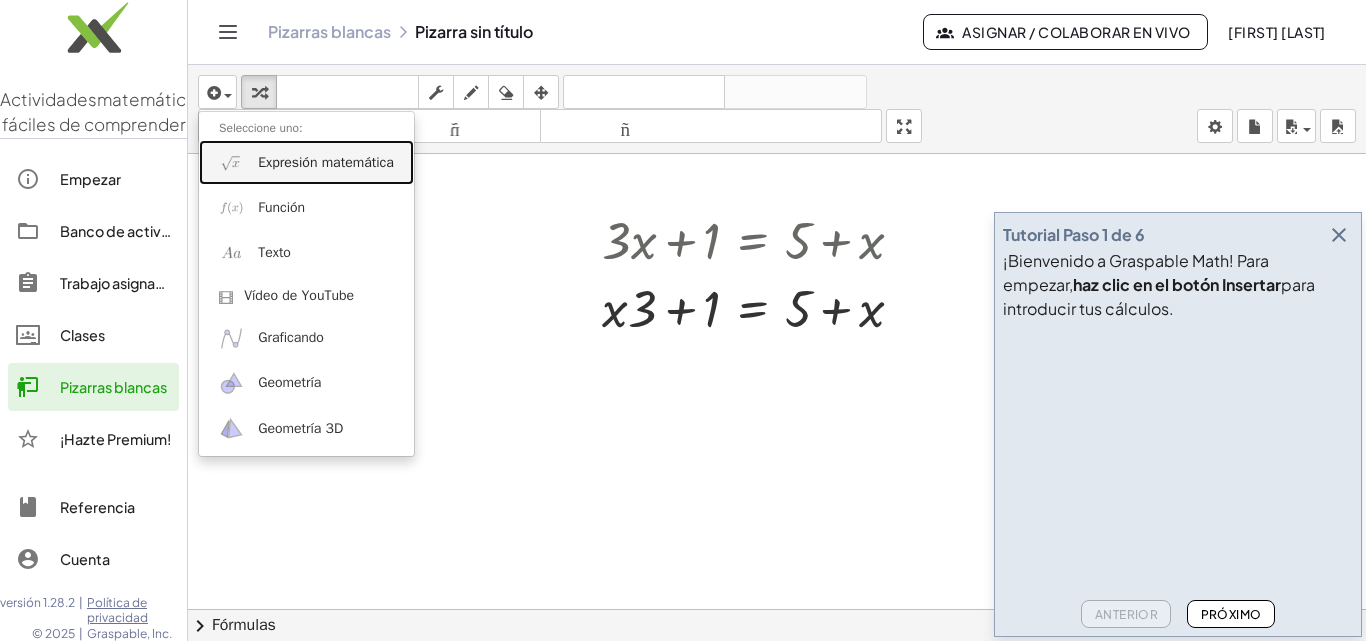 click on "Expresión matemática" at bounding box center (306, 162) 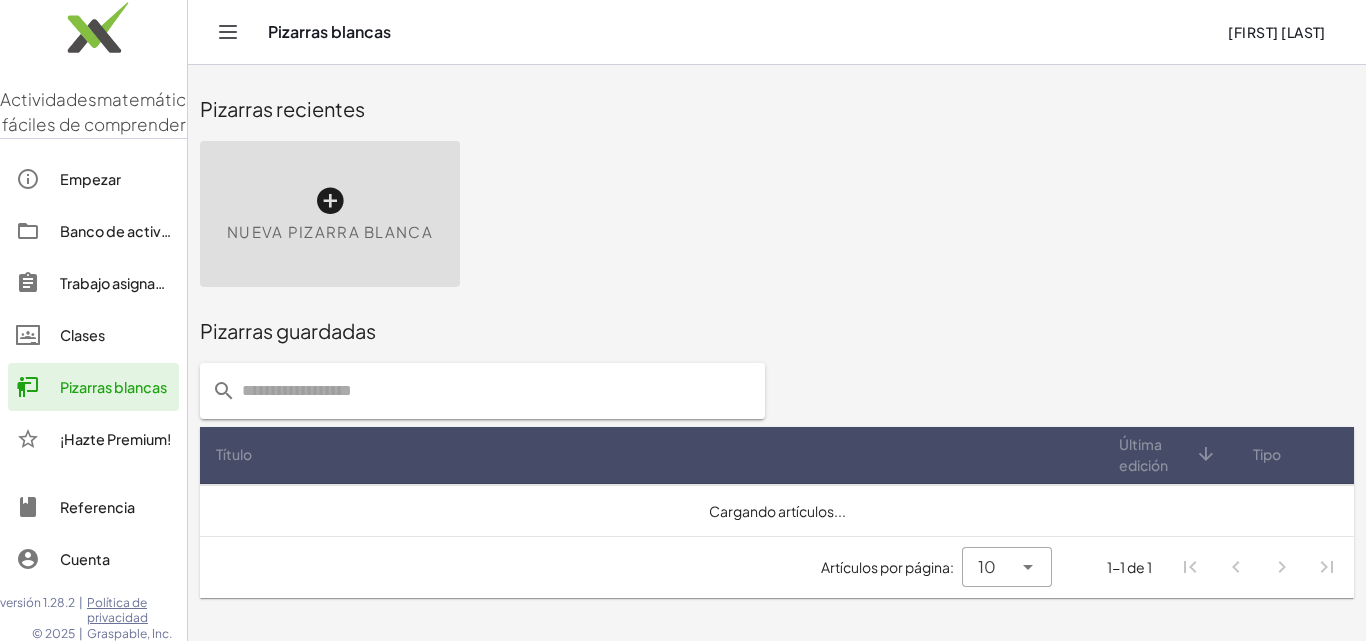 click at bounding box center [330, 201] 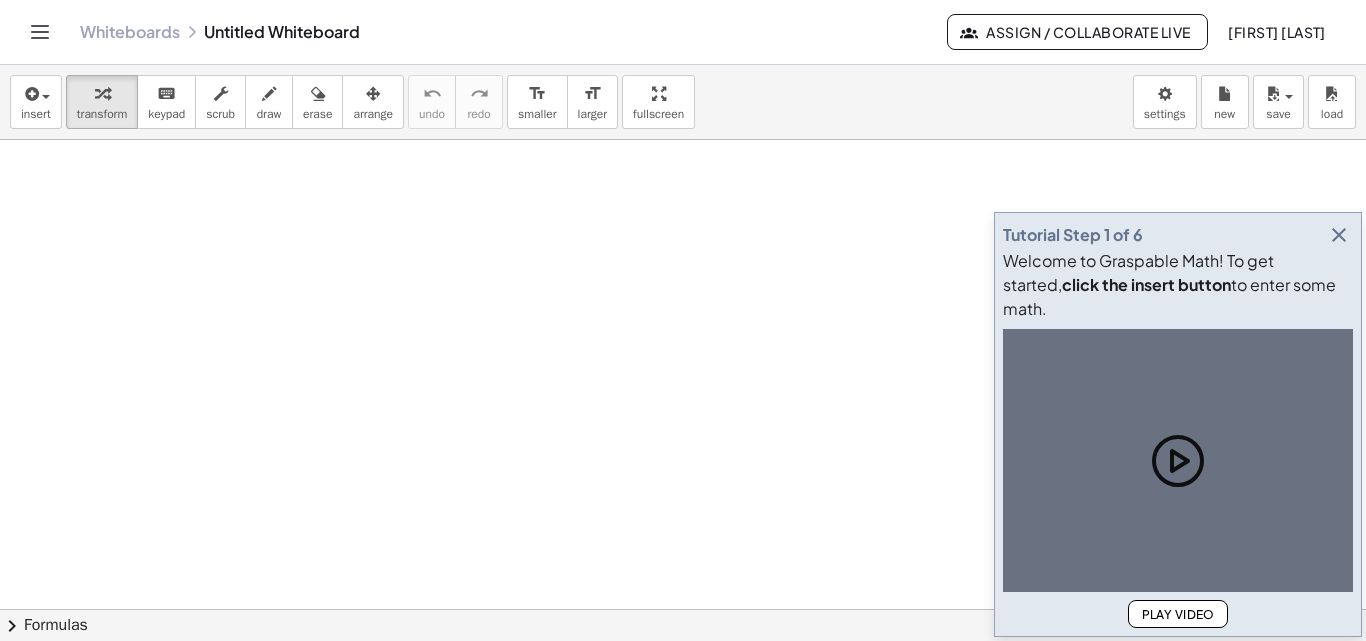click at bounding box center (683, 609) 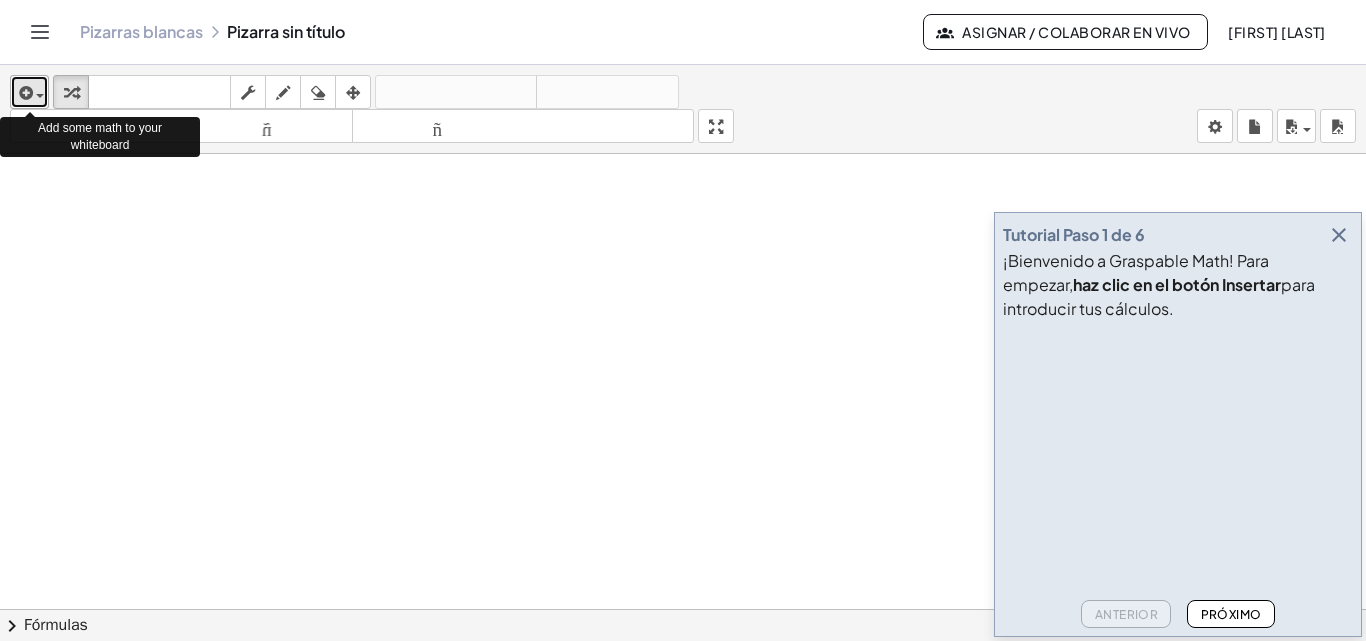 click at bounding box center [24, 93] 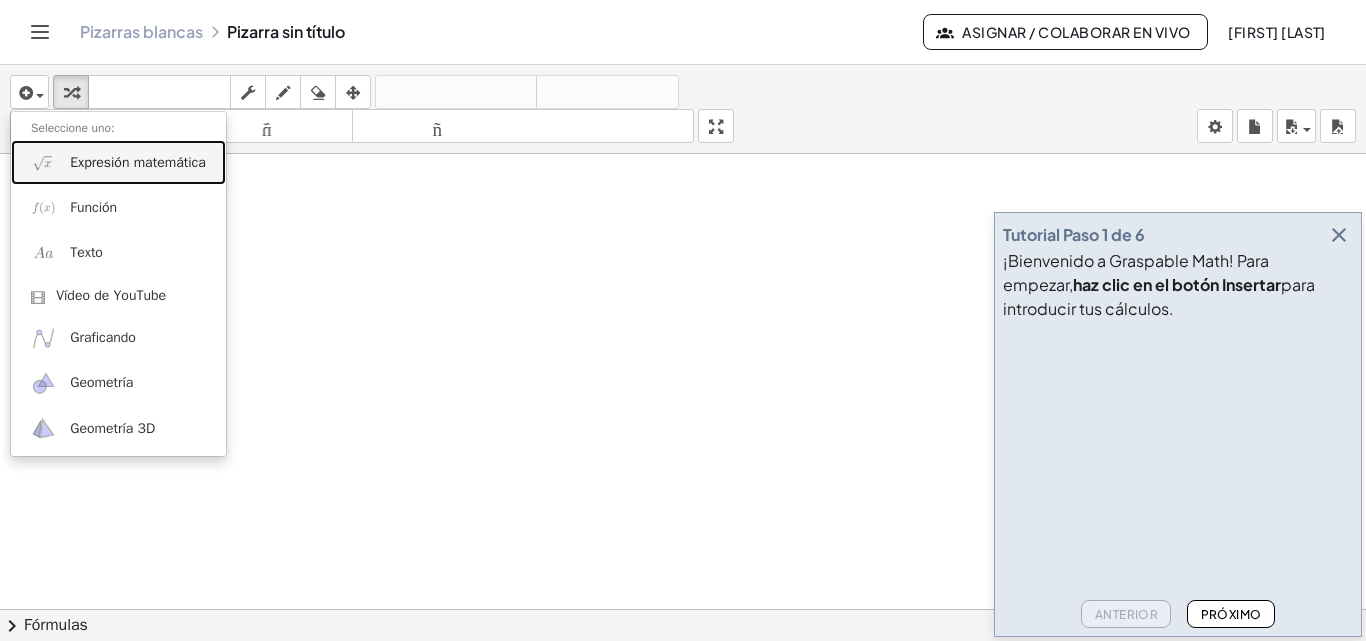 click on "Expresión matemática" at bounding box center (118, 162) 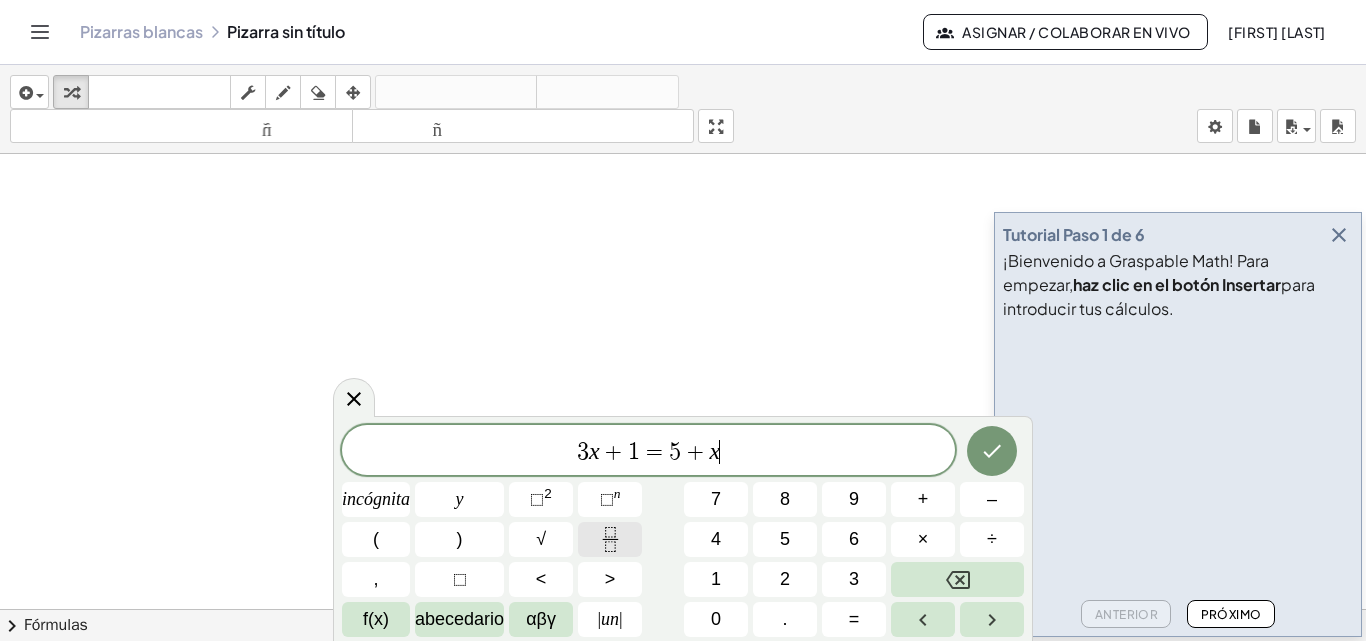 click at bounding box center (610, 539) 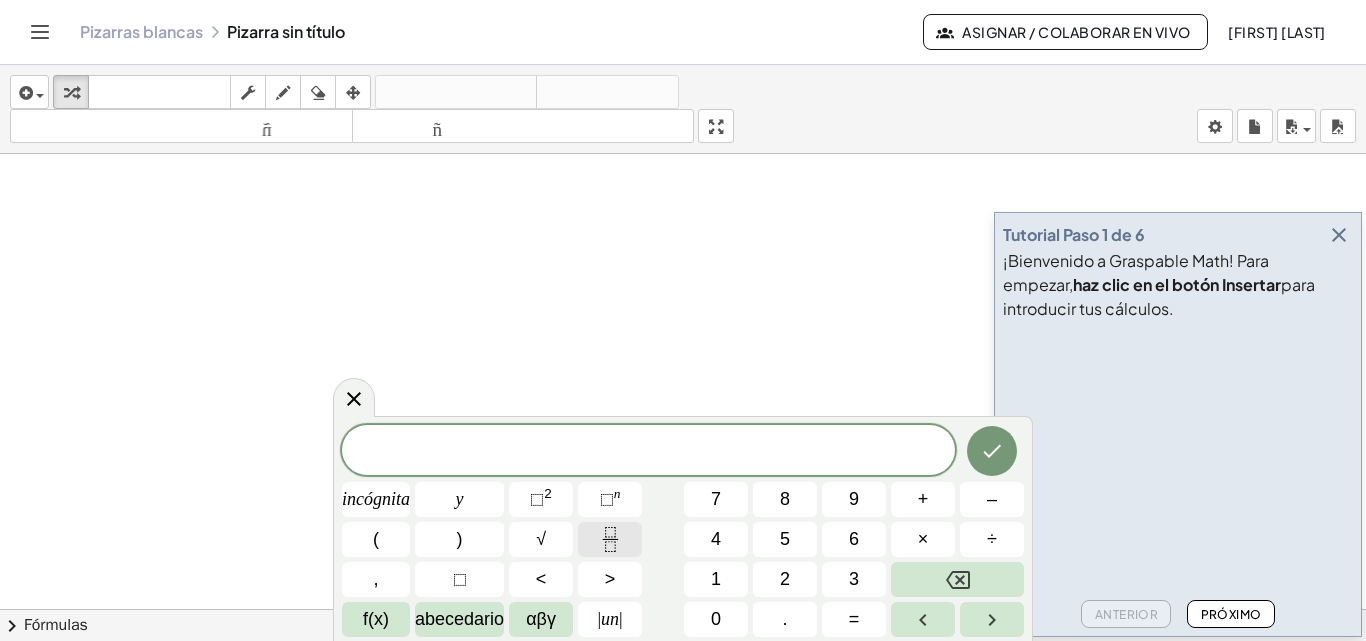 click 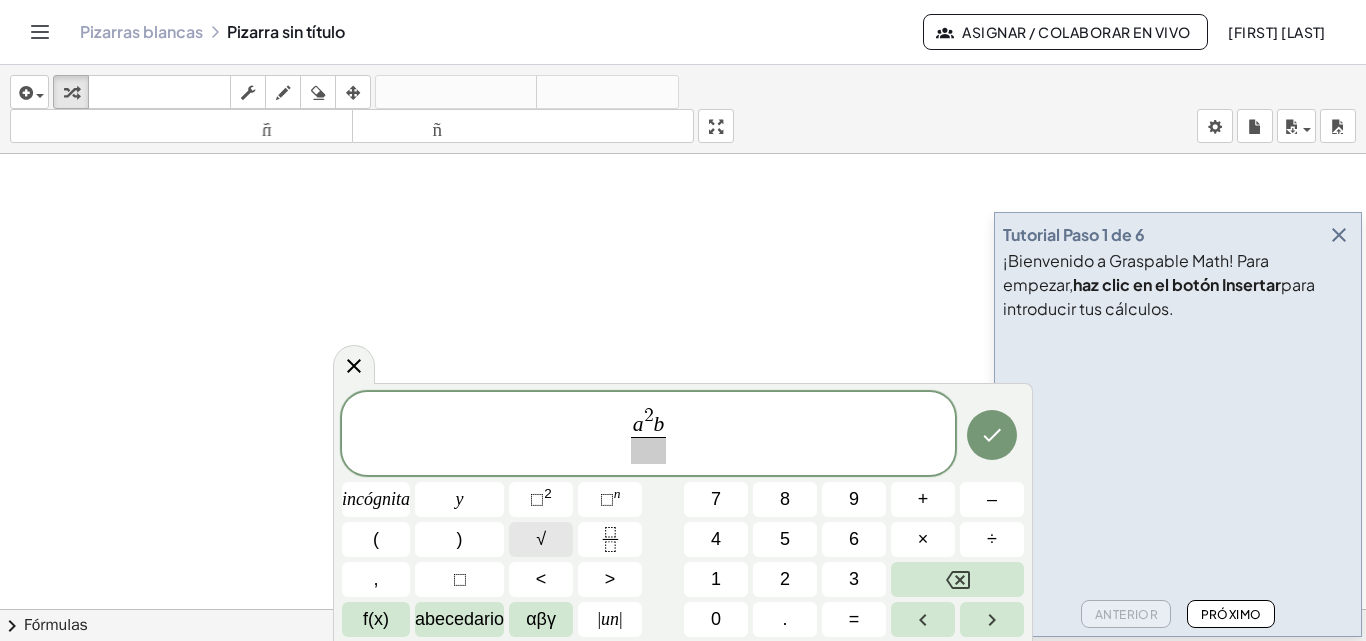 click on "√" at bounding box center (541, 539) 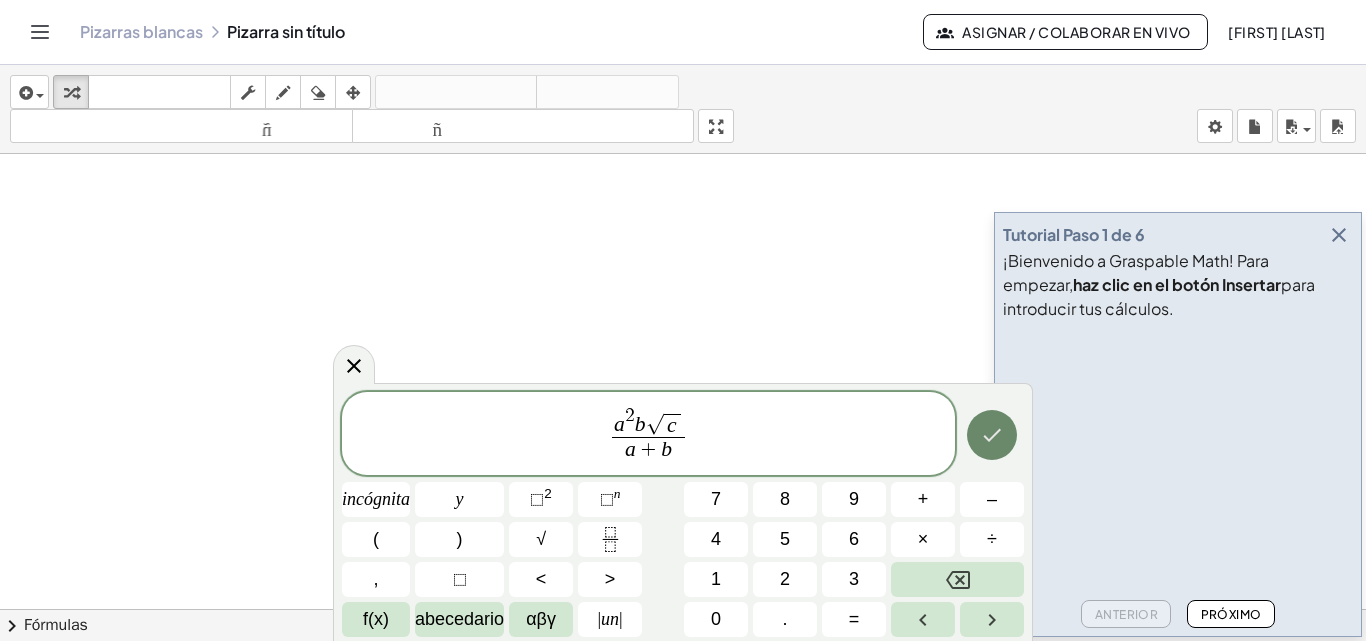 click 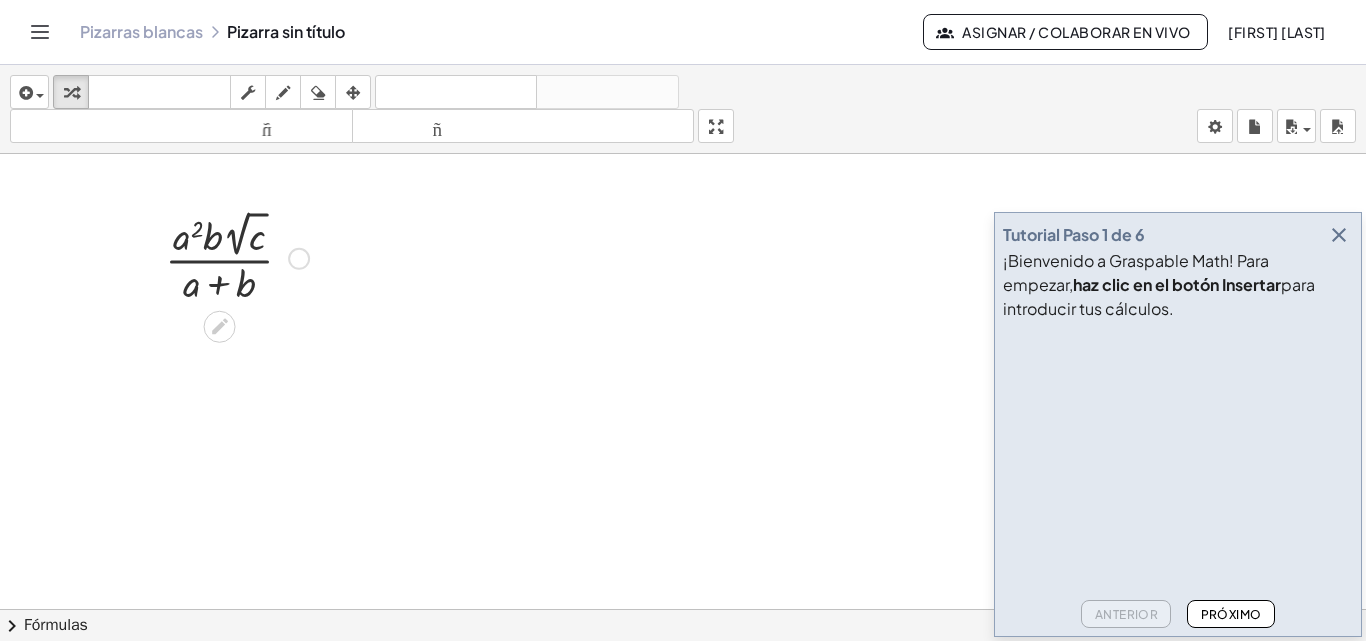 click at bounding box center [237, 257] 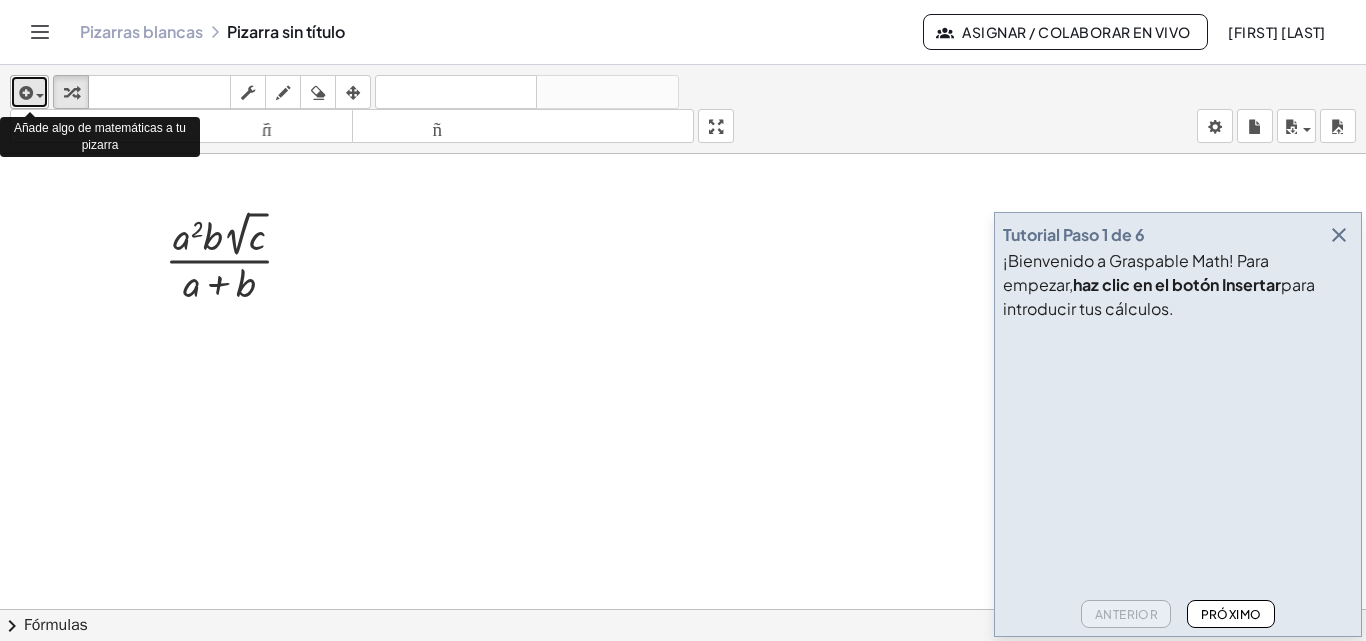 click at bounding box center [24, 93] 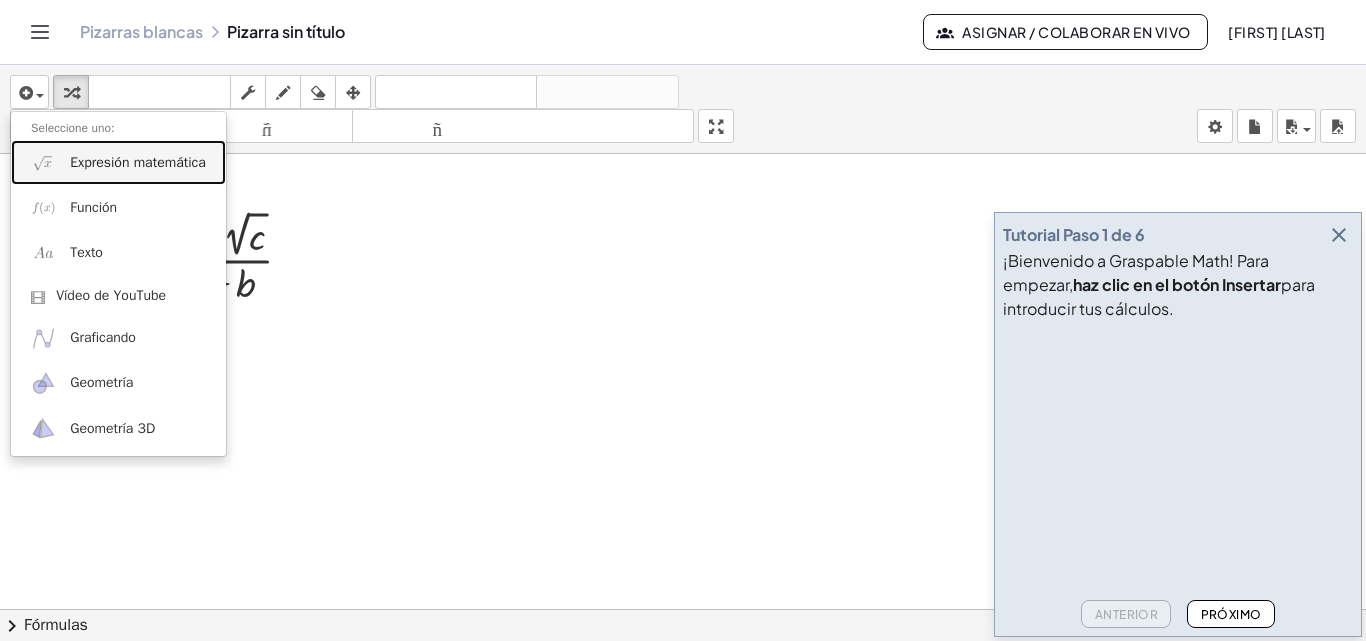 click at bounding box center [43, 162] 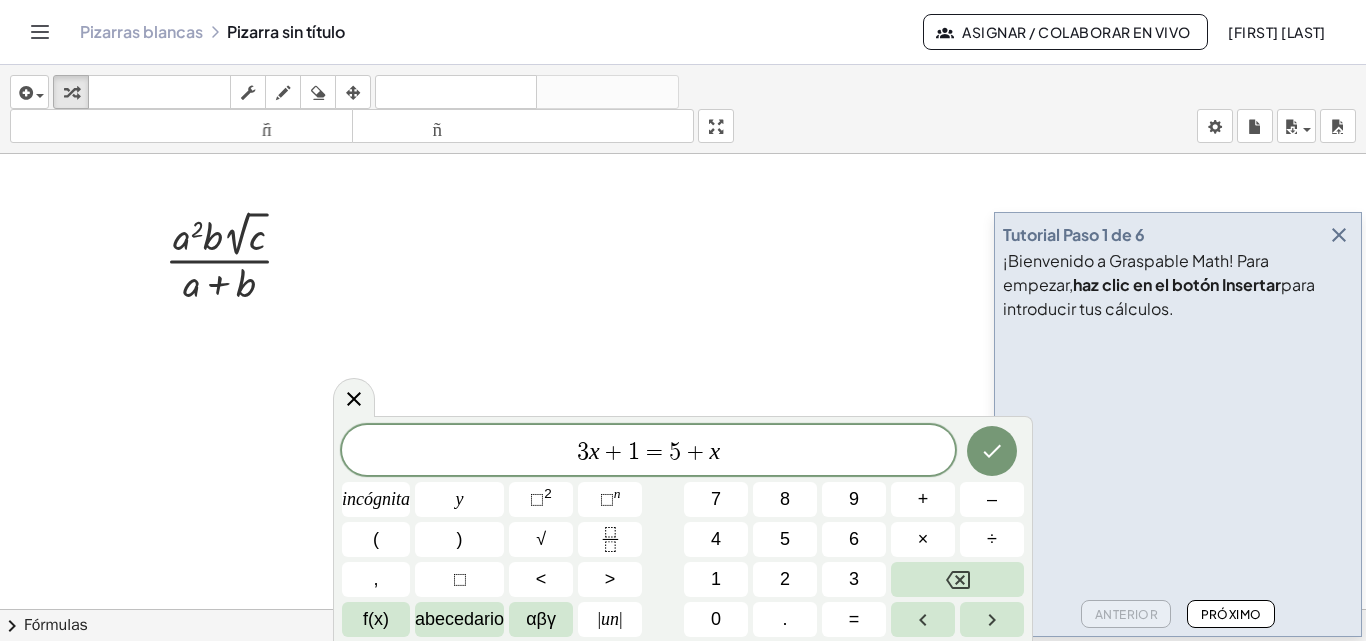 click on "3 x + 1 = 5 + x ​" 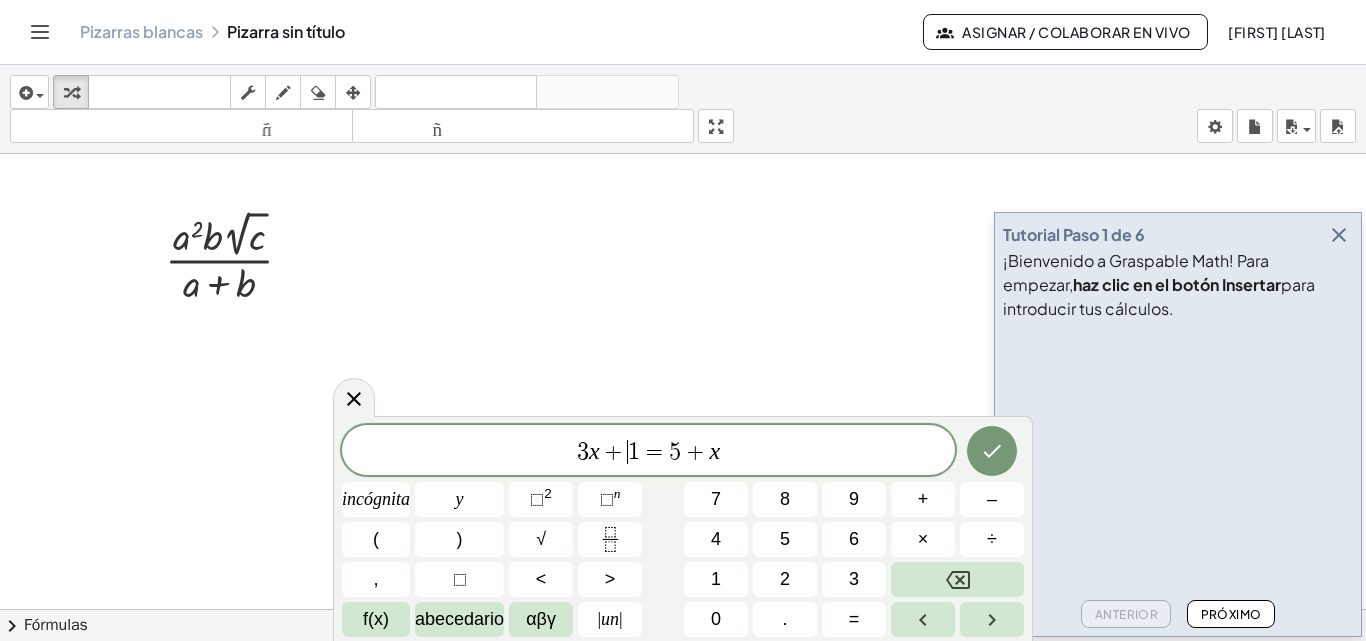 click on "3 x + ​ 1 = 5 + x" 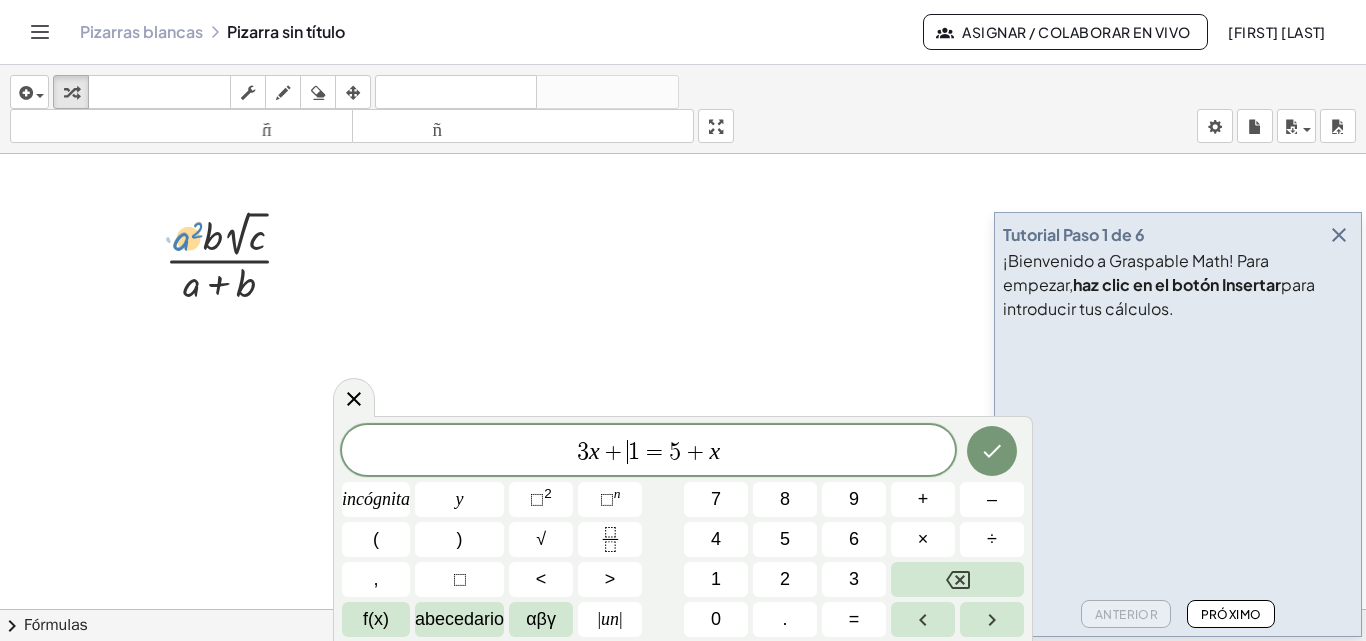 click at bounding box center [237, 257] 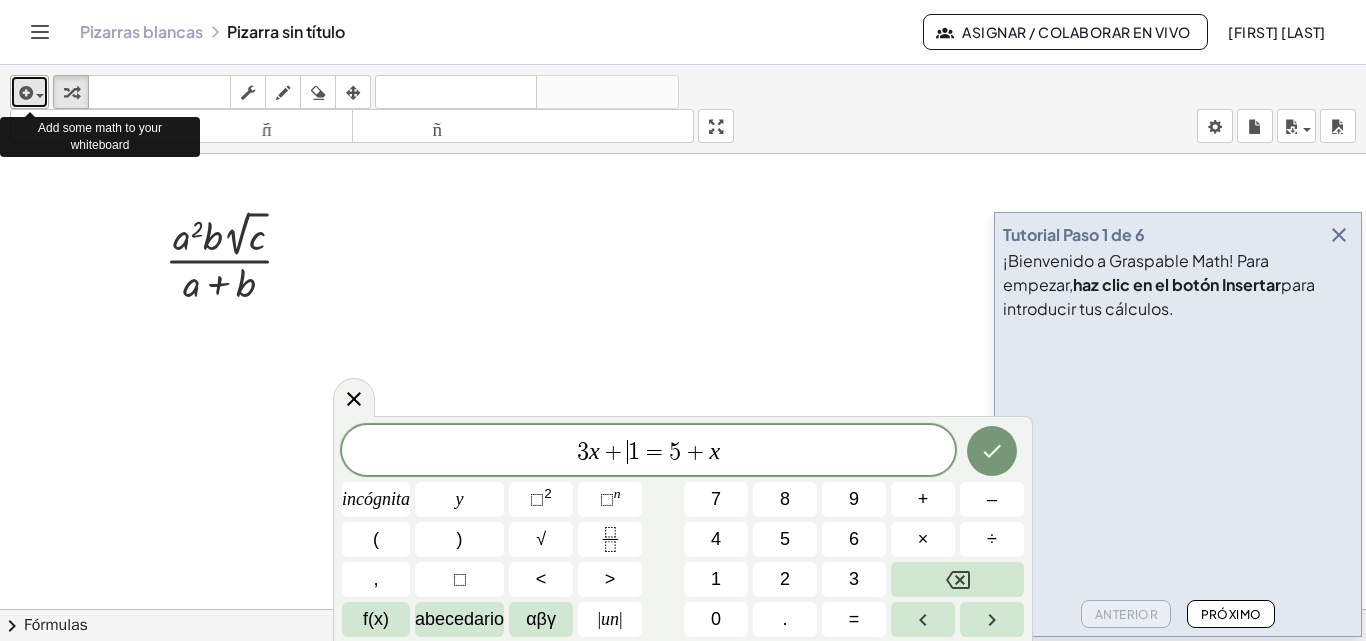 click at bounding box center (24, 93) 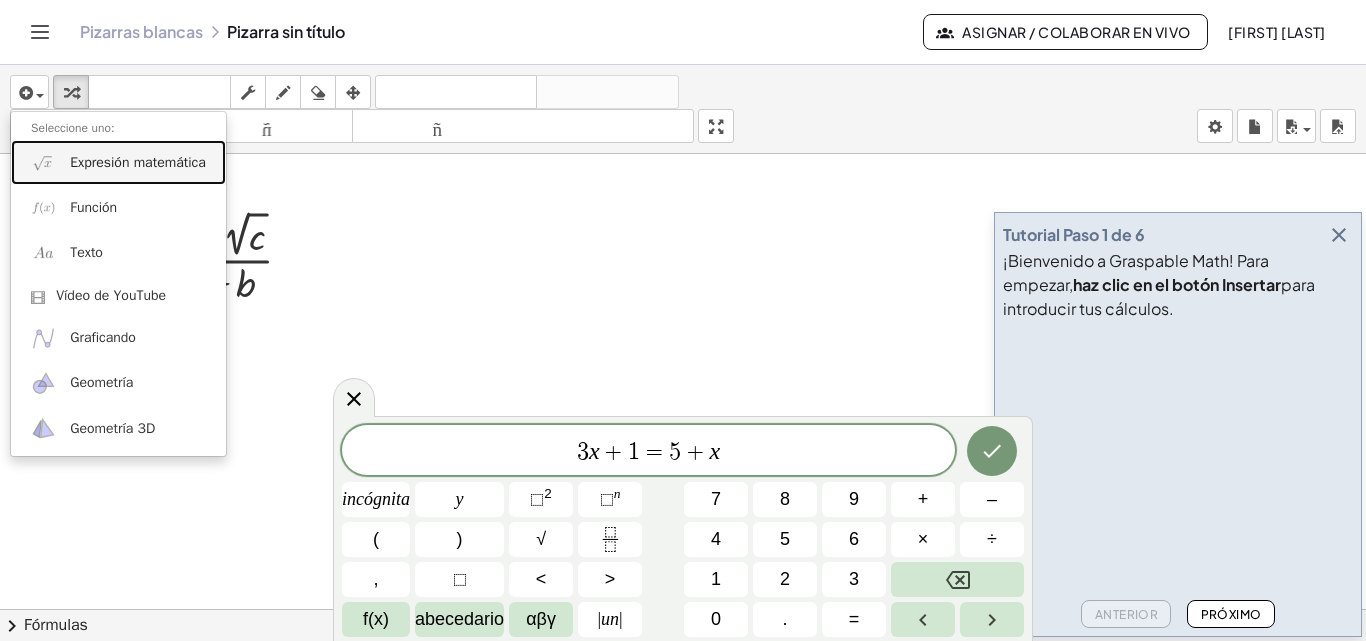 click on "Expresión matemática" at bounding box center [118, 162] 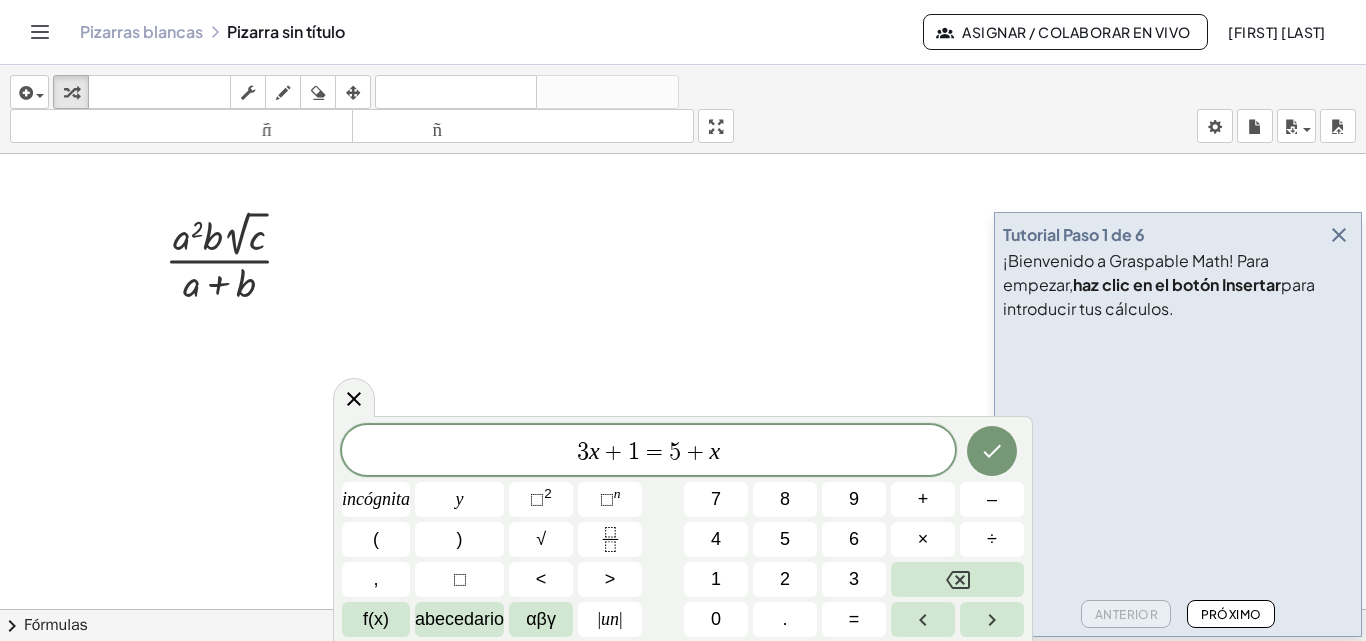 drag, startPoint x: 551, startPoint y: 395, endPoint x: 560, endPoint y: 435, distance: 41 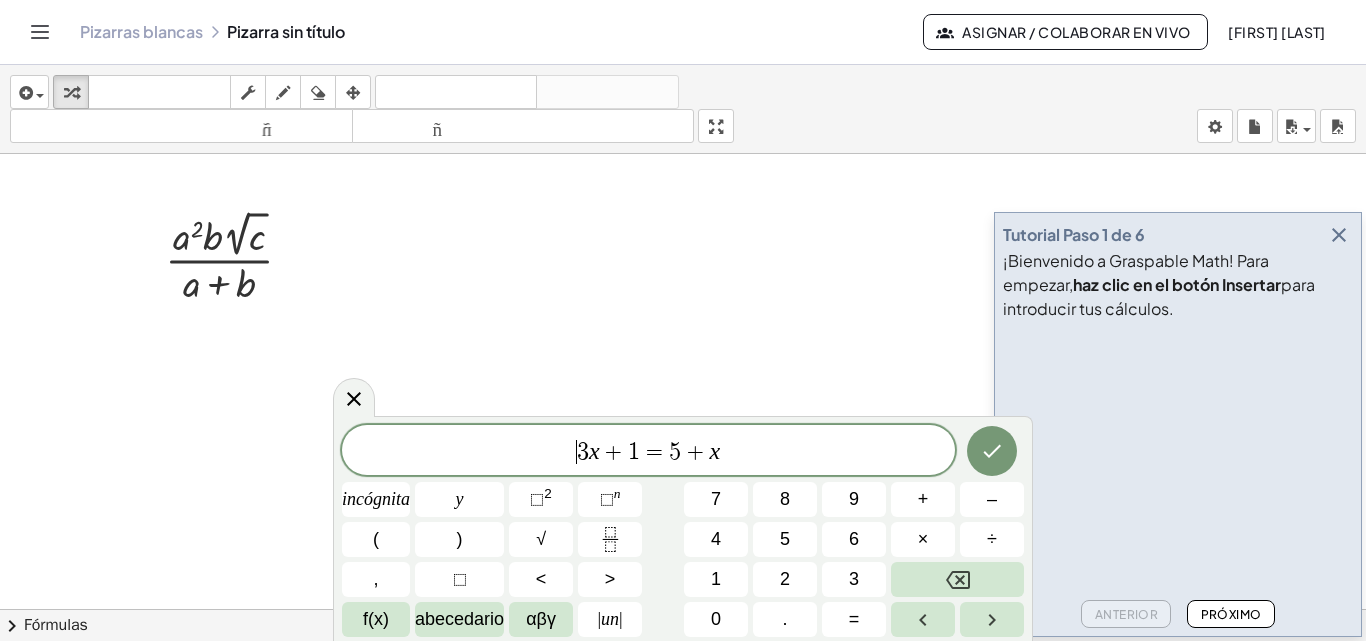 click on "​ 3 x + 1 = 5 + x" 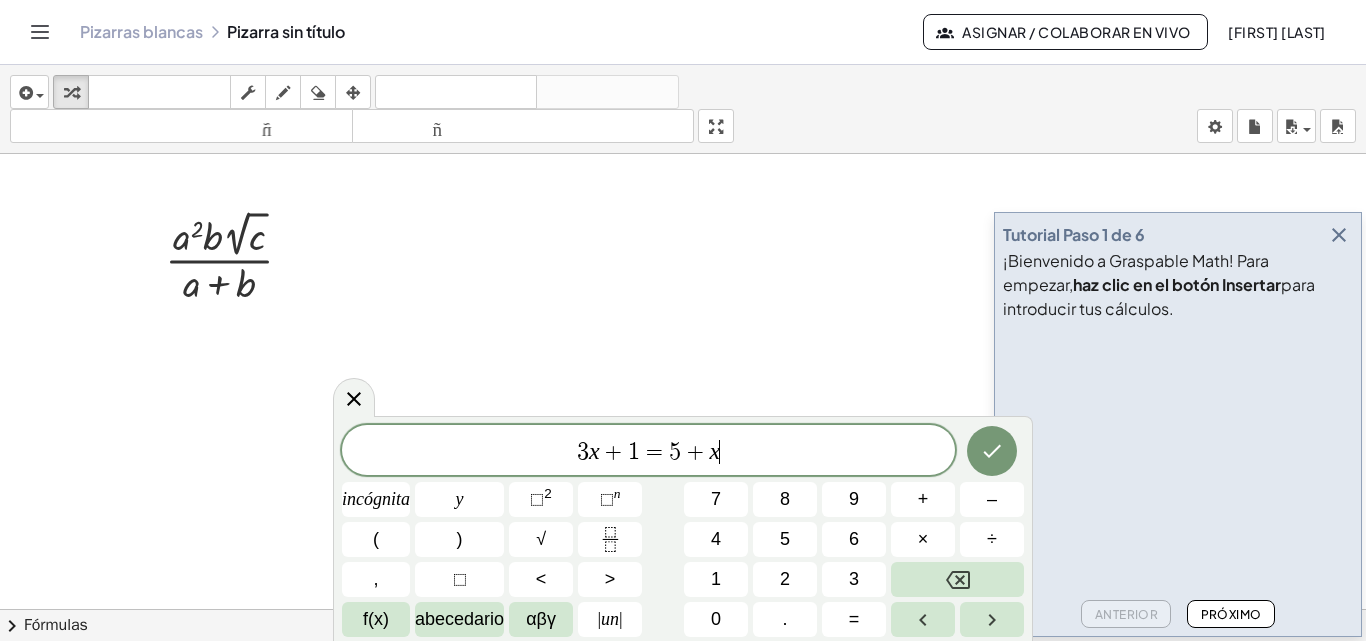 click on "3 x + 1 = 5 + x ​" at bounding box center [648, 452] 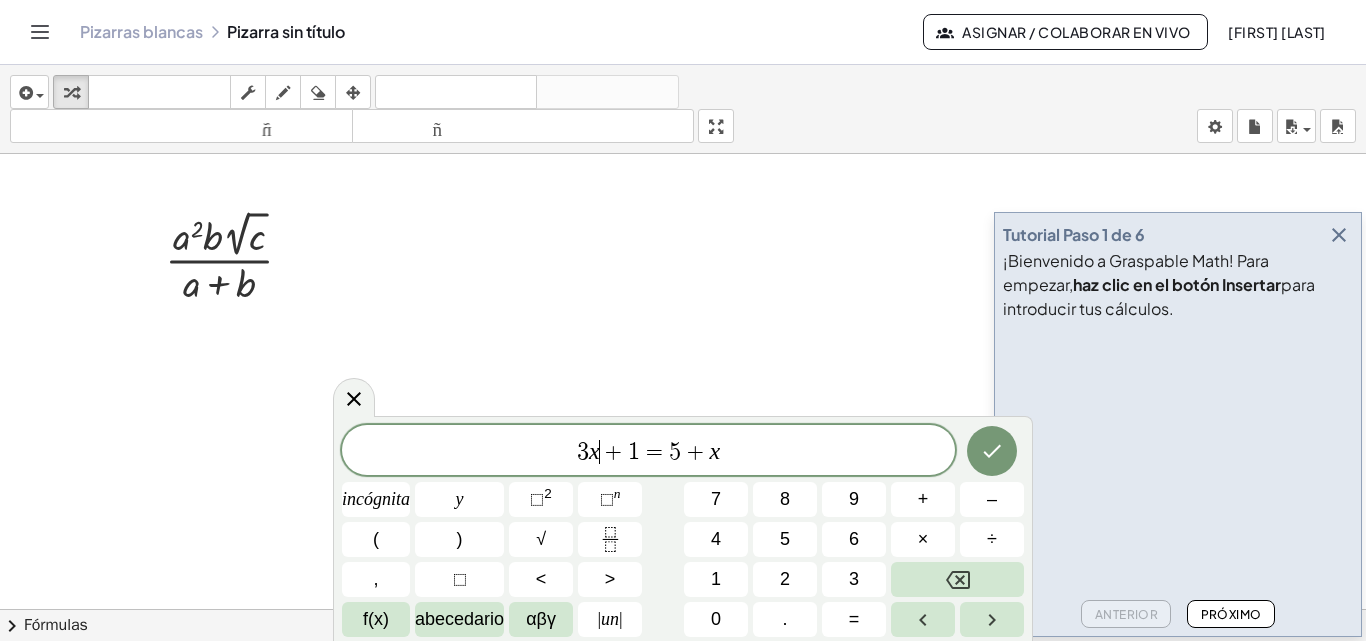 click on "+" at bounding box center [614, 452] 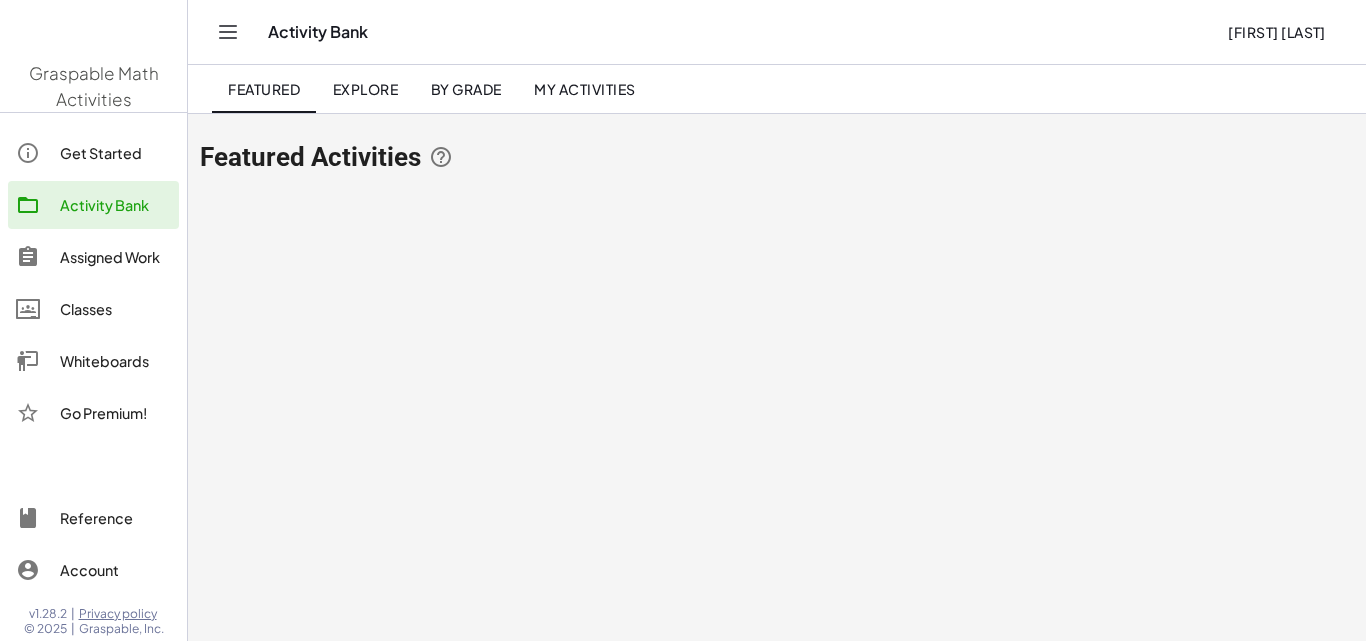 scroll, scrollTop: 0, scrollLeft: 0, axis: both 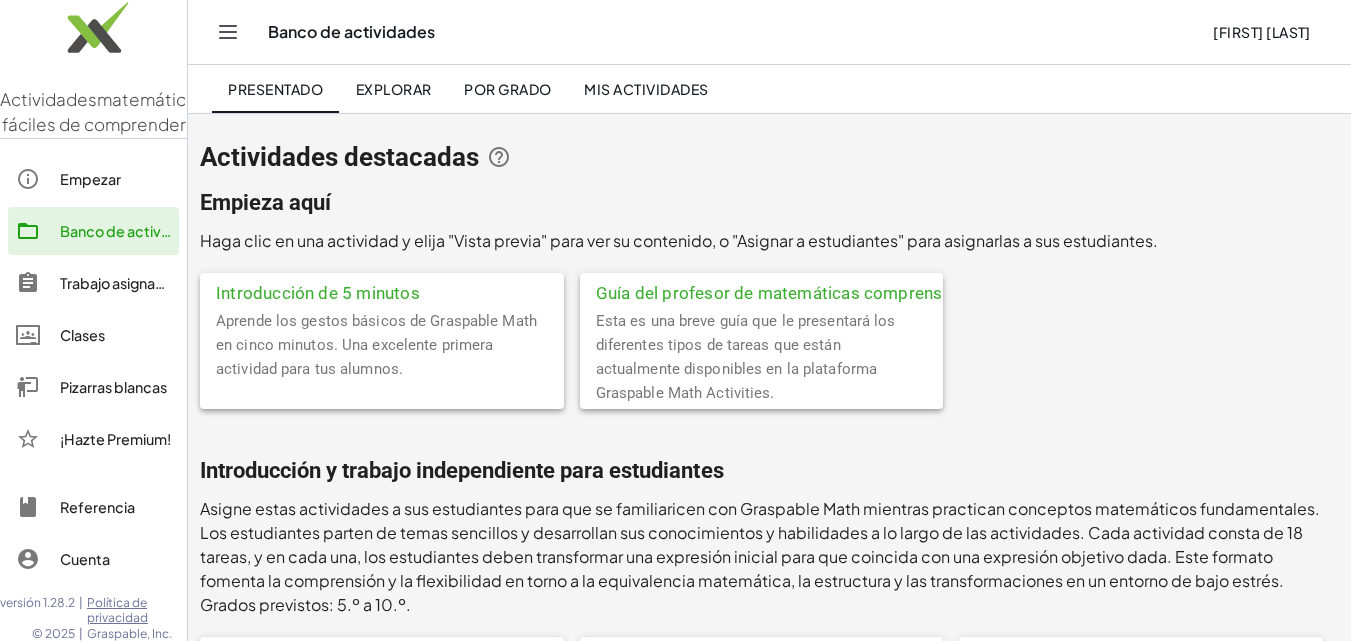click on "Pizarras blancas" at bounding box center [113, 387] 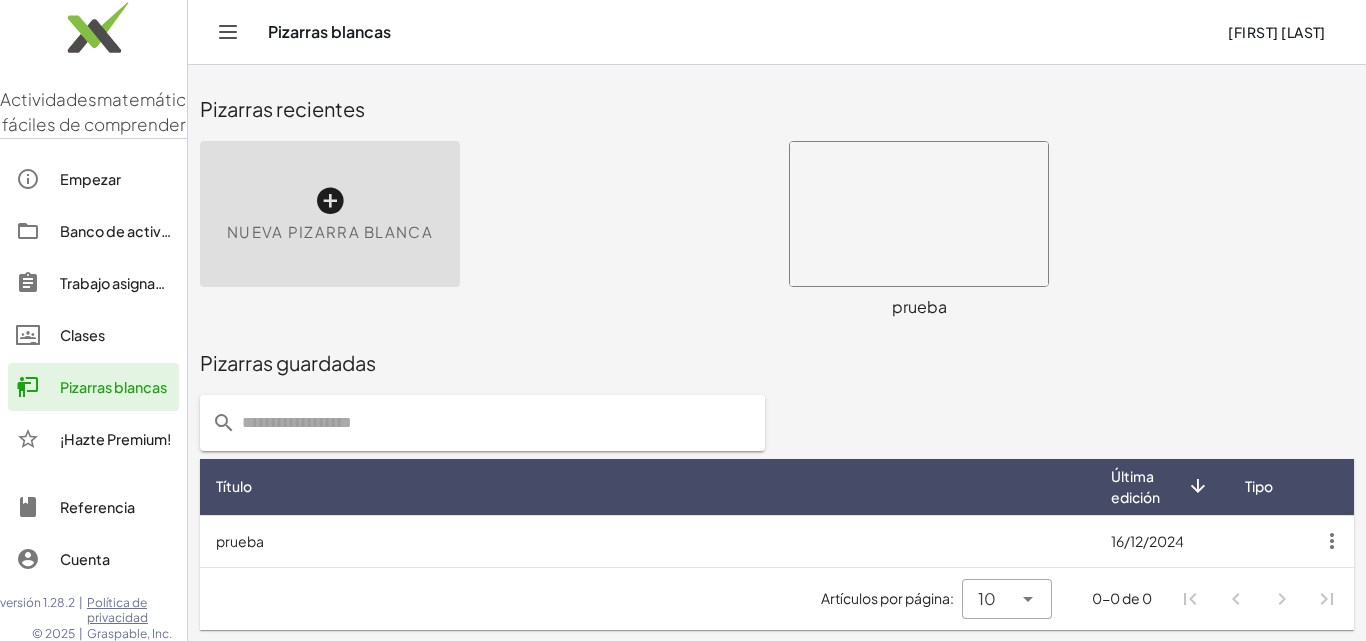 click at bounding box center [330, 201] 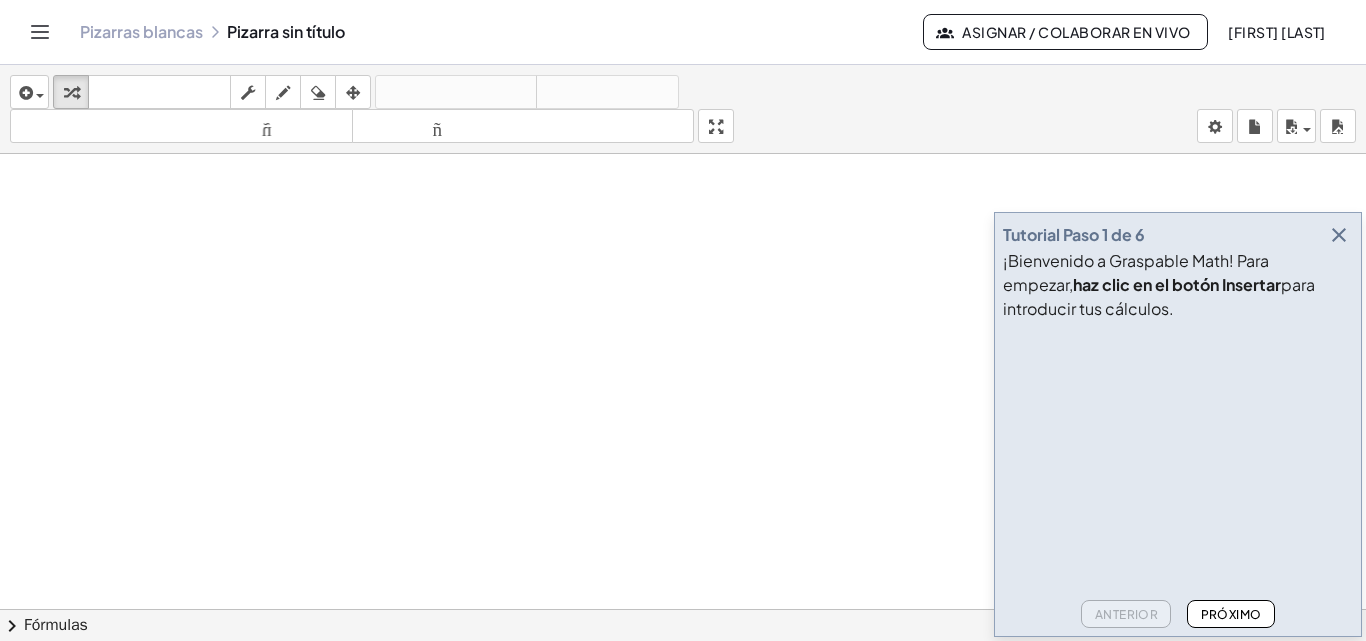 scroll, scrollTop: 246, scrollLeft: 0, axis: vertical 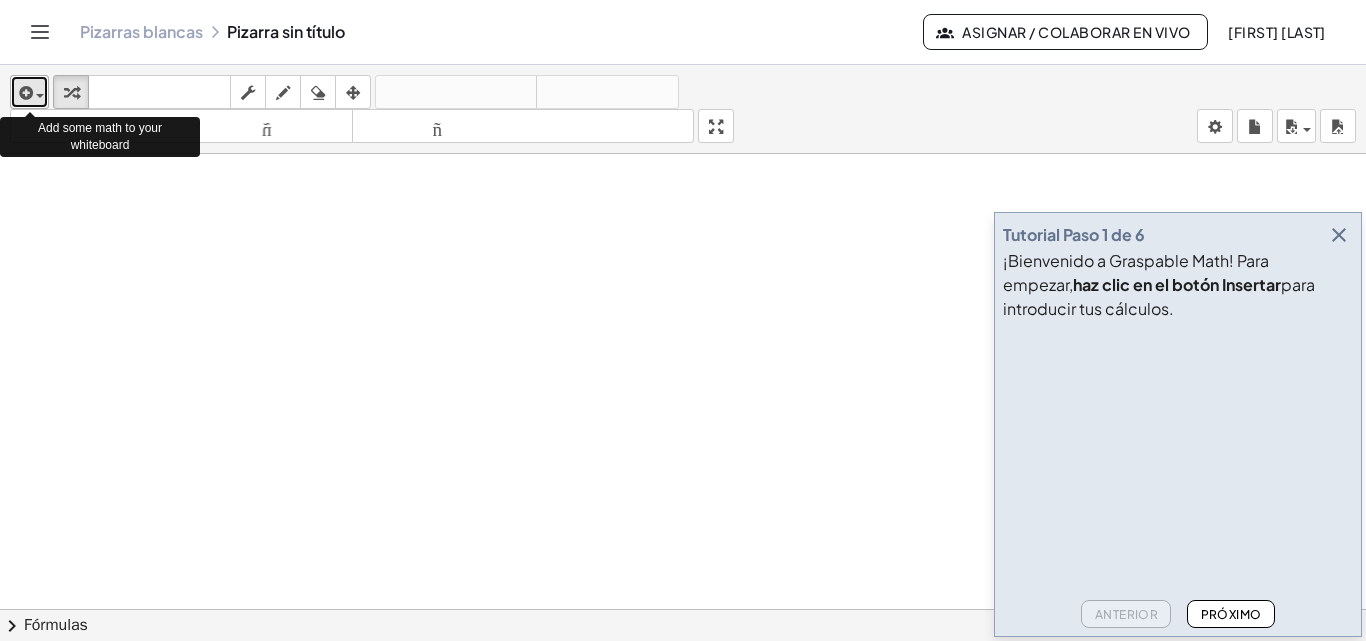 click at bounding box center [24, 93] 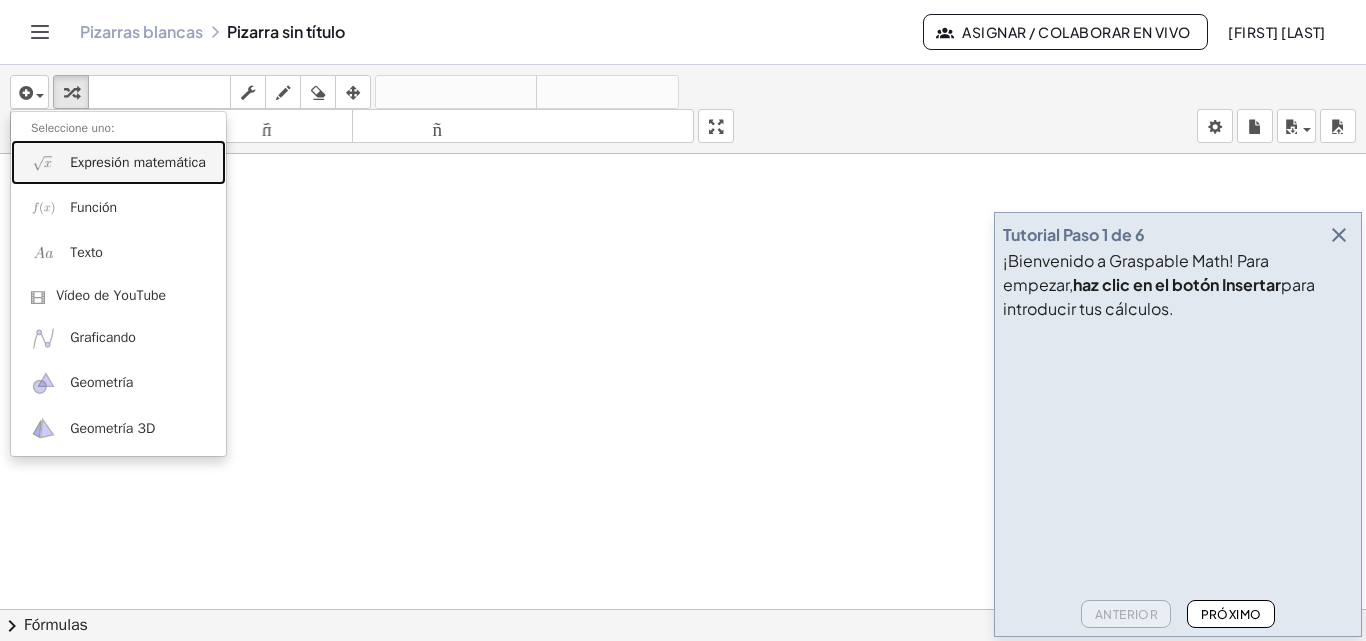 click on "Expresión matemática" at bounding box center (138, 162) 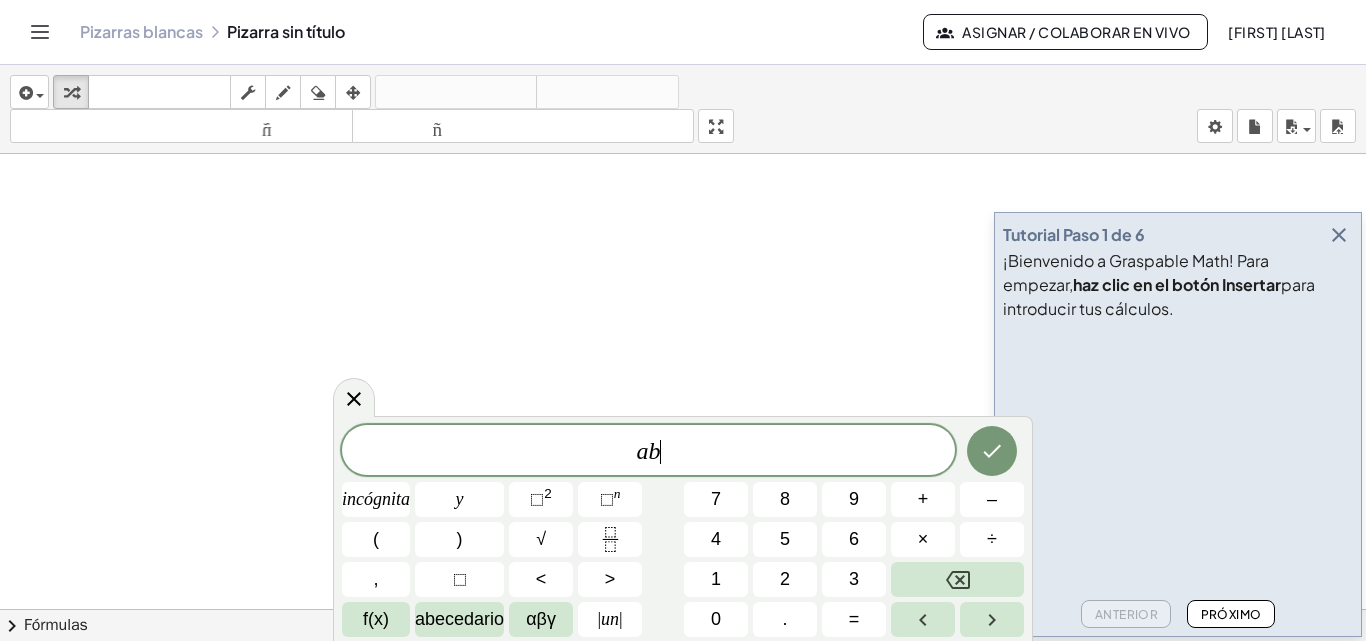 drag, startPoint x: 723, startPoint y: 455, endPoint x: 800, endPoint y: 431, distance: 80.65358 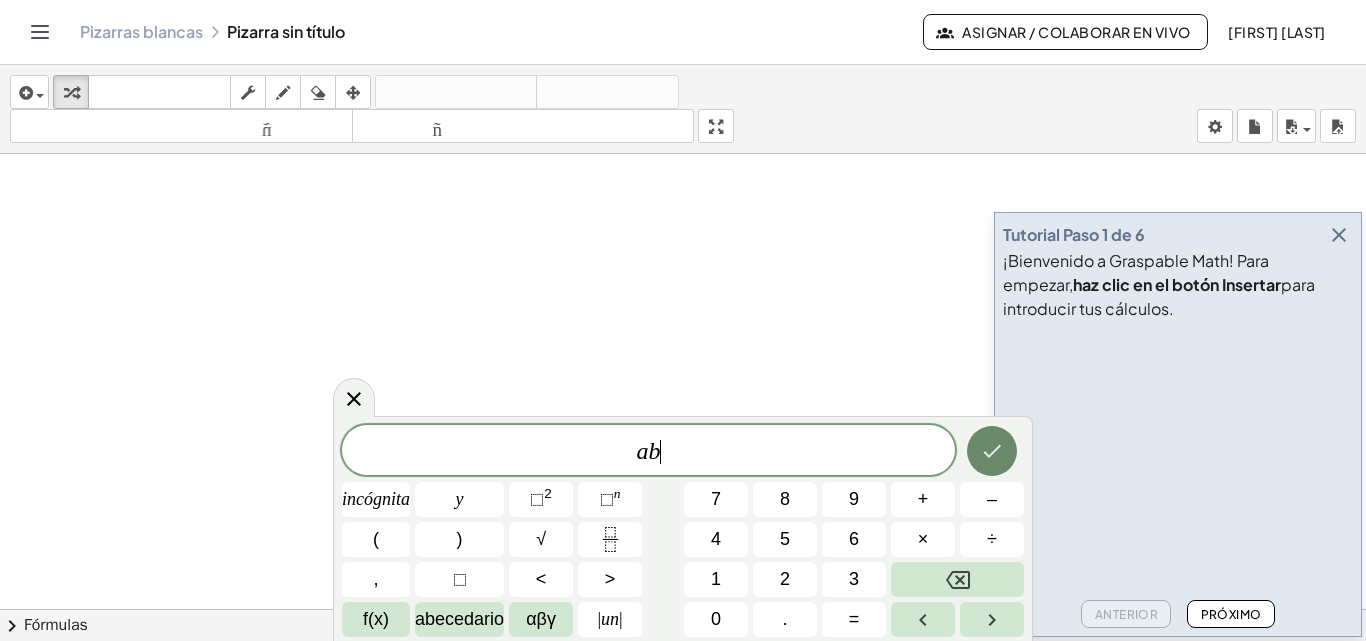 click 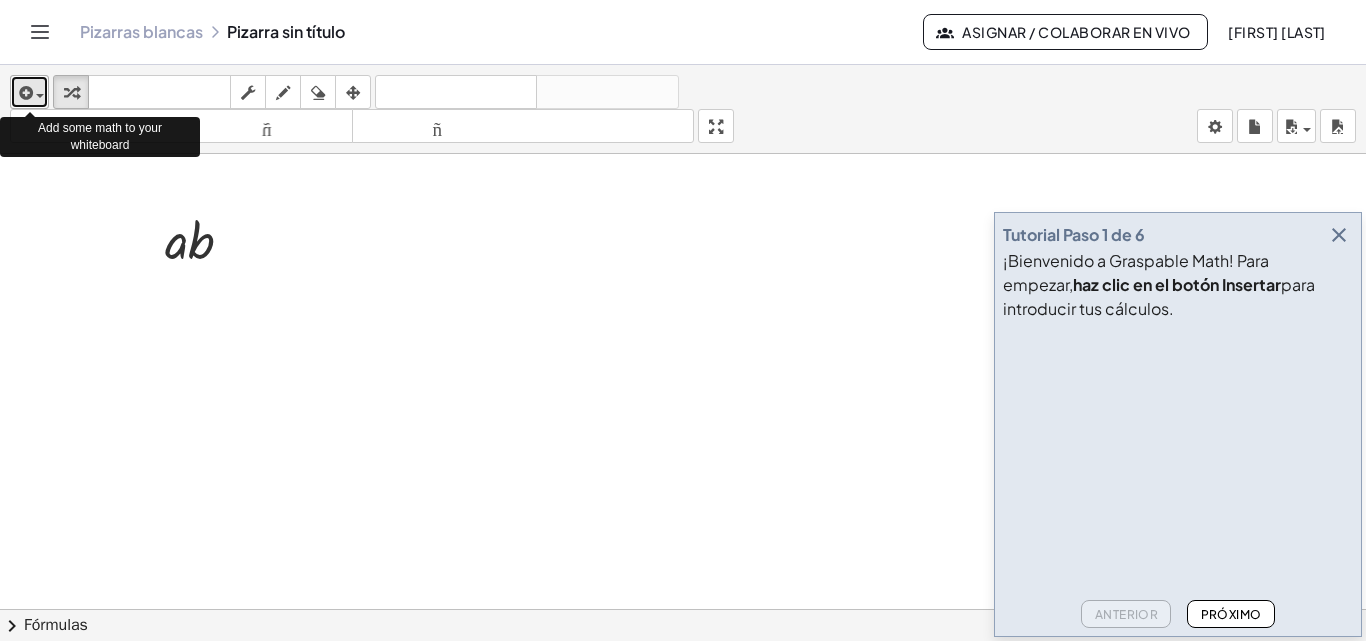 click at bounding box center (24, 93) 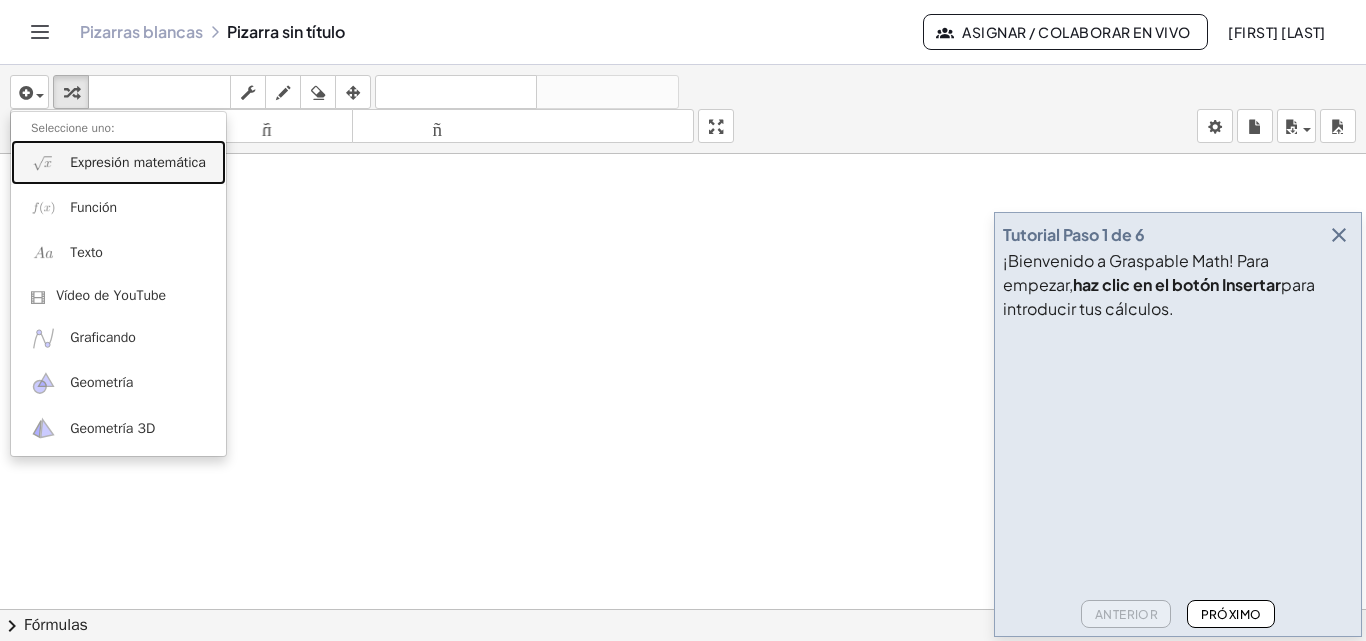 click on "Expresión matemática" at bounding box center [138, 162] 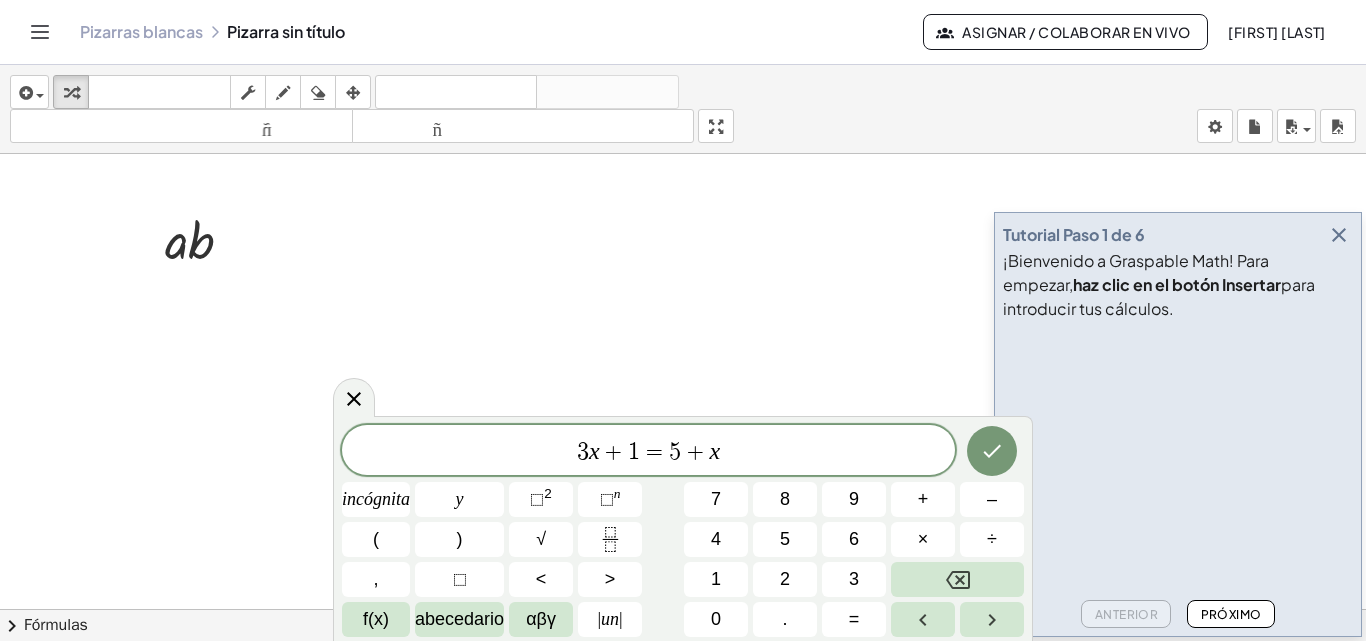 drag, startPoint x: 527, startPoint y: 424, endPoint x: 510, endPoint y: 447, distance: 28.600698 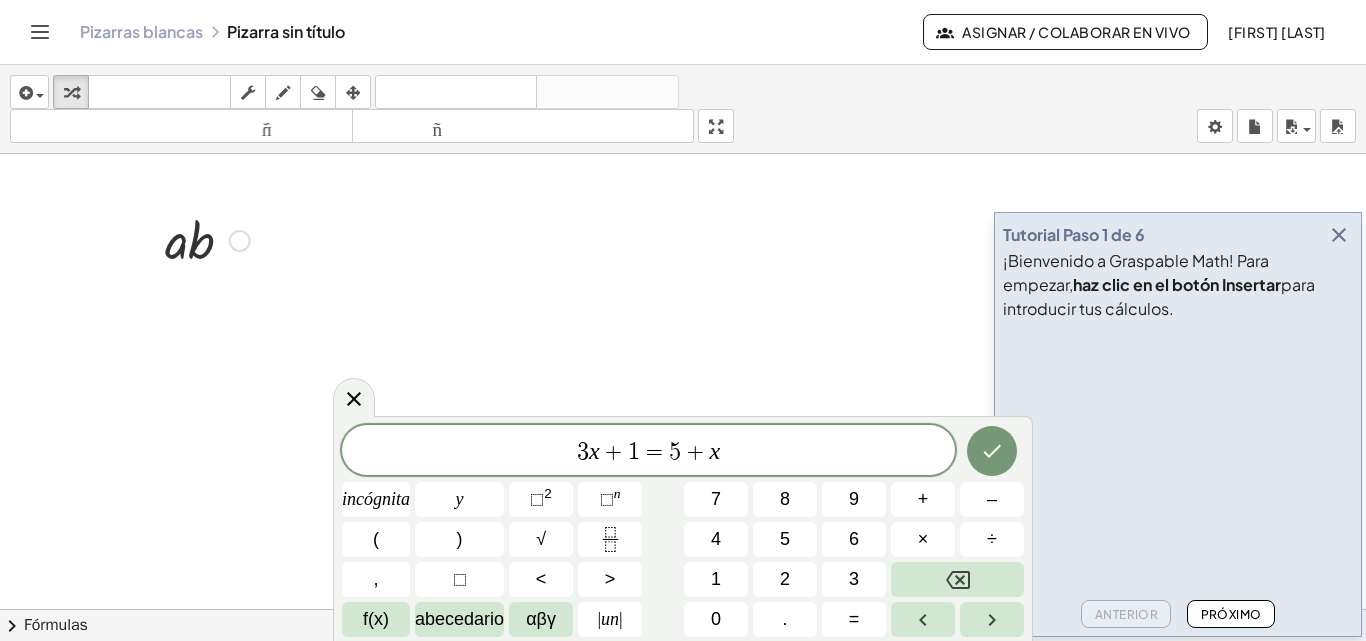 click at bounding box center (240, 241) 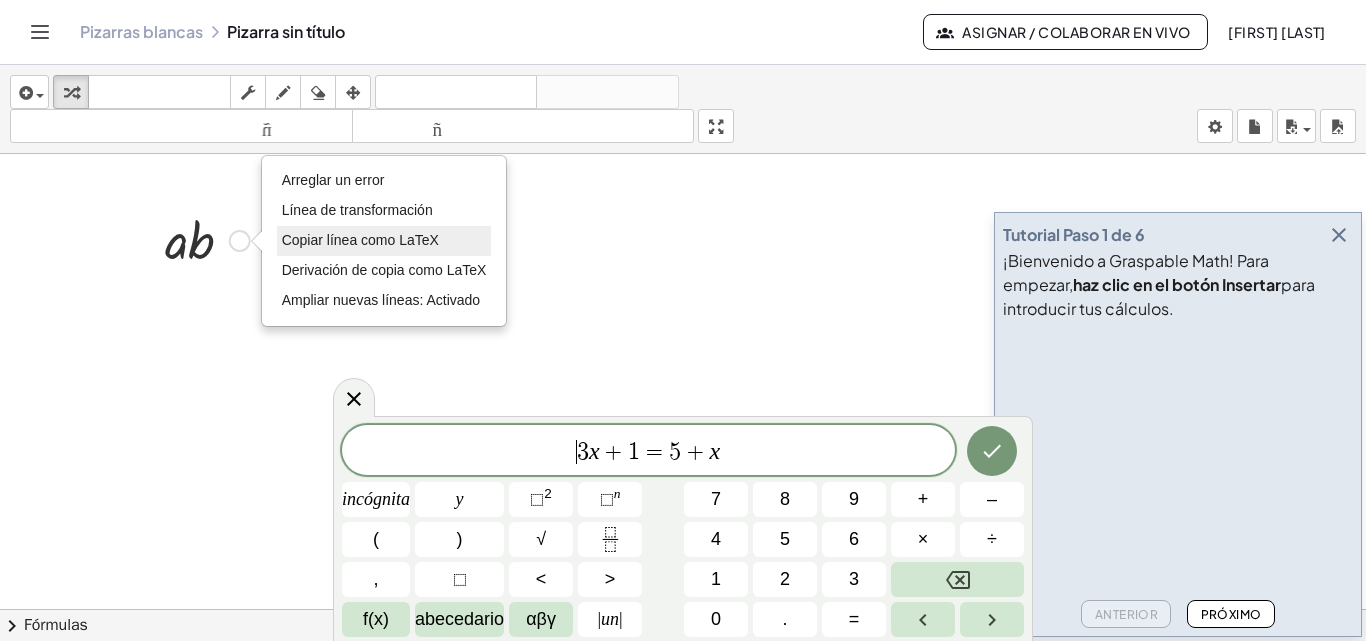 click on "Copiar línea como LaTeX" at bounding box center [360, 240] 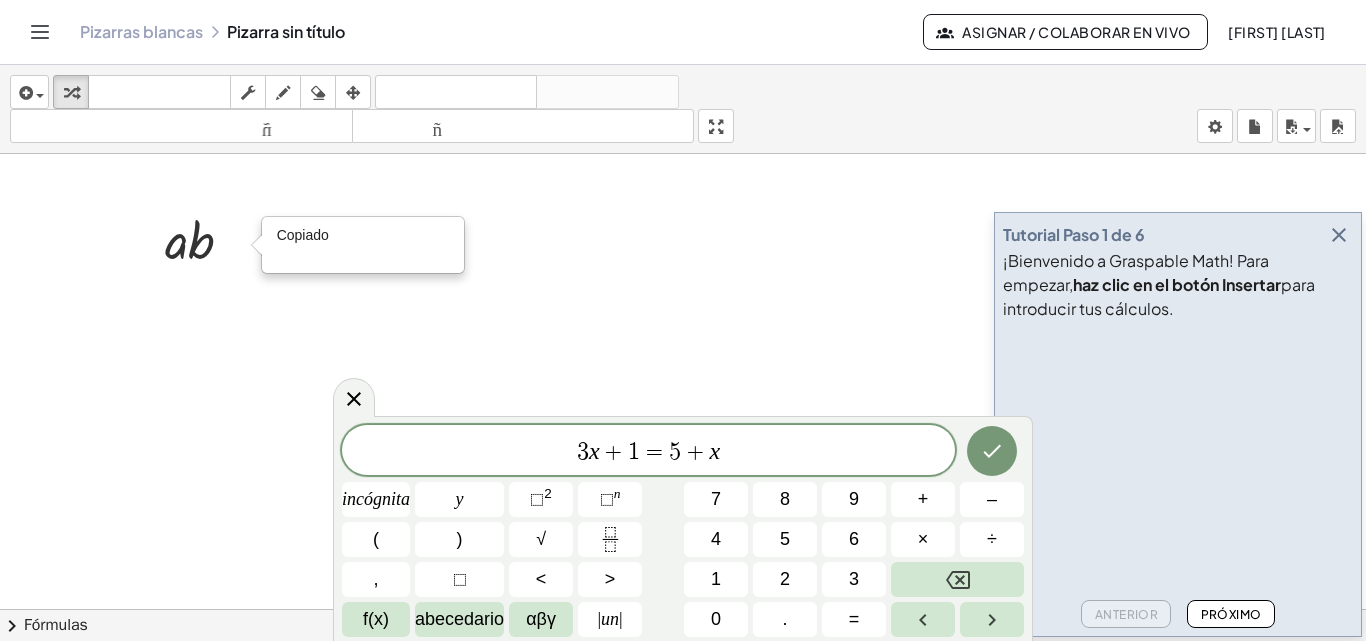 click on "3 x + 1 = 5 + x" at bounding box center [648, 452] 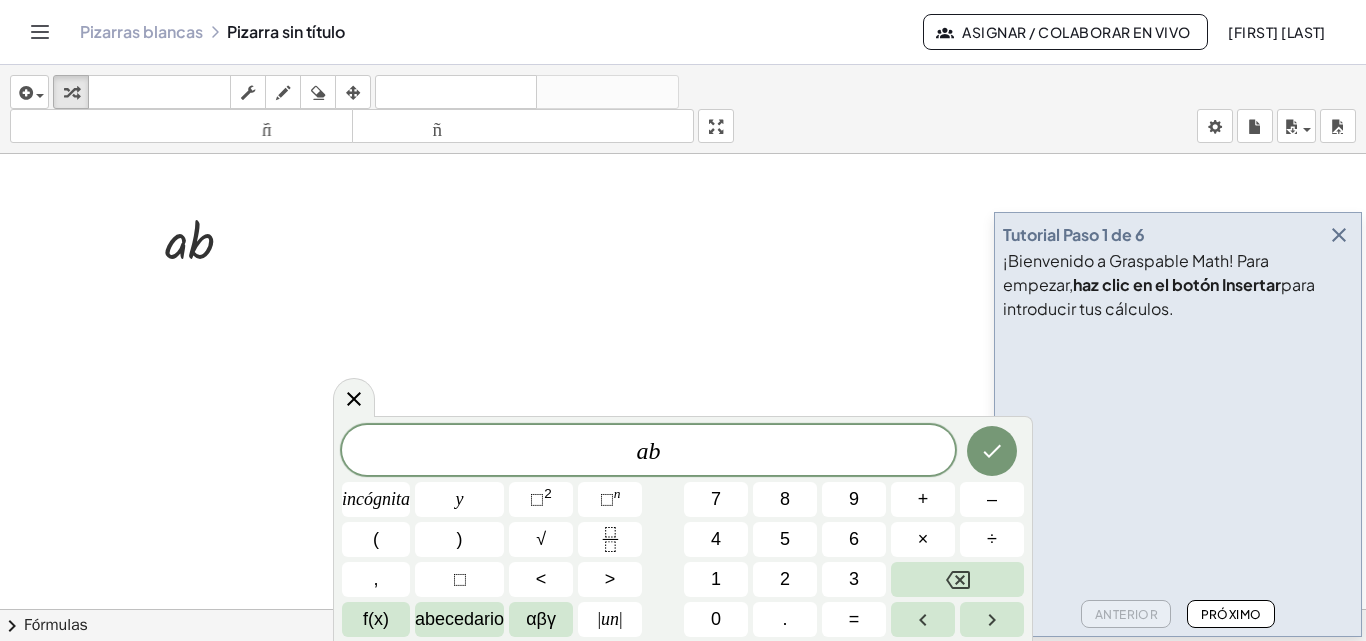 click on "a" at bounding box center [643, 451] 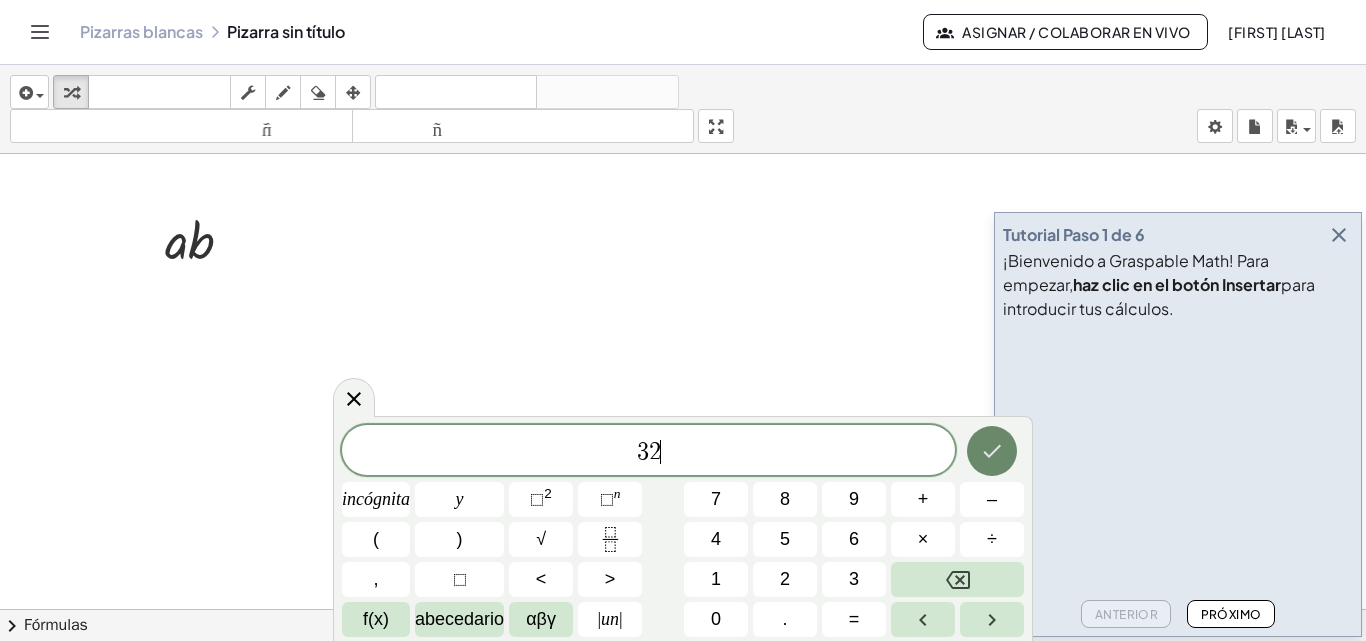 click 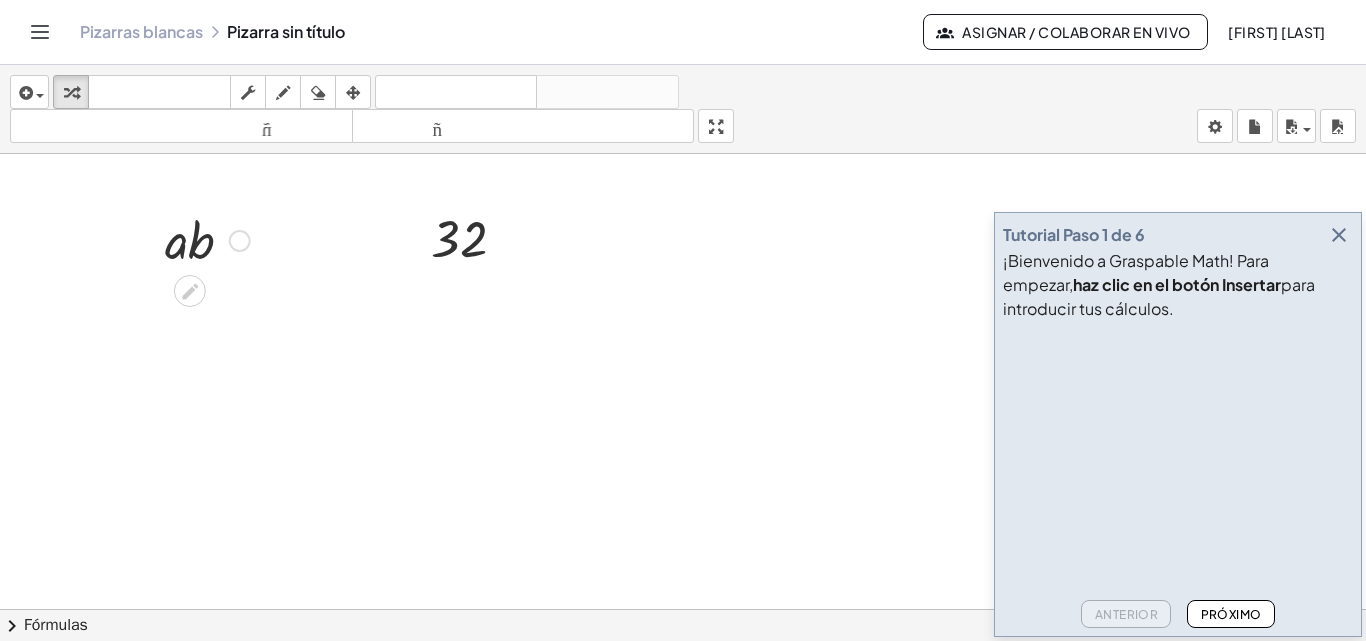 click at bounding box center (207, 239) 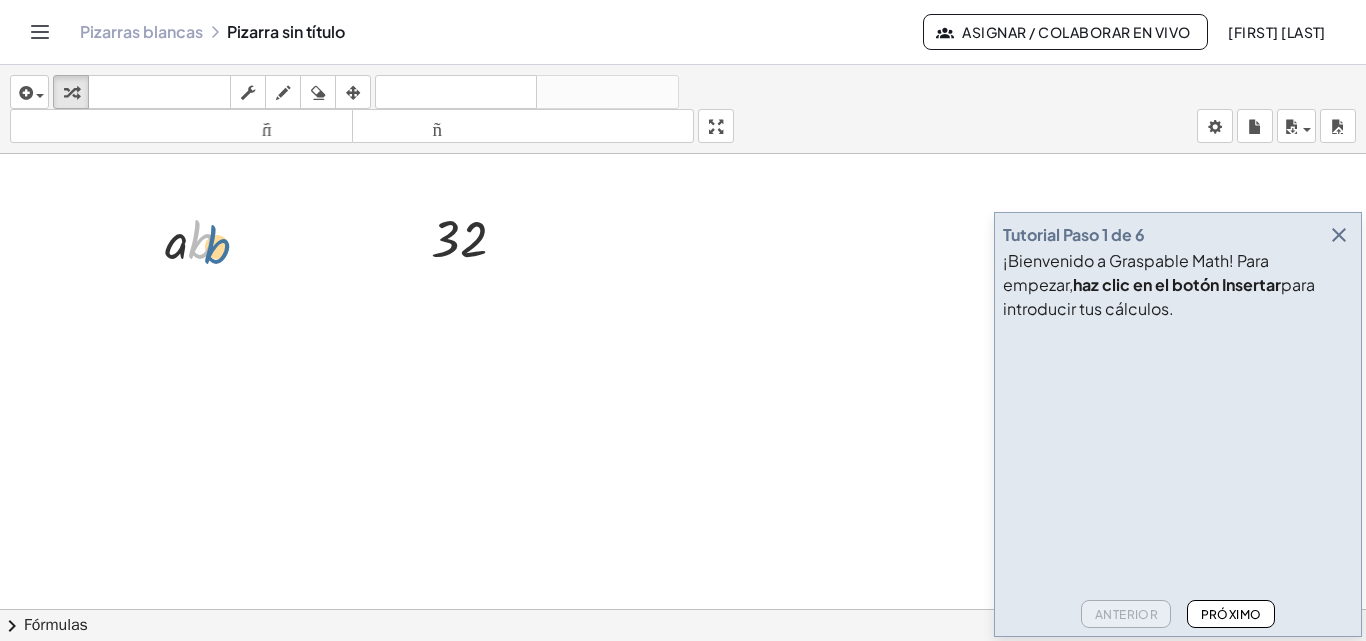 drag, startPoint x: 205, startPoint y: 240, endPoint x: 226, endPoint y: 246, distance: 21.84033 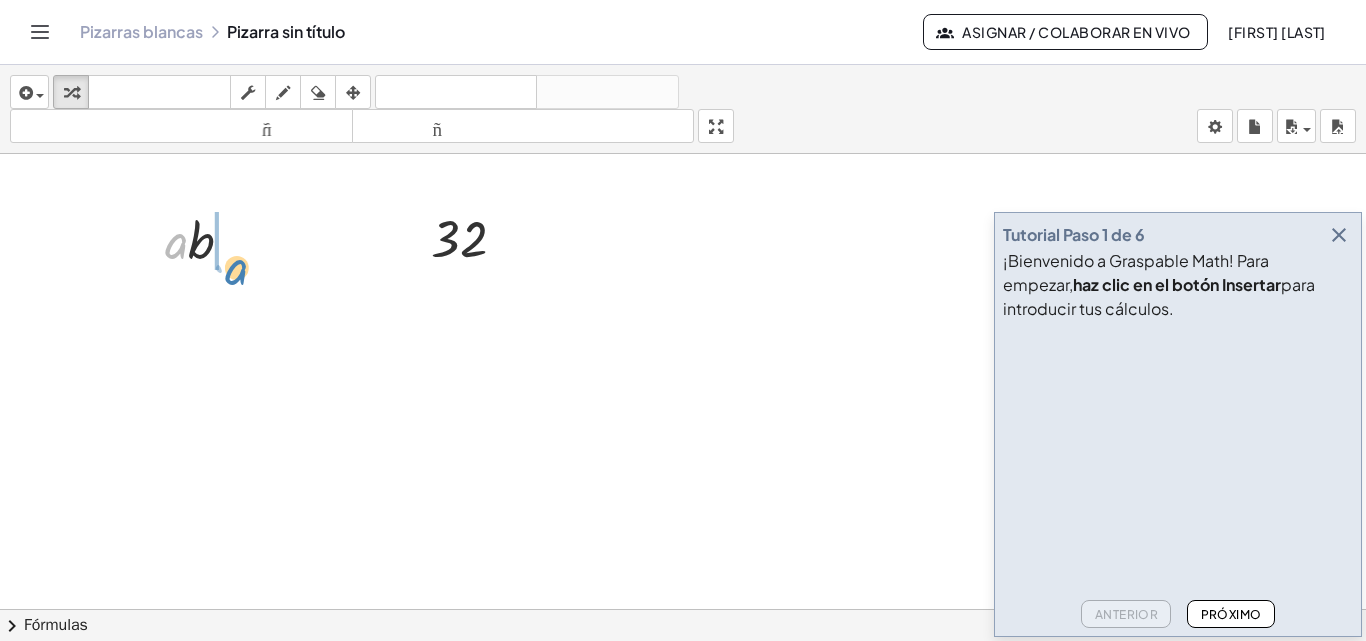 drag, startPoint x: 167, startPoint y: 228, endPoint x: 185, endPoint y: 233, distance: 18.681541 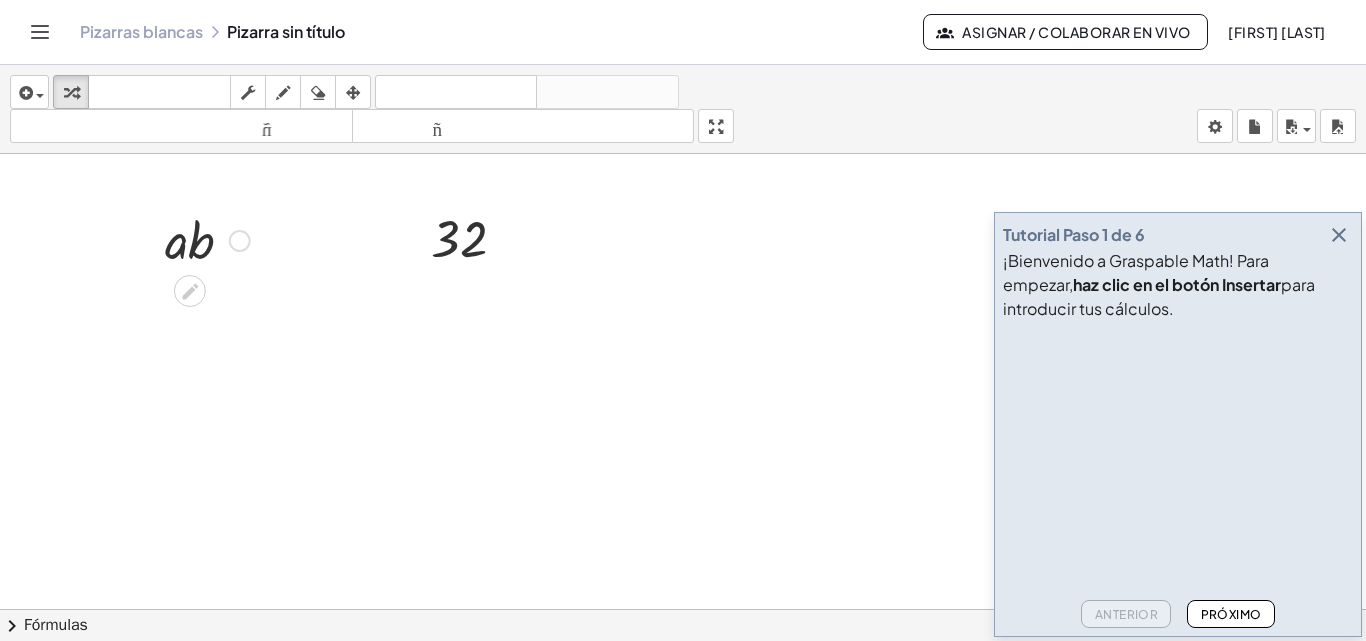 click at bounding box center [207, 239] 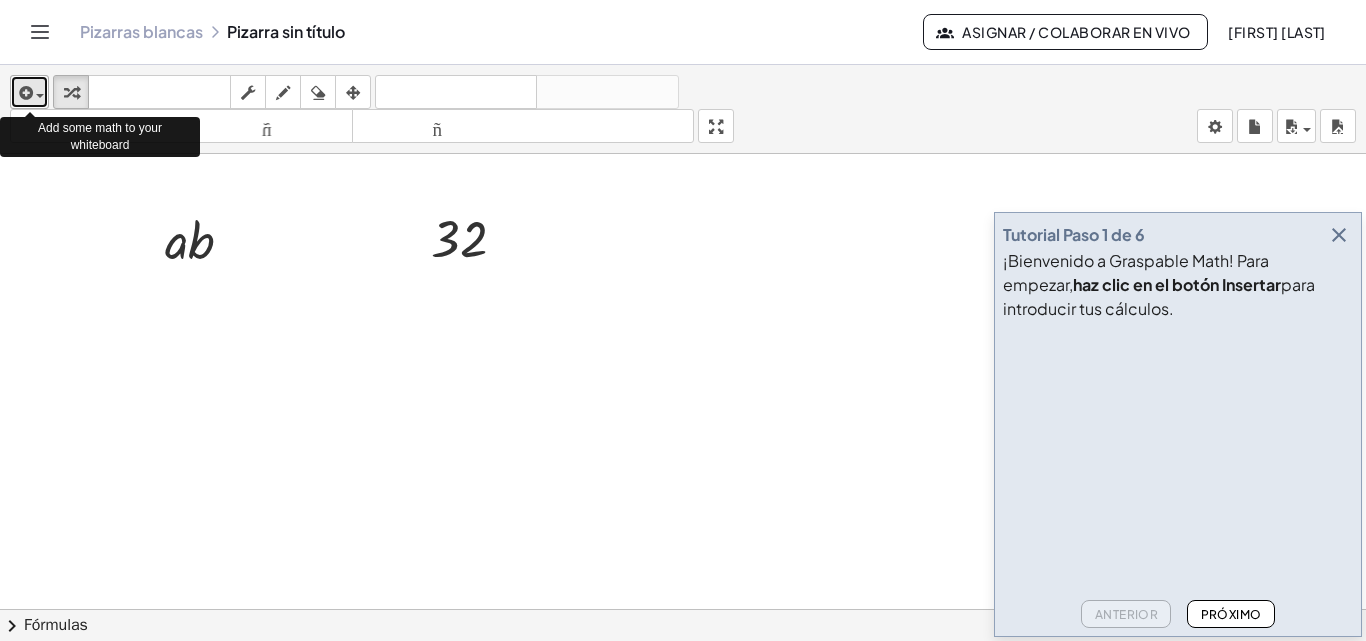 click at bounding box center [24, 93] 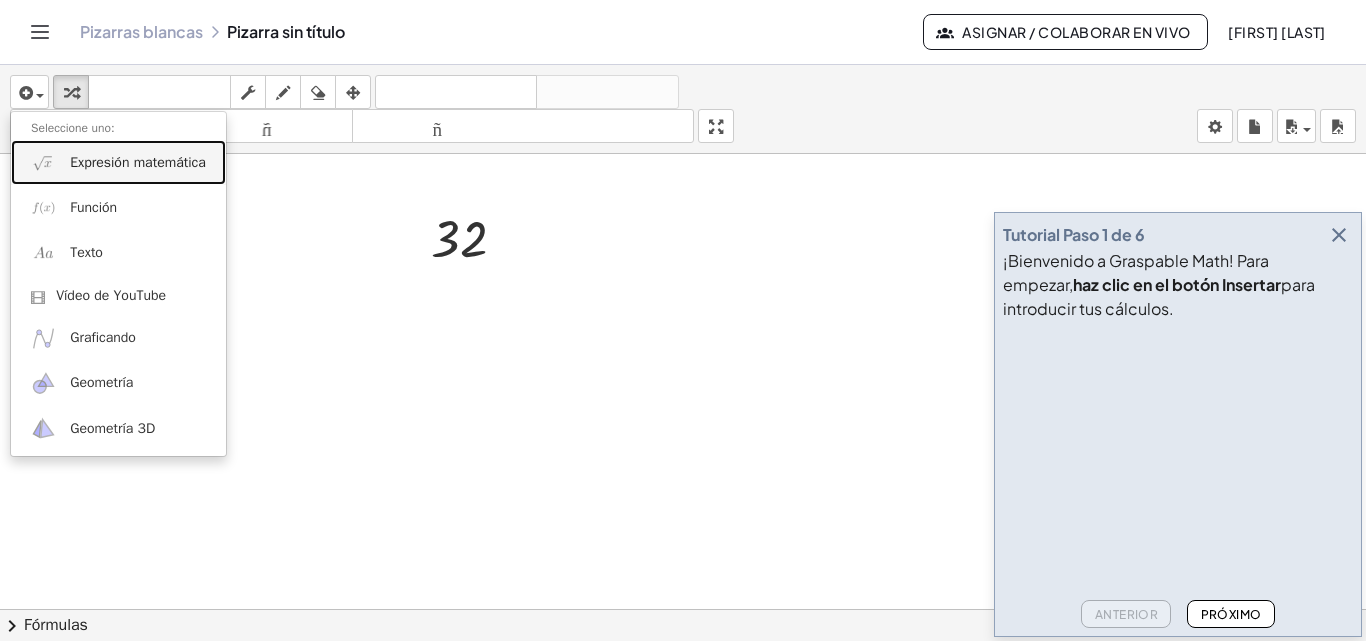click on "Expresión matemática" at bounding box center (118, 162) 